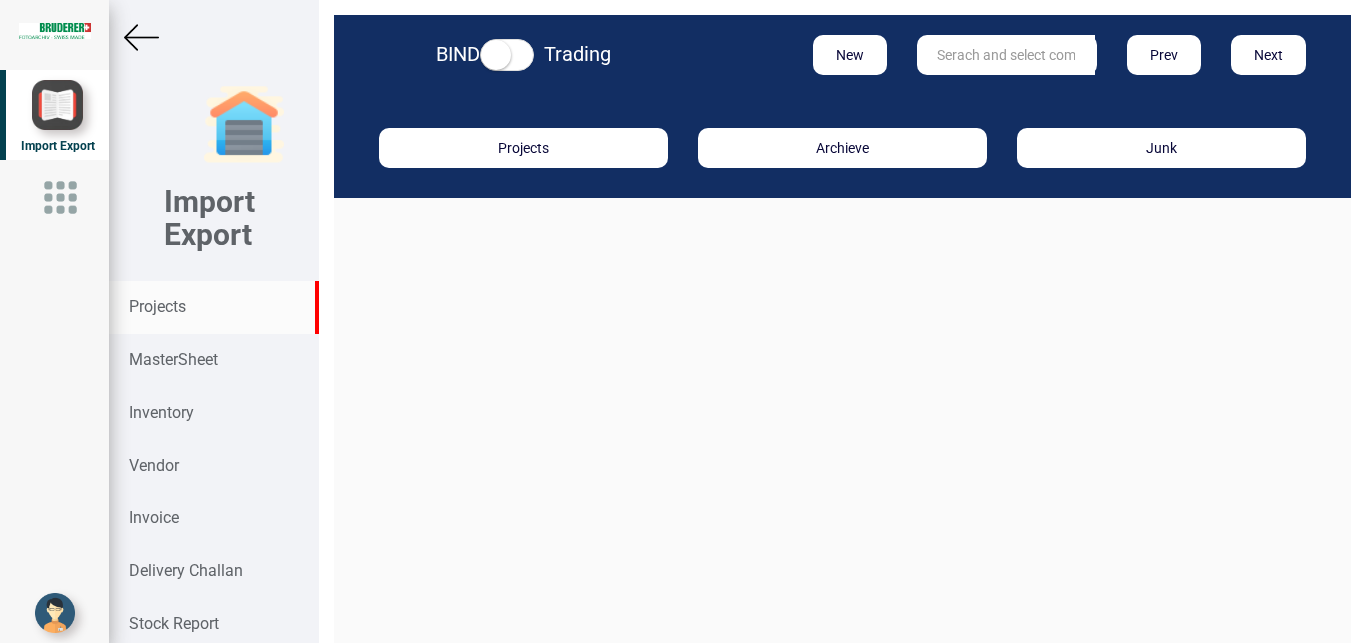scroll, scrollTop: 0, scrollLeft: 0, axis: both 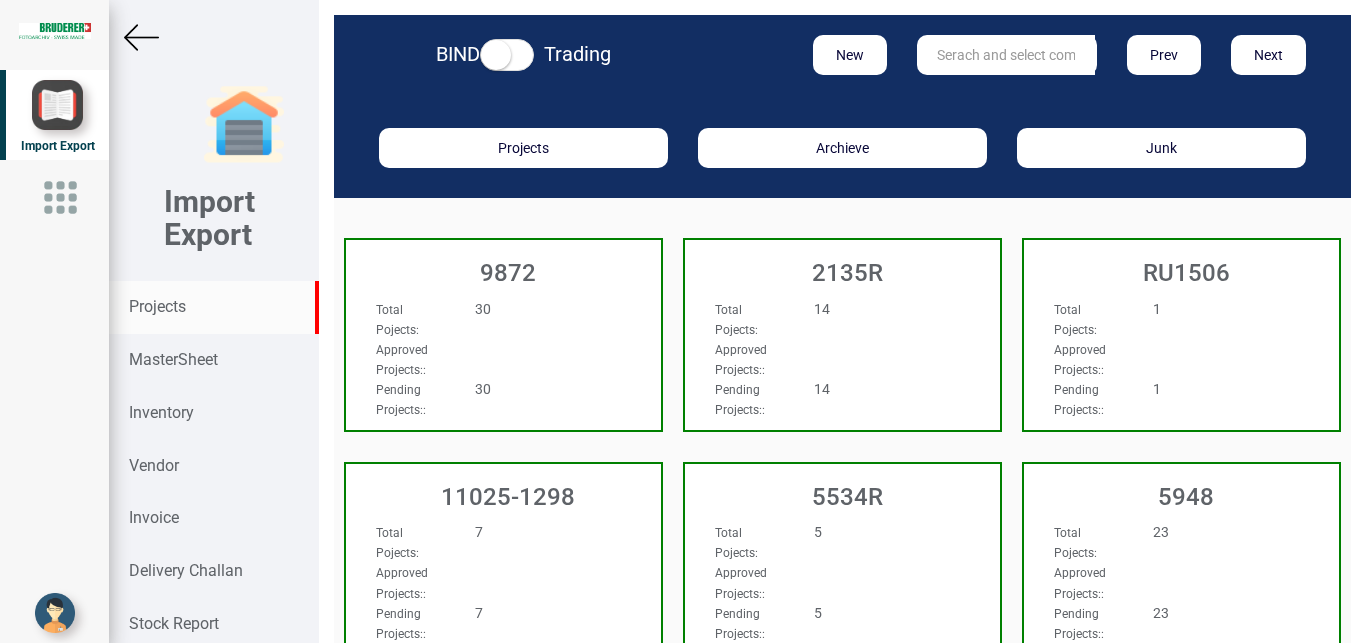 click at bounding box center [1006, 55] 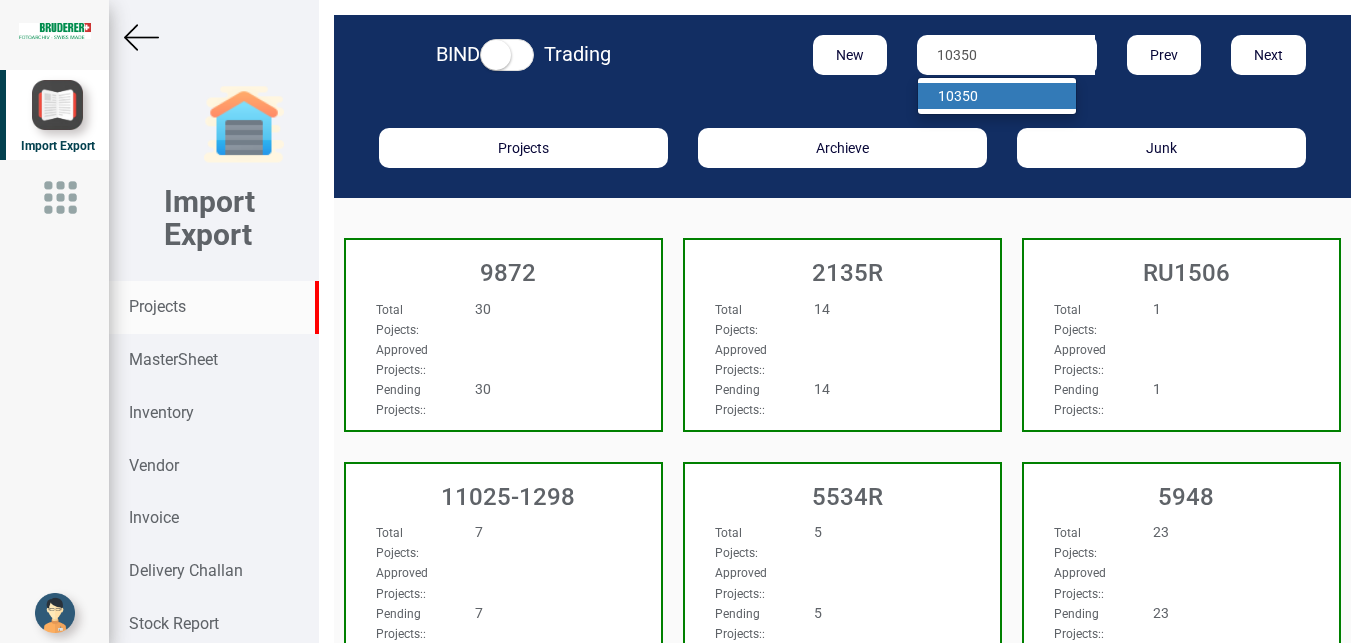 type on "10350" 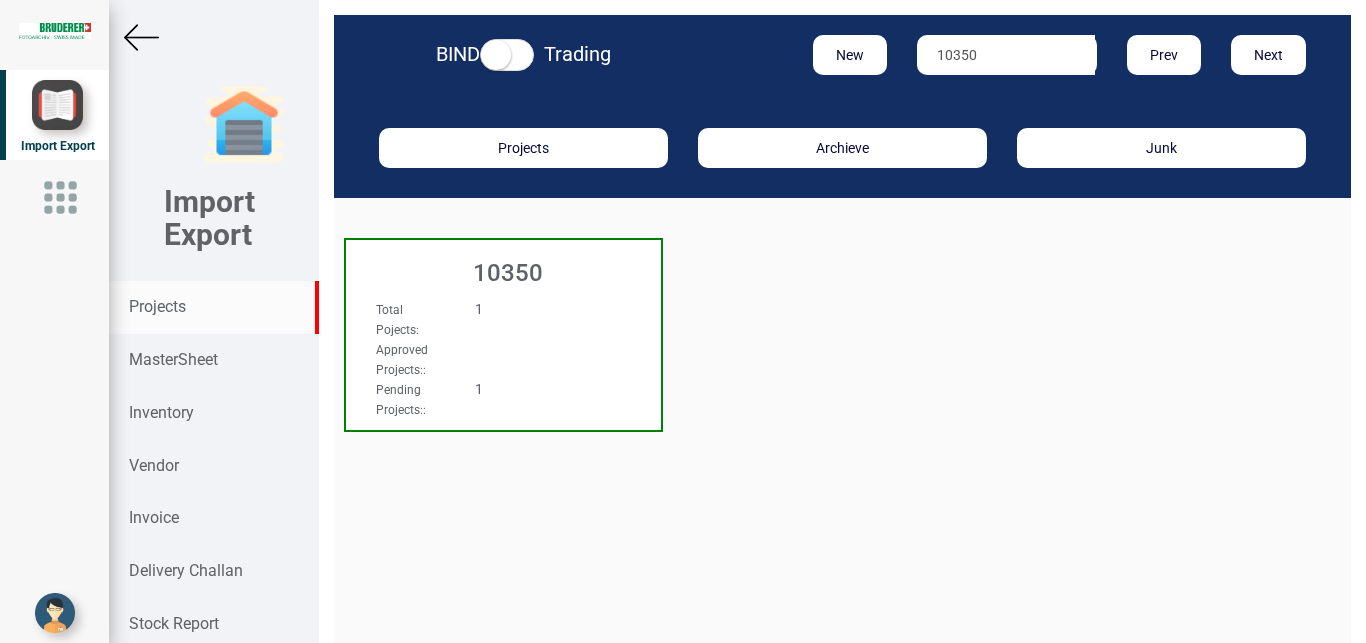 click on "1" at bounding box center [529, 309] 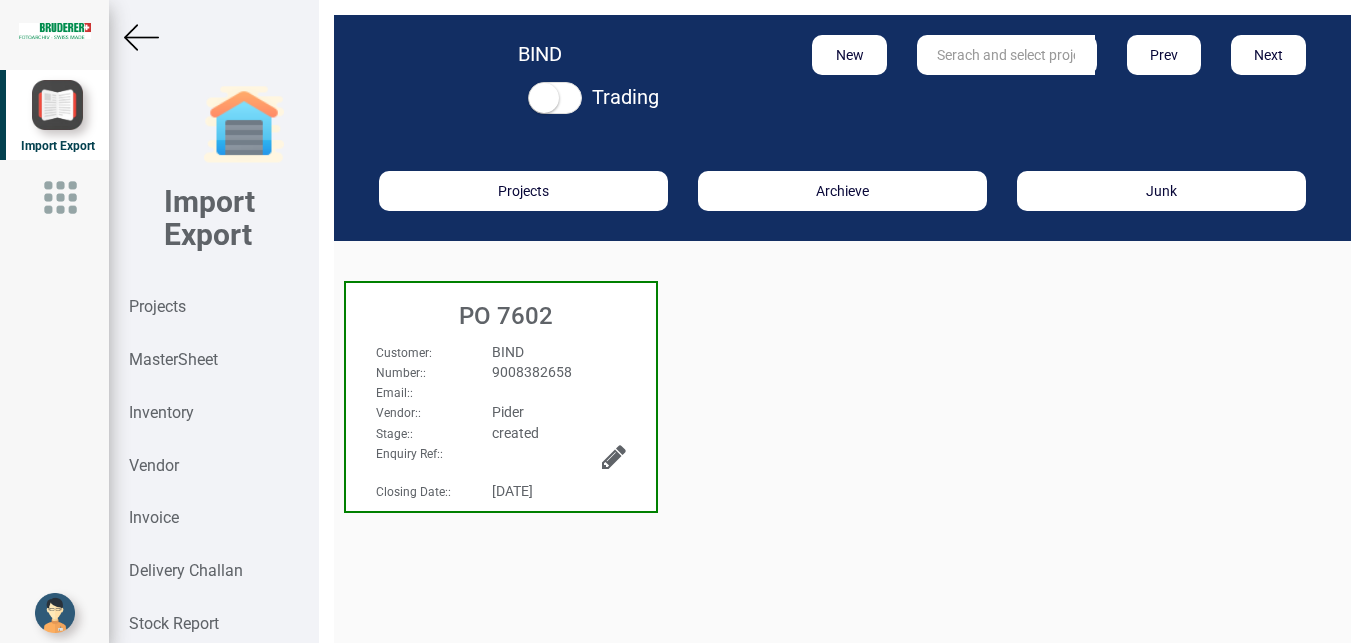 click on "Email:  :" at bounding box center (501, 392) 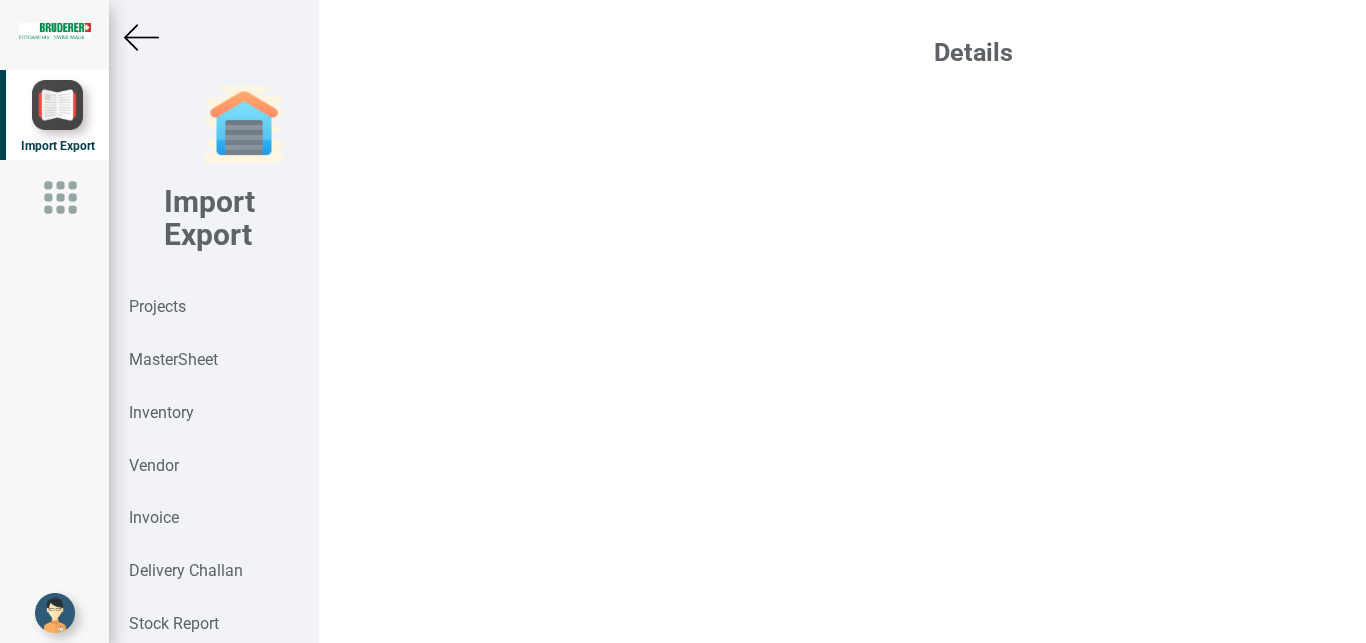select on "USD" 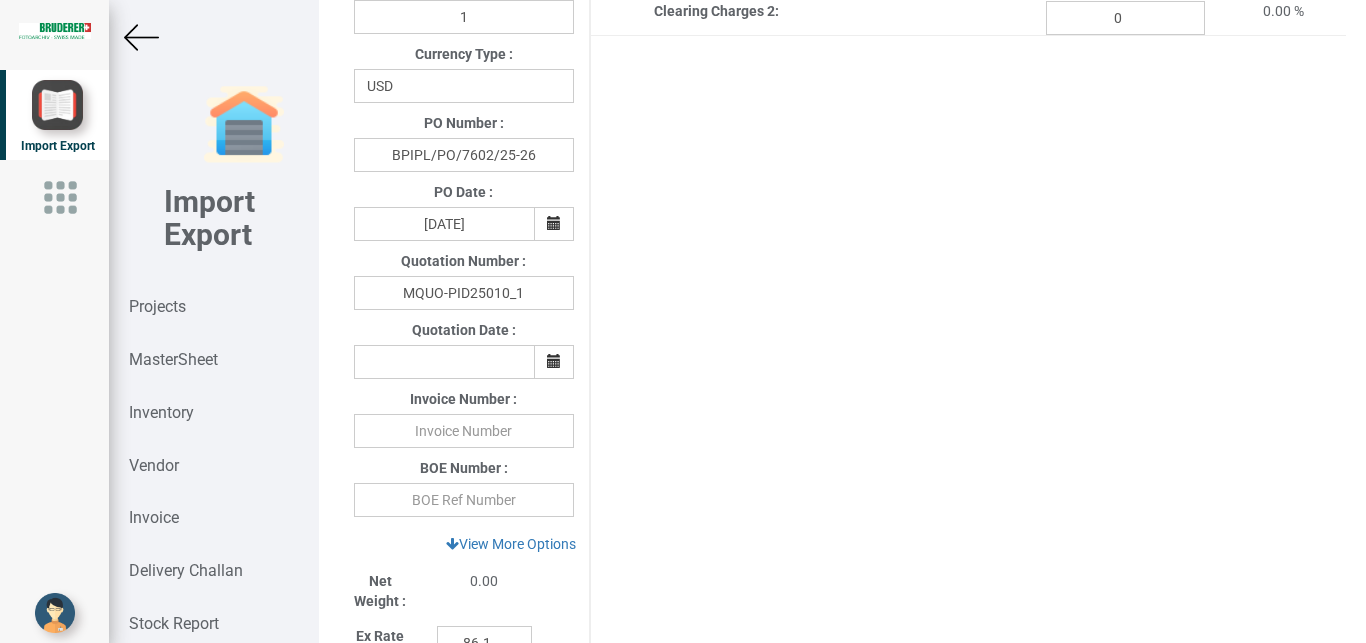 scroll, scrollTop: 872, scrollLeft: 0, axis: vertical 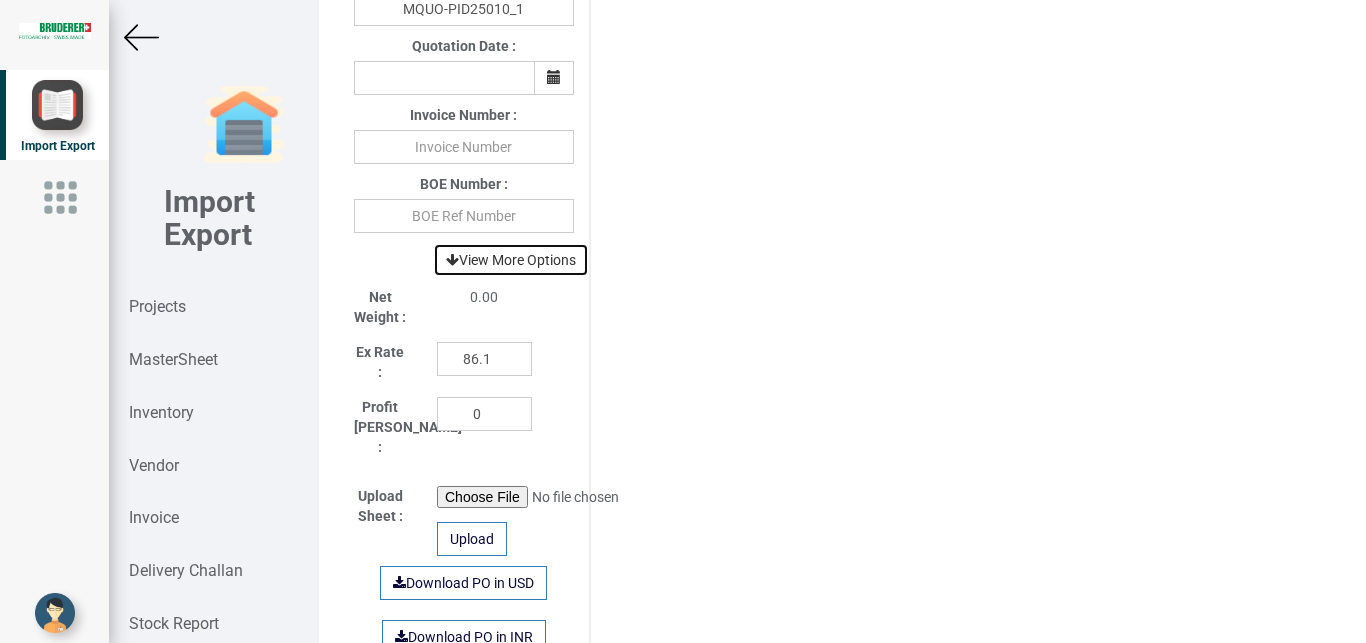 click on "View More Options" at bounding box center [511, 260] 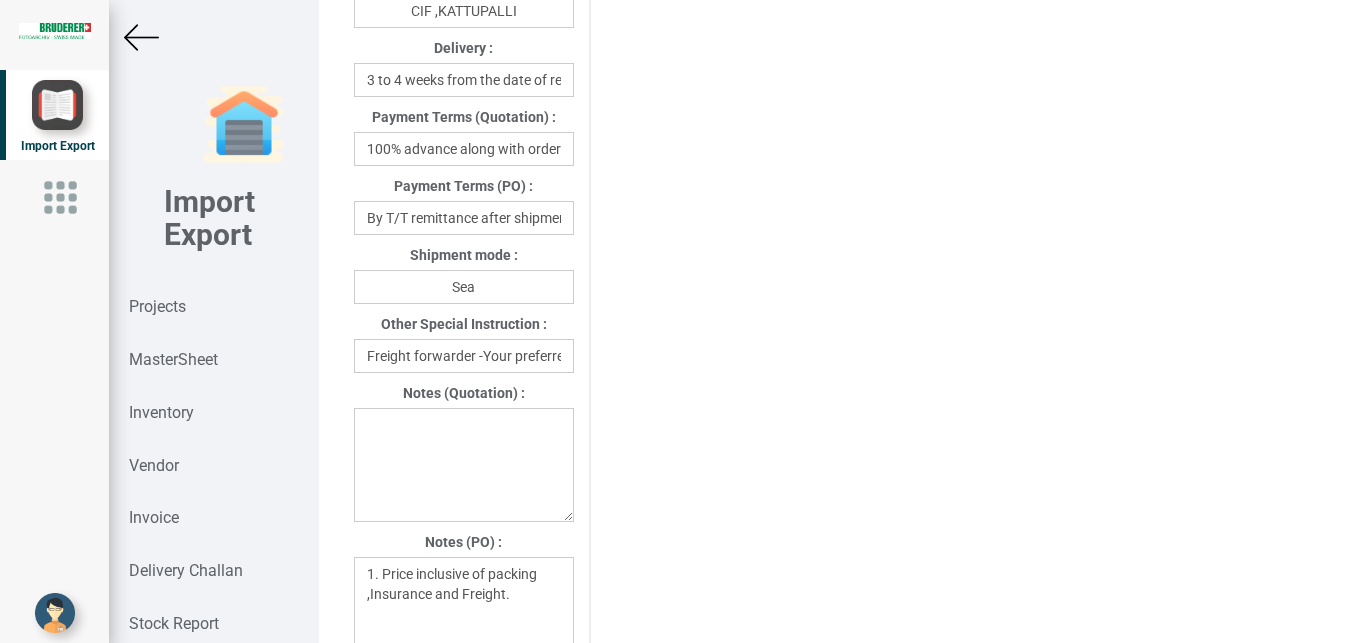 scroll, scrollTop: 1289, scrollLeft: 0, axis: vertical 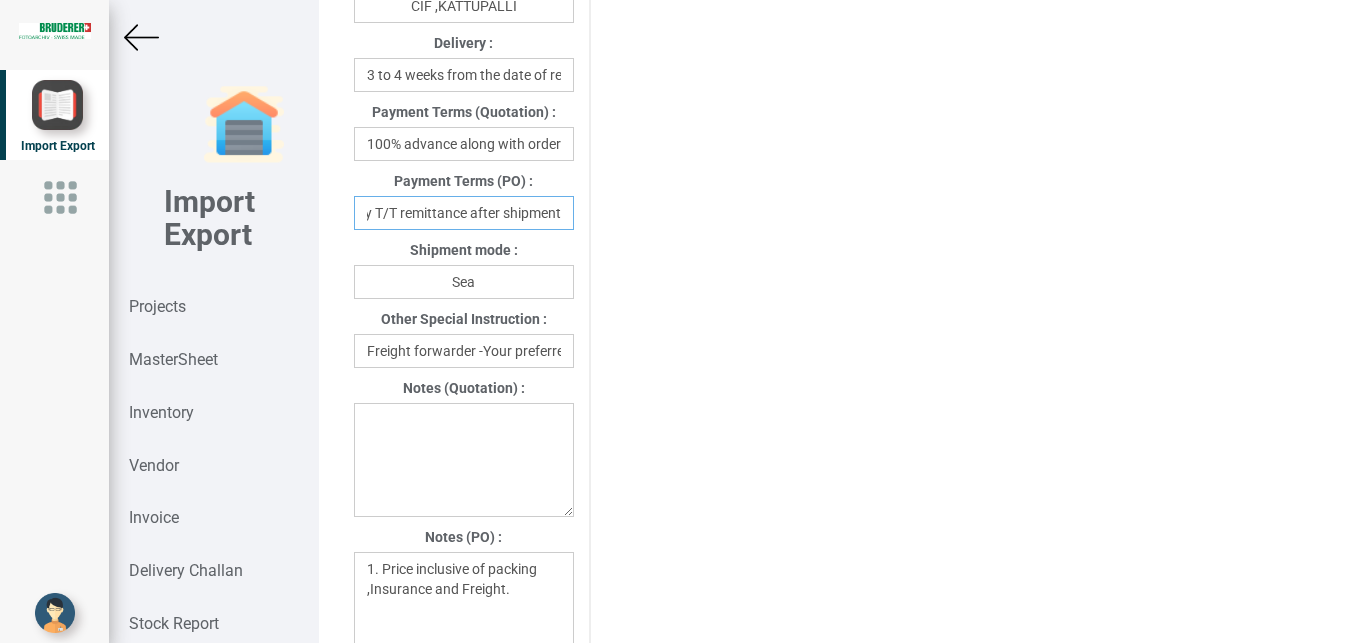 drag, startPoint x: 370, startPoint y: 213, endPoint x: 674, endPoint y: 221, distance: 304.10526 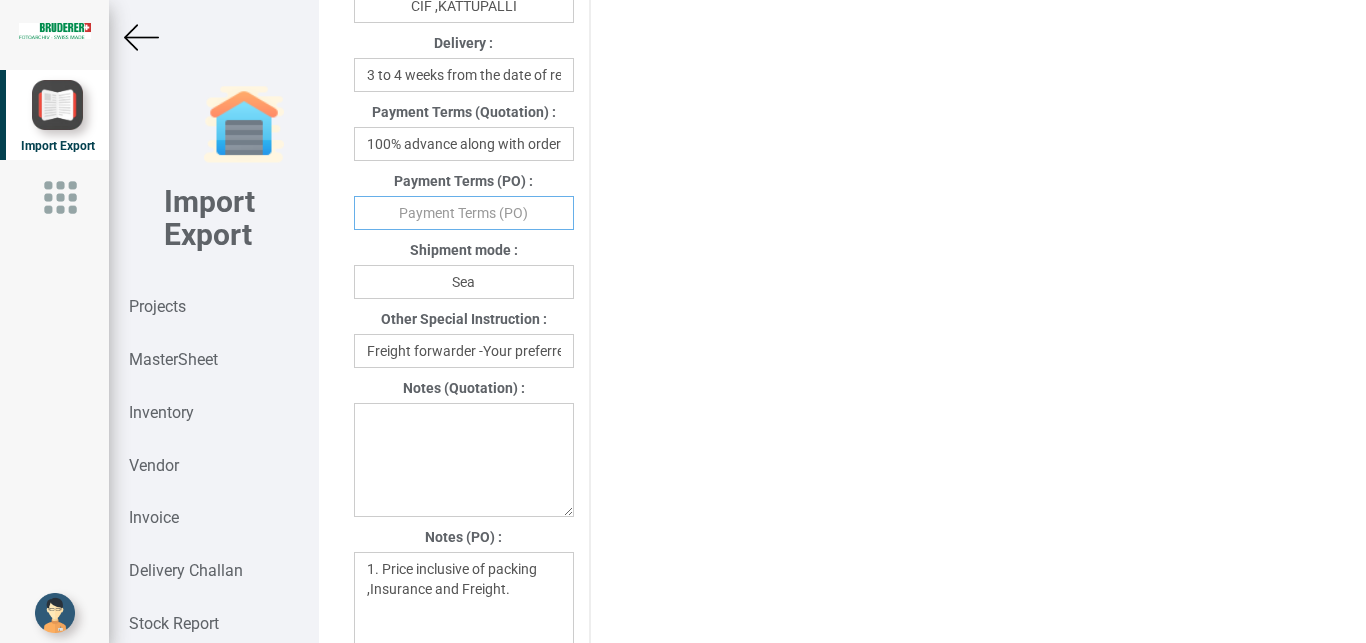 scroll, scrollTop: 0, scrollLeft: 0, axis: both 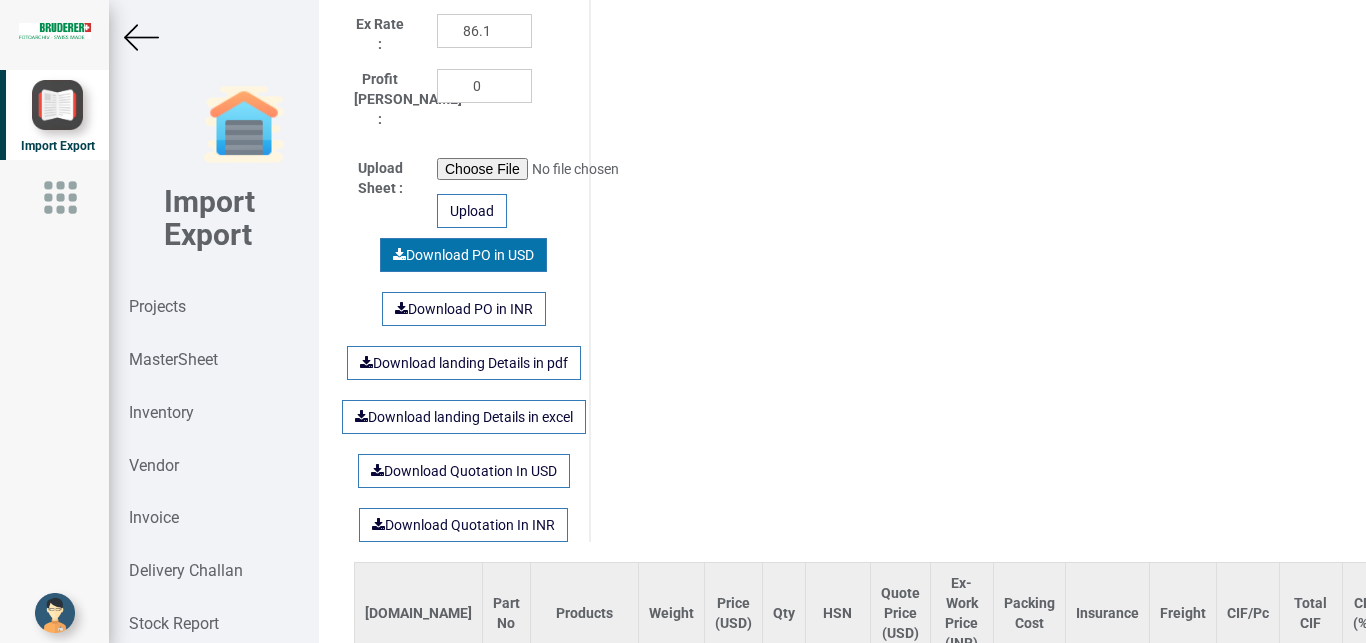 type on "T/T Remittance - Advance payment" 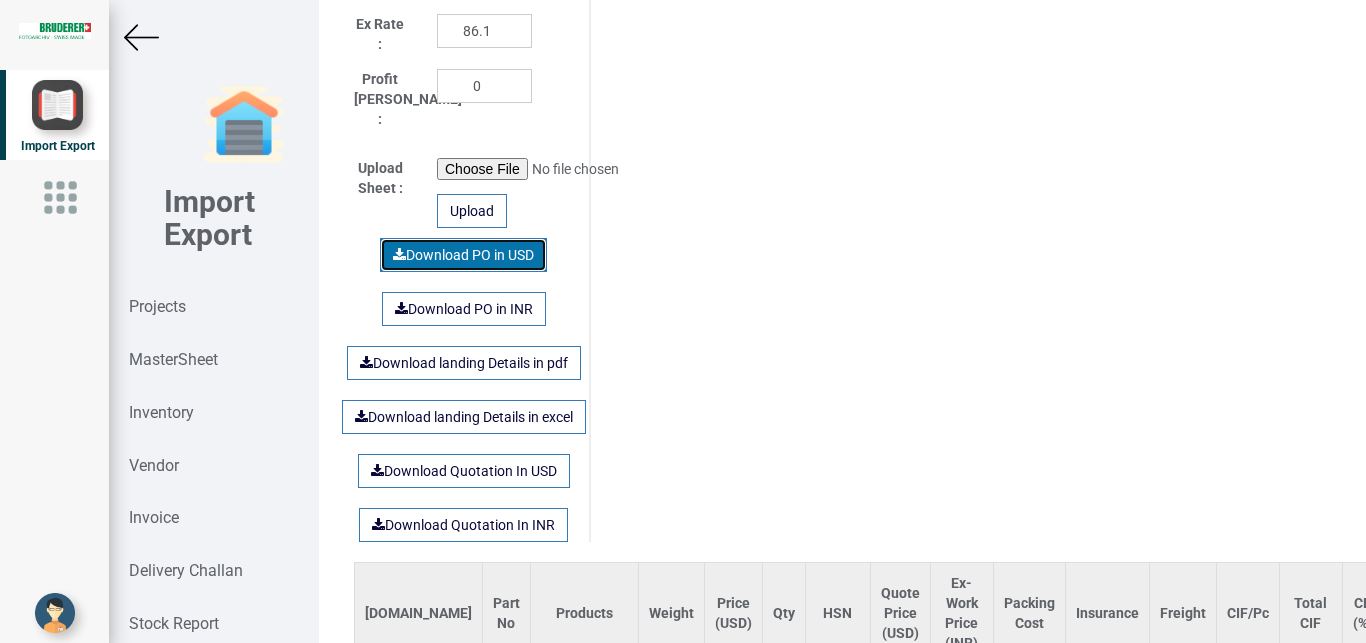 click on "Download PO in USD" at bounding box center [463, 255] 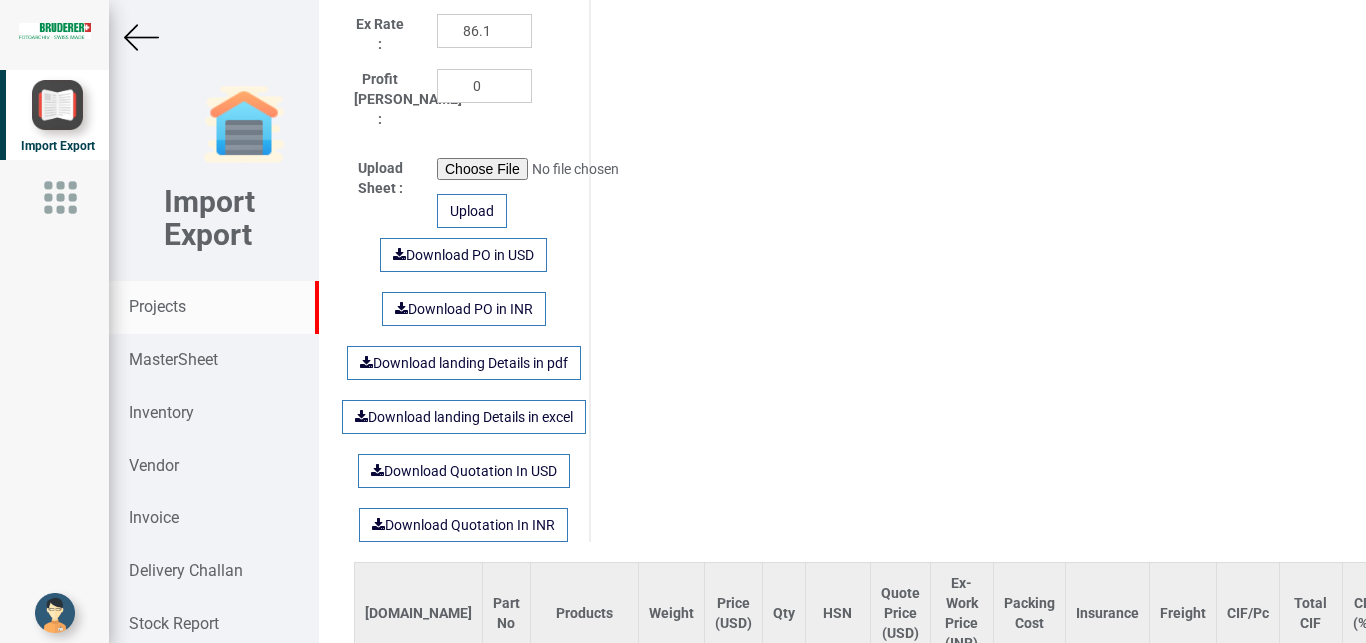 click on "Projects" at bounding box center (157, 306) 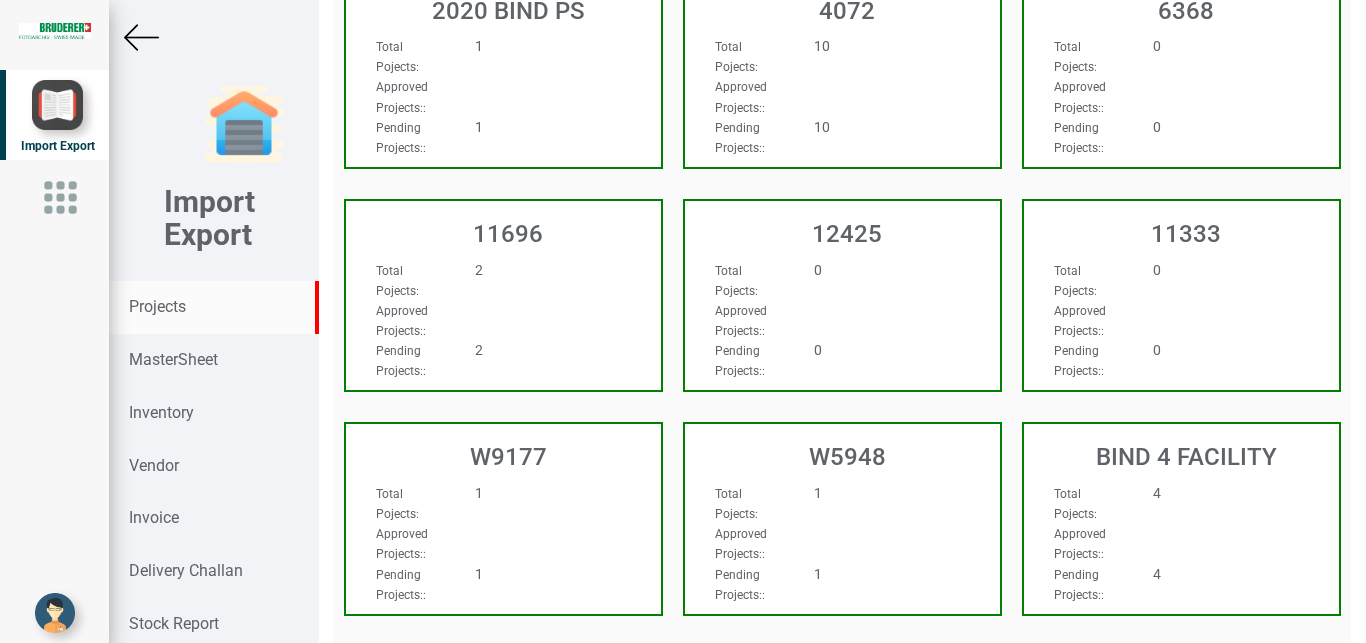 scroll, scrollTop: 2050, scrollLeft: 0, axis: vertical 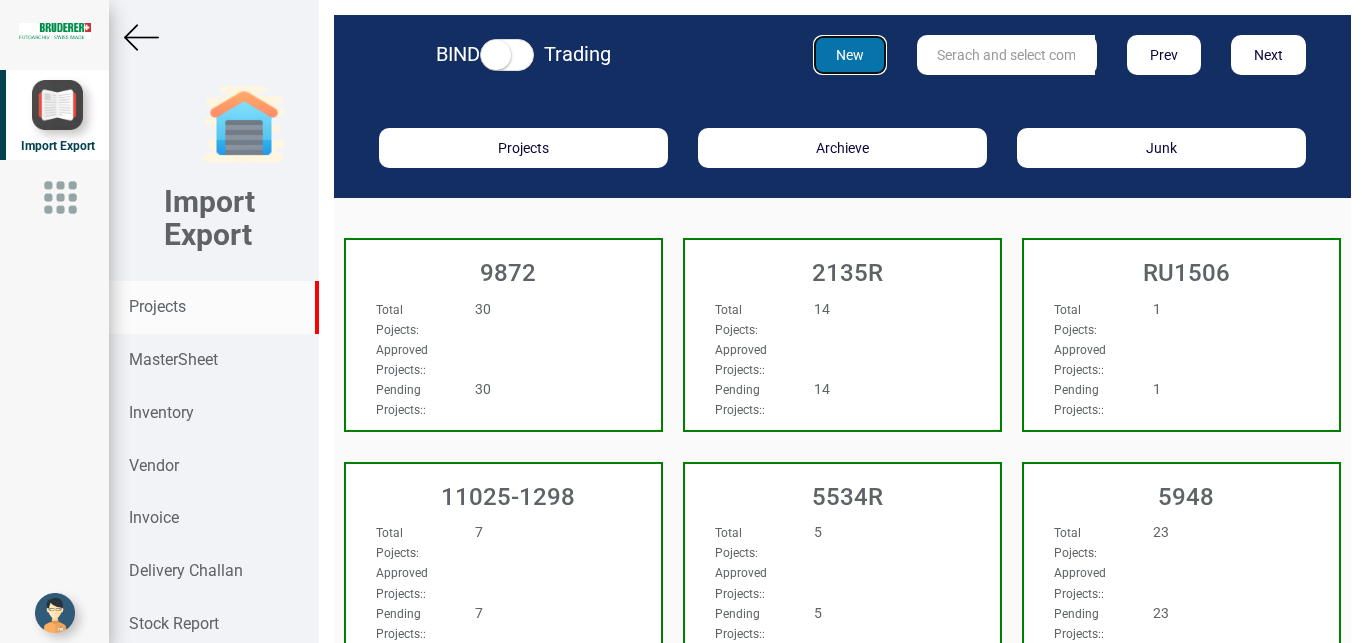 click on "New" at bounding box center [850, 55] 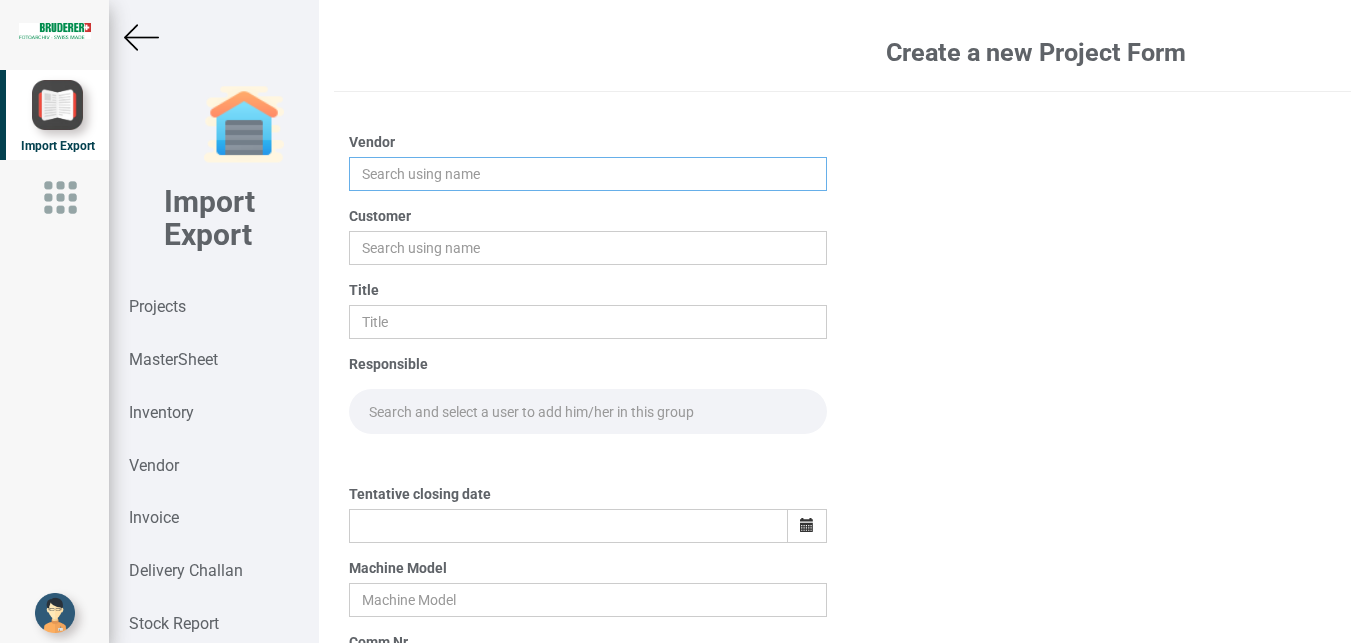 click at bounding box center (588, 174) 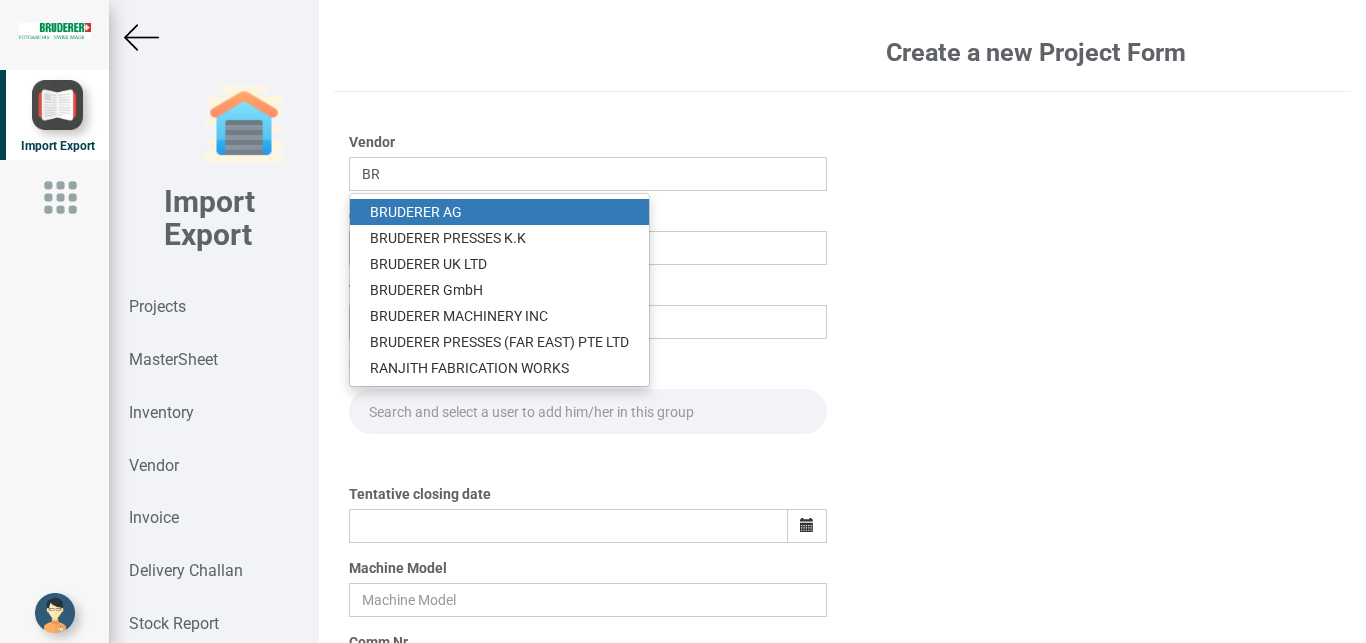 click on "BR UDERER AG" at bounding box center [499, 212] 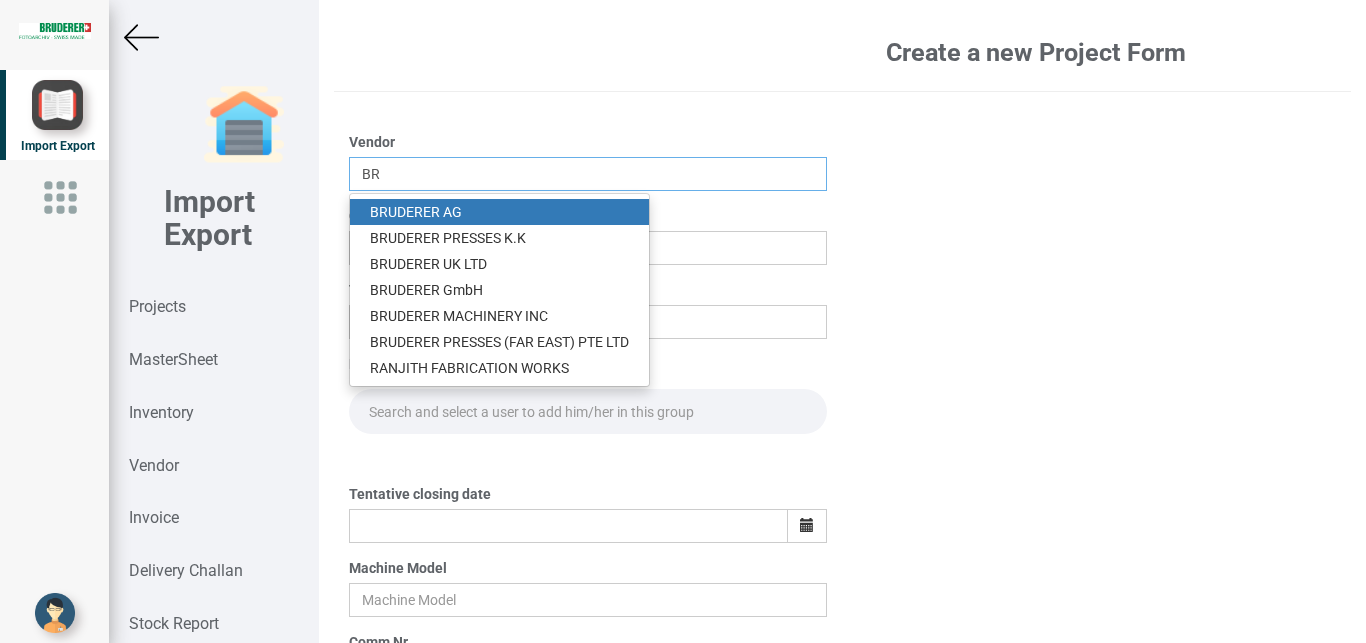 type on "[PERSON_NAME]" 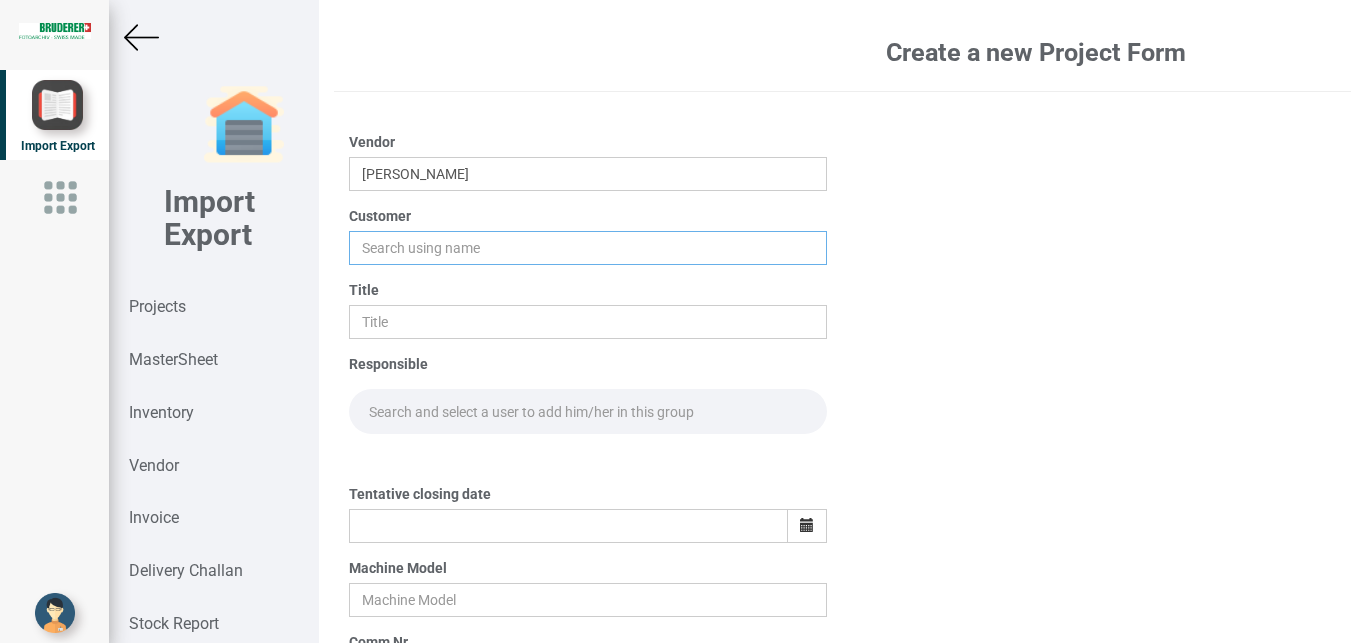 drag, startPoint x: 378, startPoint y: 232, endPoint x: 570, endPoint y: 245, distance: 192.4396 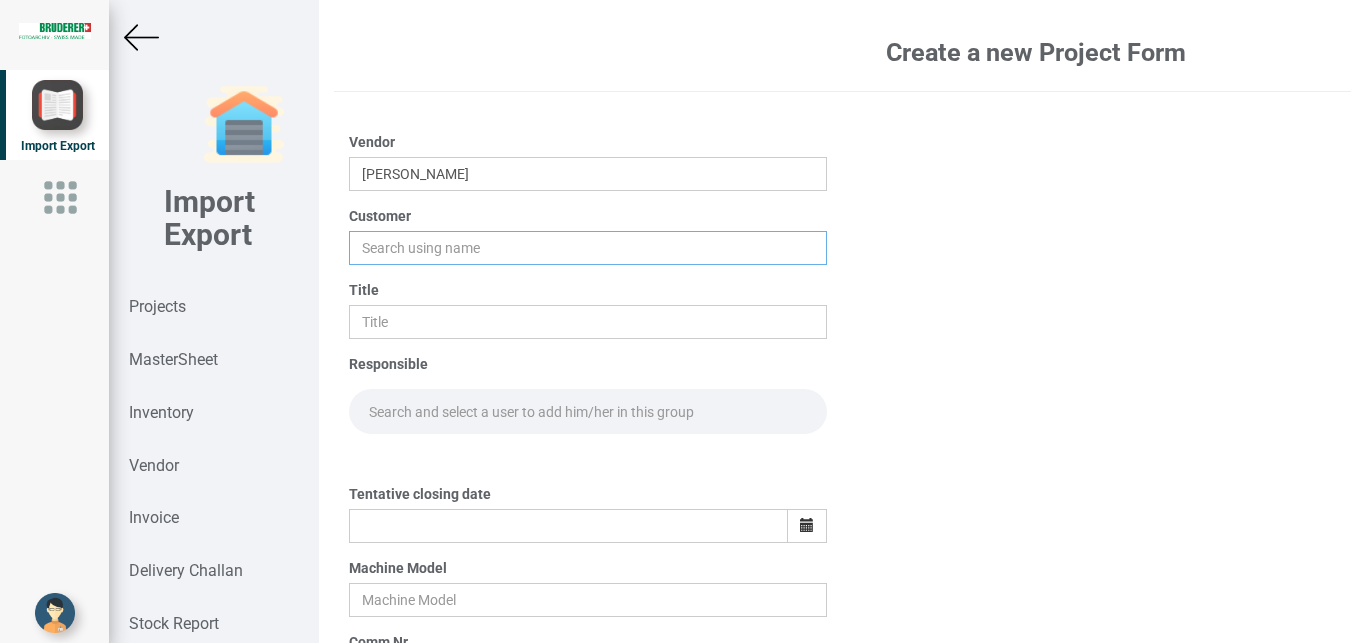 click at bounding box center (588, 248) 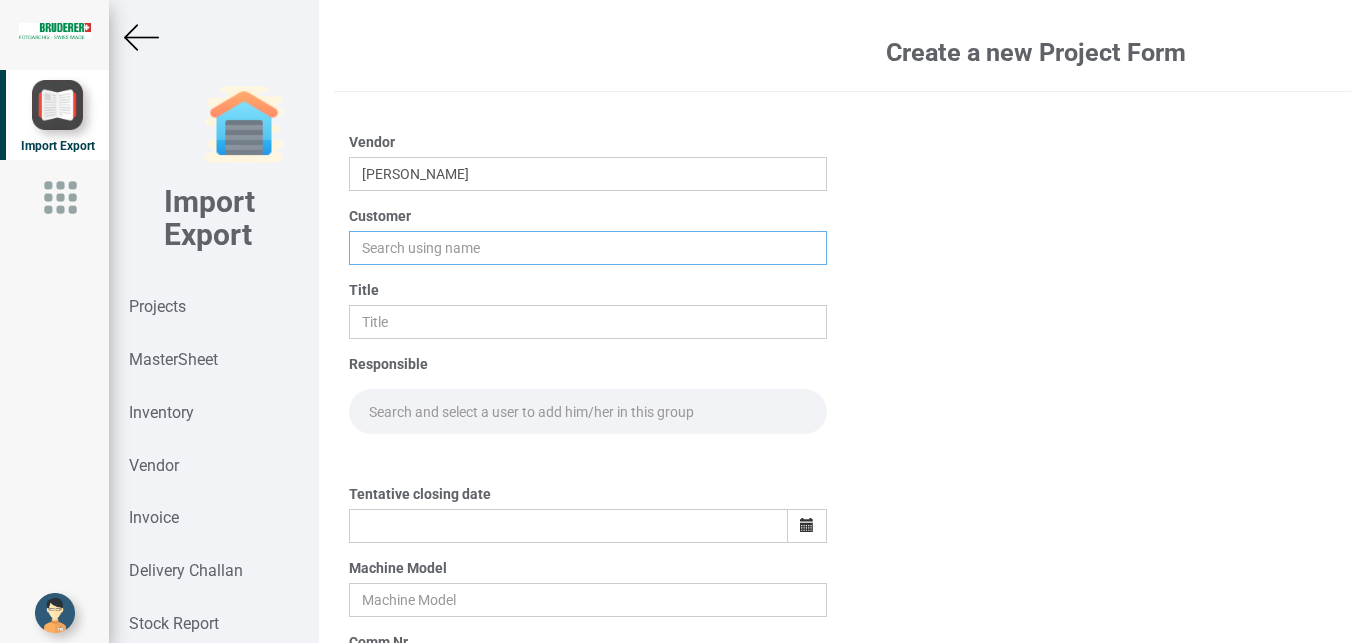 type on "N" 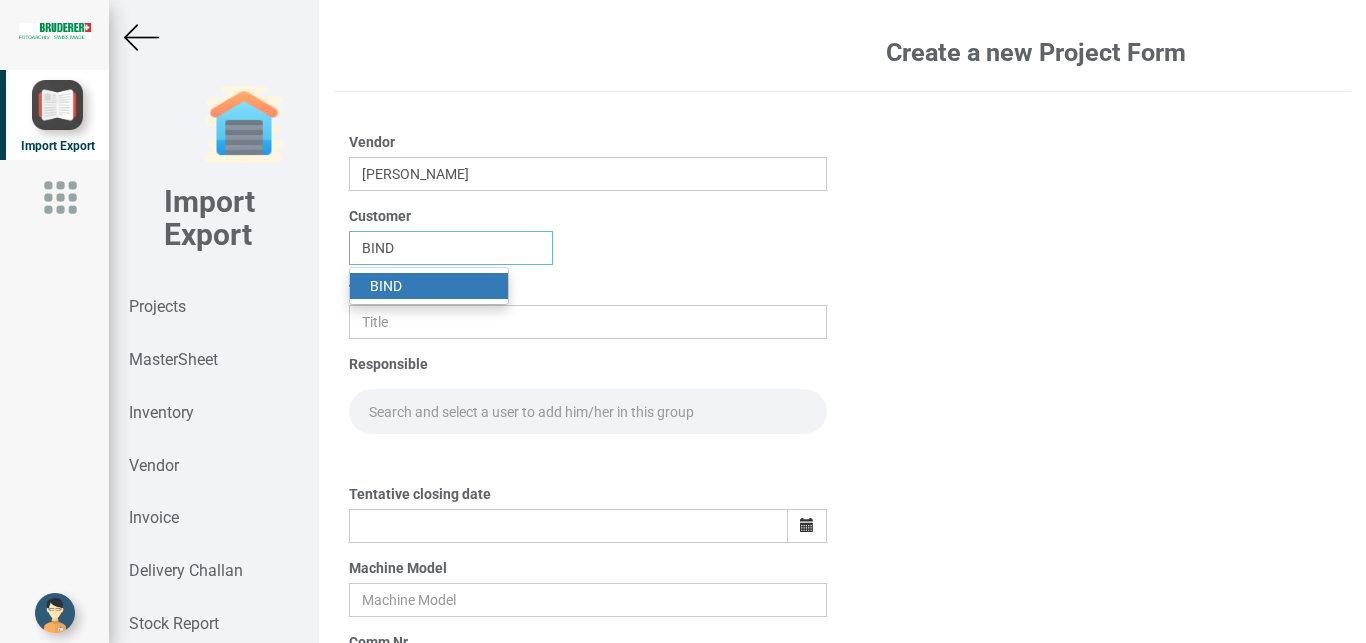 type on "BIND" 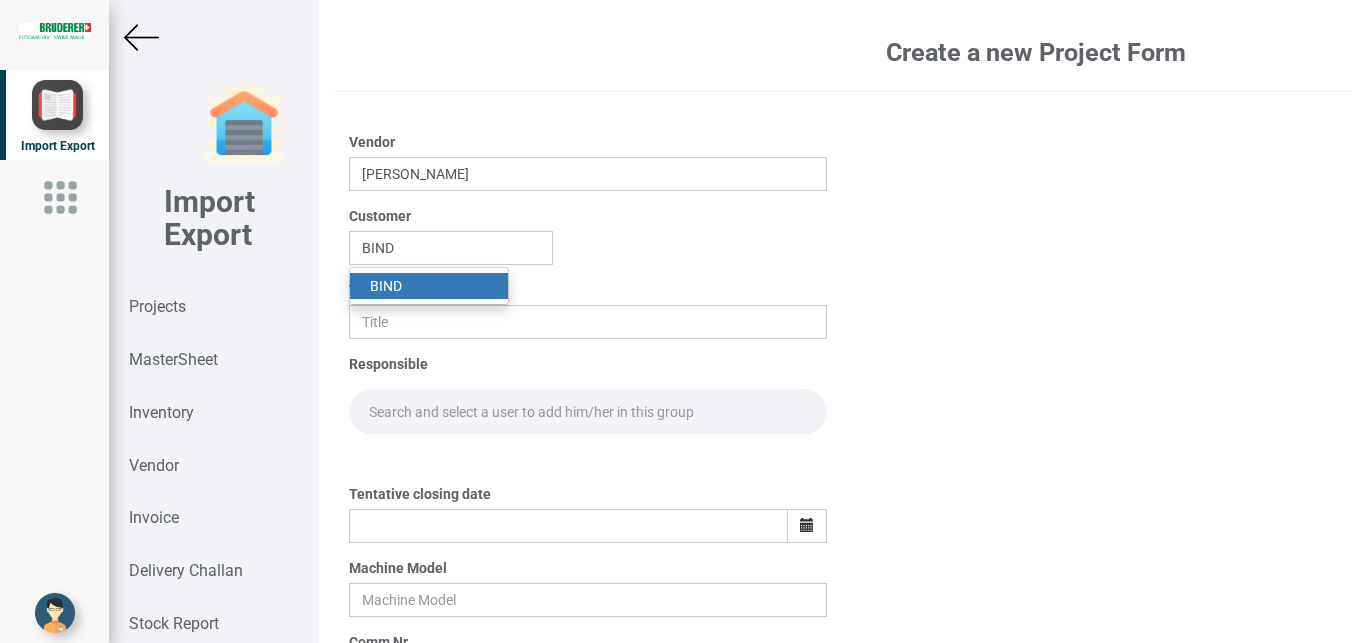 click on "BIND" at bounding box center [386, 286] 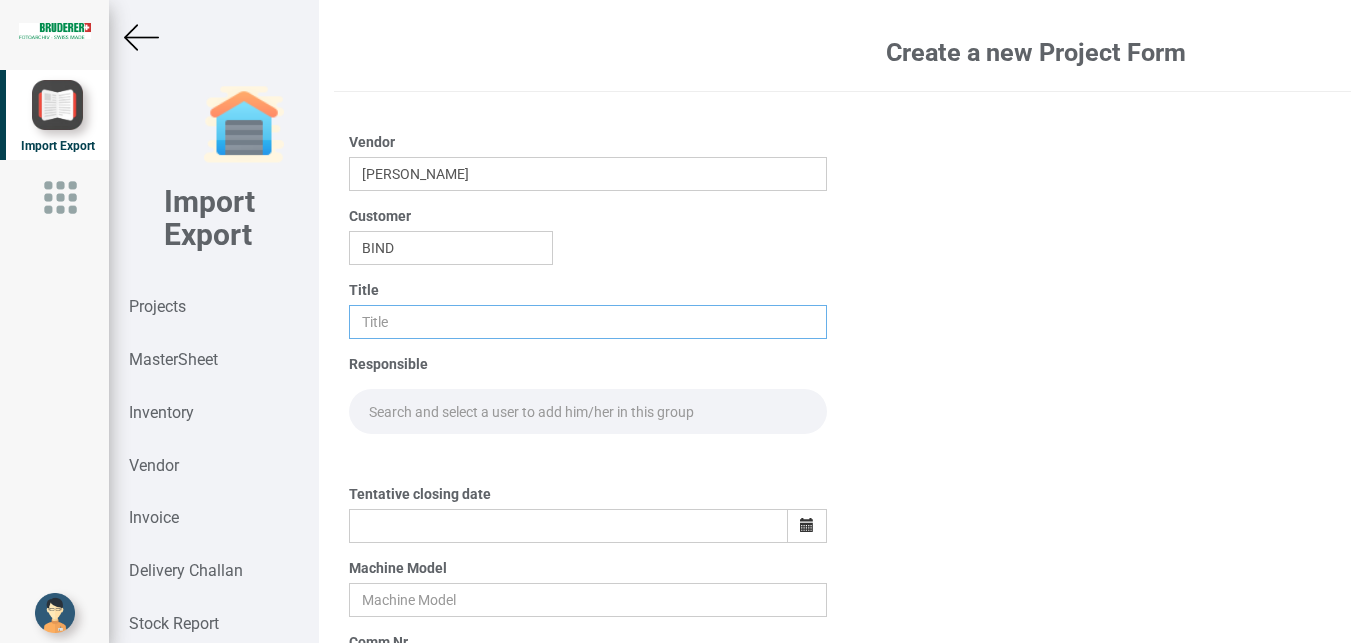 drag, startPoint x: 378, startPoint y: 313, endPoint x: 422, endPoint y: 315, distance: 44.04543 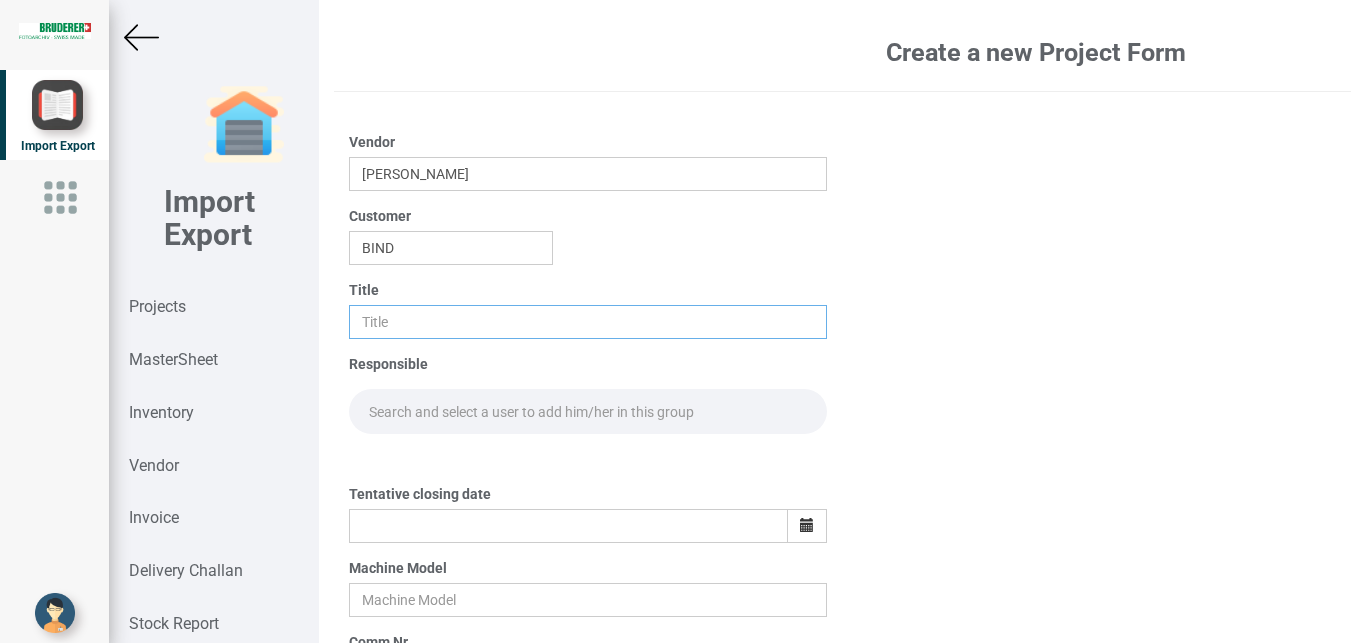 click at bounding box center (588, 322) 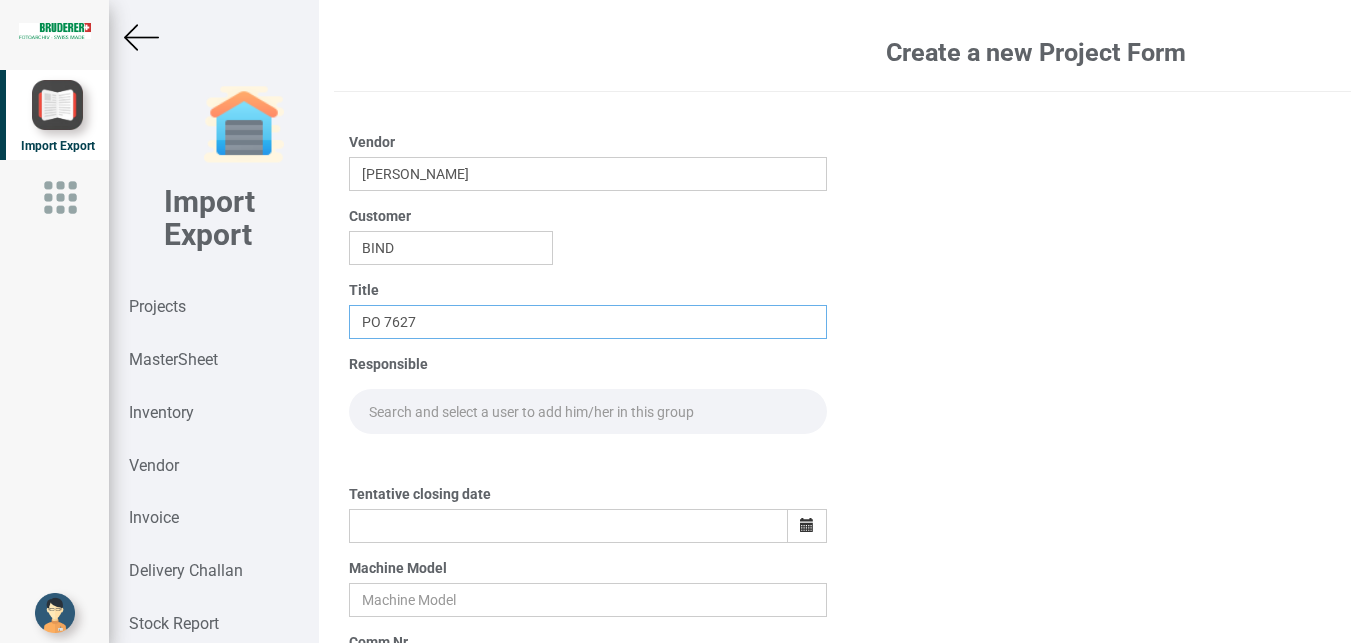 type on "PO 7627" 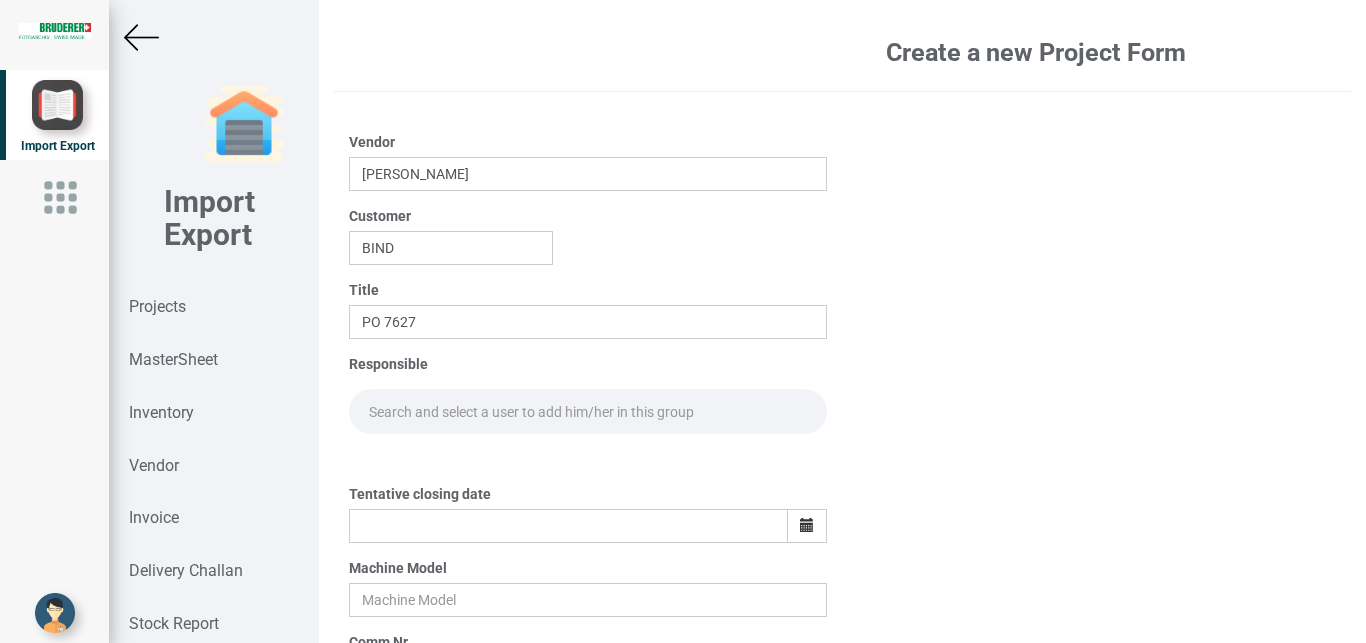 drag, startPoint x: 388, startPoint y: 409, endPoint x: 476, endPoint y: 396, distance: 88.95505 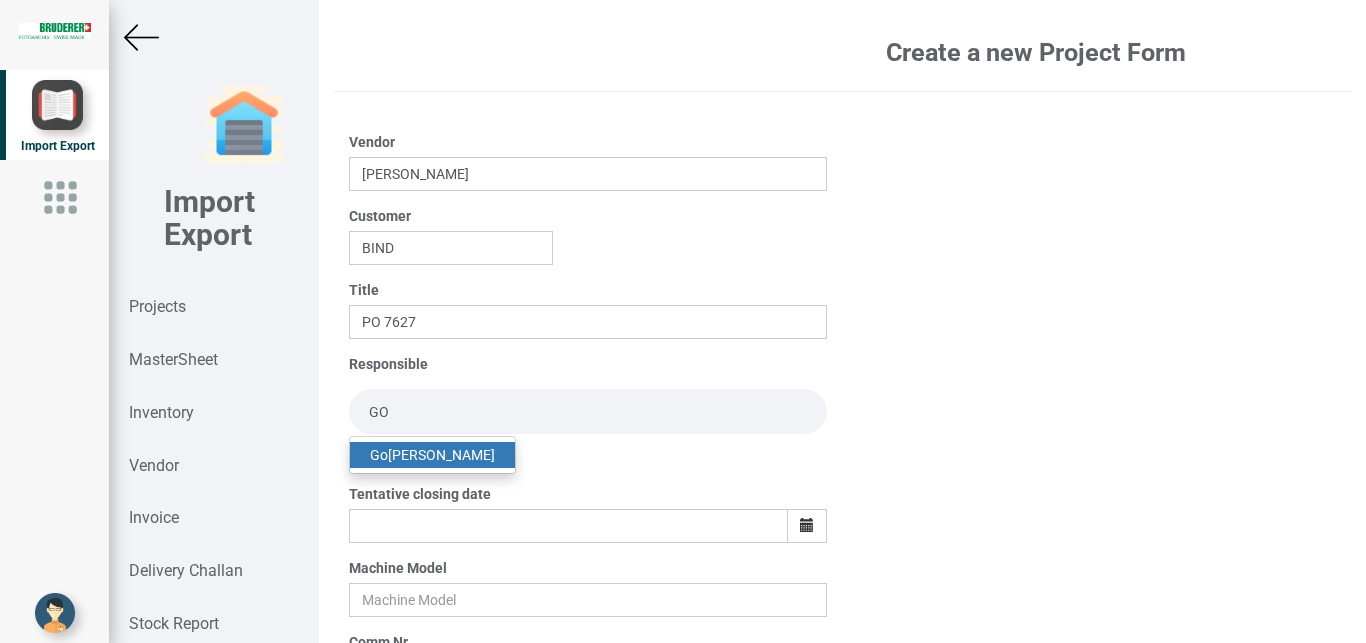 type on "GO" 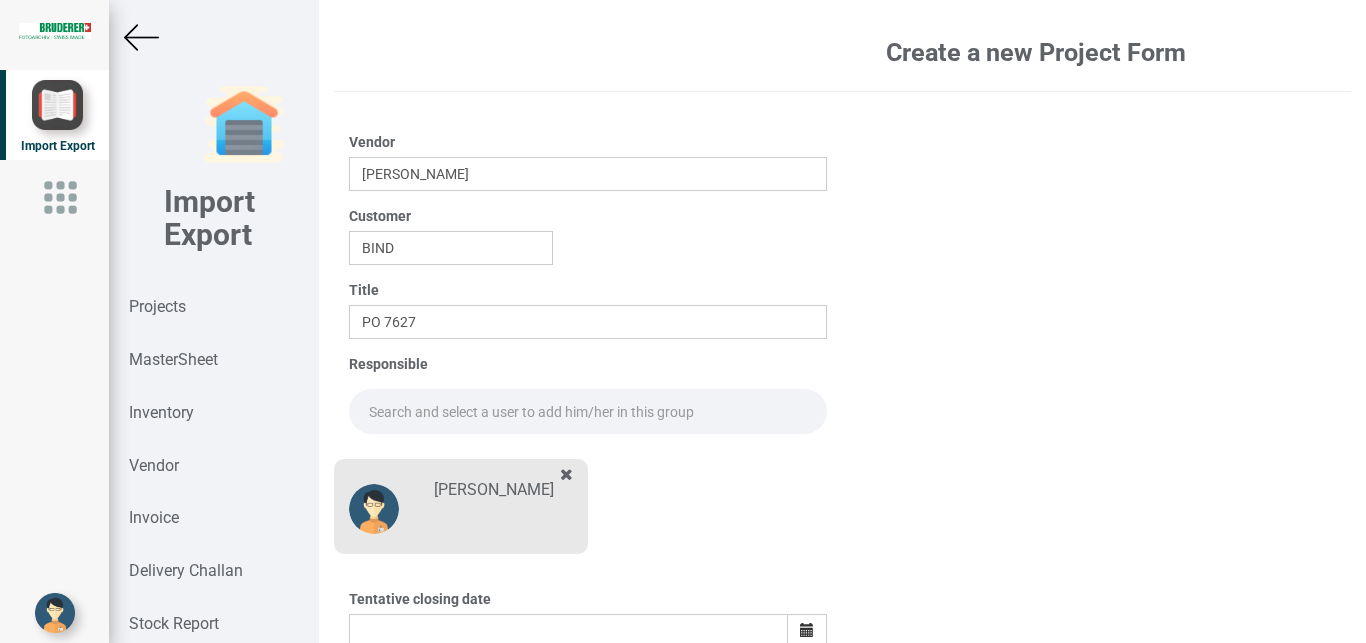 drag, startPoint x: 394, startPoint y: 403, endPoint x: 436, endPoint y: 399, distance: 42.190044 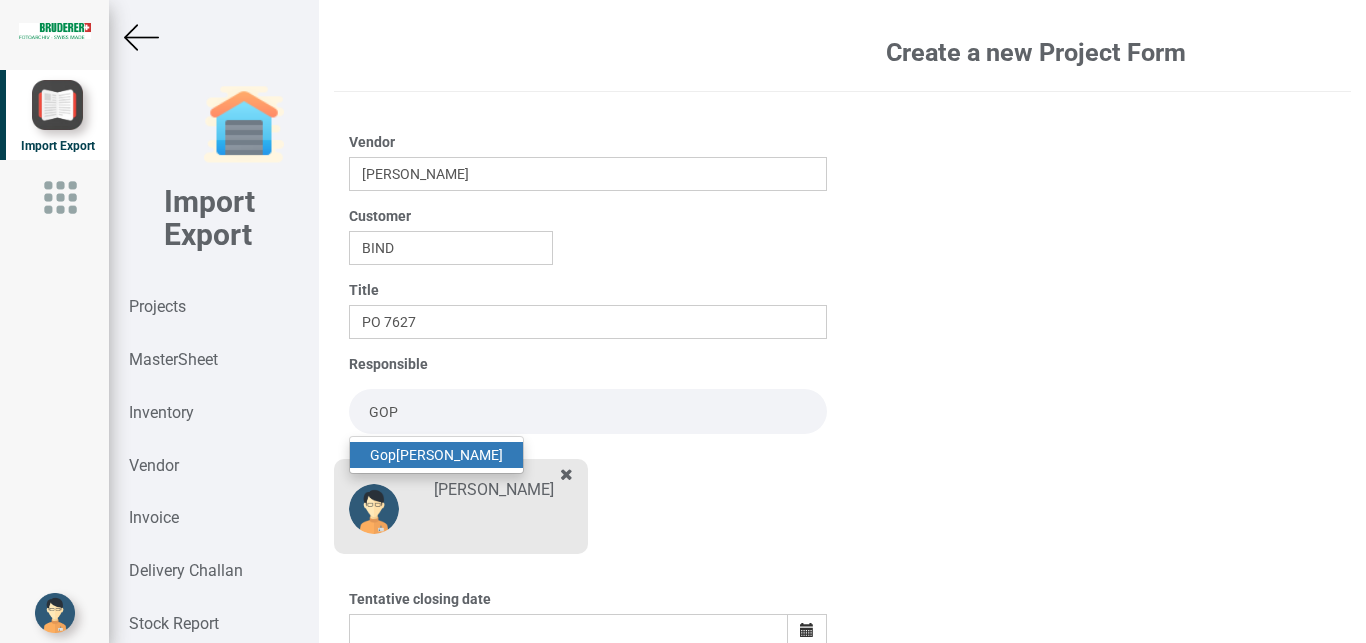 drag, startPoint x: 448, startPoint y: 444, endPoint x: 632, endPoint y: 450, distance: 184.0978 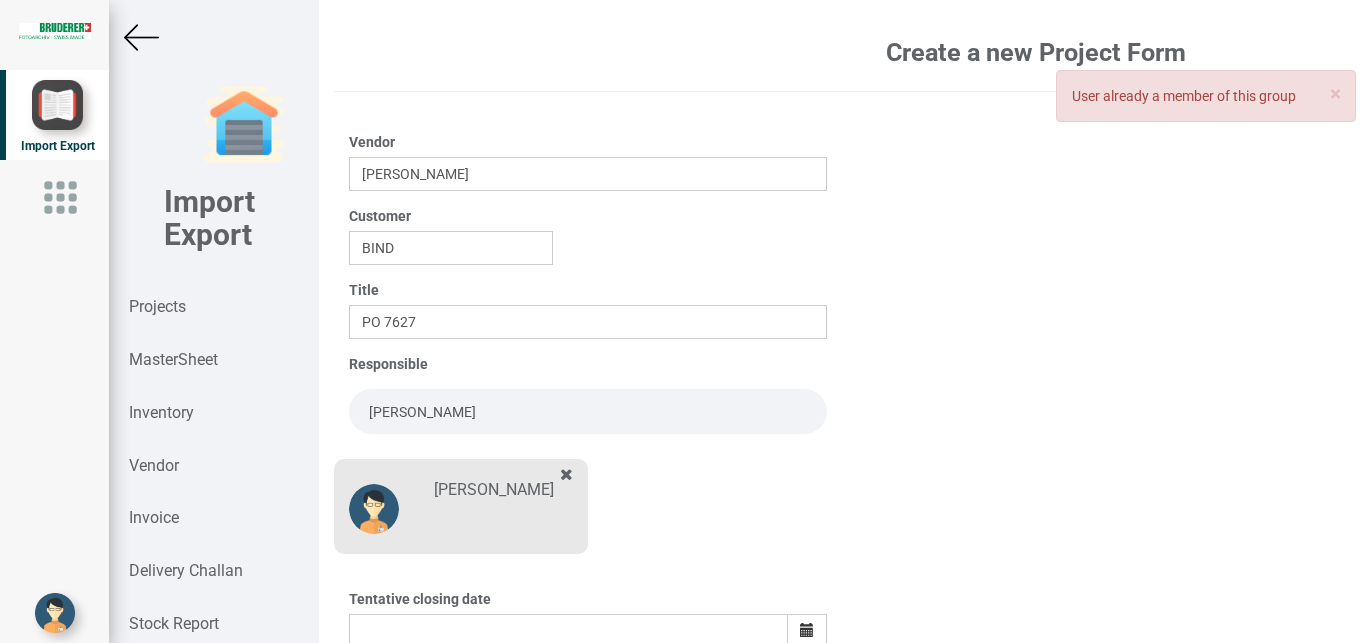 scroll, scrollTop: 350, scrollLeft: 0, axis: vertical 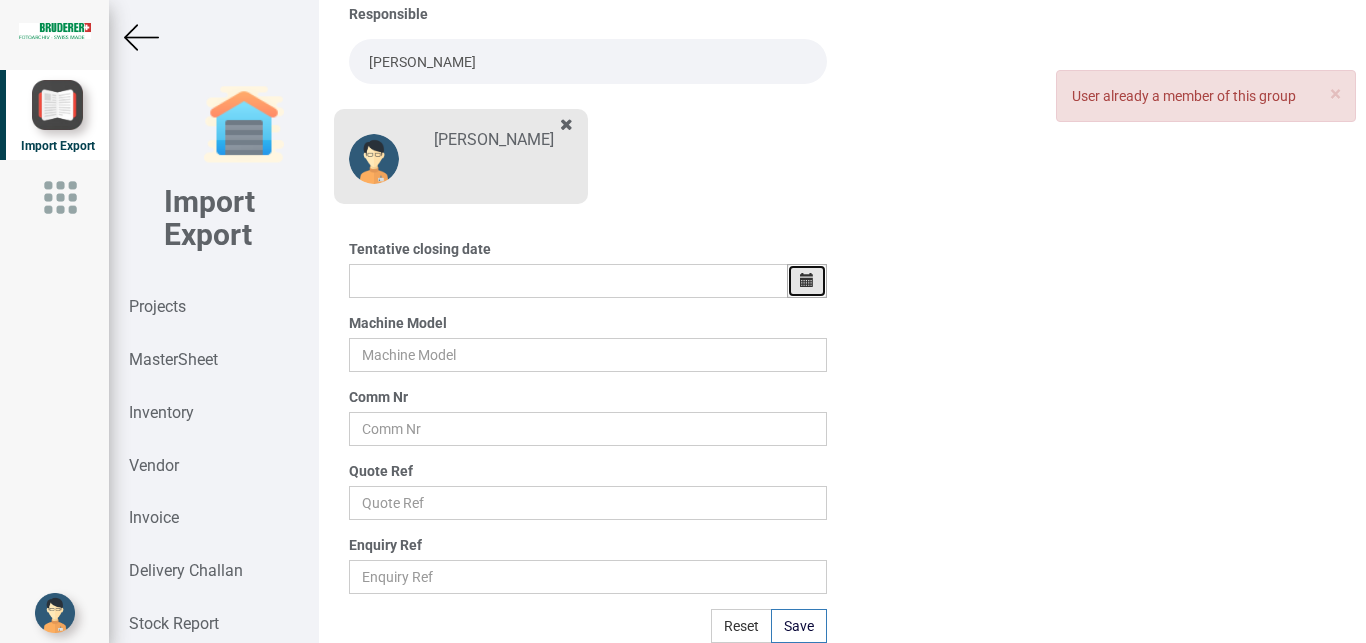 click at bounding box center (807, 280) 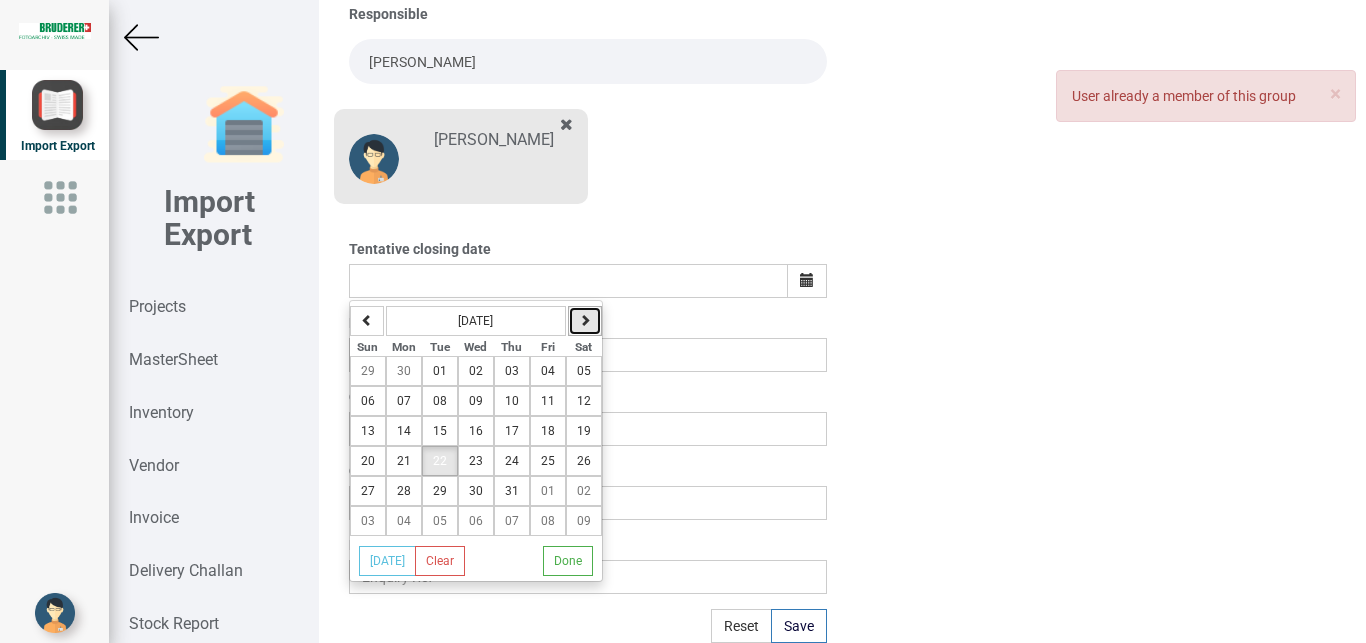 drag, startPoint x: 579, startPoint y: 312, endPoint x: 571, endPoint y: 331, distance: 20.615528 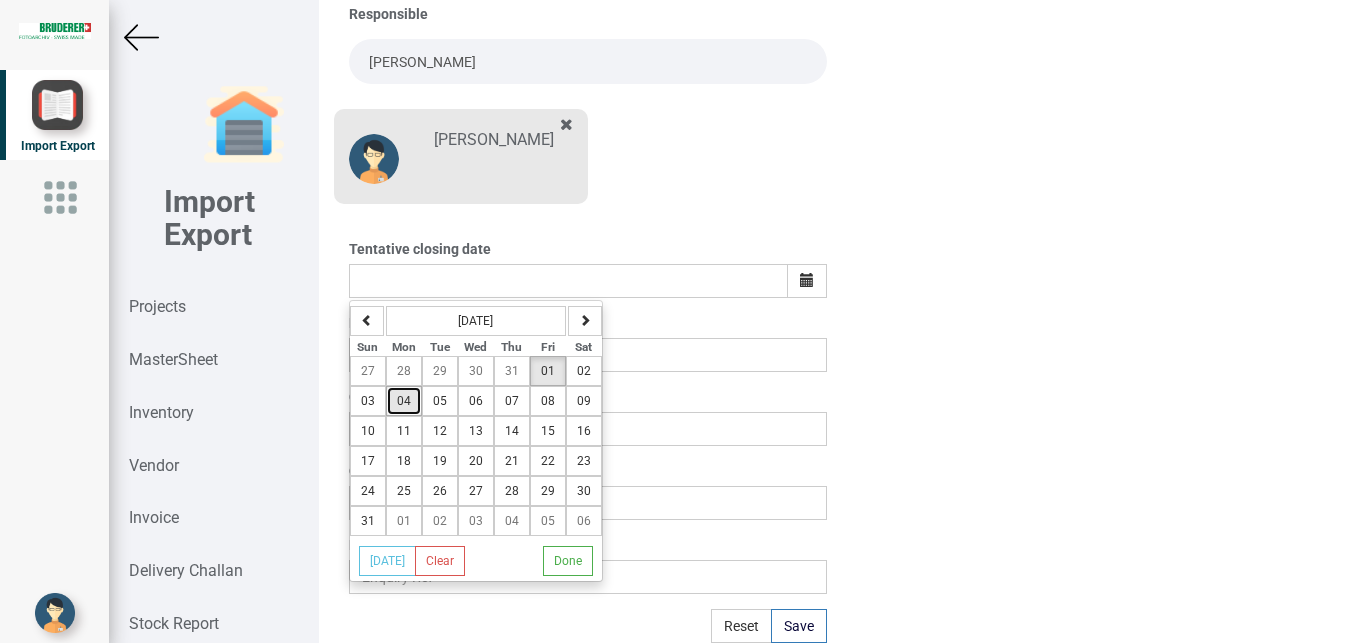 click on "04" at bounding box center [404, 401] 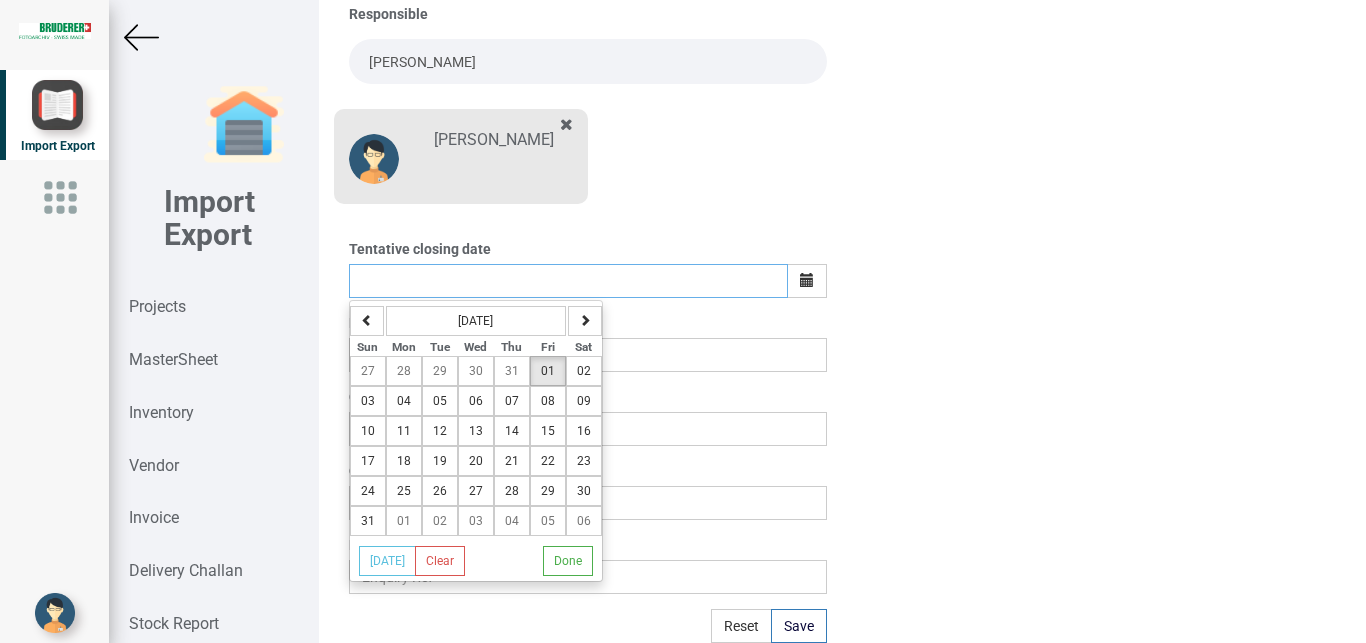 type on "[DATE]" 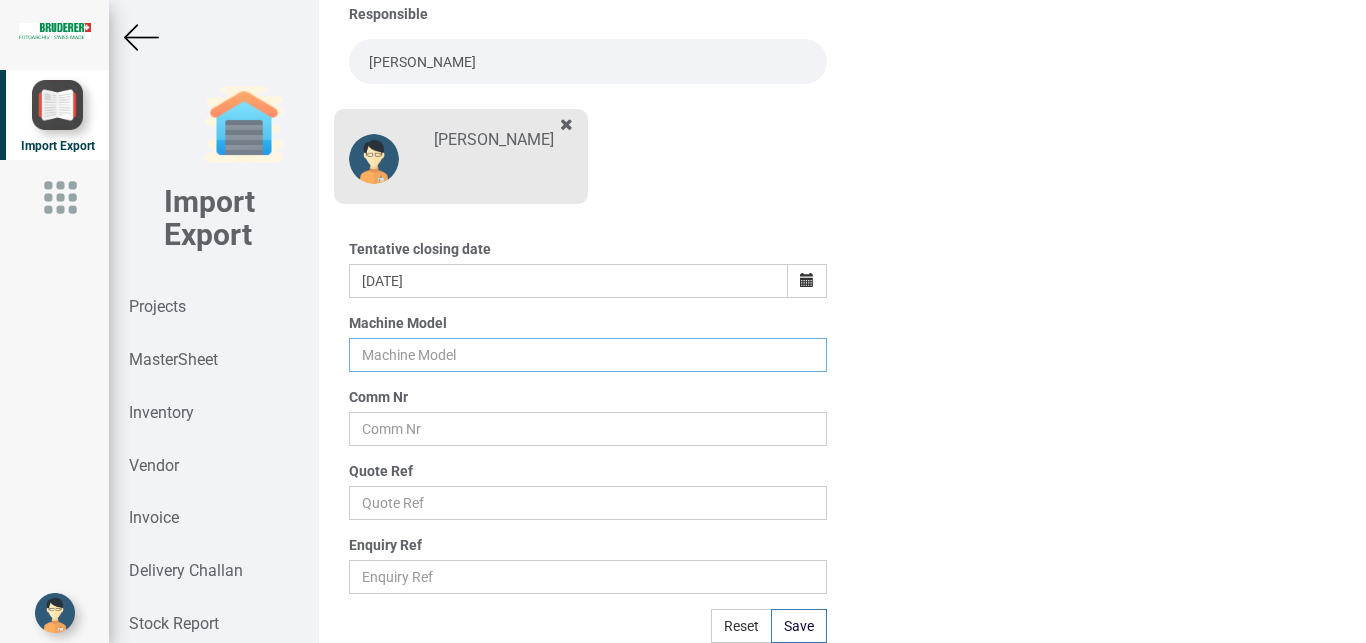 click at bounding box center [588, 355] 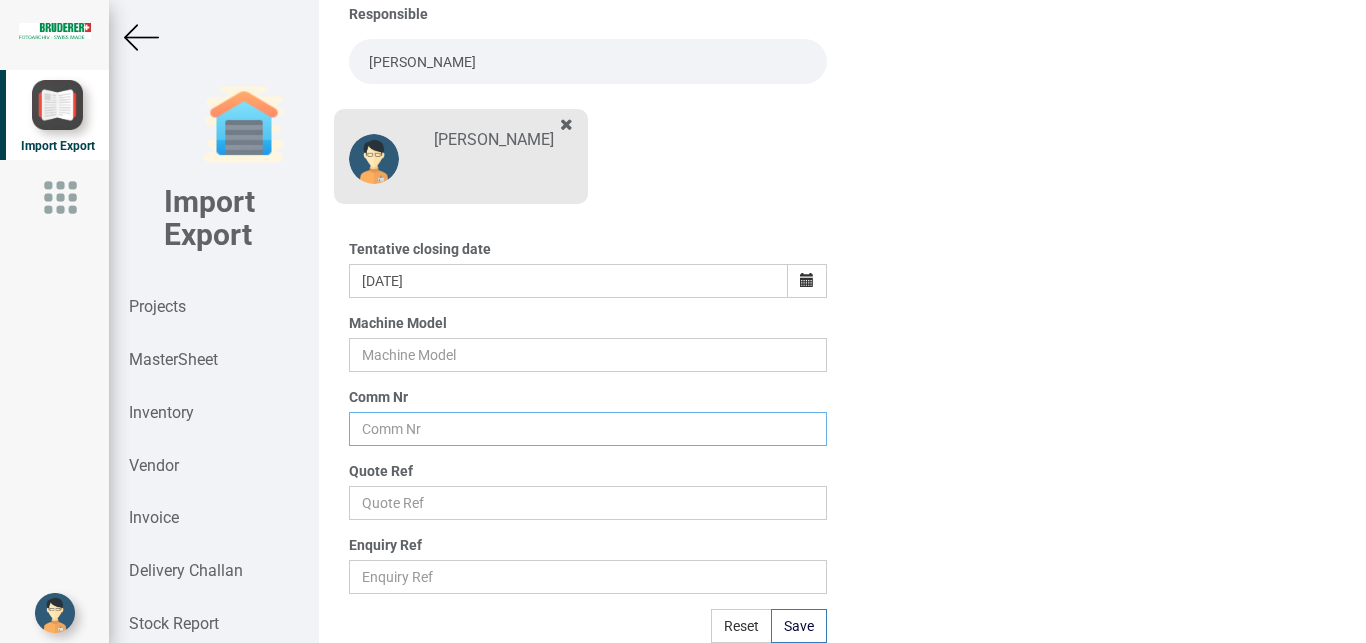 click at bounding box center [588, 429] 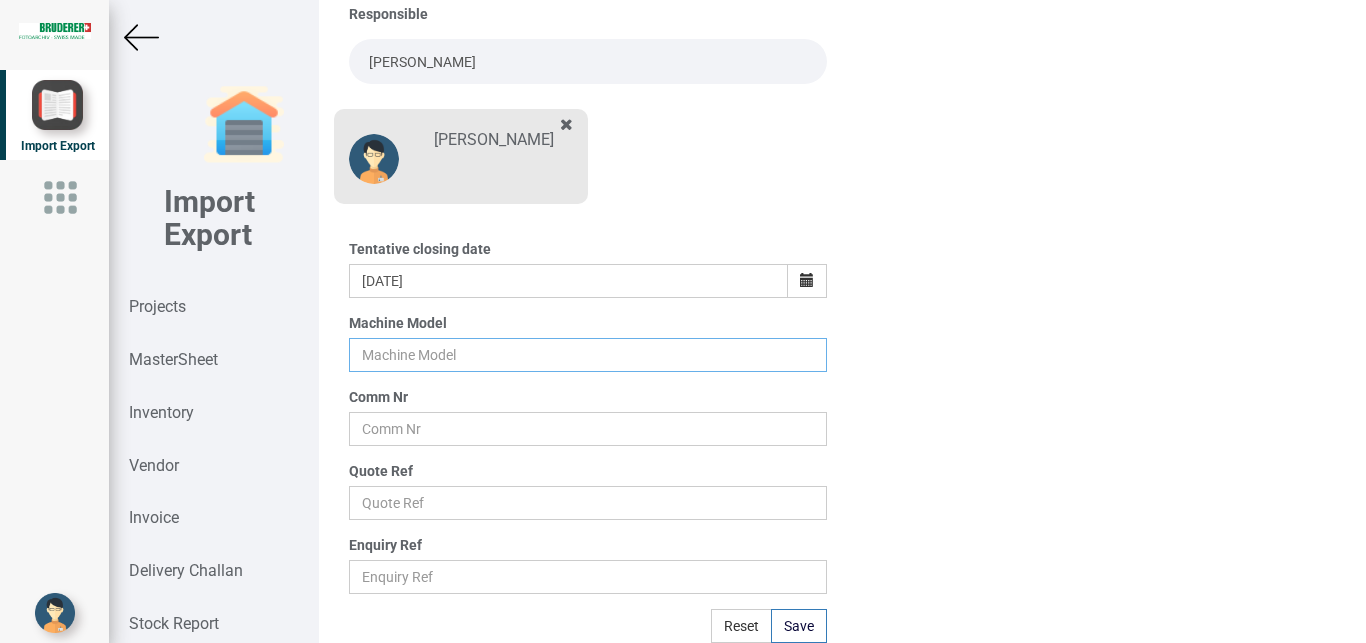 click at bounding box center [588, 355] 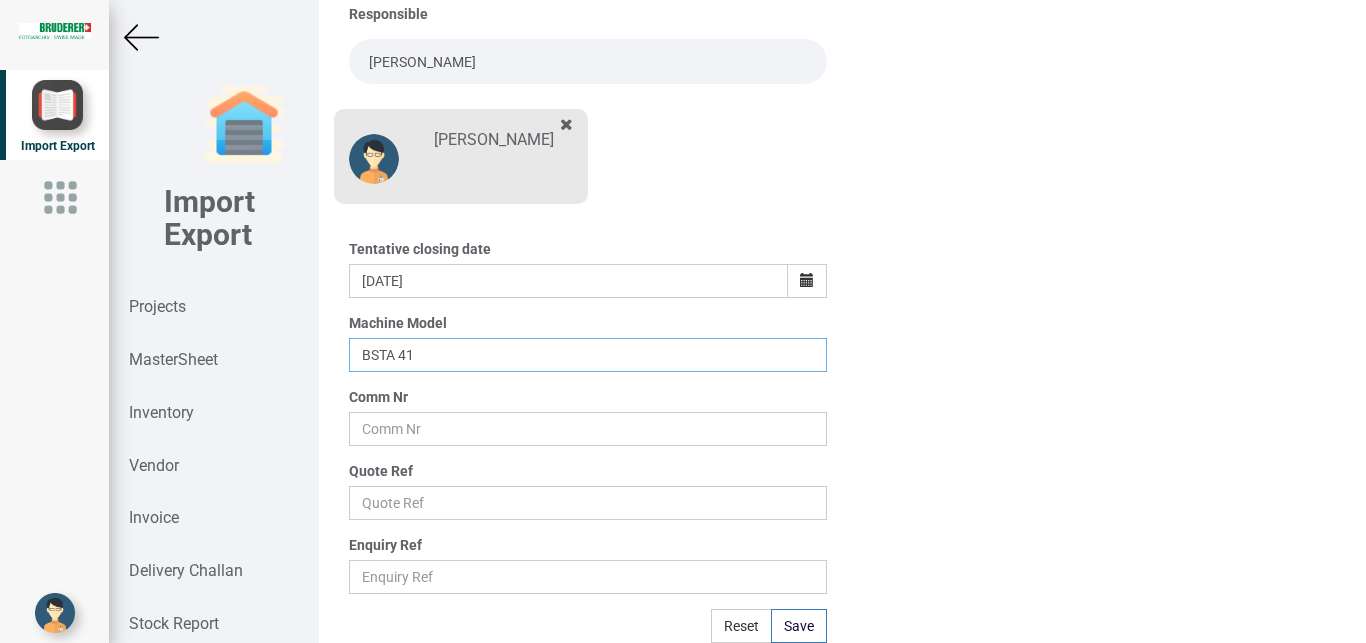 type on "BSTA 41" 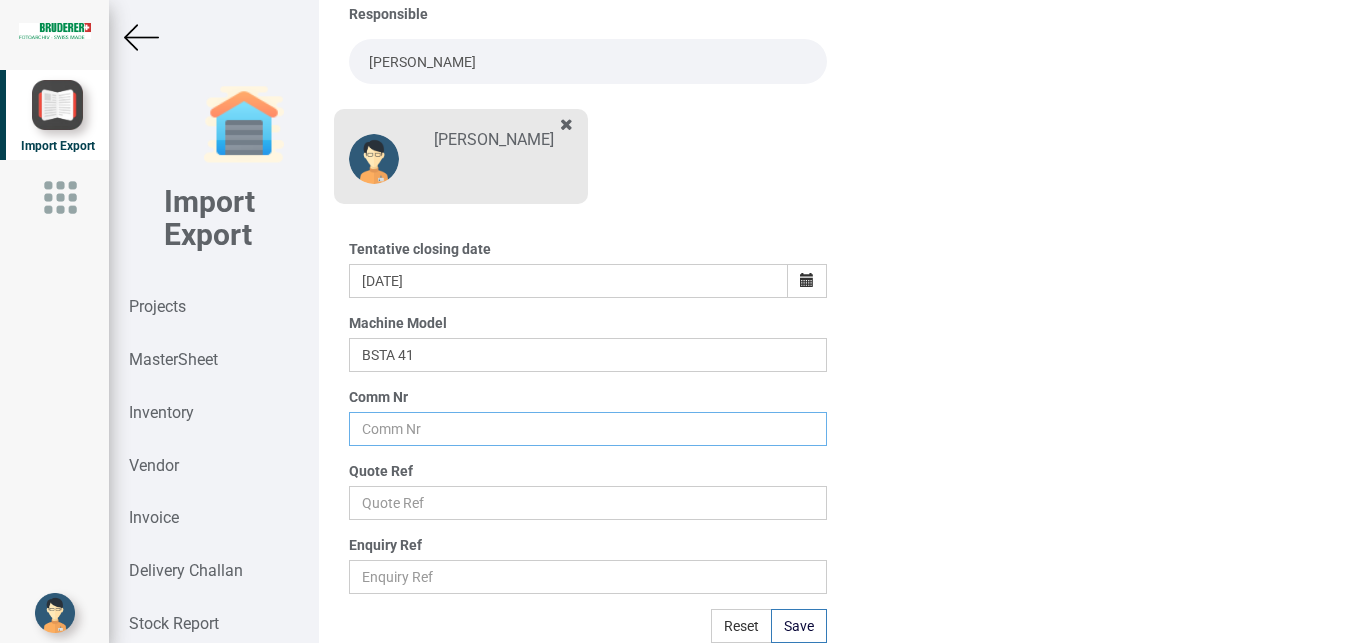 click at bounding box center (588, 429) 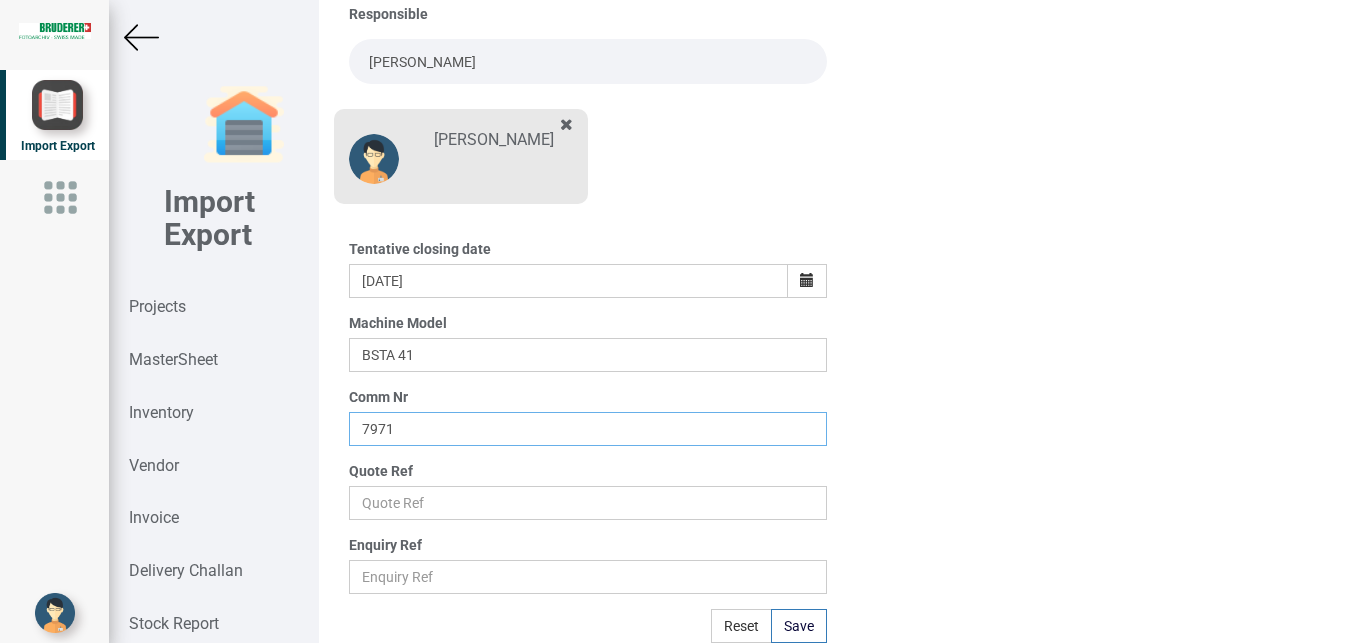 type on "7971" 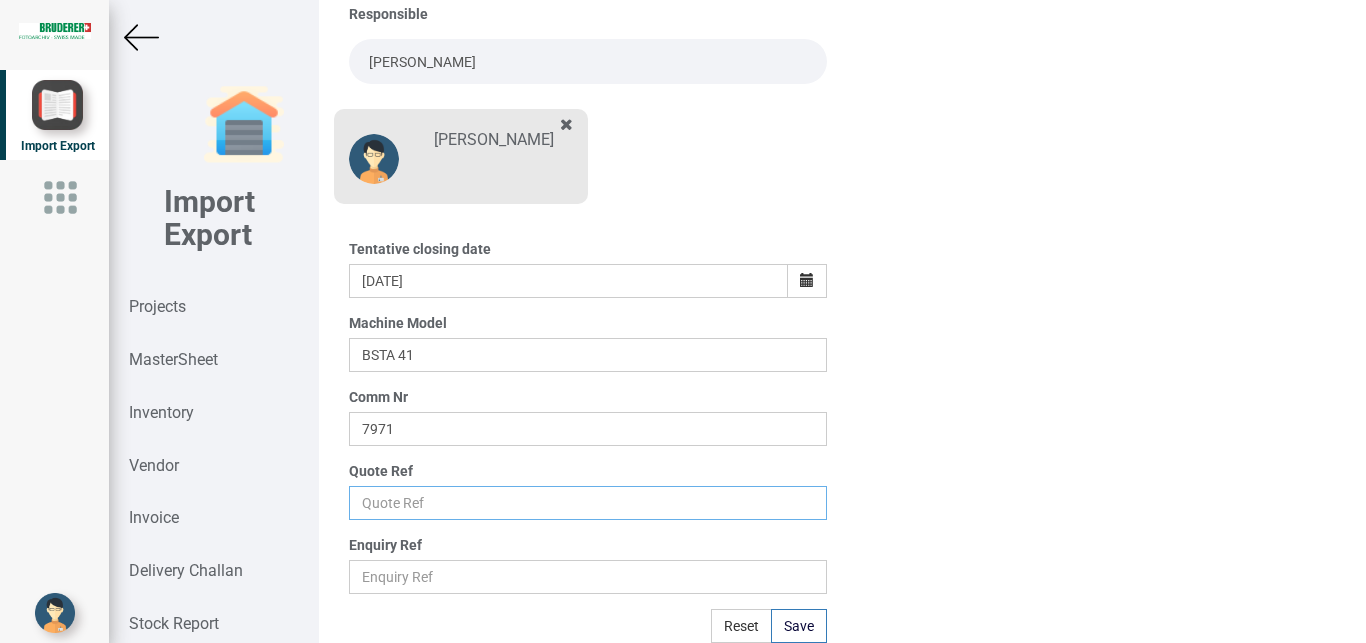 click at bounding box center (588, 503) 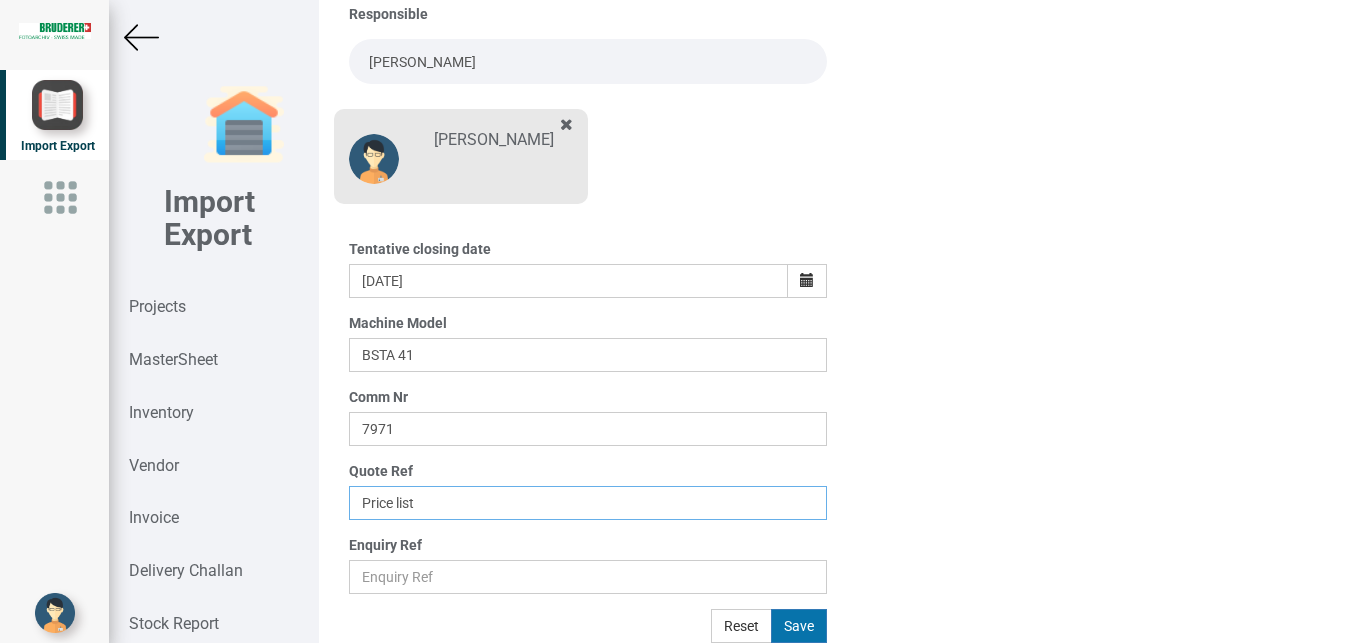 type on "Price list" 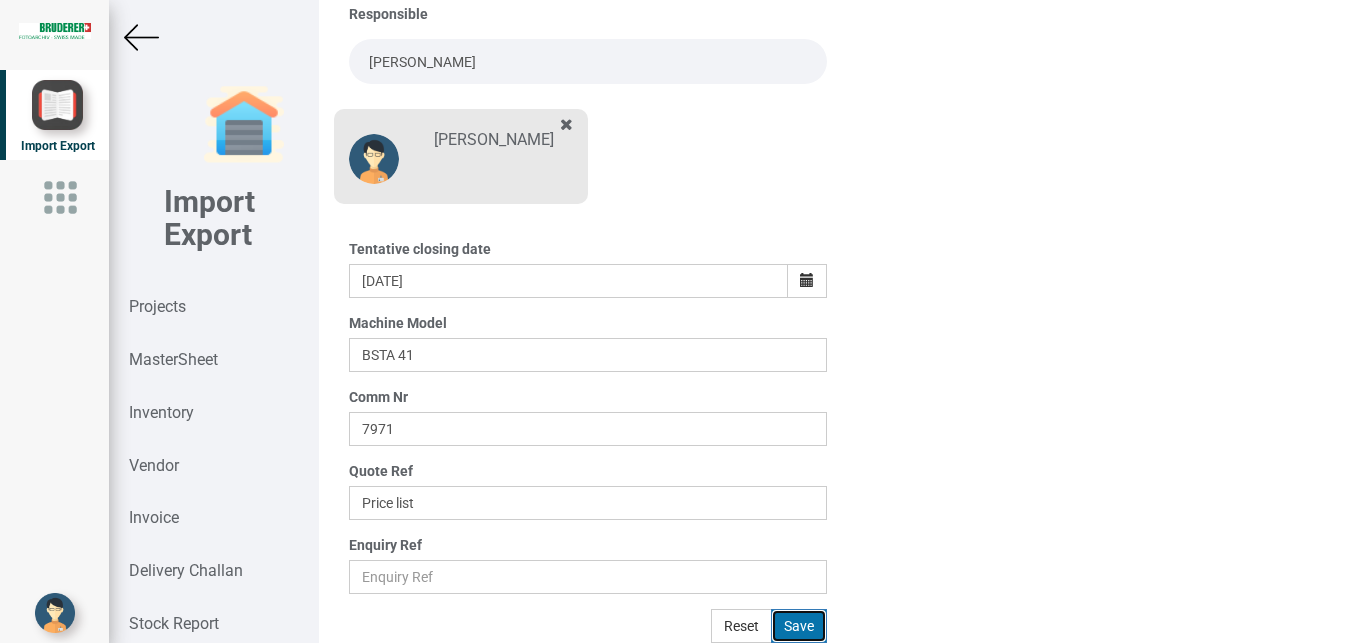 click on "Save" at bounding box center [799, 626] 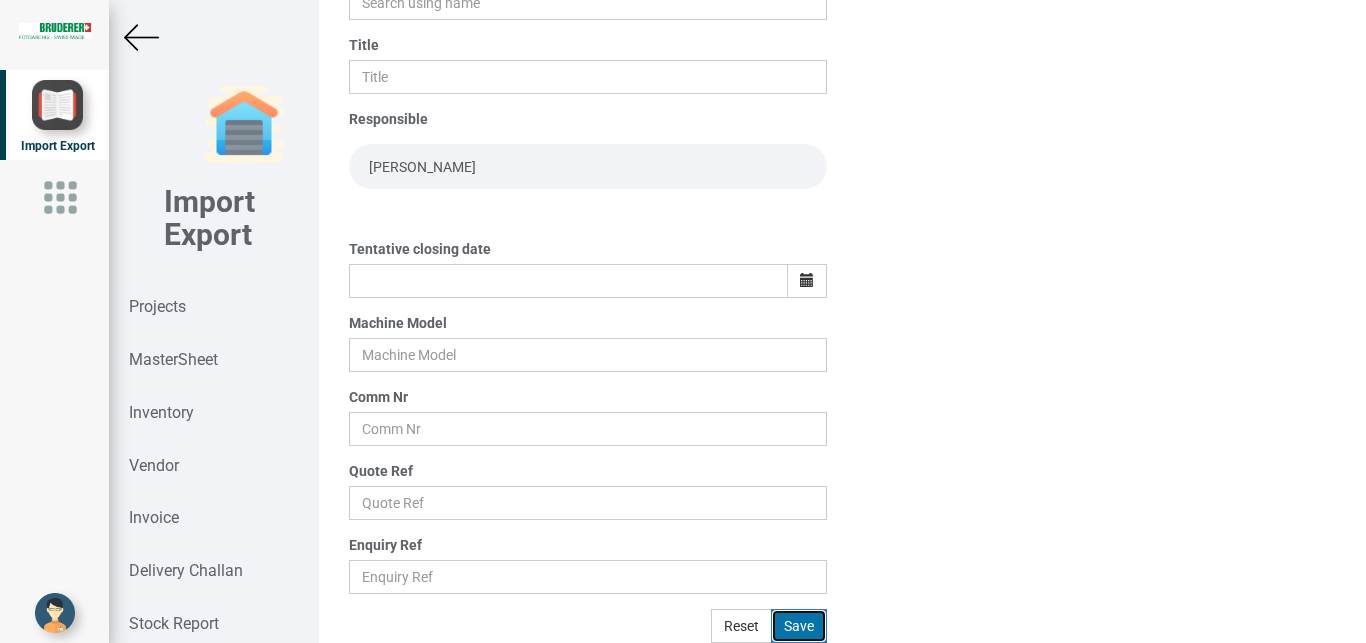 scroll, scrollTop: 245, scrollLeft: 0, axis: vertical 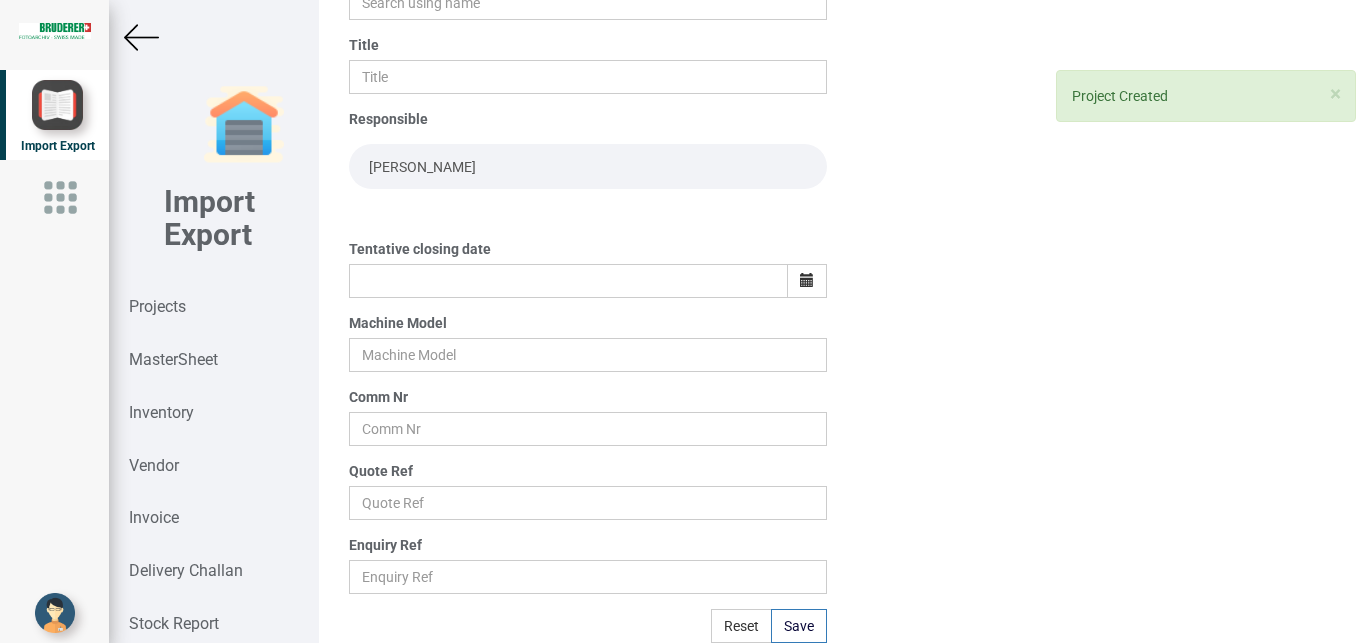 click at bounding box center [141, 37] 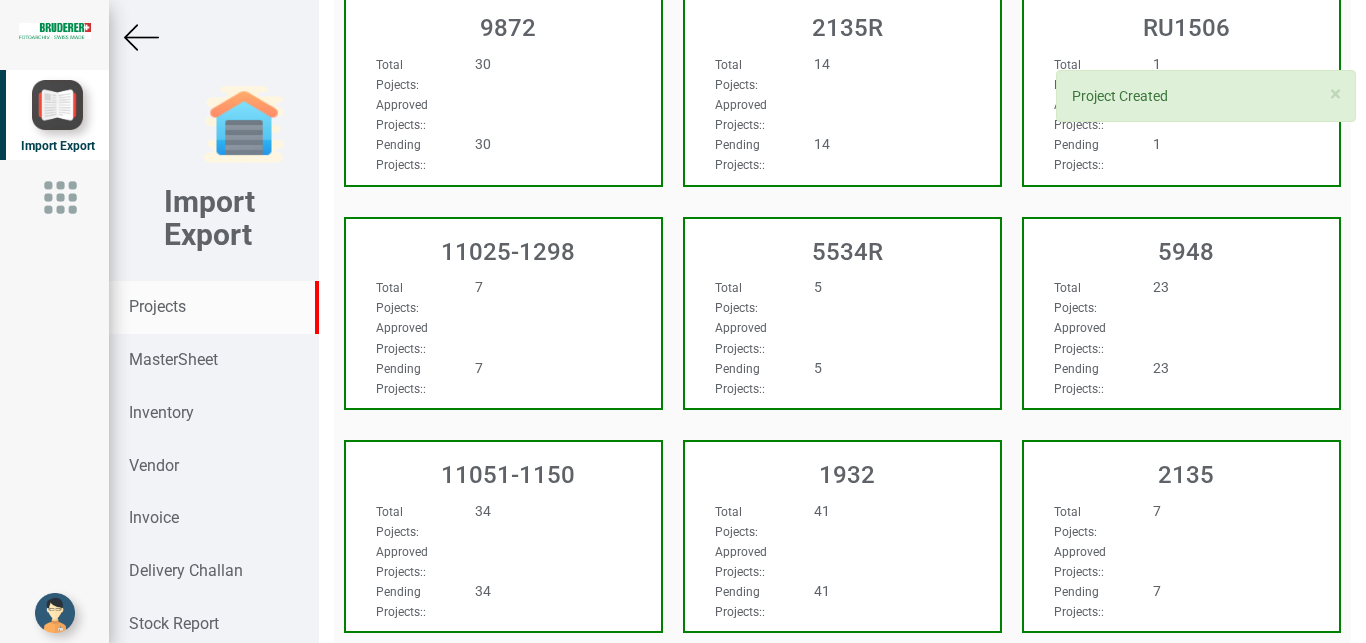 scroll, scrollTop: 0, scrollLeft: 0, axis: both 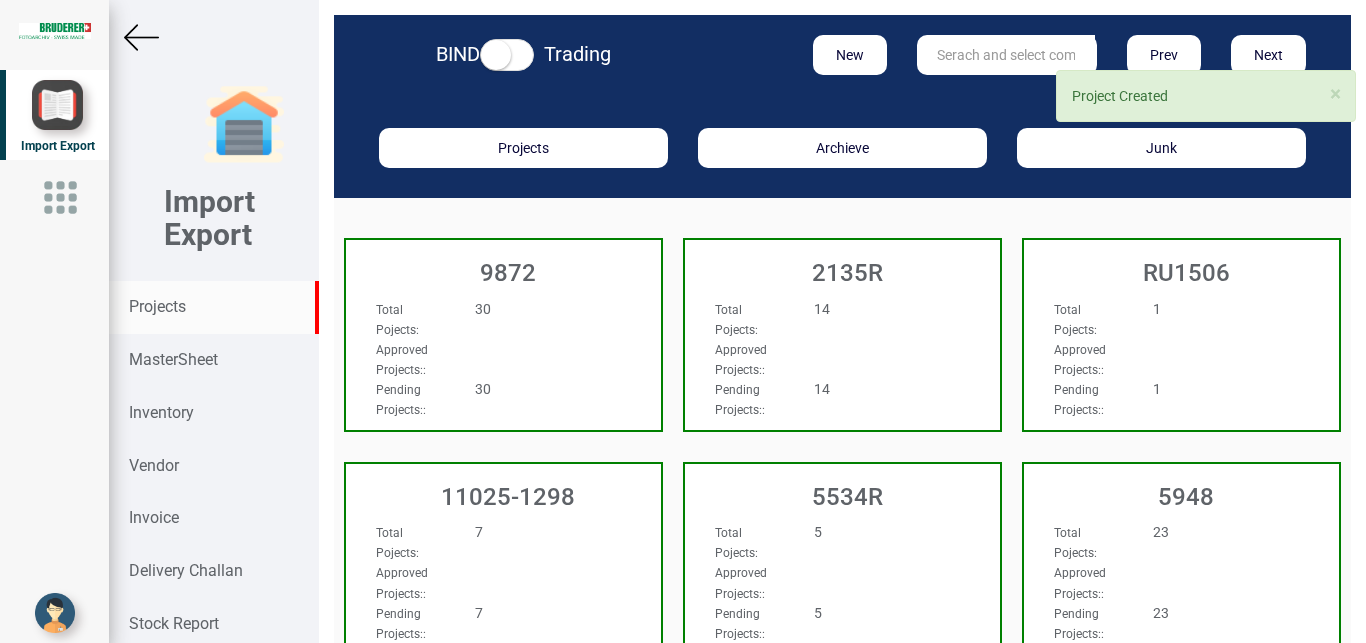 click at bounding box center (1006, 55) 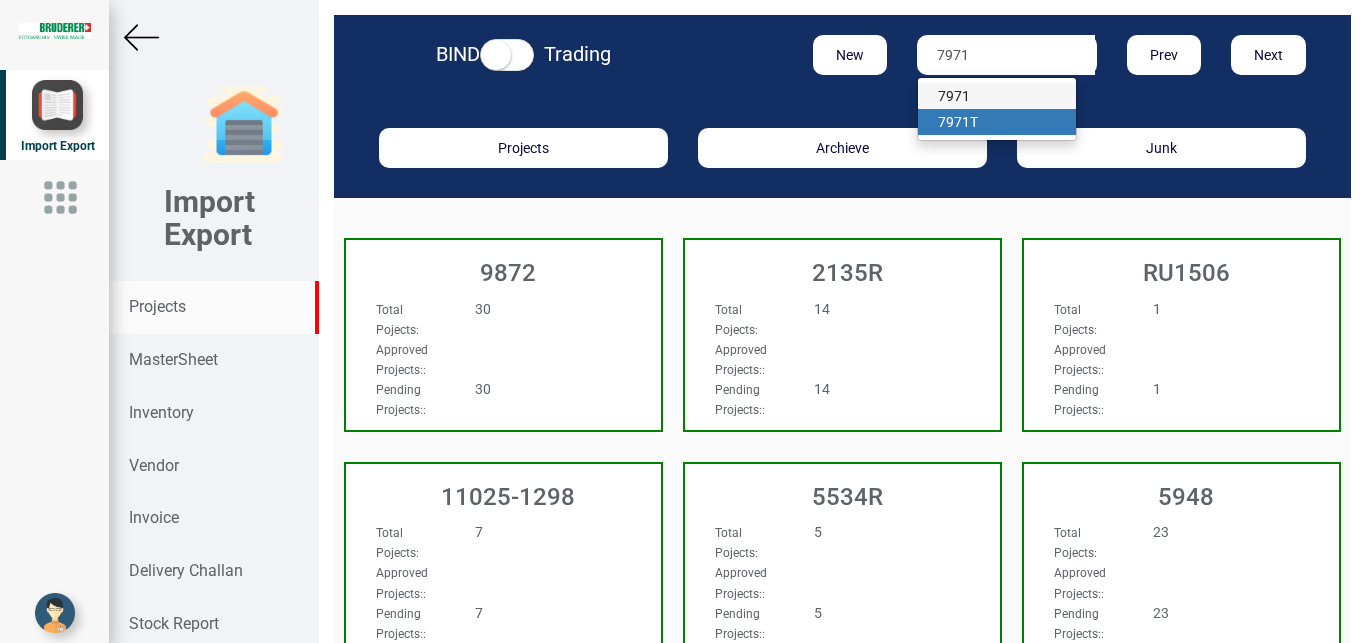 type on "7971" 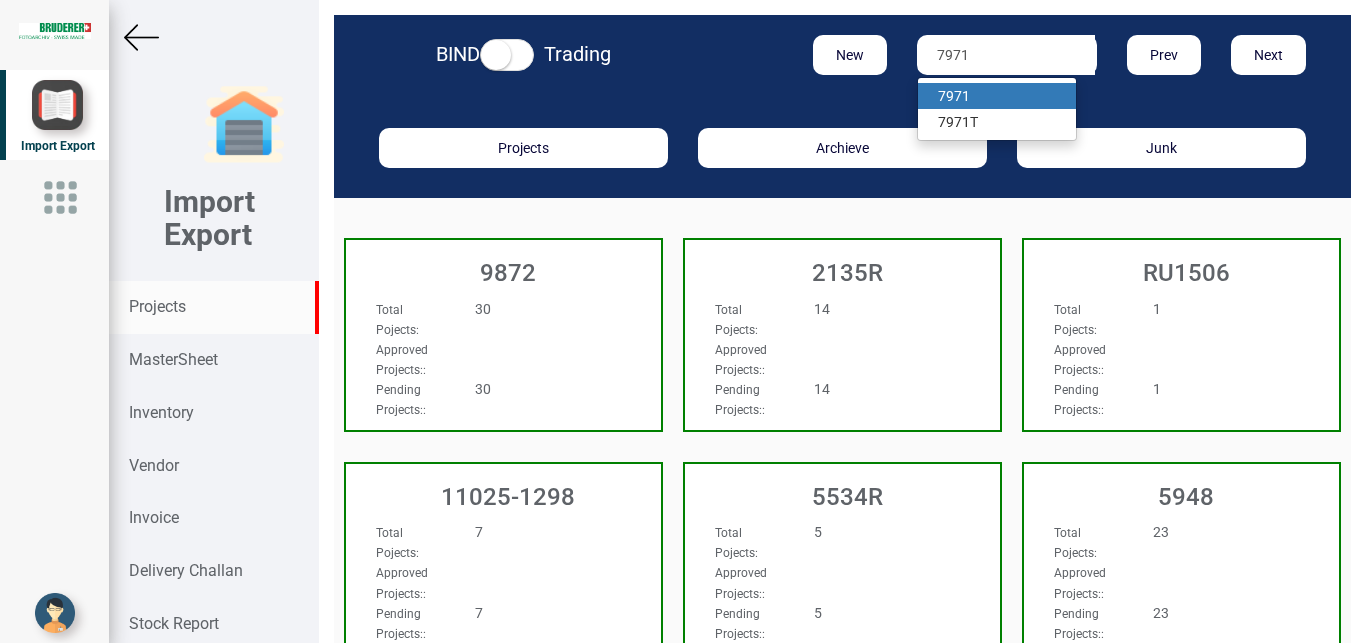click on "7971" at bounding box center [954, 96] 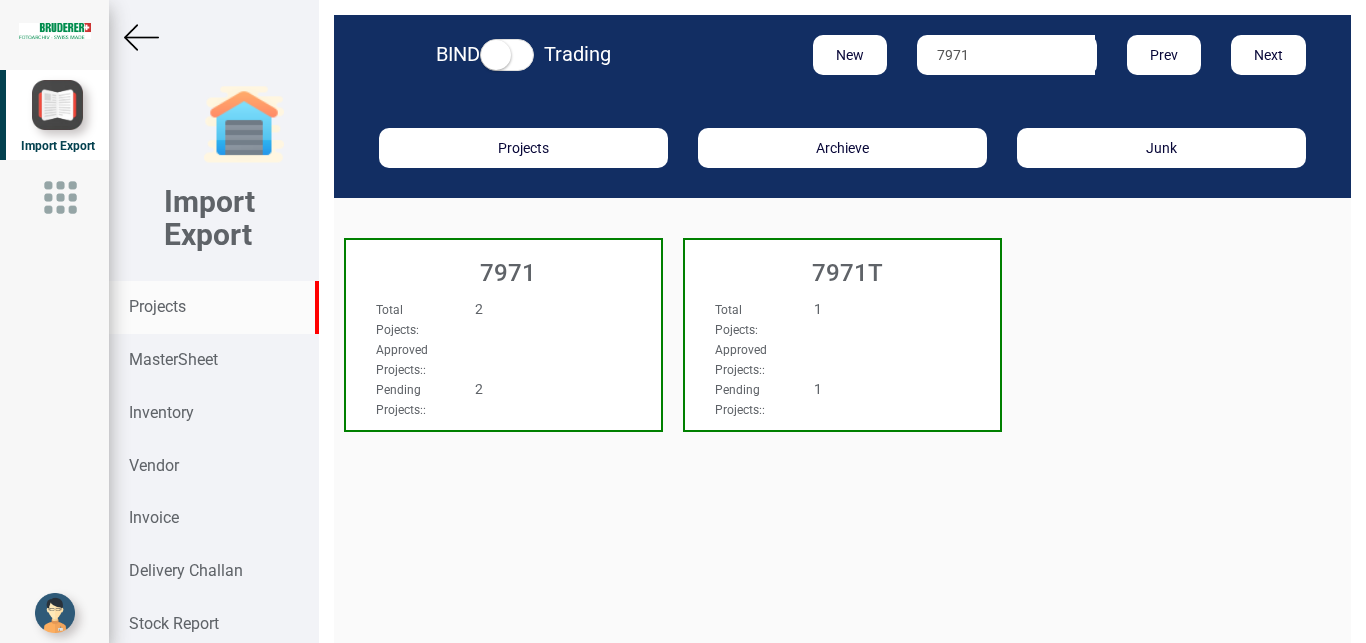 click on "Approved Projects:  :" at bounding box center [480, 359] 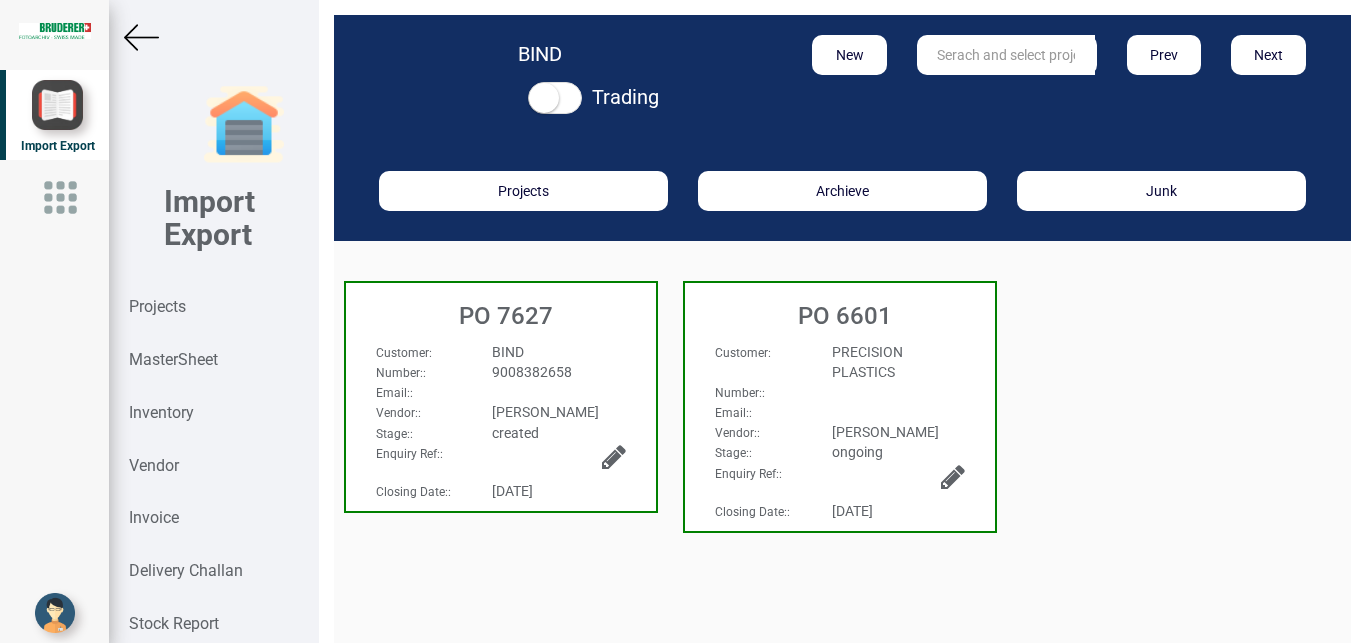 click at bounding box center [614, 457] 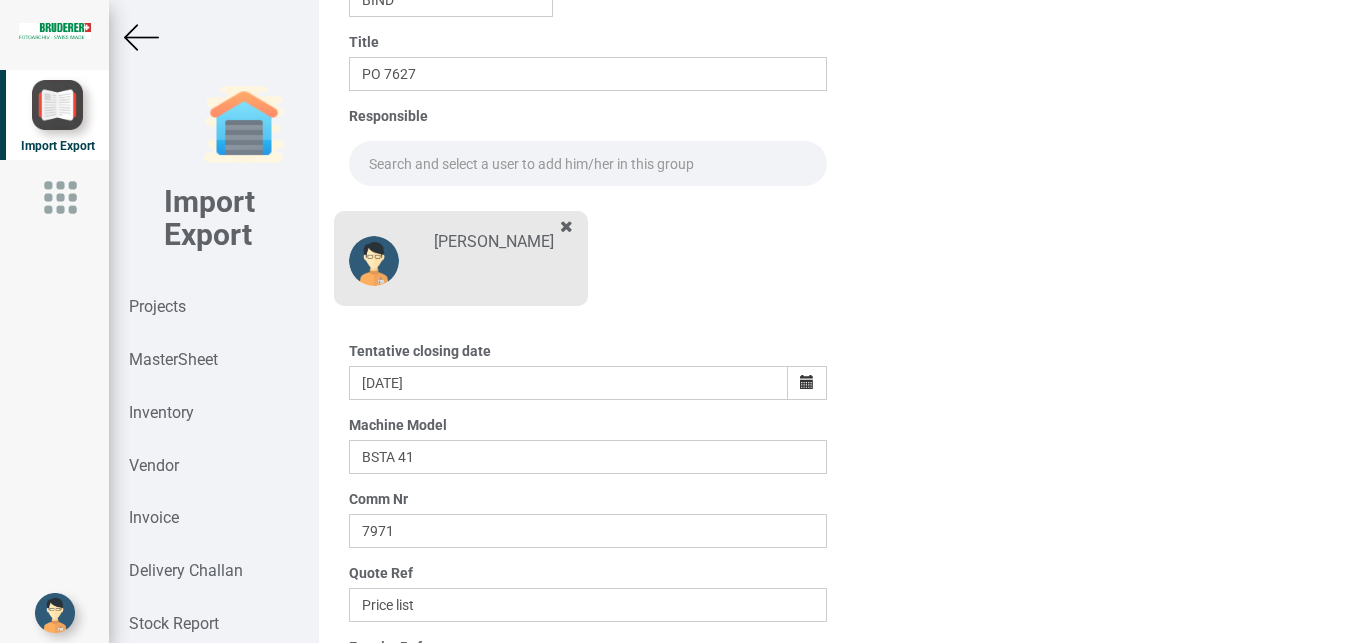 scroll, scrollTop: 260, scrollLeft: 0, axis: vertical 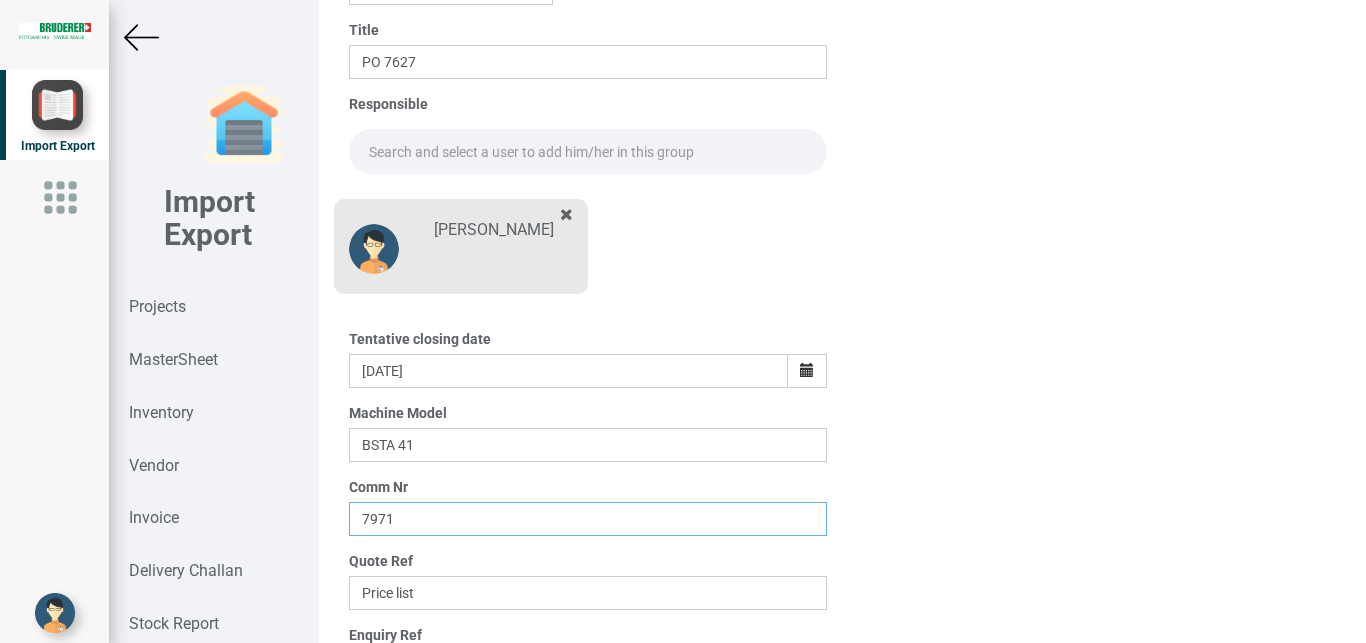 click on "7971" at bounding box center (588, 519) 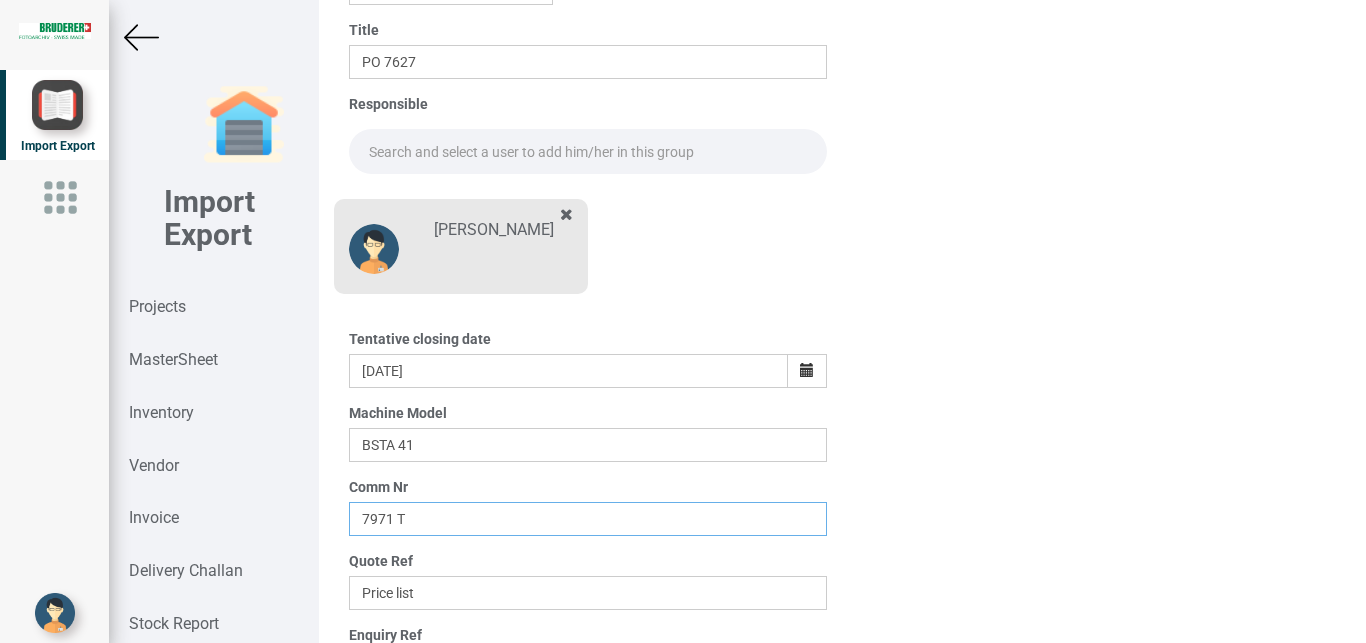 scroll, scrollTop: 350, scrollLeft: 0, axis: vertical 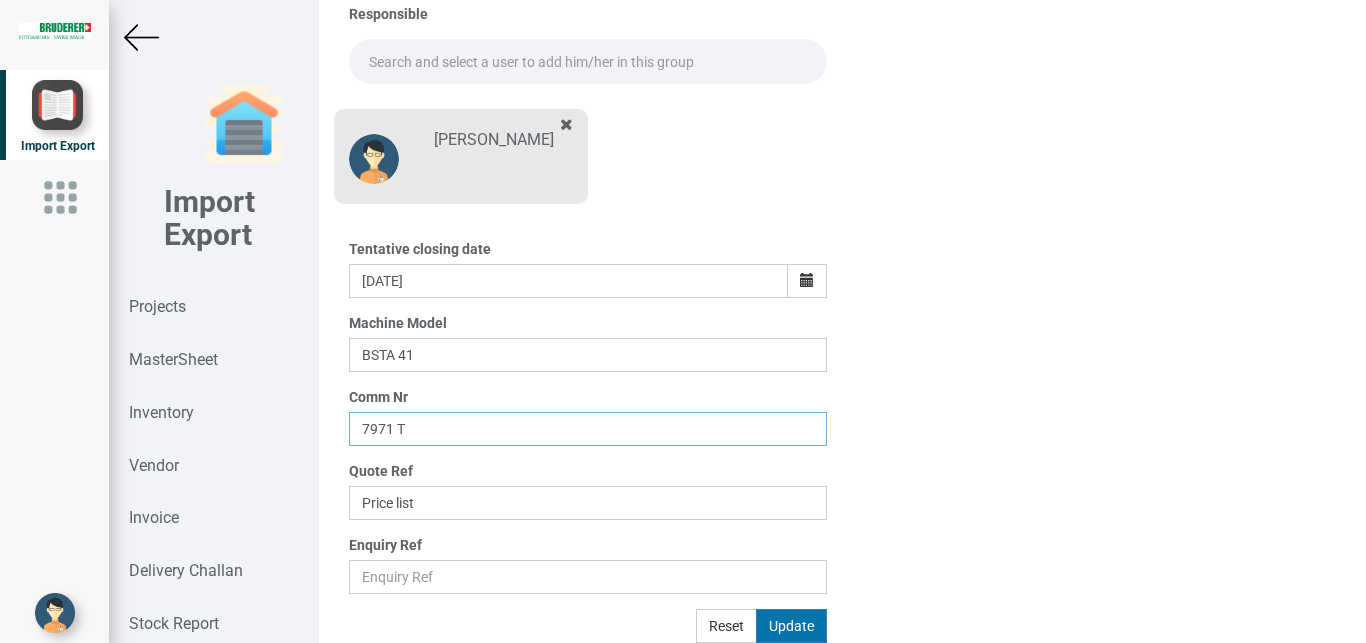 type on "7971 T" 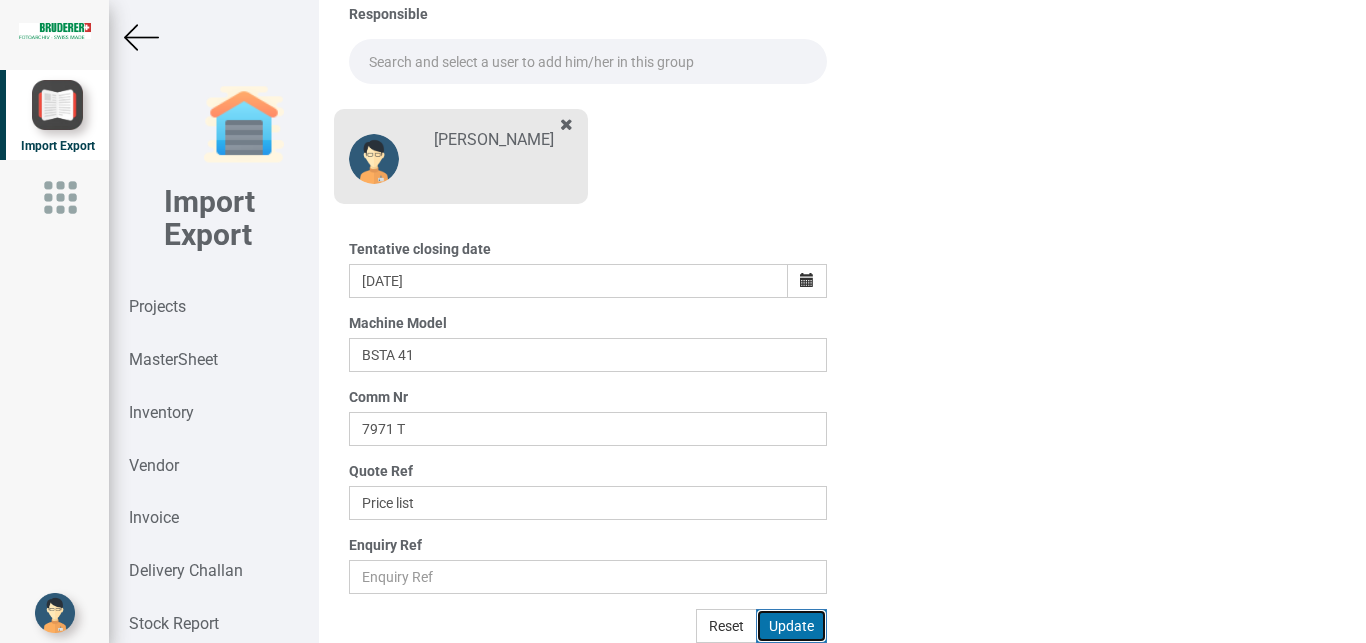click on "Update" at bounding box center (791, 626) 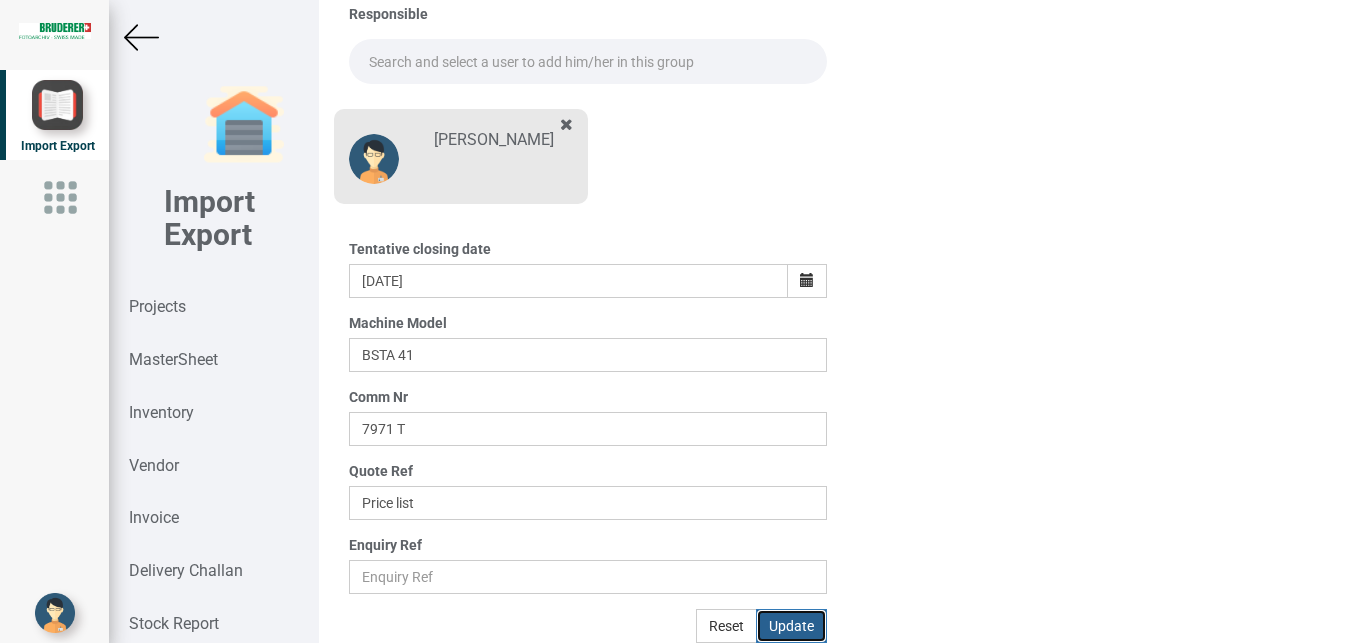 type 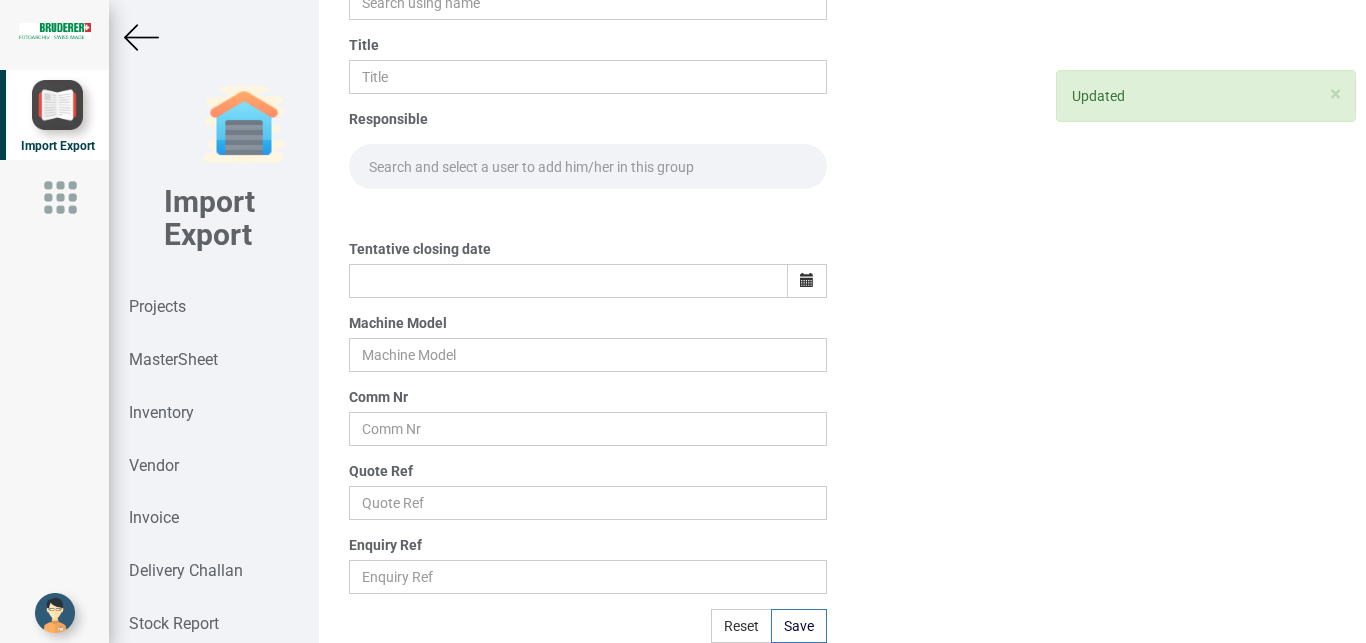 scroll, scrollTop: 245, scrollLeft: 0, axis: vertical 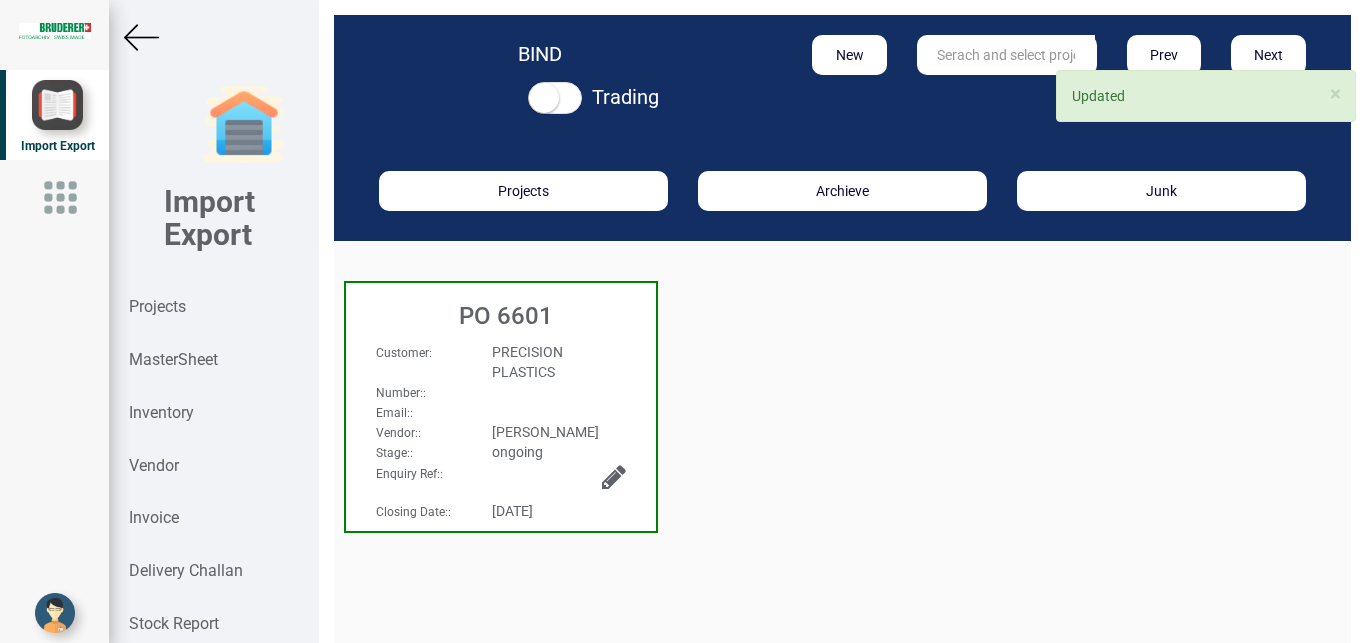 drag, startPoint x: 140, startPoint y: 39, endPoint x: 140, endPoint y: 52, distance: 13 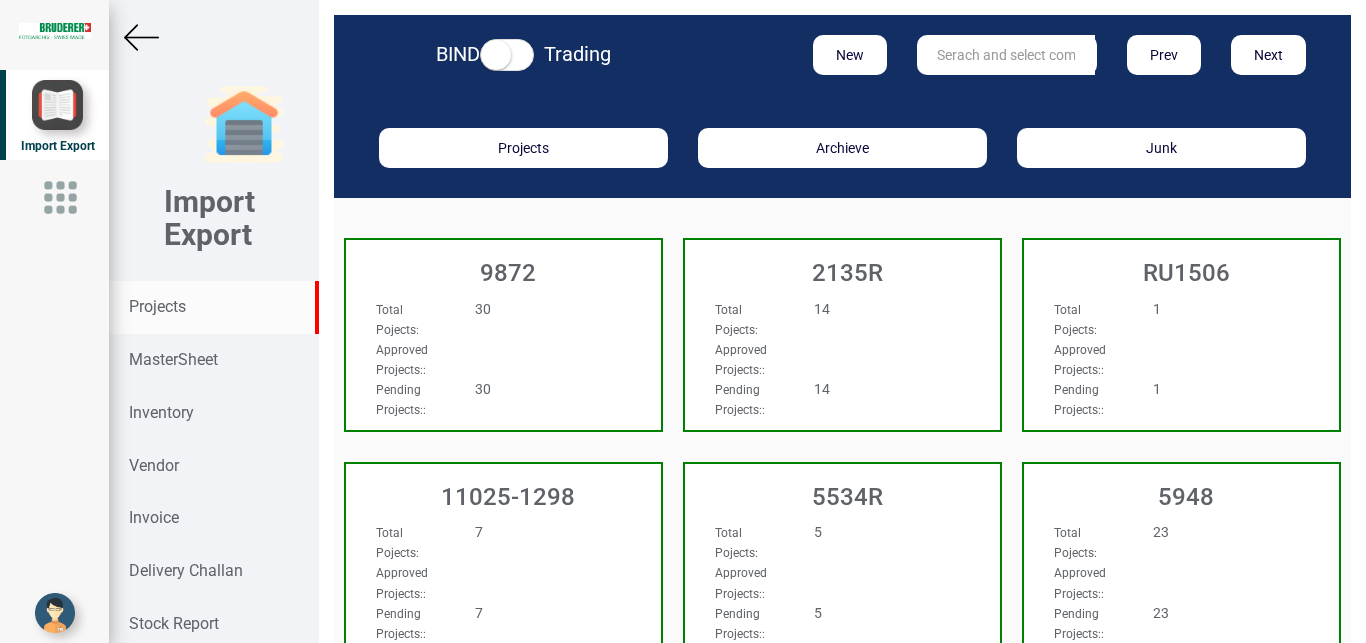 click at bounding box center (1006, 55) 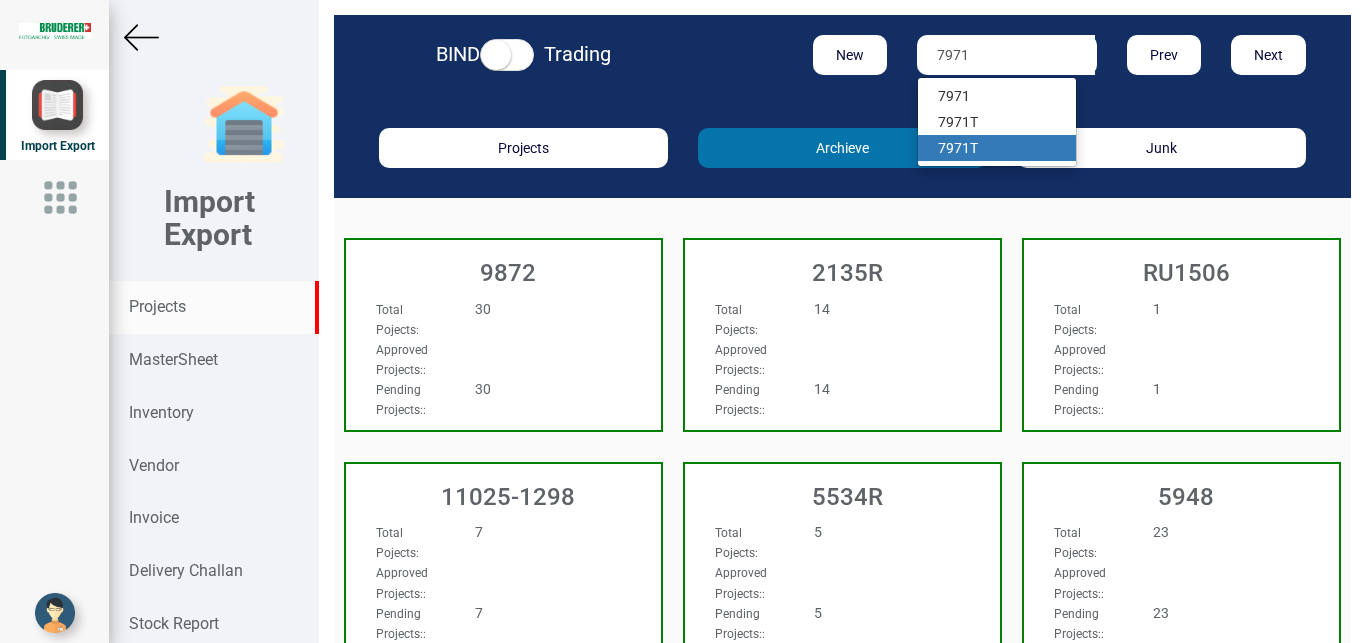 click on "7971  T" at bounding box center (997, 148) 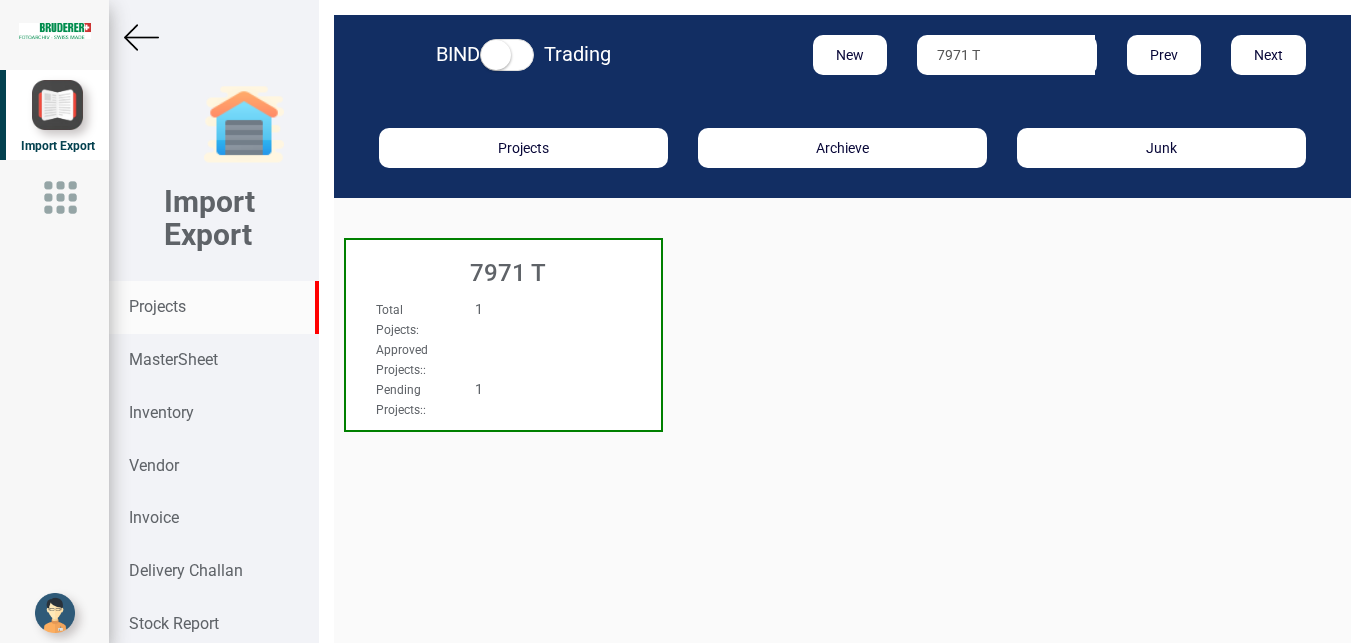 click on "Total Pojects  :
1" at bounding box center (480, 319) 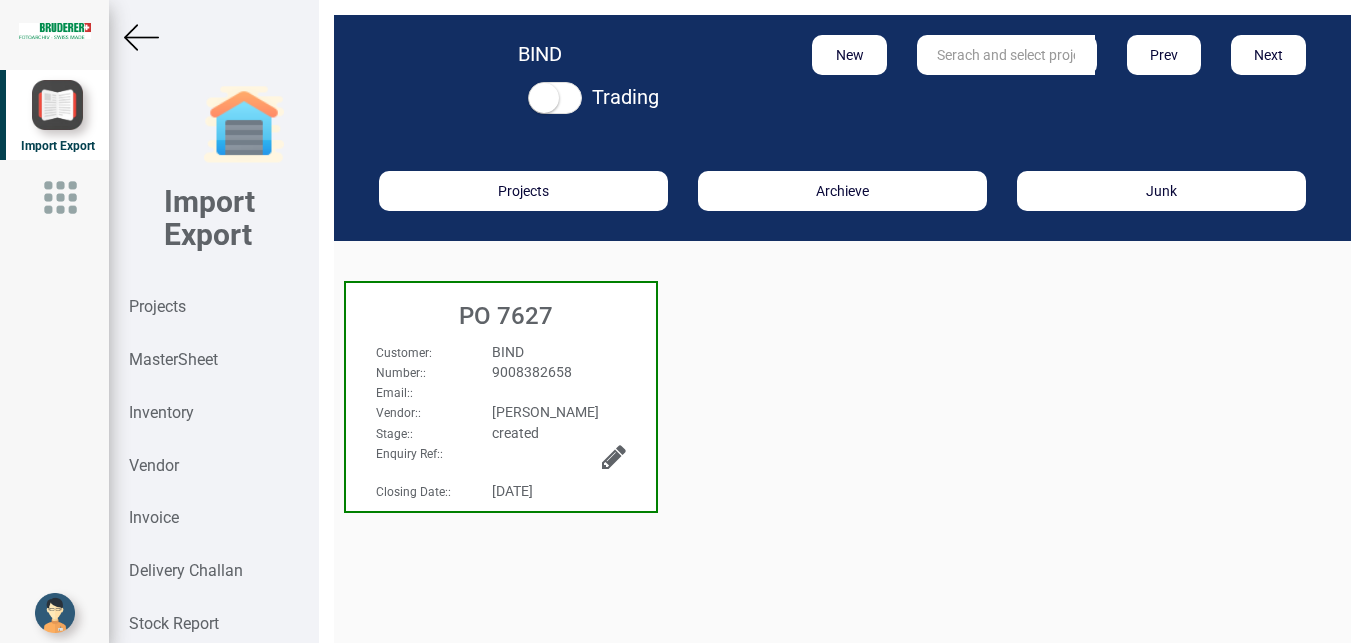 click at bounding box center [614, 457] 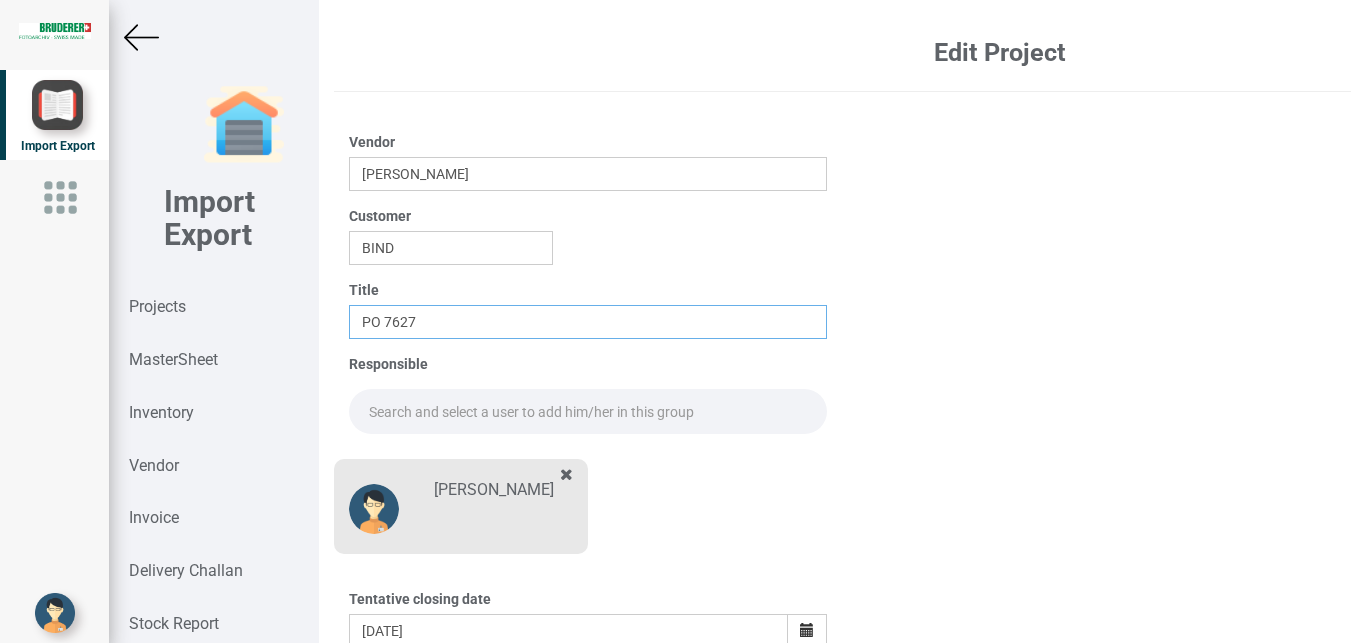 drag, startPoint x: 444, startPoint y: 321, endPoint x: 631, endPoint y: 463, distance: 234.80417 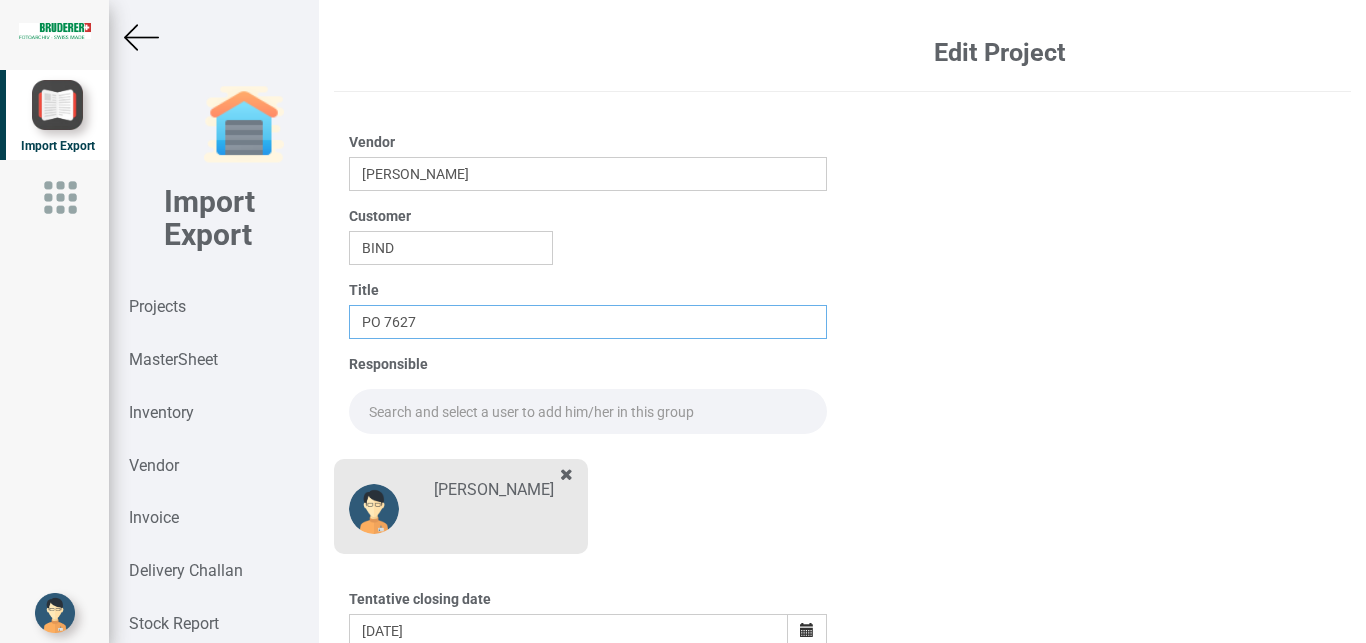 click on "PO 7627" at bounding box center (588, 322) 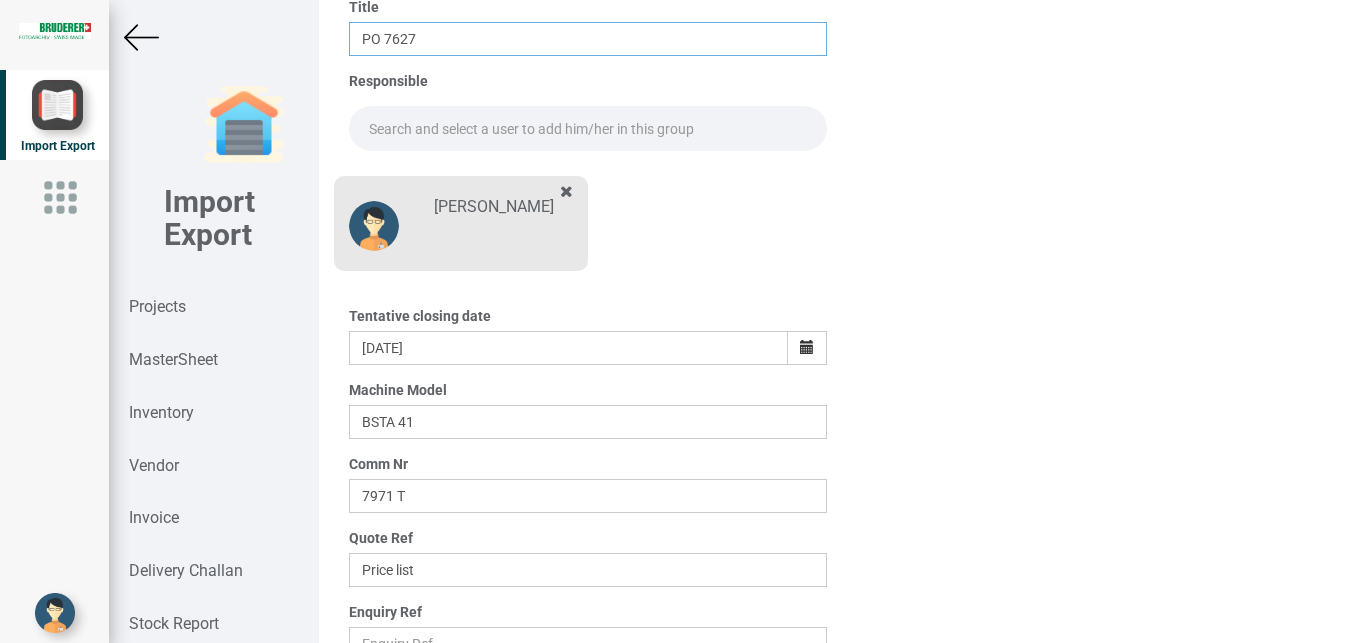 scroll, scrollTop: 350, scrollLeft: 0, axis: vertical 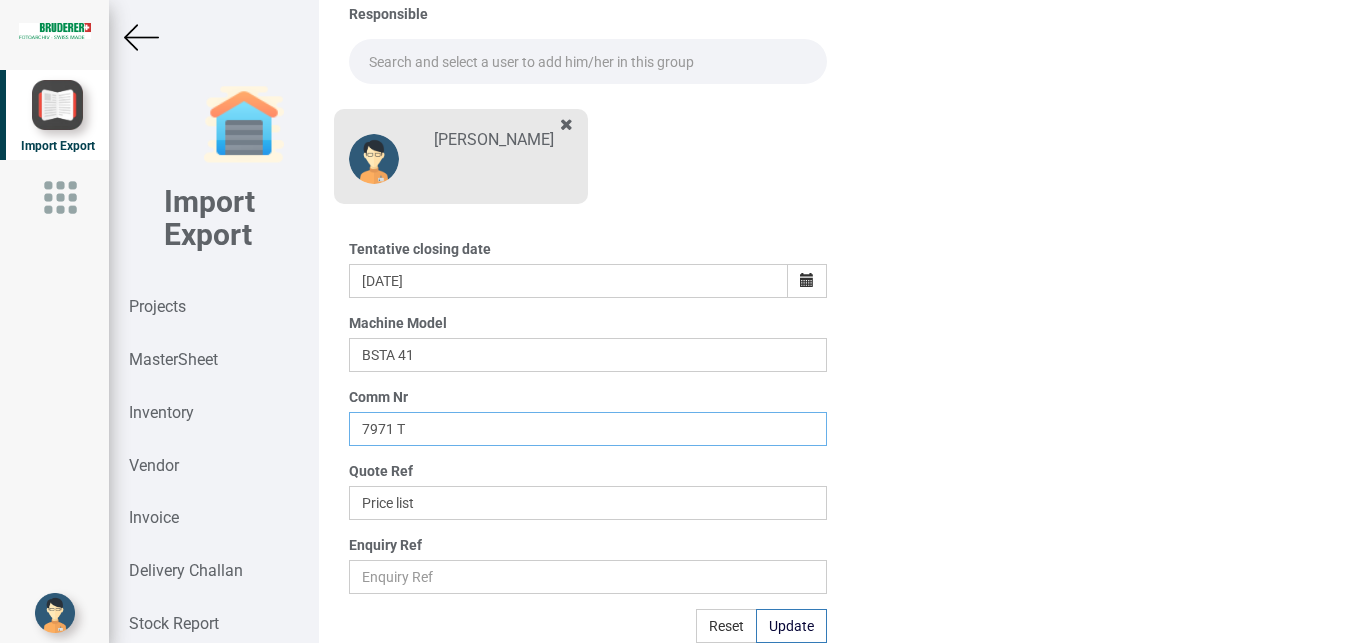 click on "7971 T" at bounding box center [588, 429] 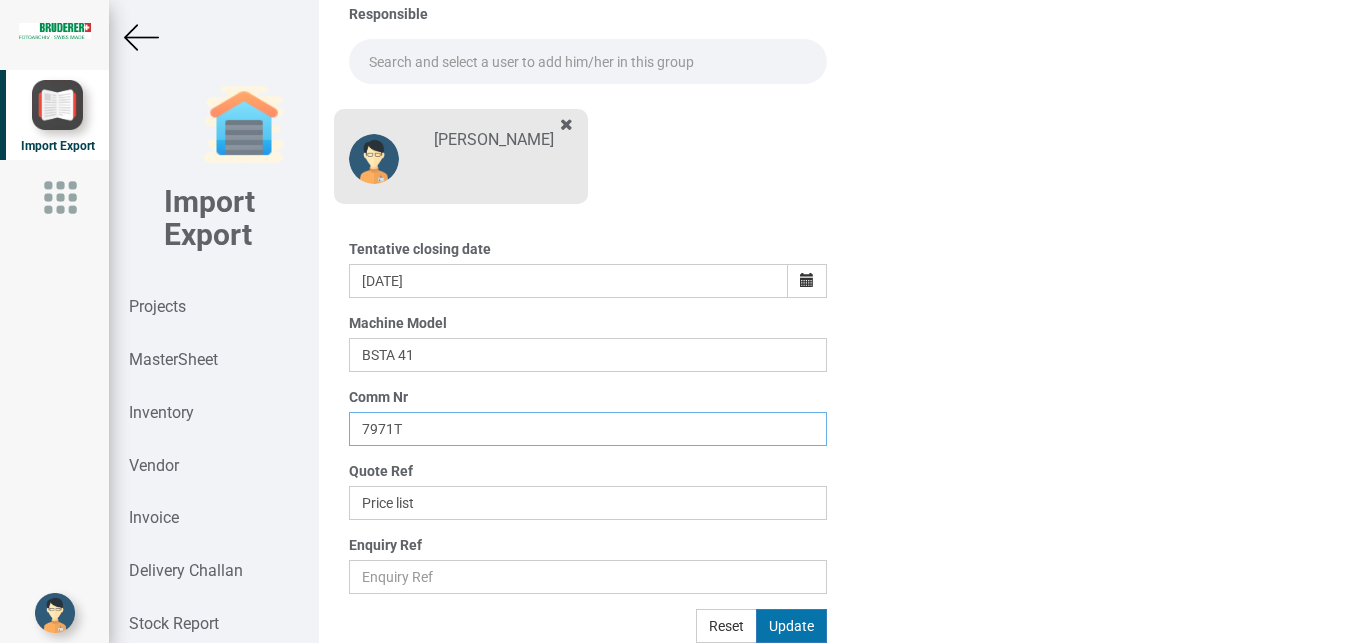 type on "7971T" 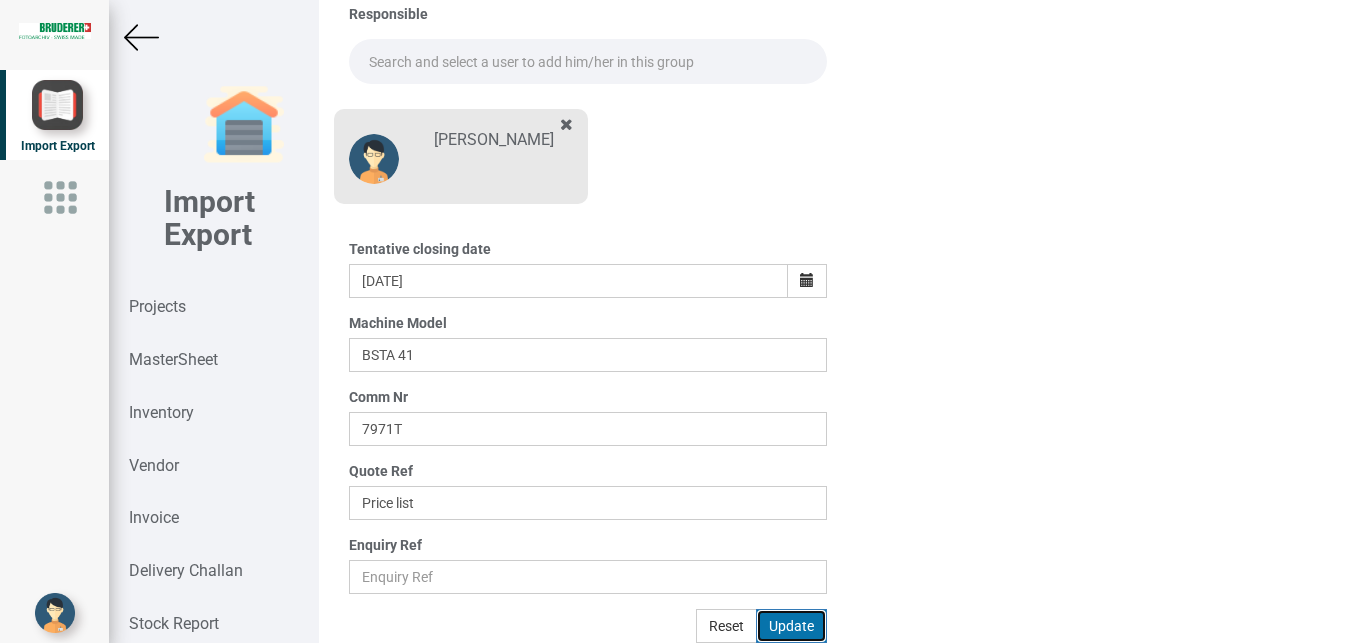 click on "Update" at bounding box center (791, 626) 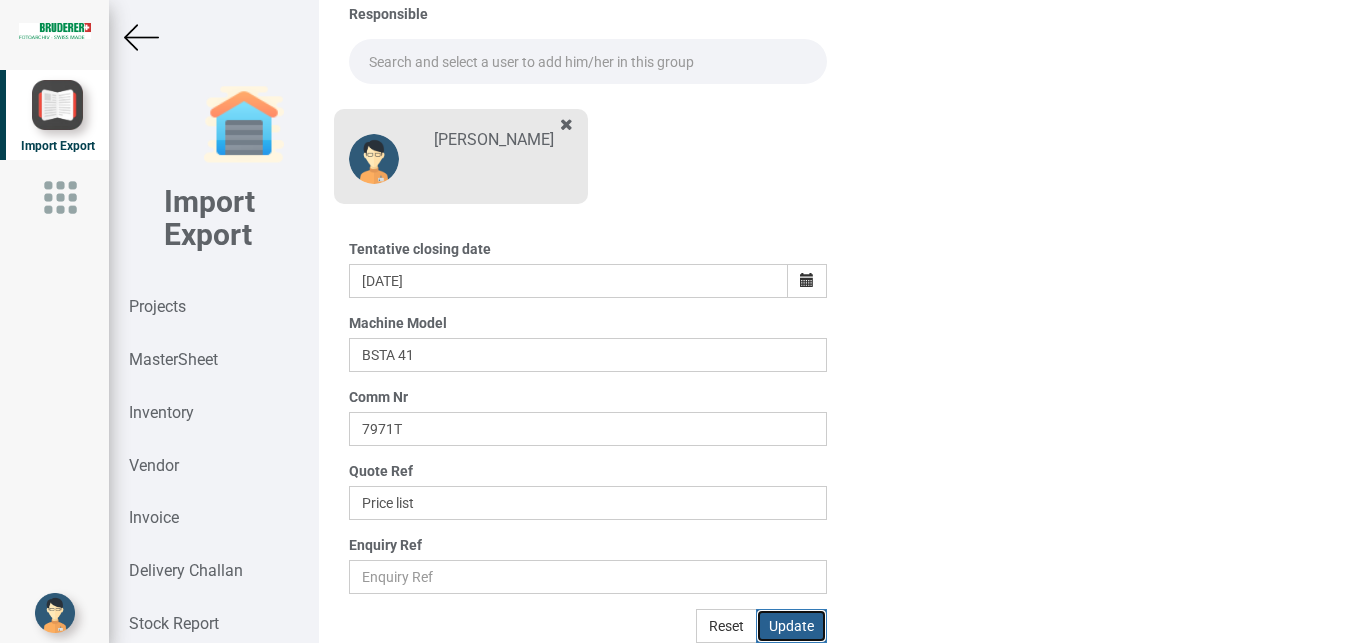 type 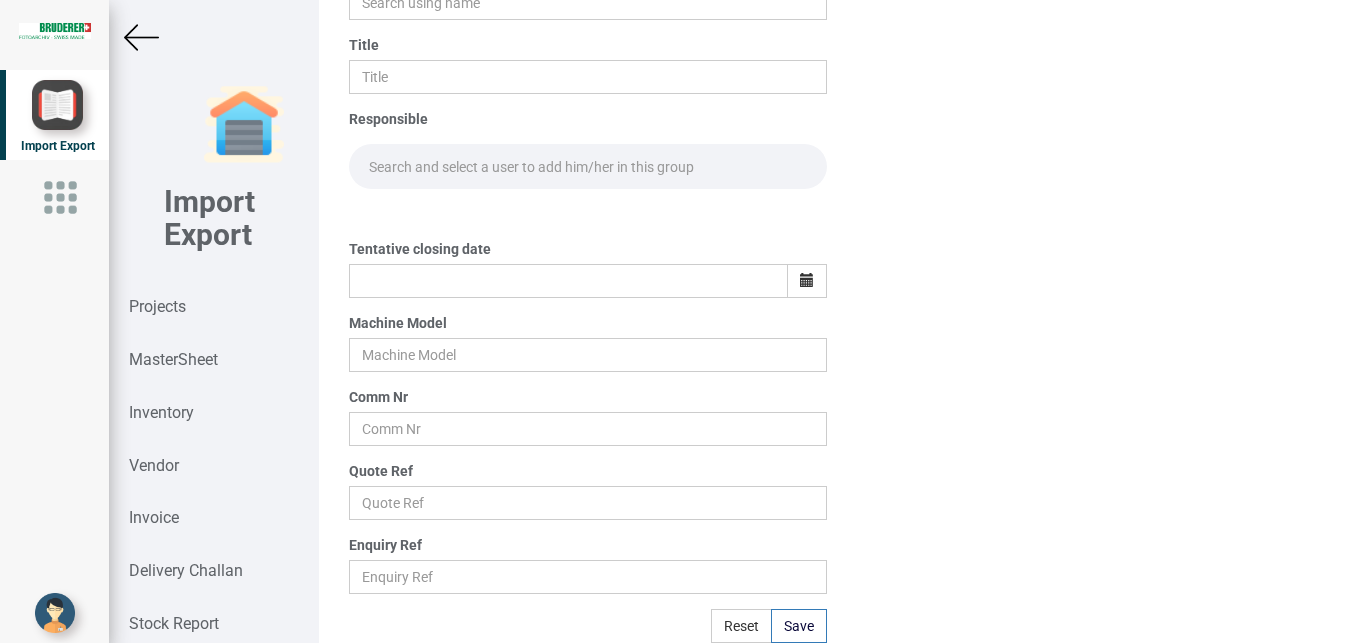 scroll, scrollTop: 245, scrollLeft: 0, axis: vertical 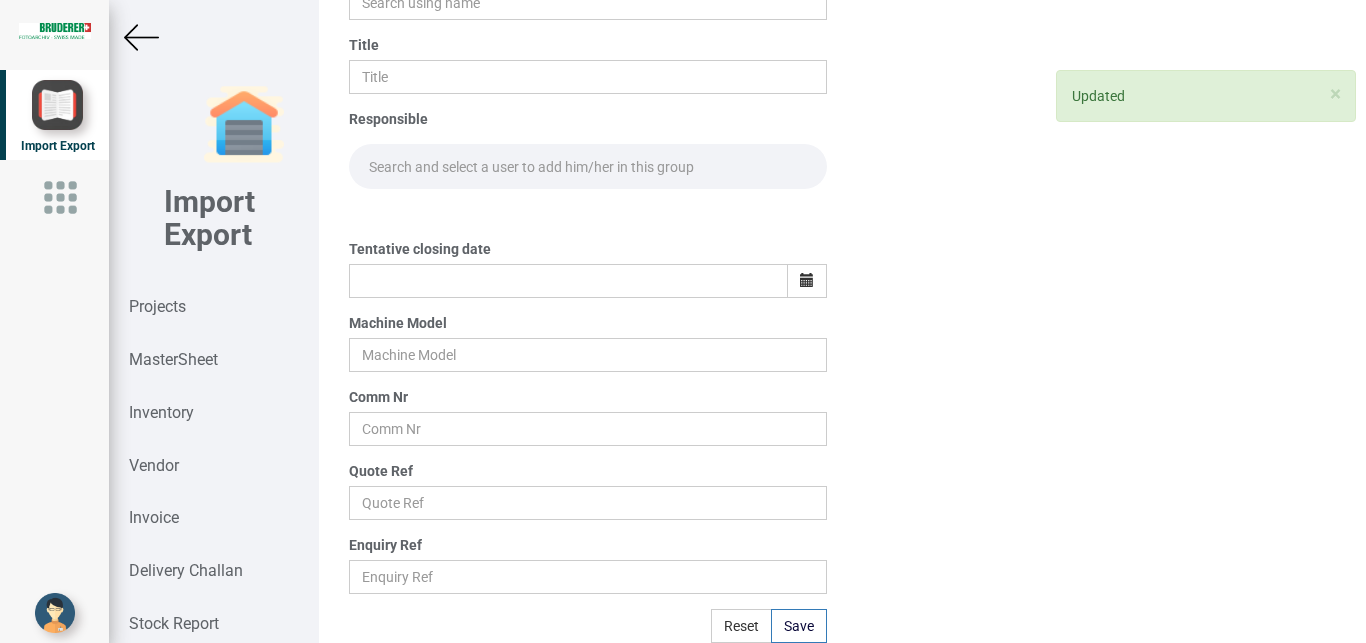 click at bounding box center (213, 37) 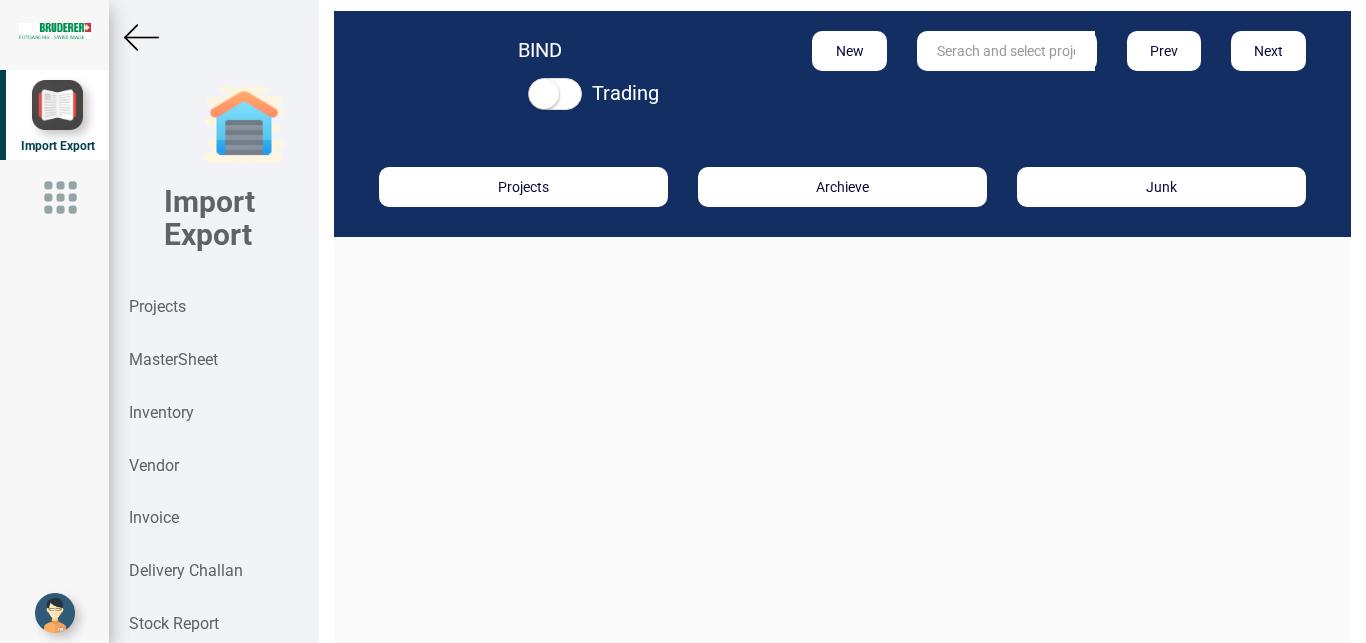 scroll, scrollTop: 0, scrollLeft: 0, axis: both 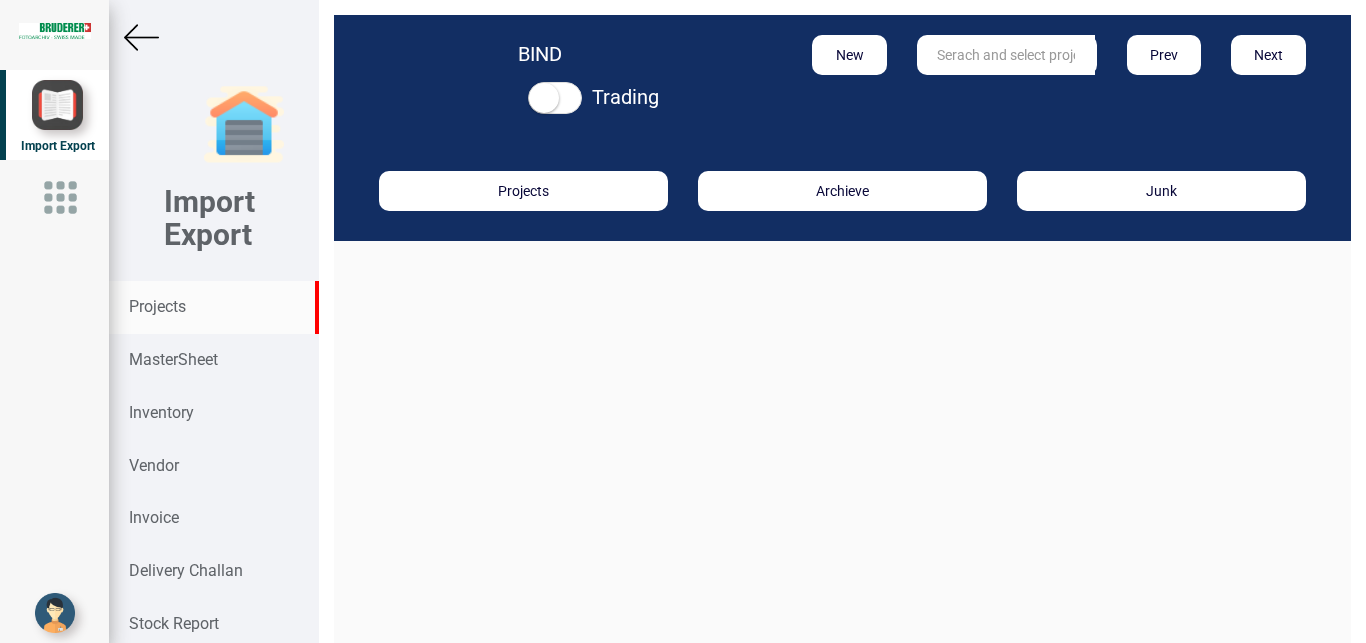 drag, startPoint x: 155, startPoint y: 293, endPoint x: 147, endPoint y: 317, distance: 25.298222 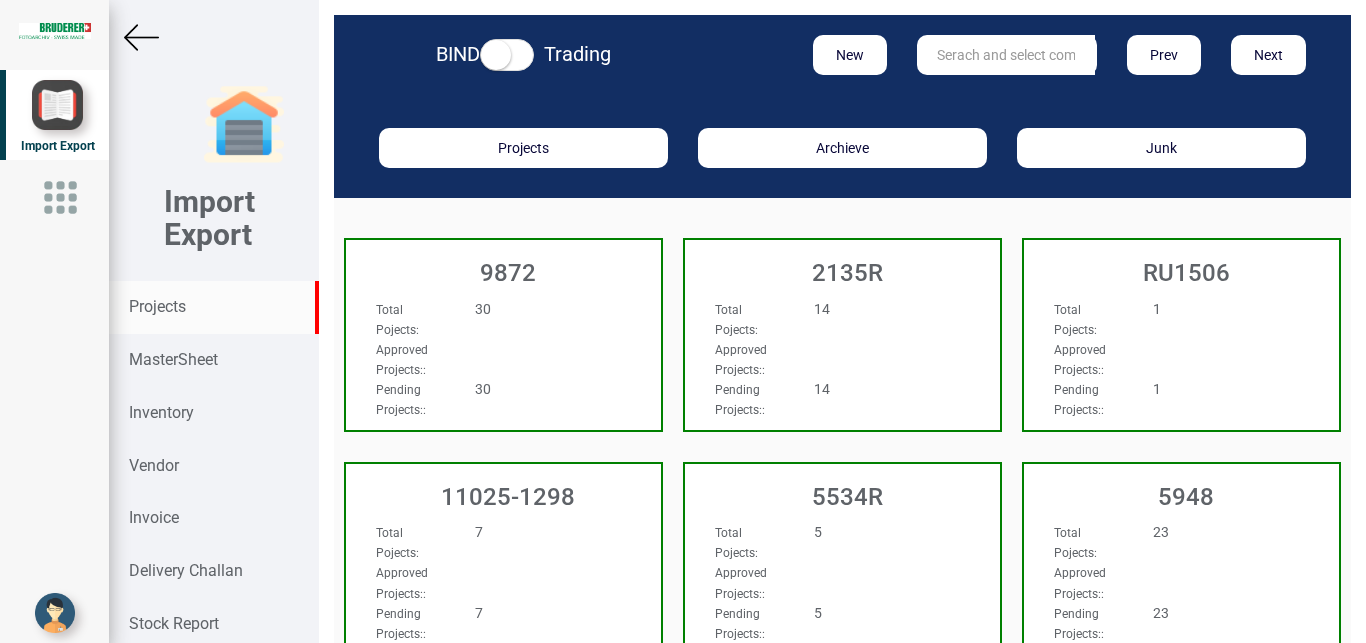 click at bounding box center (1006, 55) 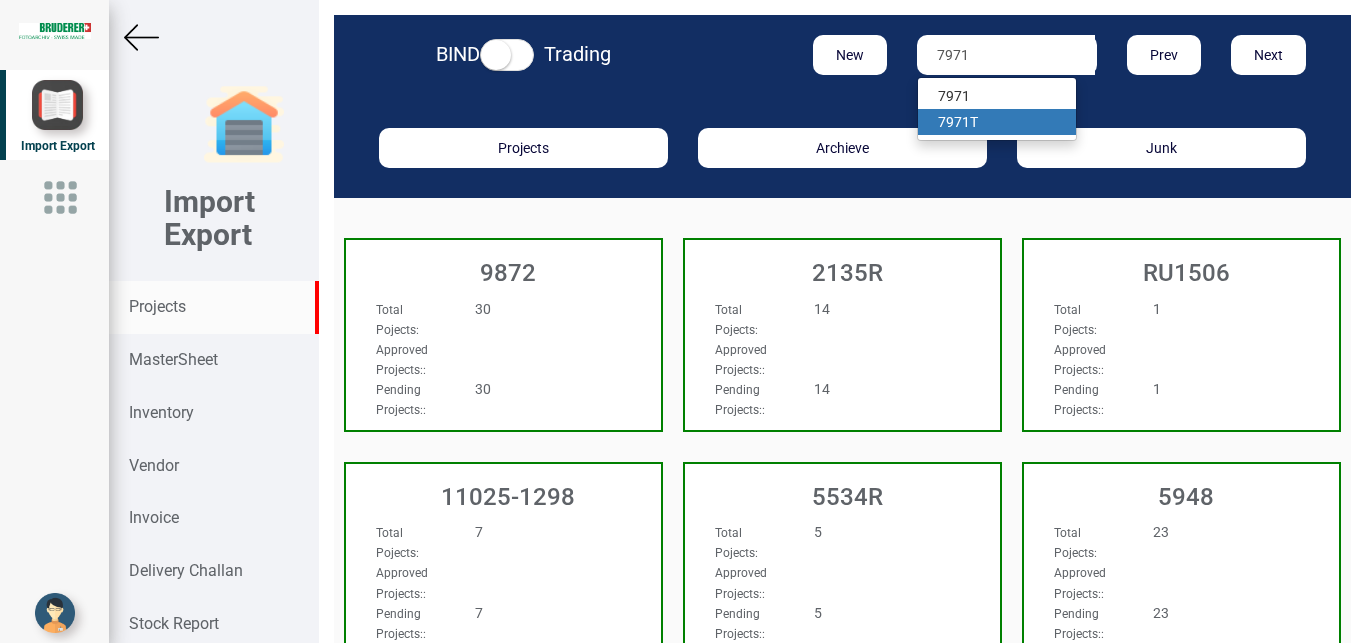 click on "7971" at bounding box center (954, 122) 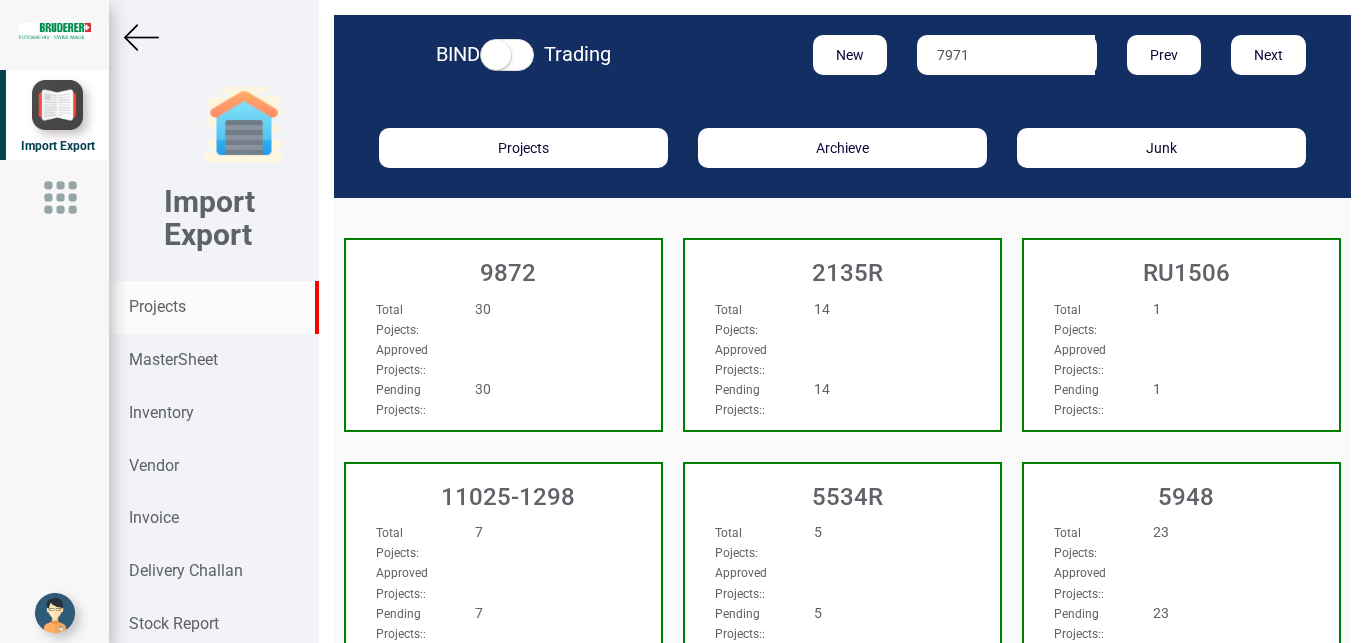 type on "7971T" 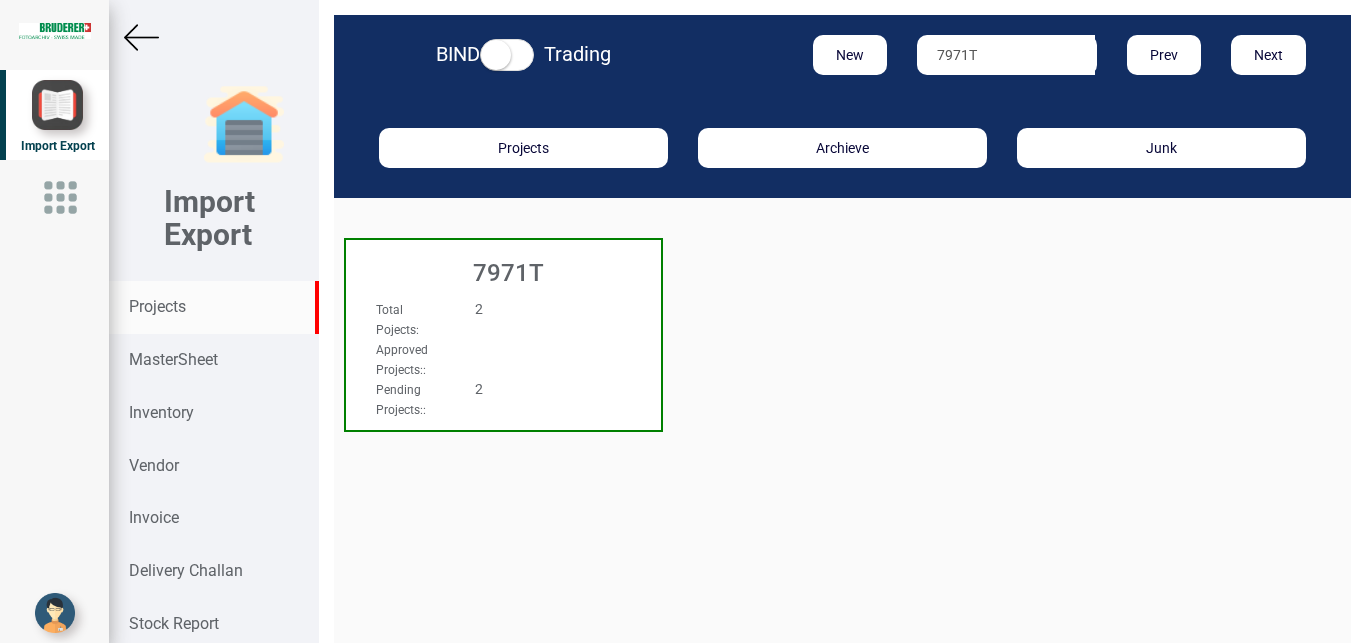 click on "Approved Projects:  :" at bounding box center [480, 359] 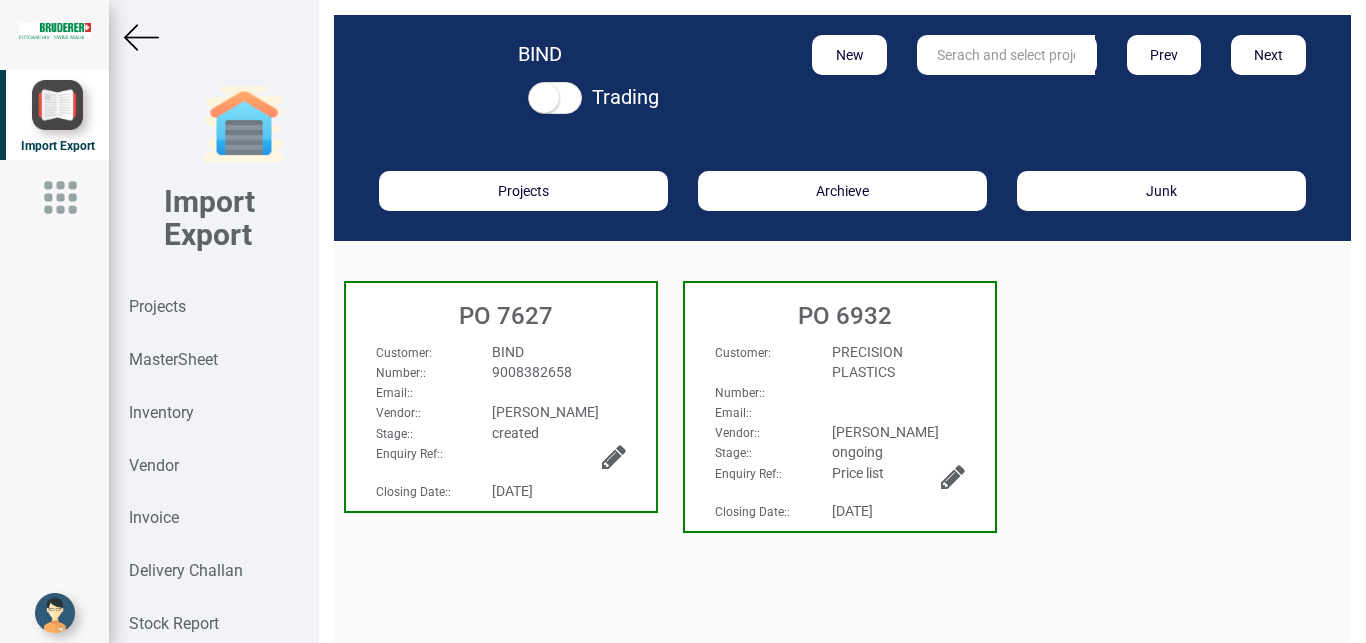 drag, startPoint x: 622, startPoint y: 359, endPoint x: 600, endPoint y: 349, distance: 24.166092 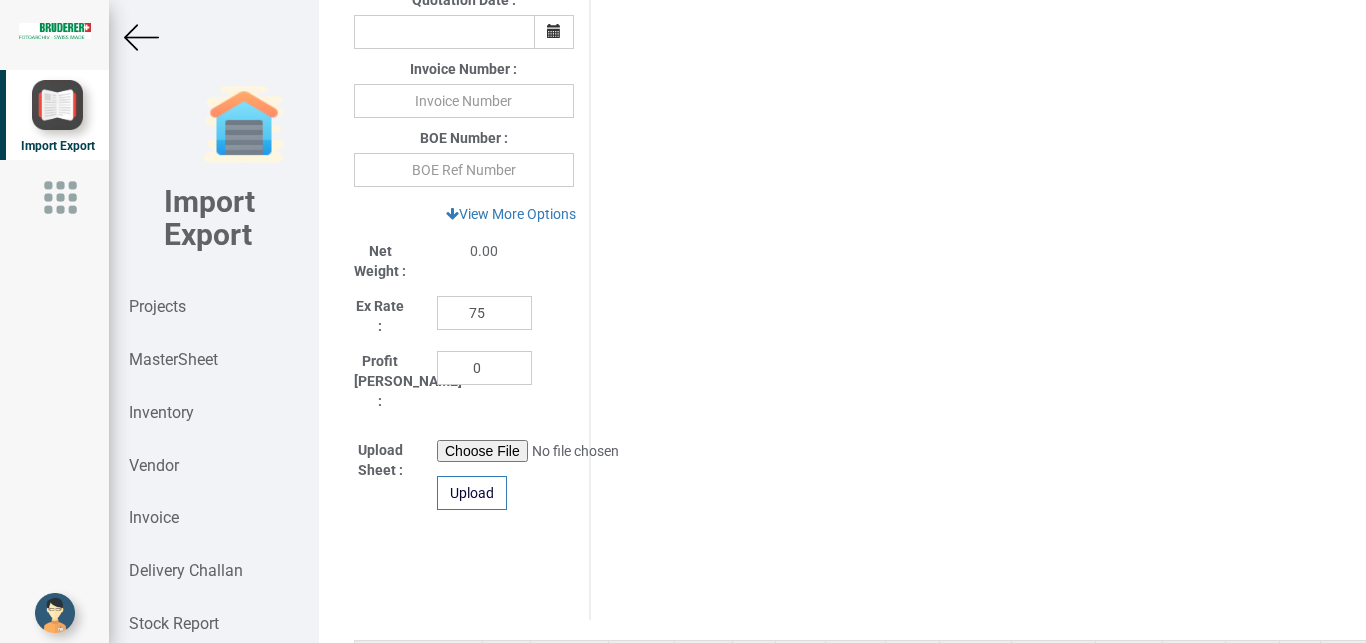 scroll, scrollTop: 920, scrollLeft: 0, axis: vertical 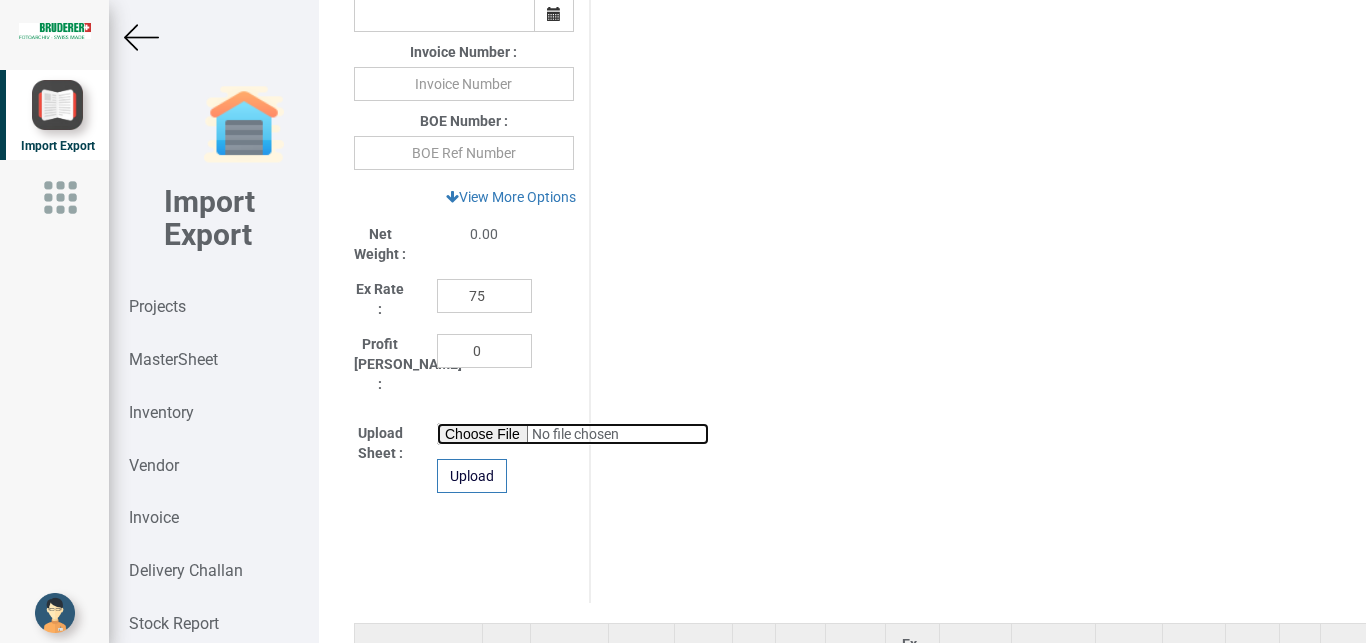click at bounding box center [573, 434] 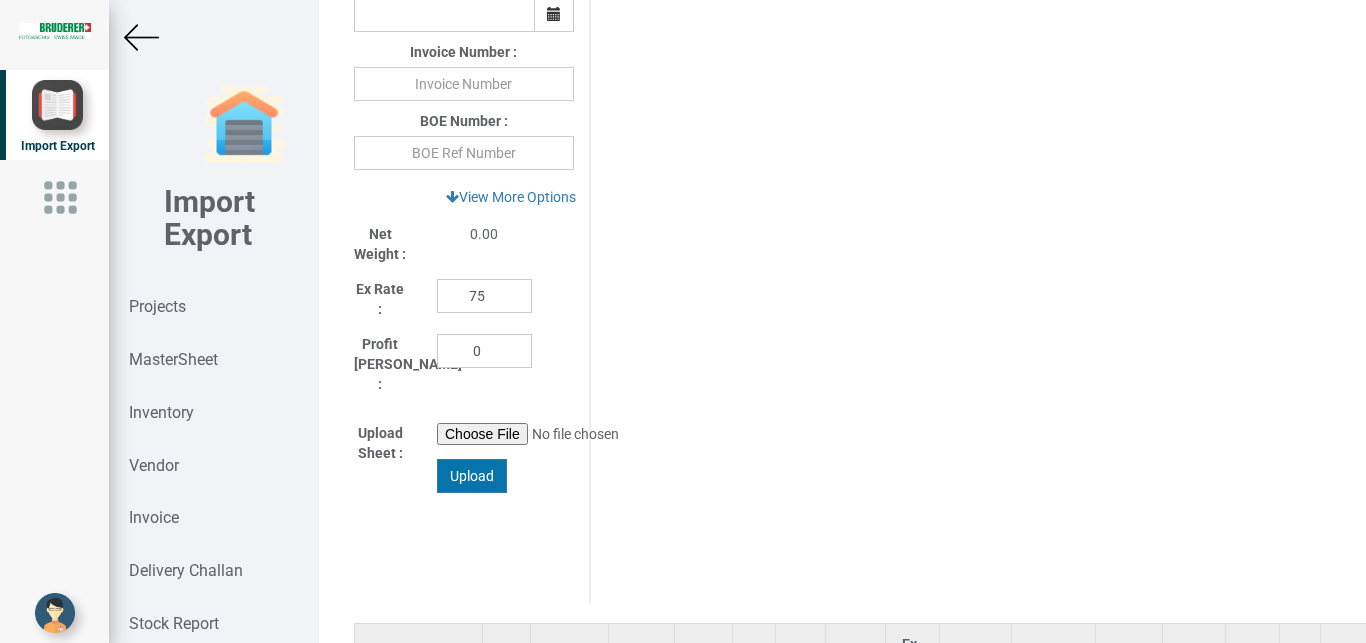 click on "Upload" at bounding box center (472, 476) 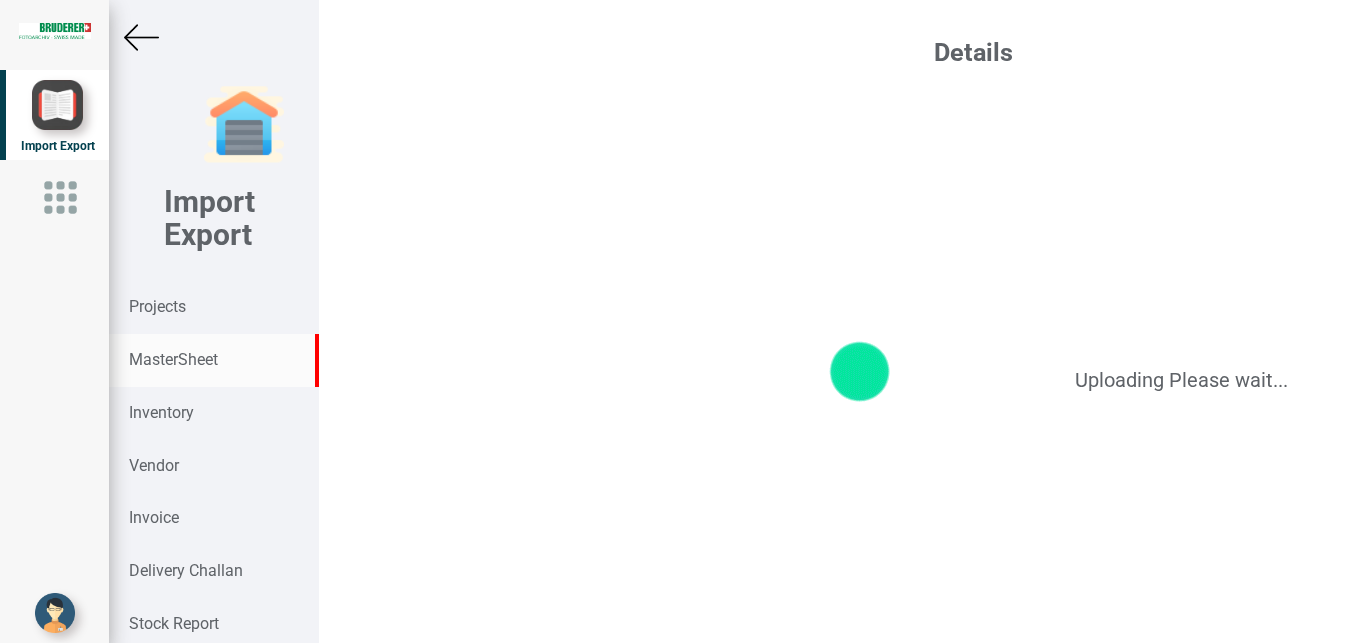 scroll, scrollTop: 0, scrollLeft: 0, axis: both 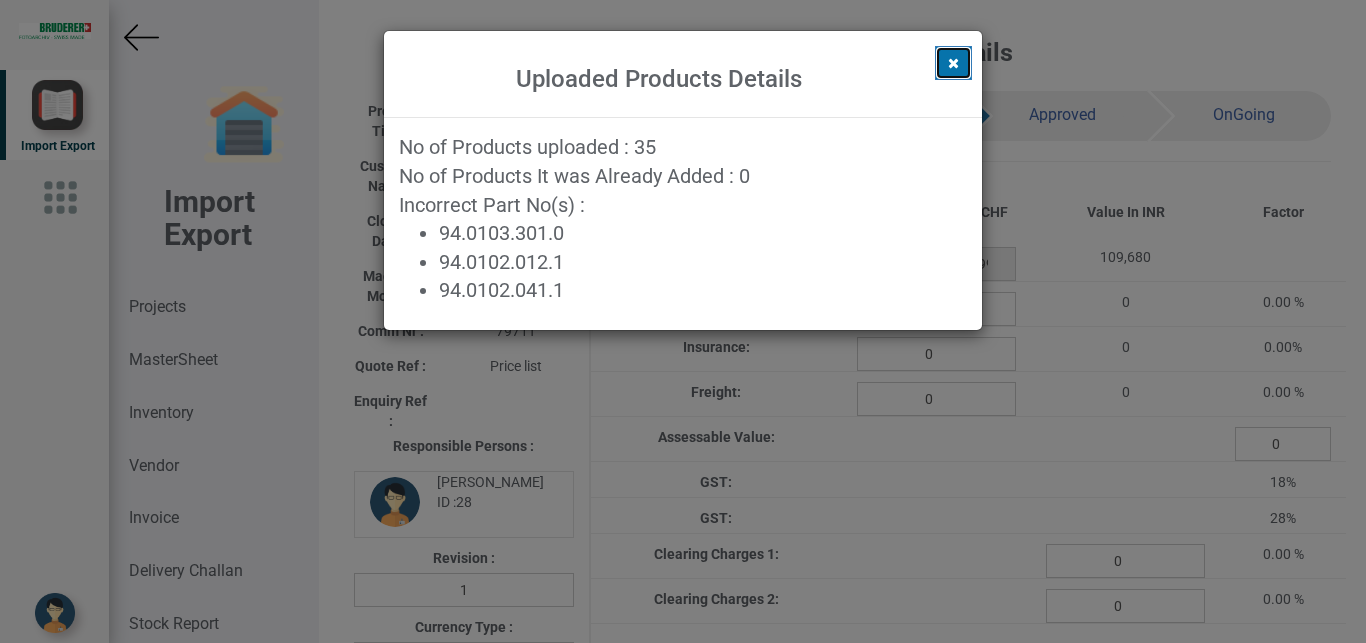click at bounding box center (953, 63) 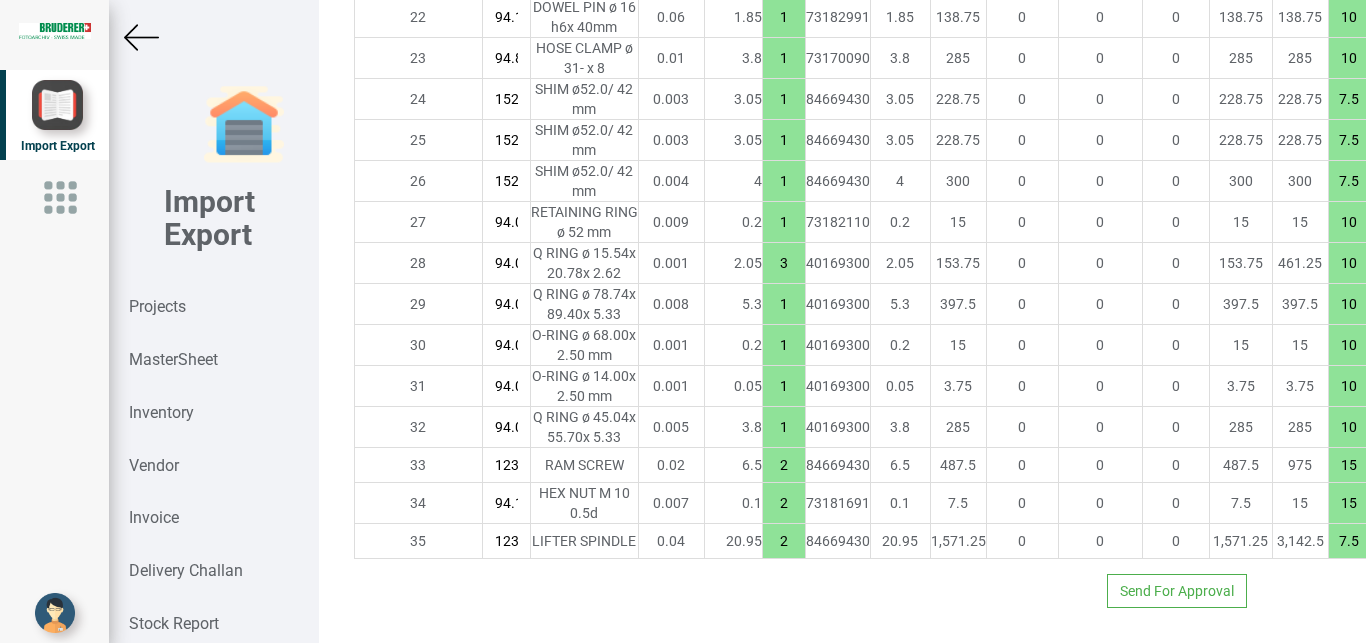 scroll, scrollTop: 3272, scrollLeft: 0, axis: vertical 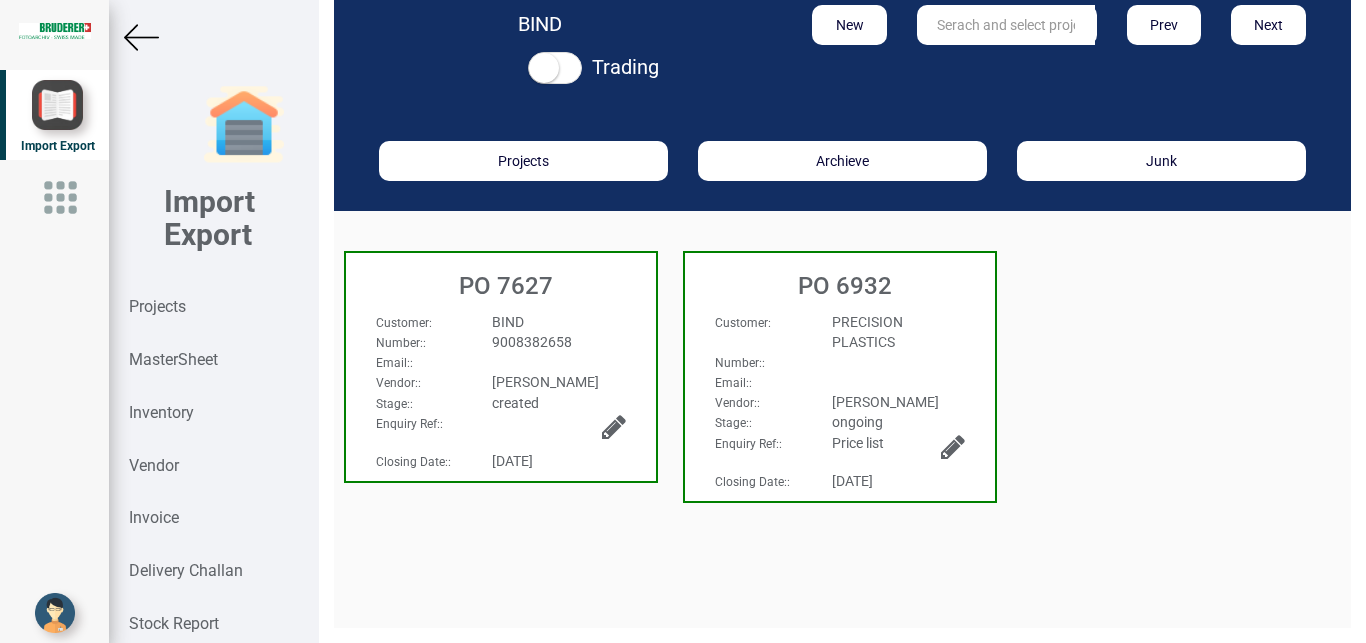 click on "9008382658" at bounding box center (532, 342) 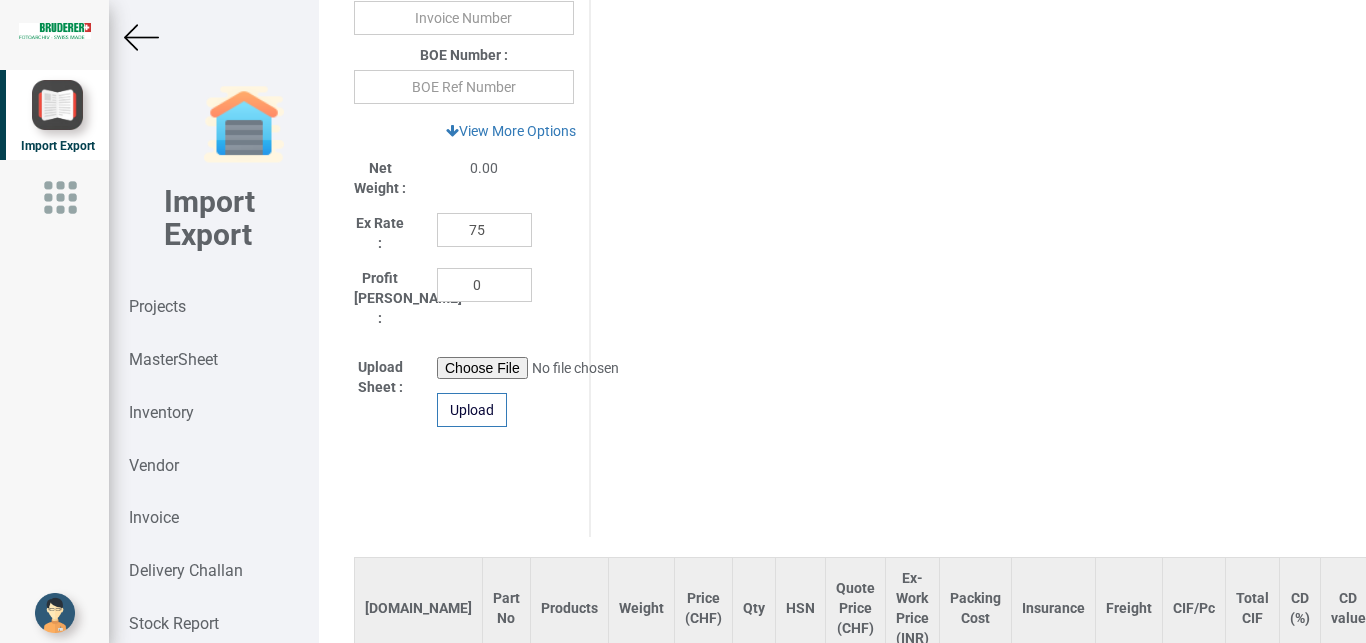 scroll, scrollTop: 1124, scrollLeft: 0, axis: vertical 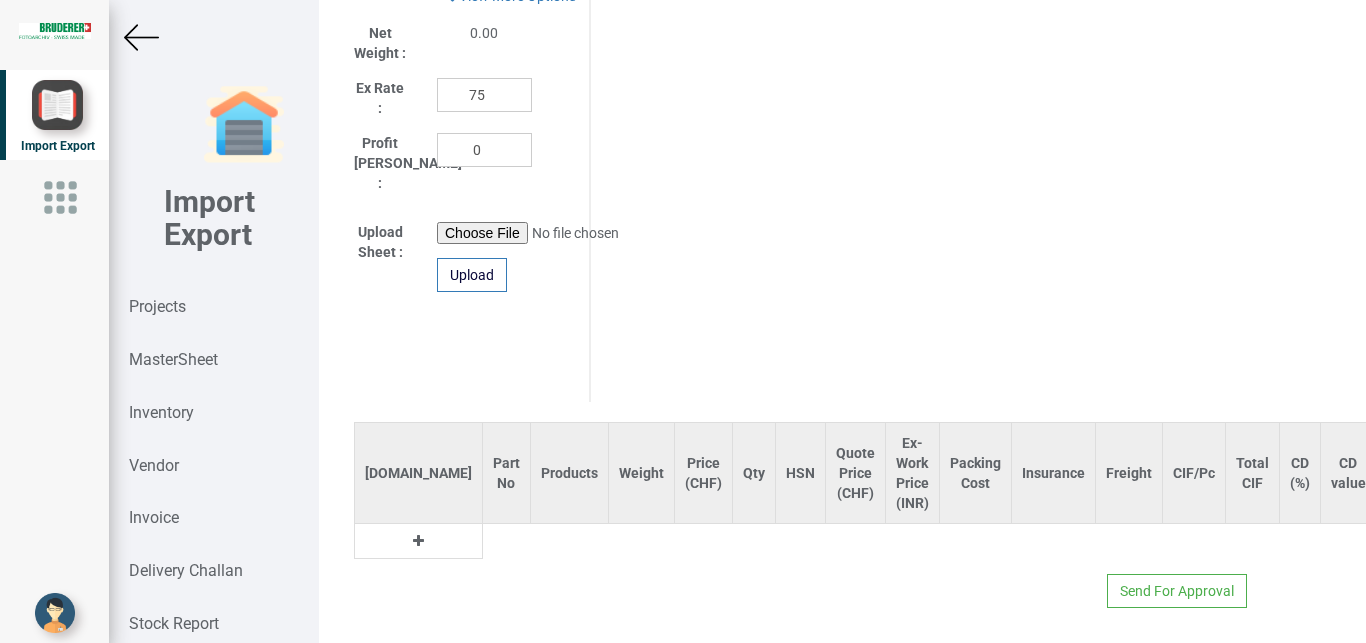 type on "1462.3999999999999" 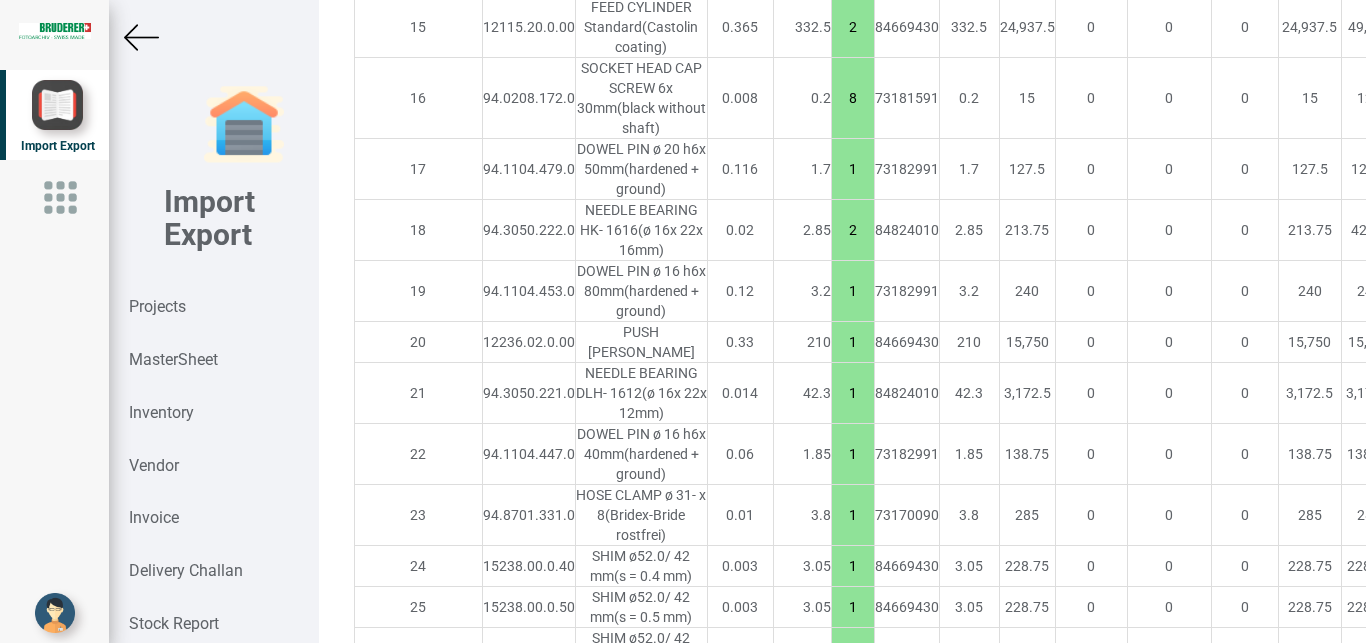 scroll, scrollTop: 3727, scrollLeft: 0, axis: vertical 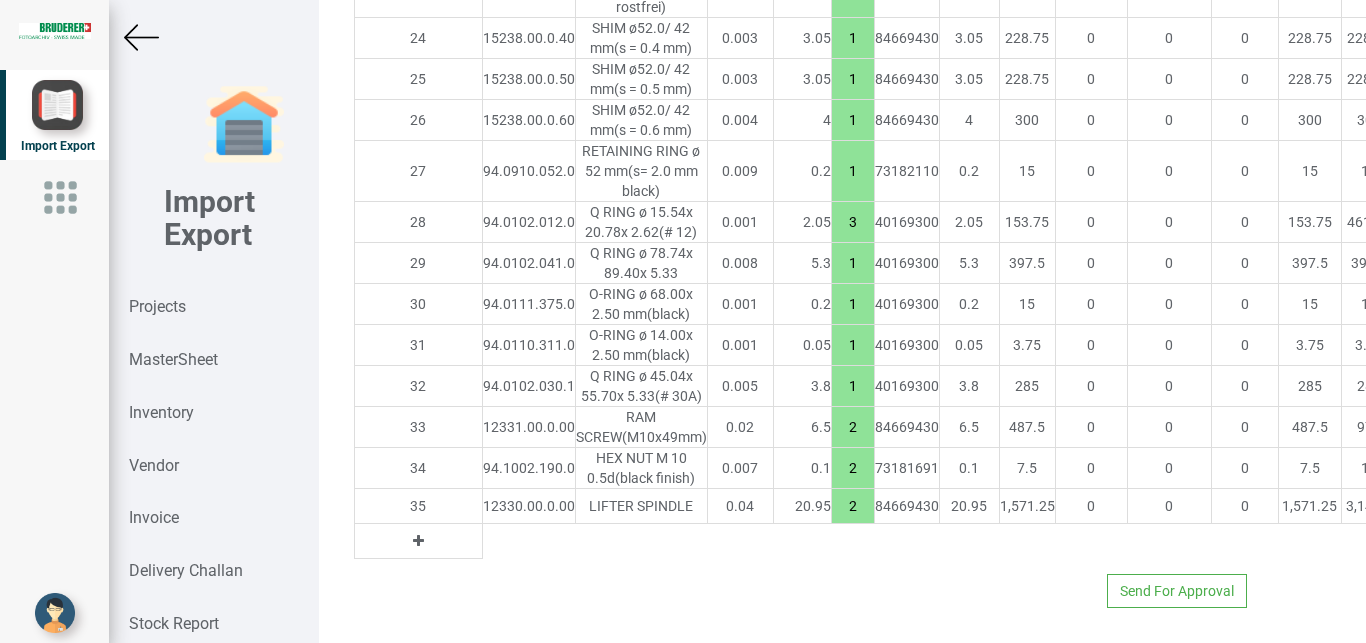 click at bounding box center [418, 541] 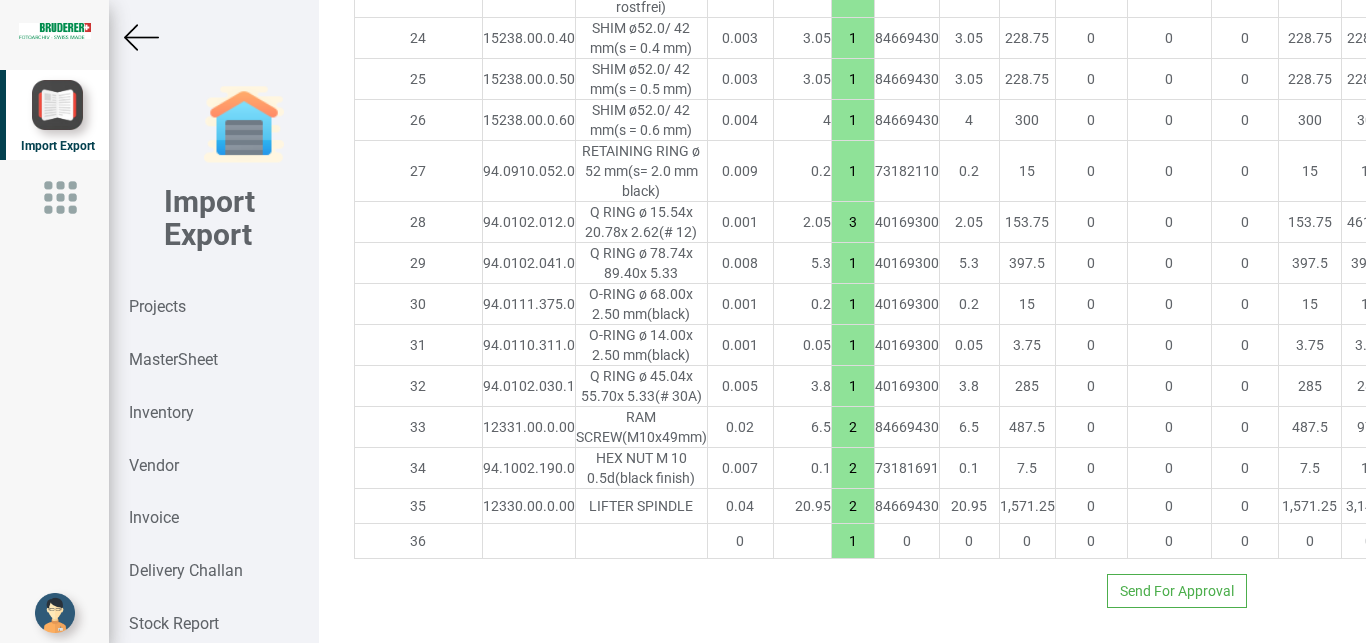 click at bounding box center (529, 541) 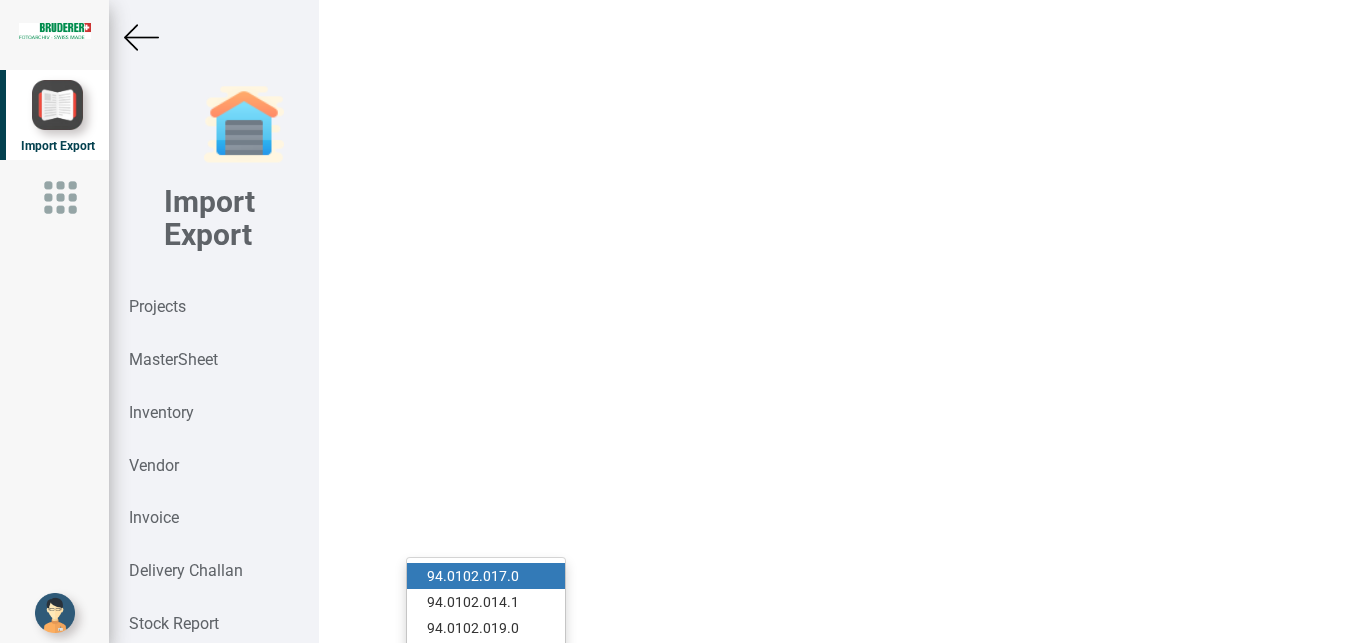 scroll, scrollTop: 0, scrollLeft: 12, axis: horizontal 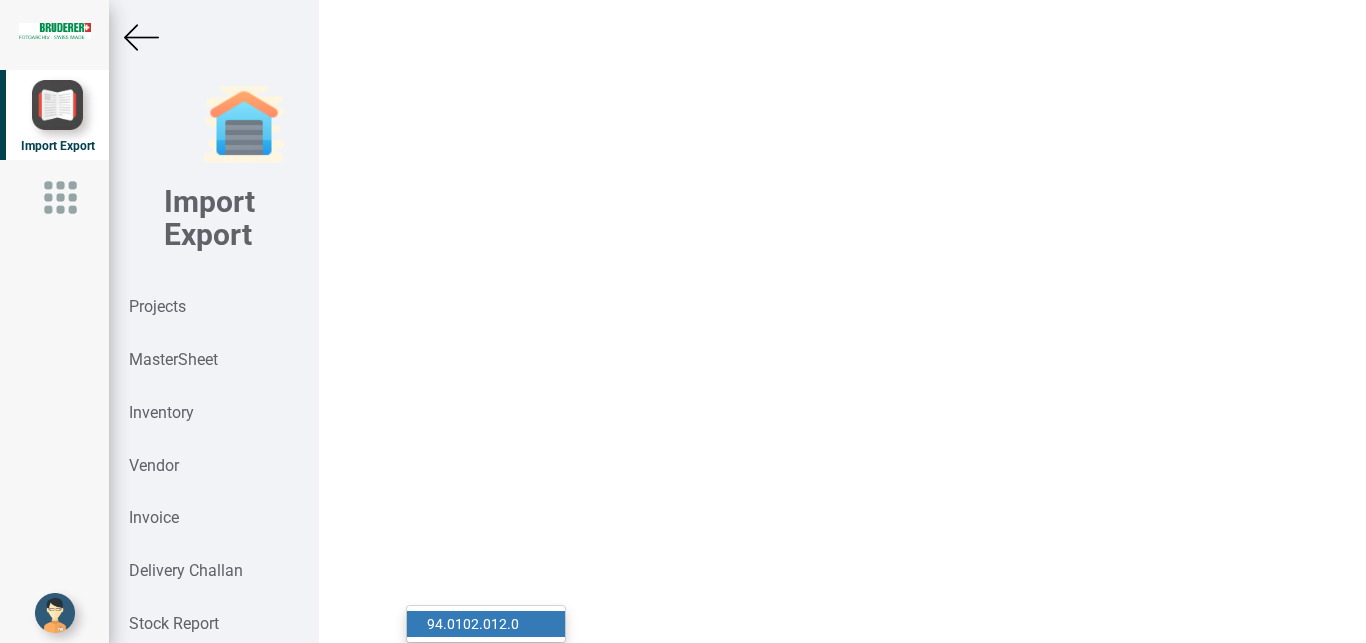 click on "94.0102.012 .0" at bounding box center (486, 624) 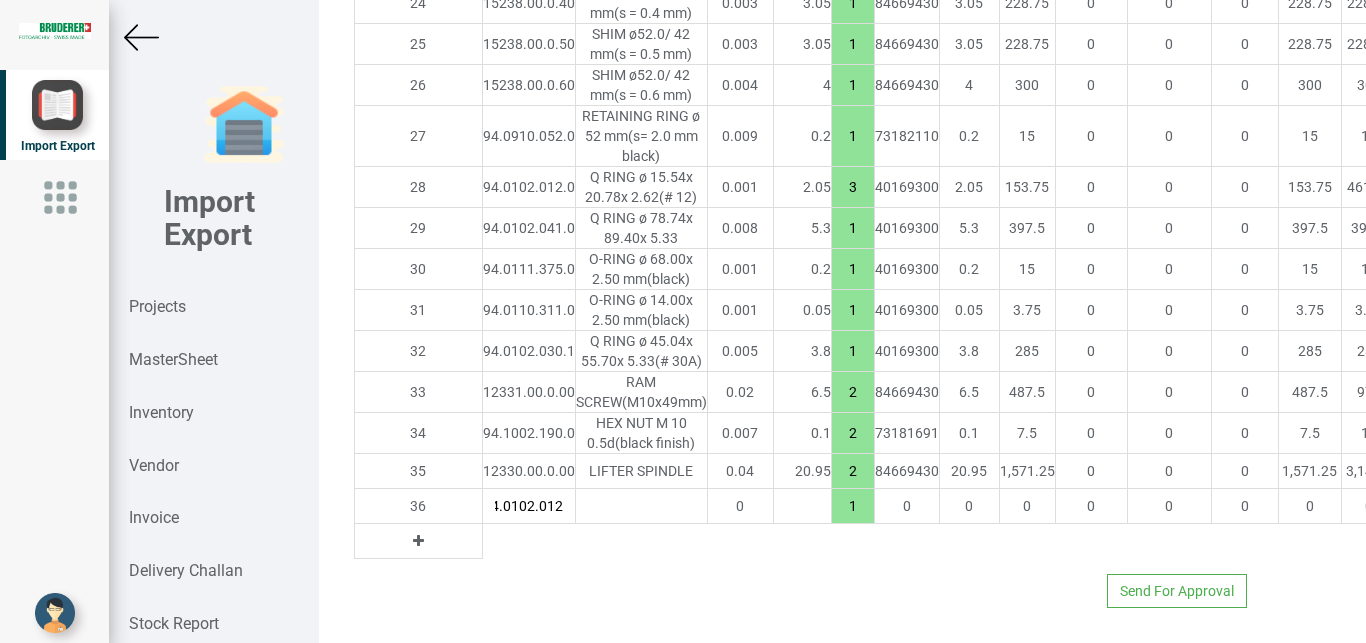 type on "94.0102.012.0" 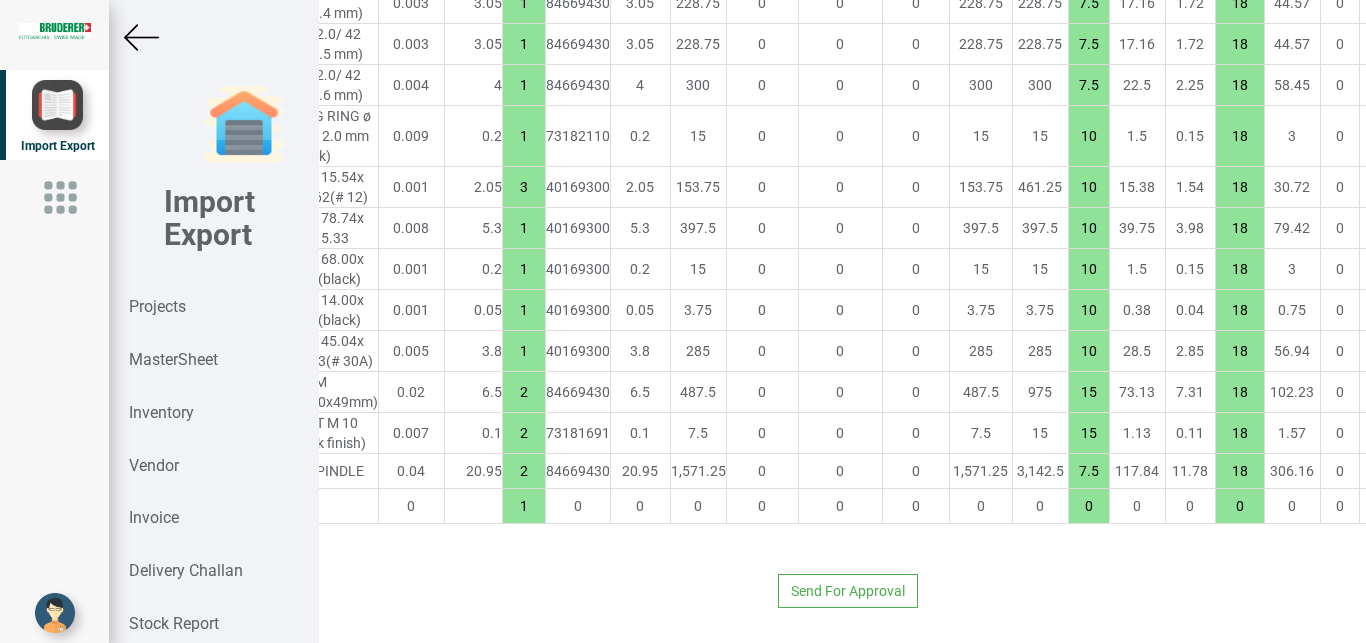 scroll, scrollTop: 3727, scrollLeft: 339, axis: both 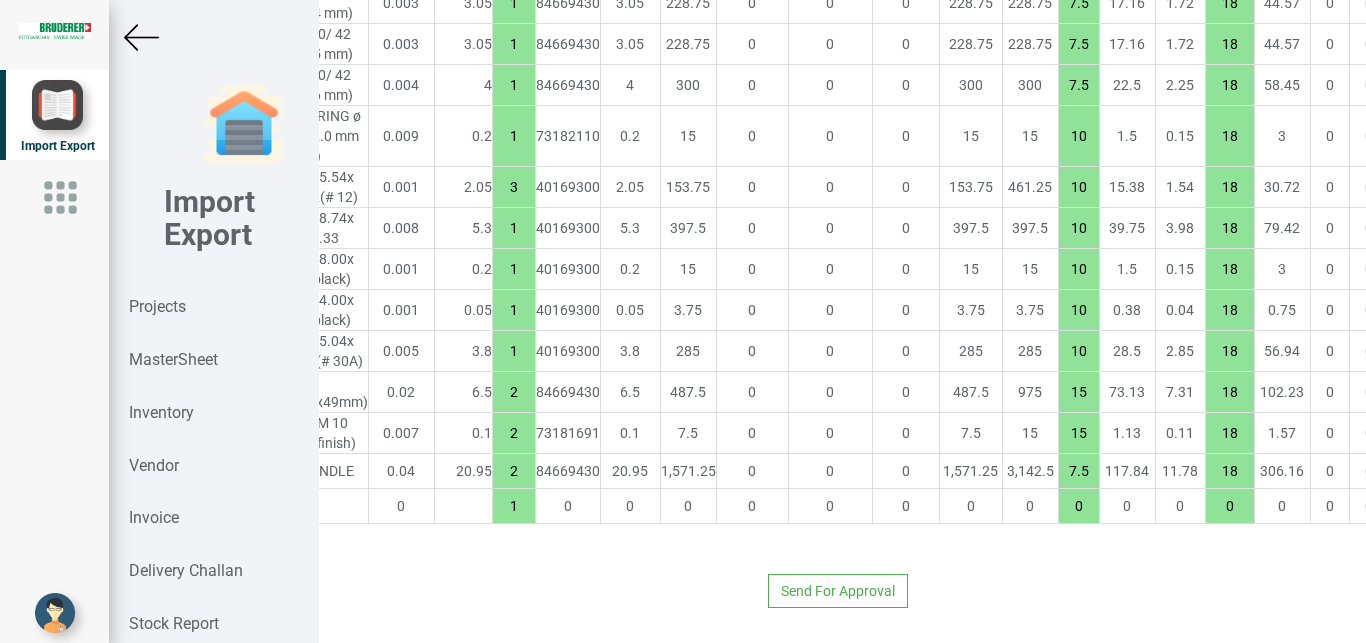 click at bounding box center (1477, 506) 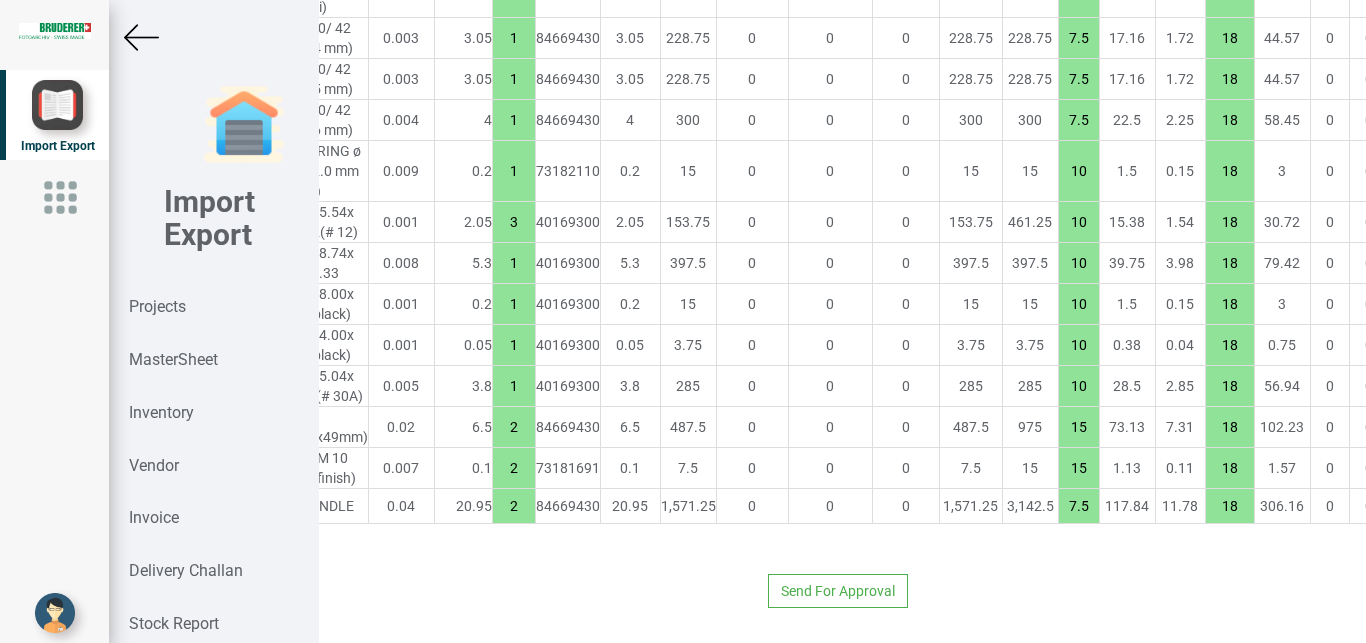 scroll, scrollTop: 3727, scrollLeft: 0, axis: vertical 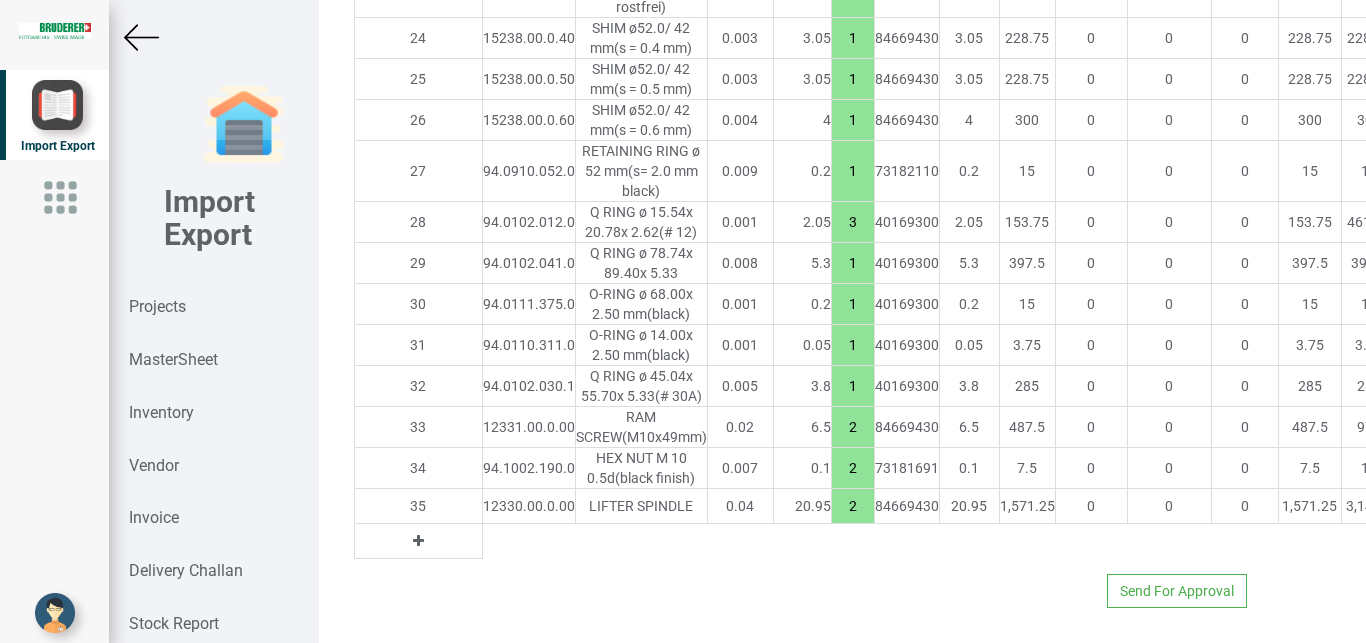 click at bounding box center (418, 541) 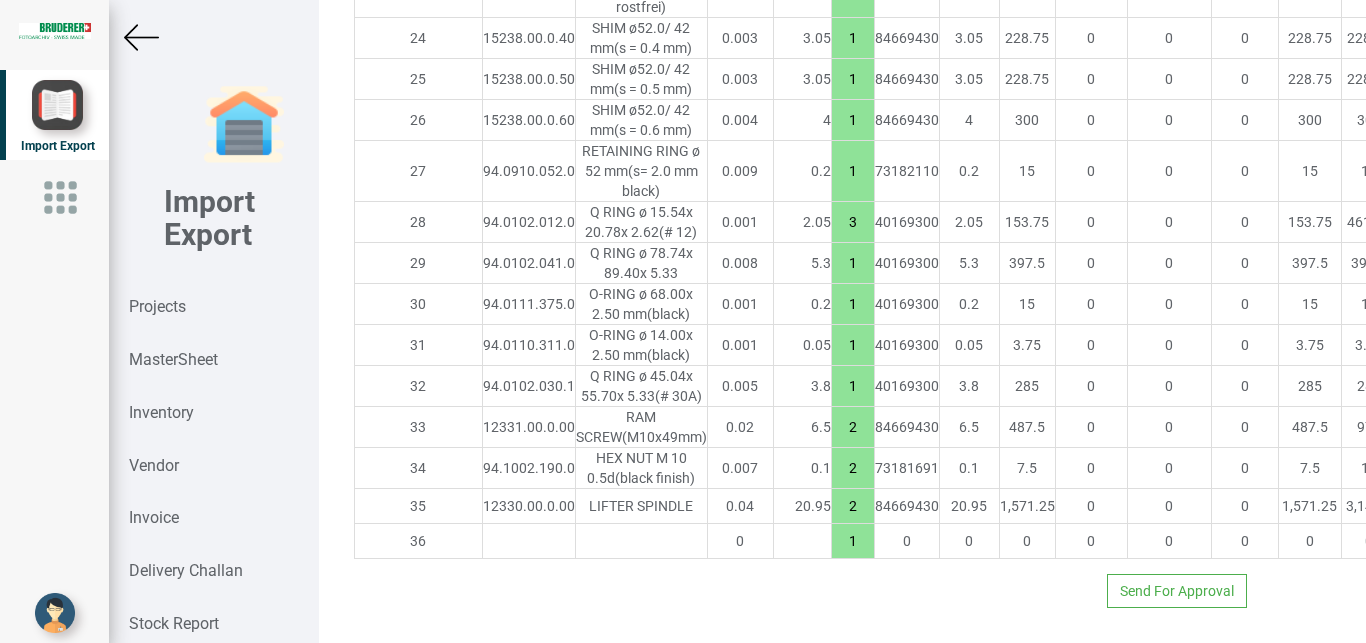 click at bounding box center (529, 541) 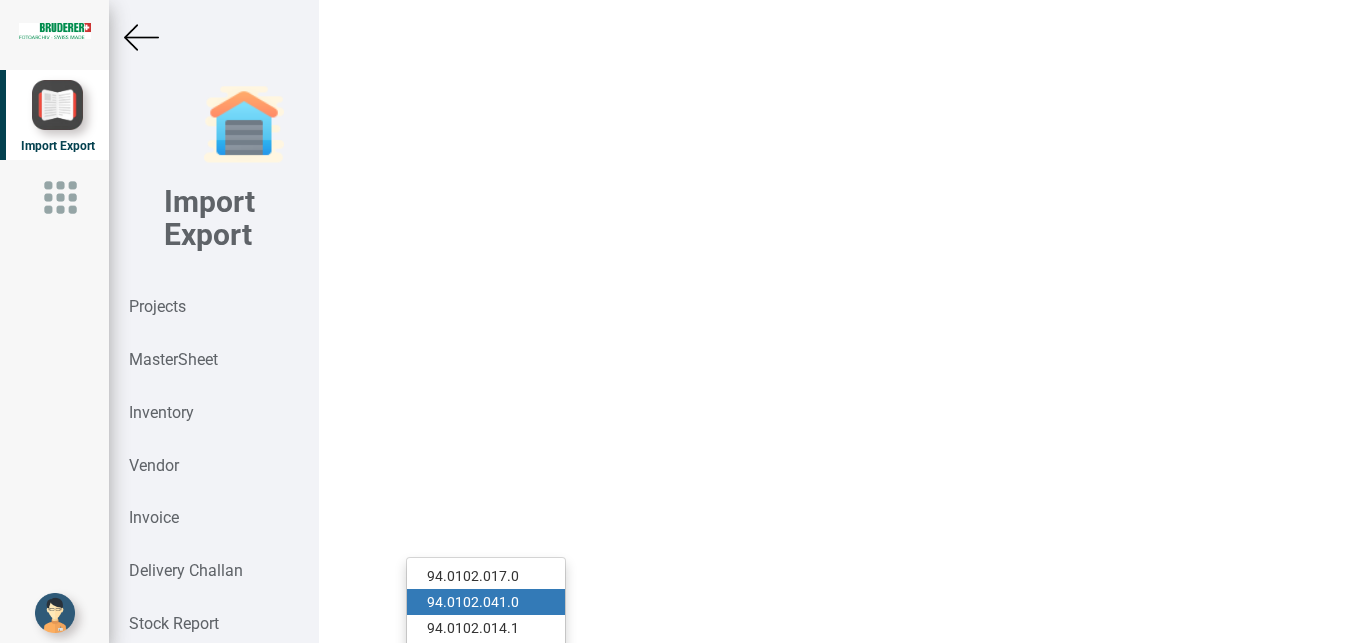 click on "94.0102 .041.0" at bounding box center (486, 602) 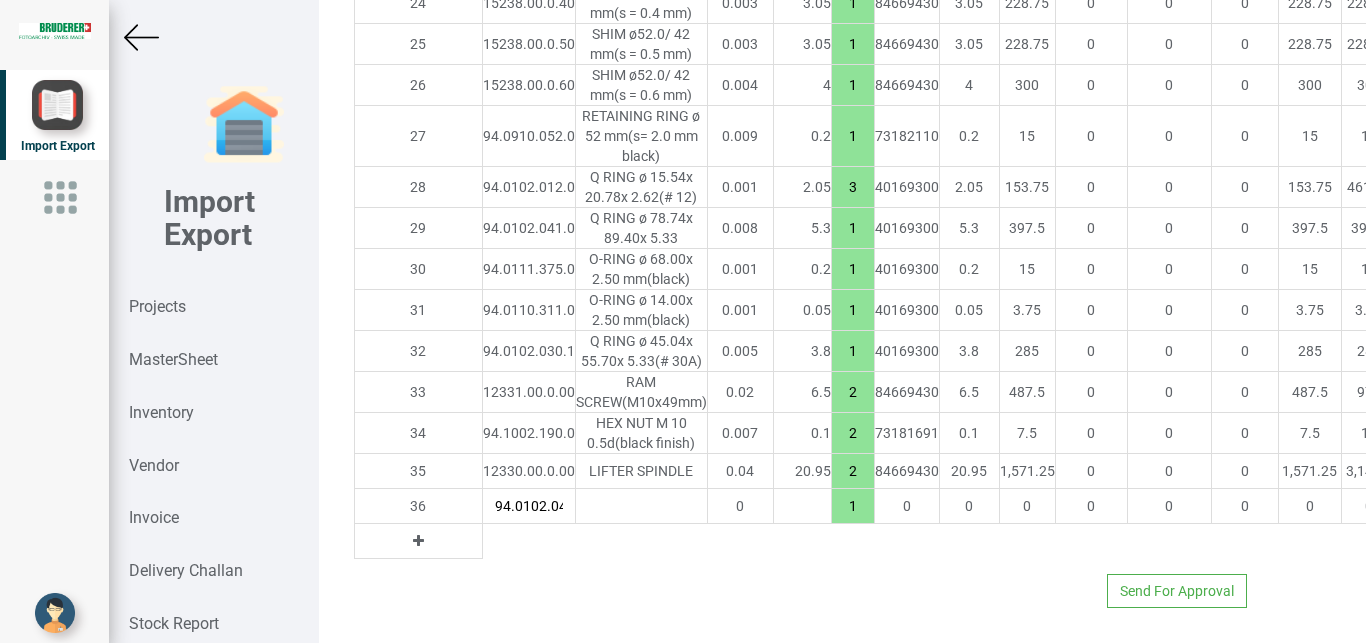 scroll, scrollTop: 0, scrollLeft: 24, axis: horizontal 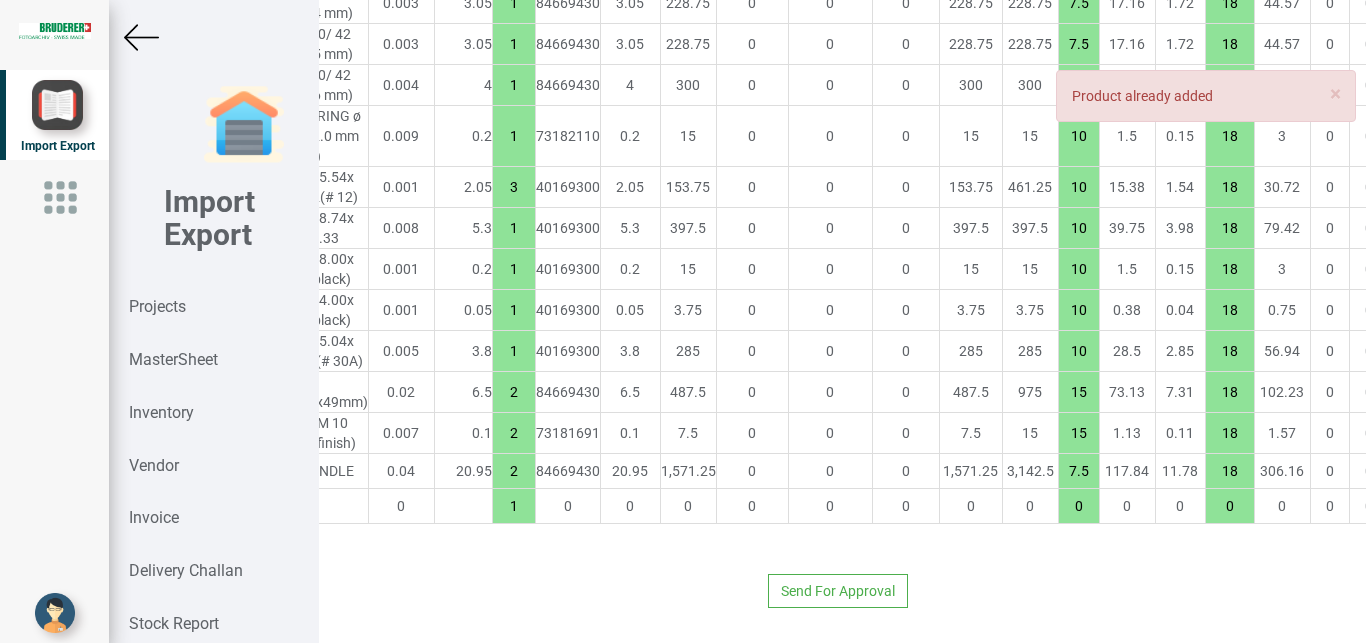 click at bounding box center (1477, 506) 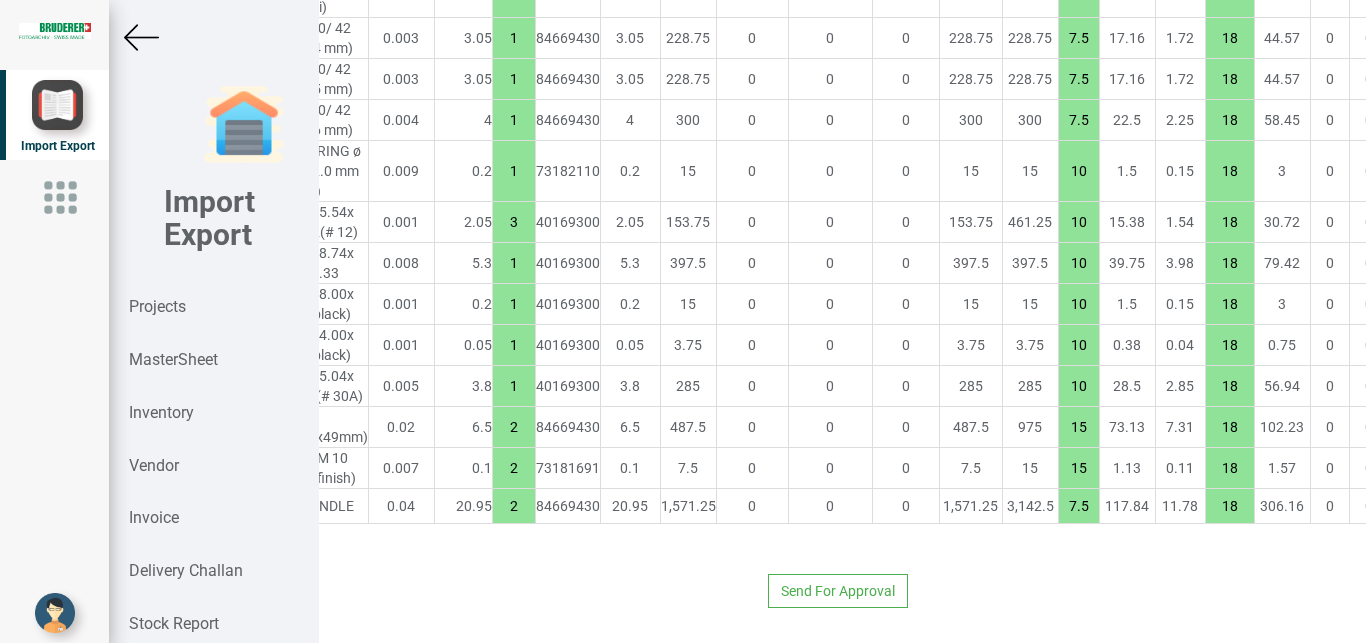 scroll, scrollTop: 3727, scrollLeft: 0, axis: vertical 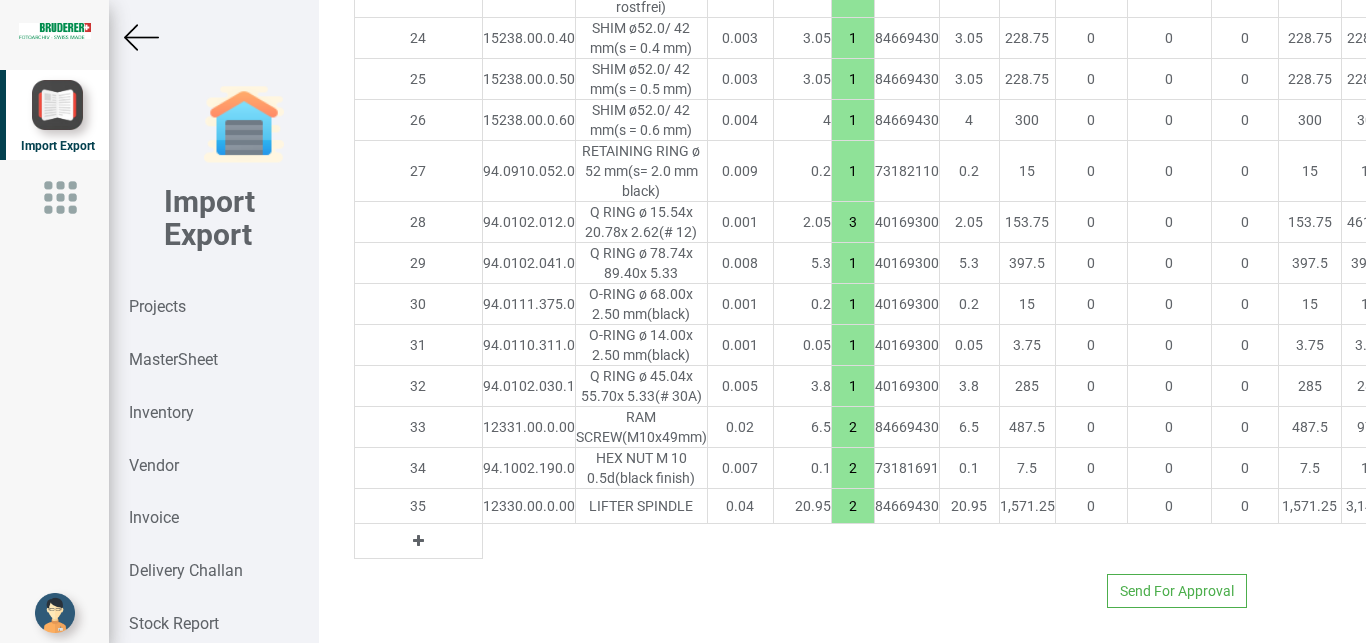 click at bounding box center [418, 541] 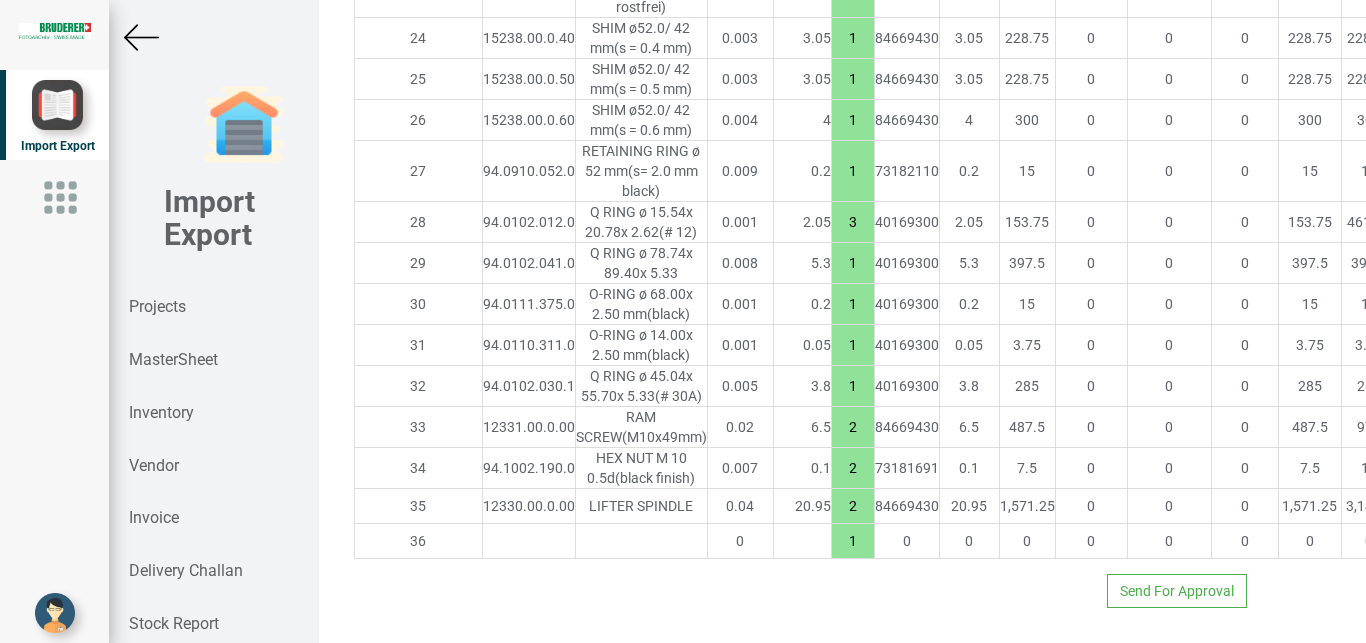 click at bounding box center (529, 541) 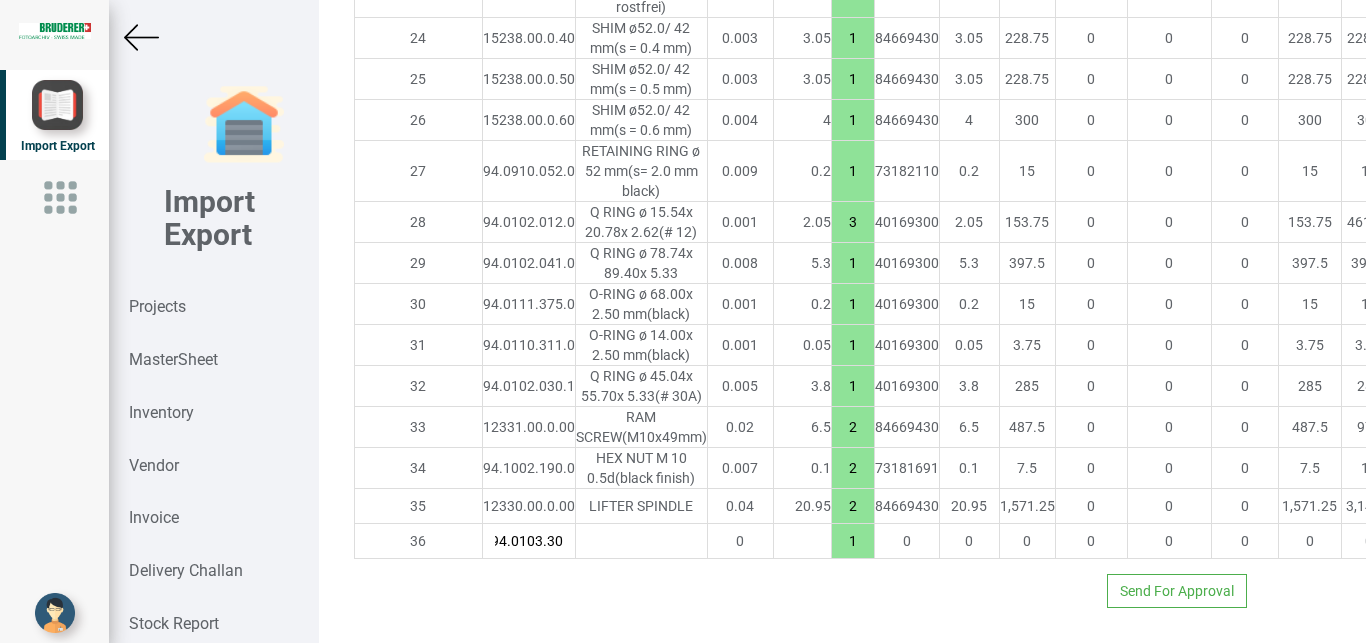 scroll, scrollTop: 0, scrollLeft: 5, axis: horizontal 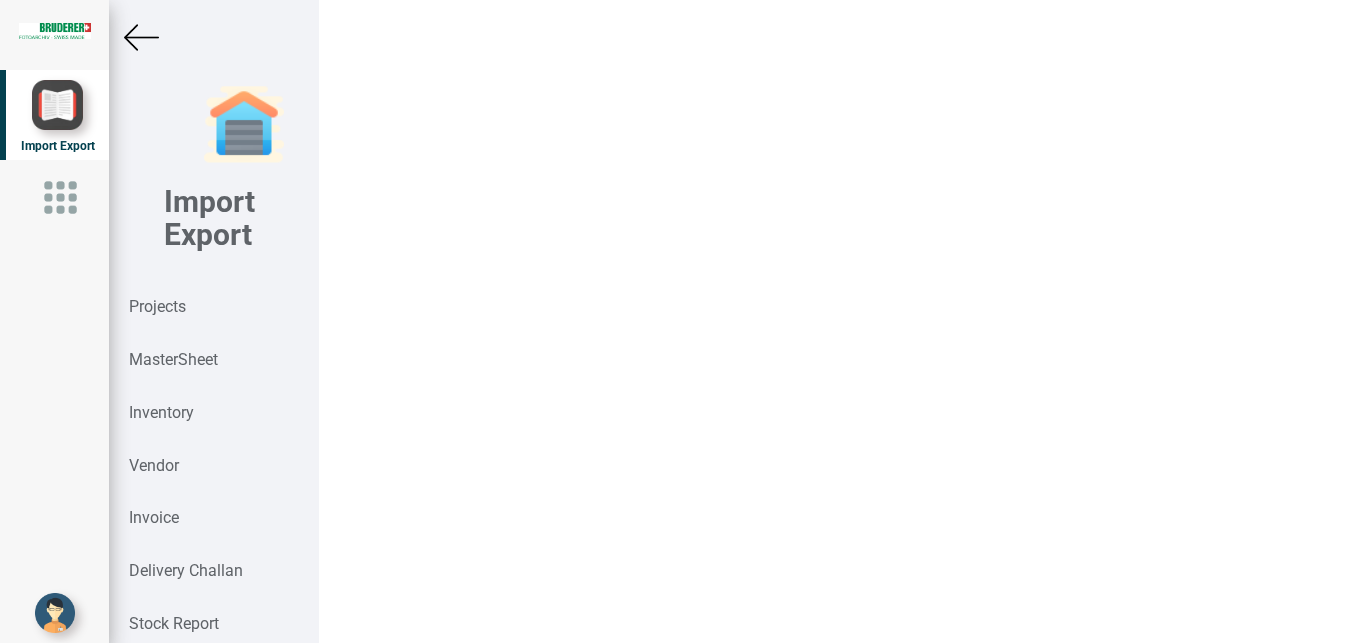 type on "94.0103.30" 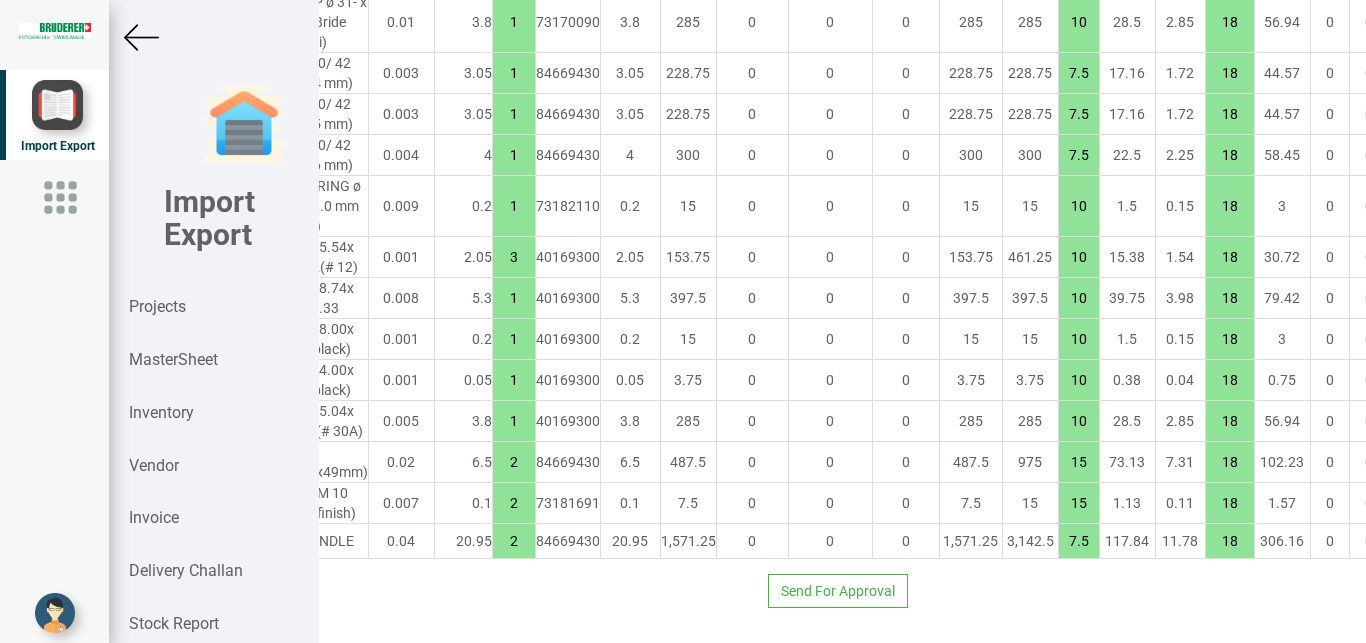 scroll, scrollTop: 3692, scrollLeft: 339, axis: both 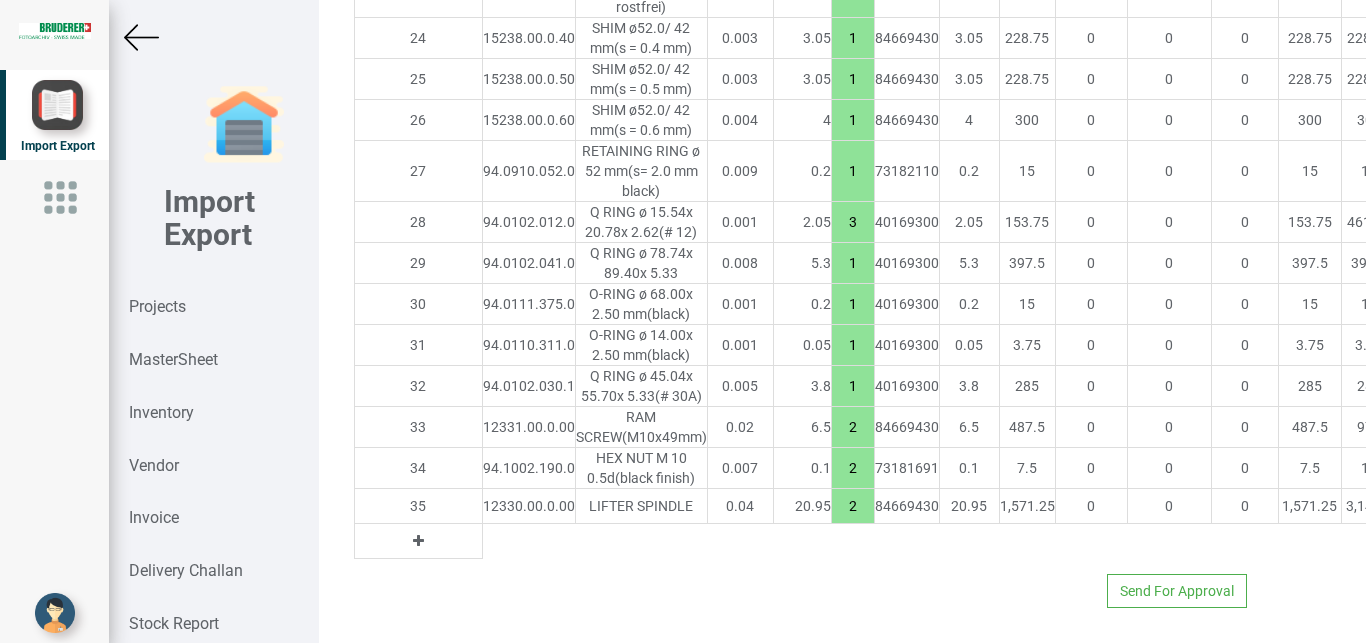 click at bounding box center (418, 541) 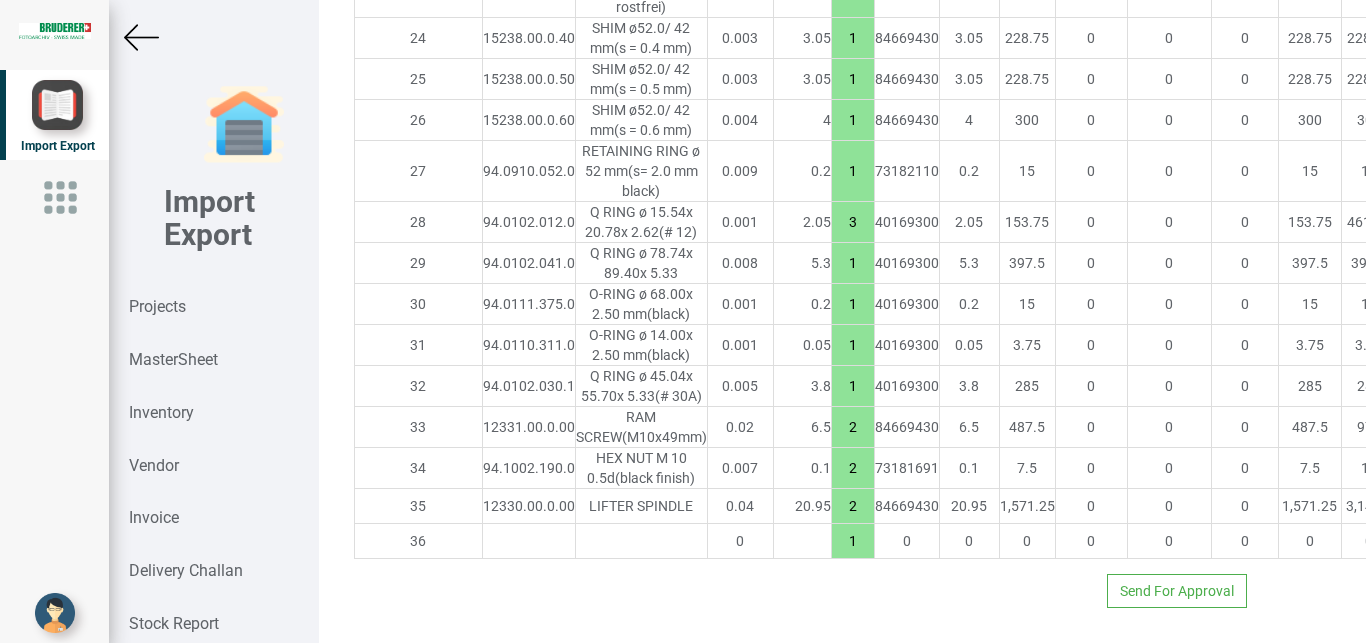 click at bounding box center [529, 541] 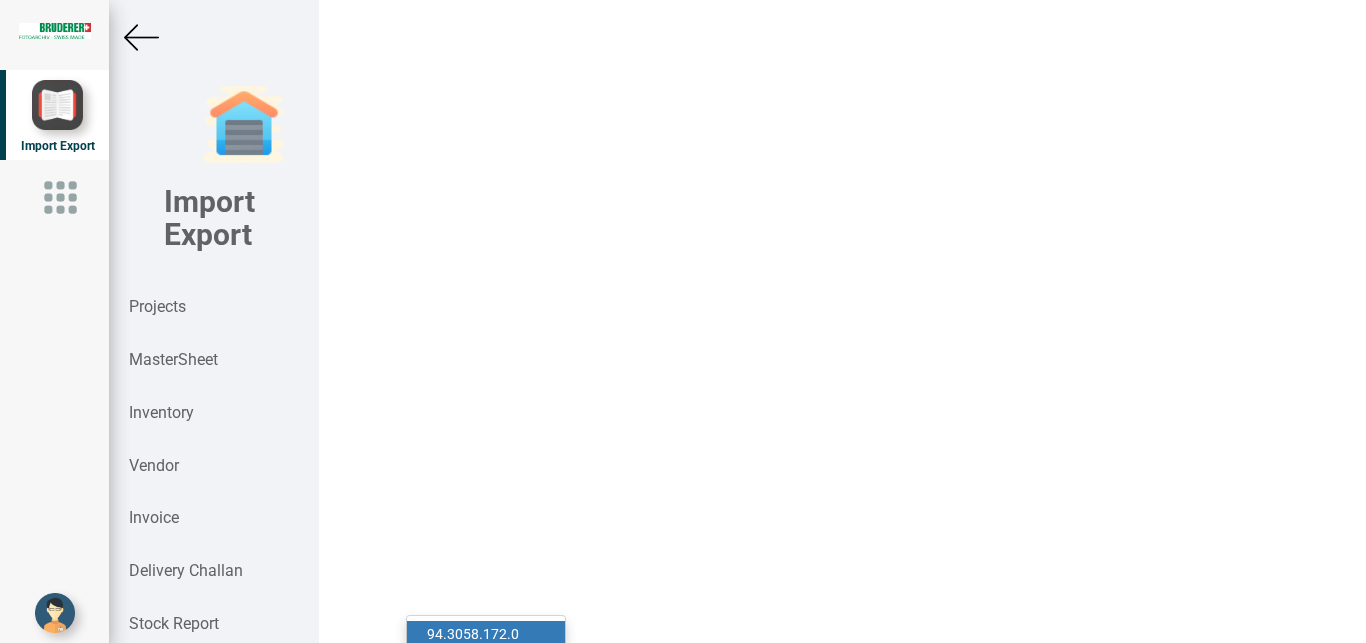 type on "94.3058" 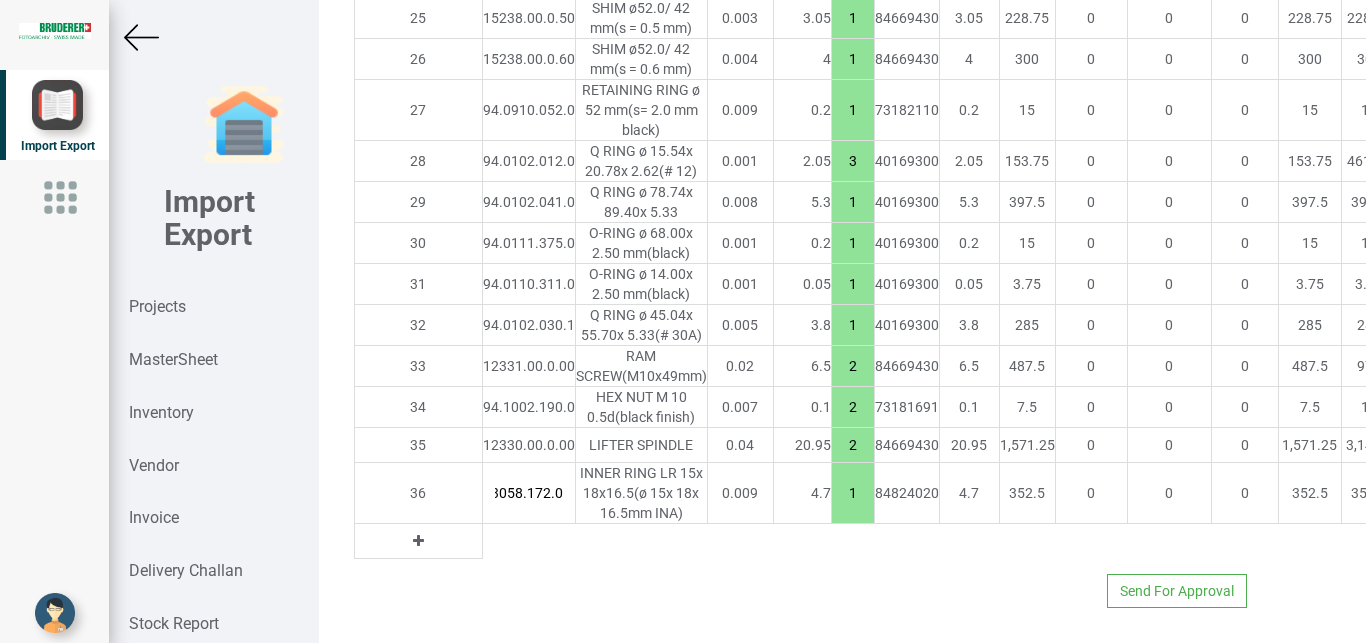 scroll, scrollTop: 3828, scrollLeft: 0, axis: vertical 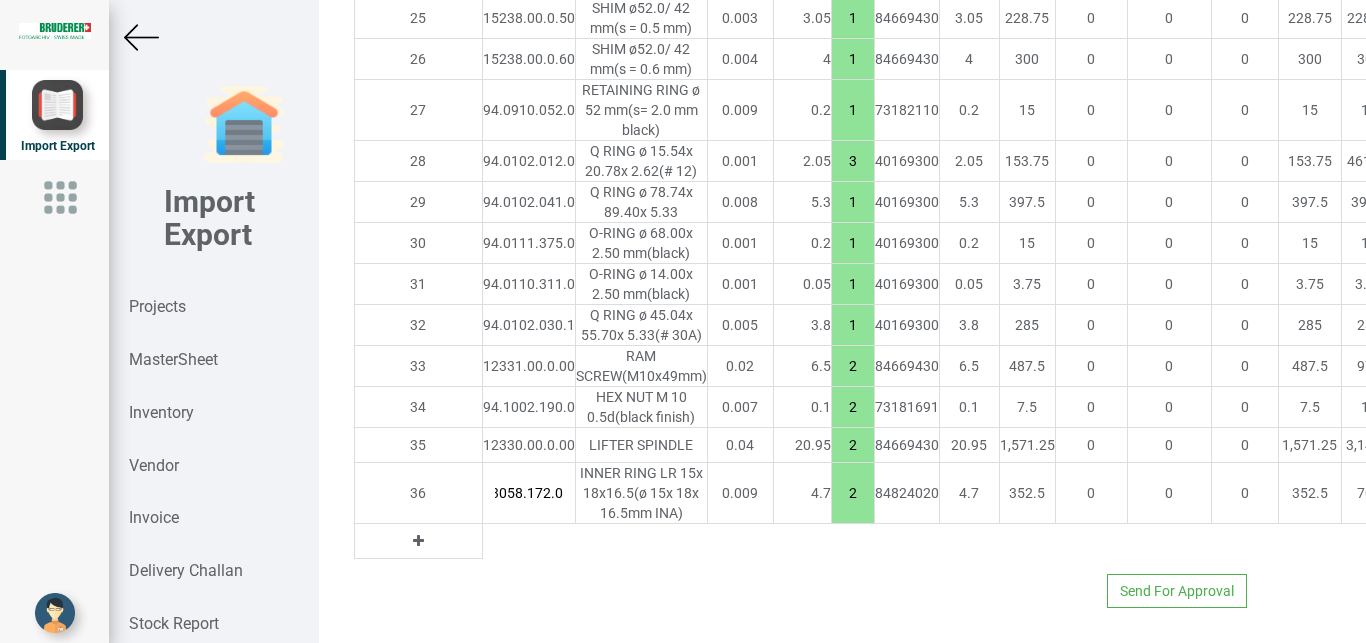 type on "2" 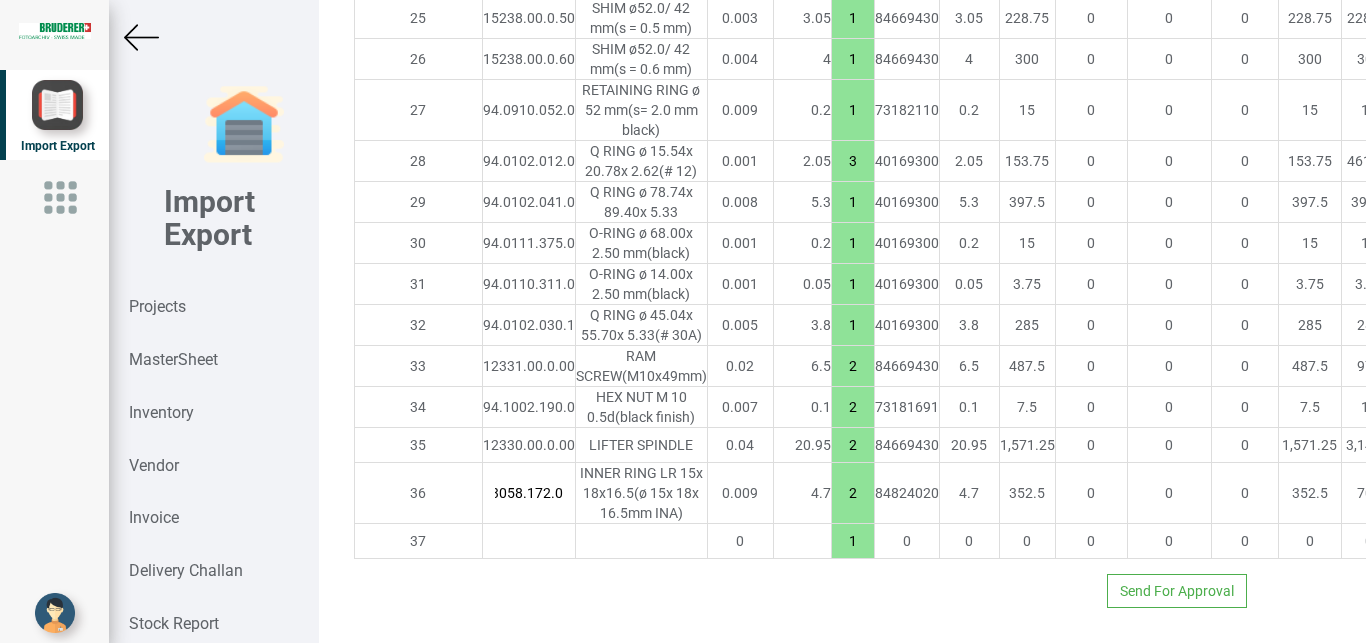 click at bounding box center [529, 541] 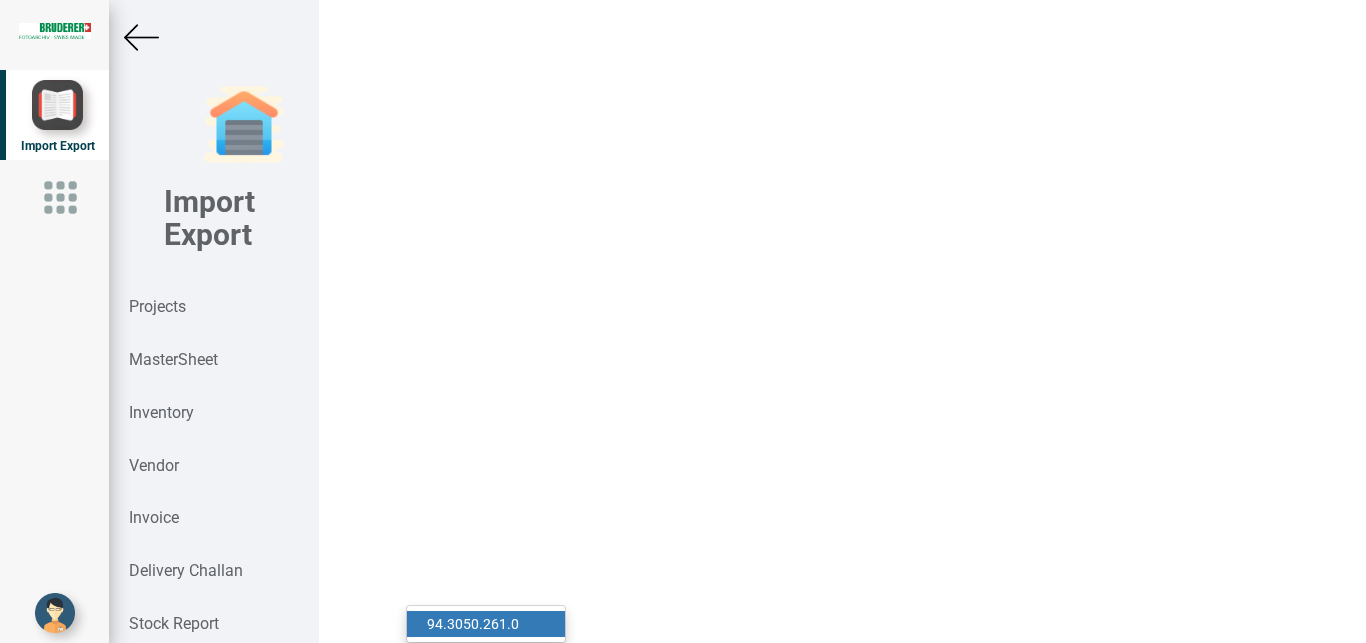 scroll, scrollTop: 0, scrollLeft: 12, axis: horizontal 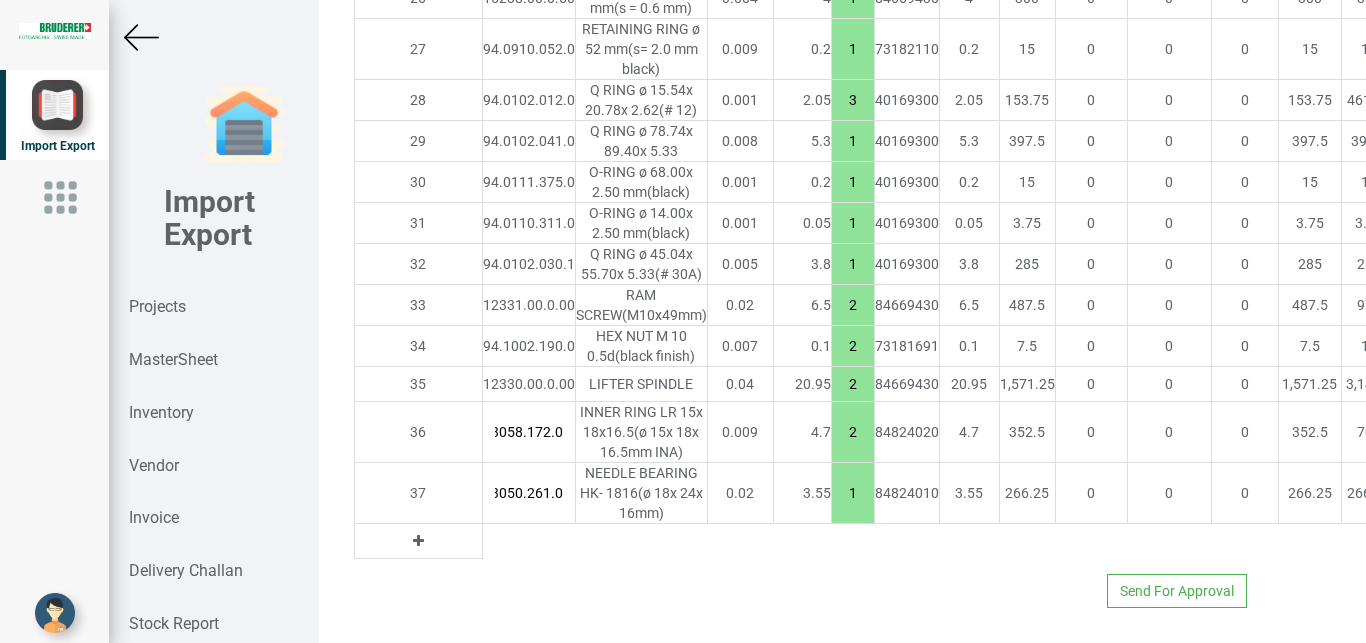 drag, startPoint x: 723, startPoint y: 545, endPoint x: 764, endPoint y: 551, distance: 41.4367 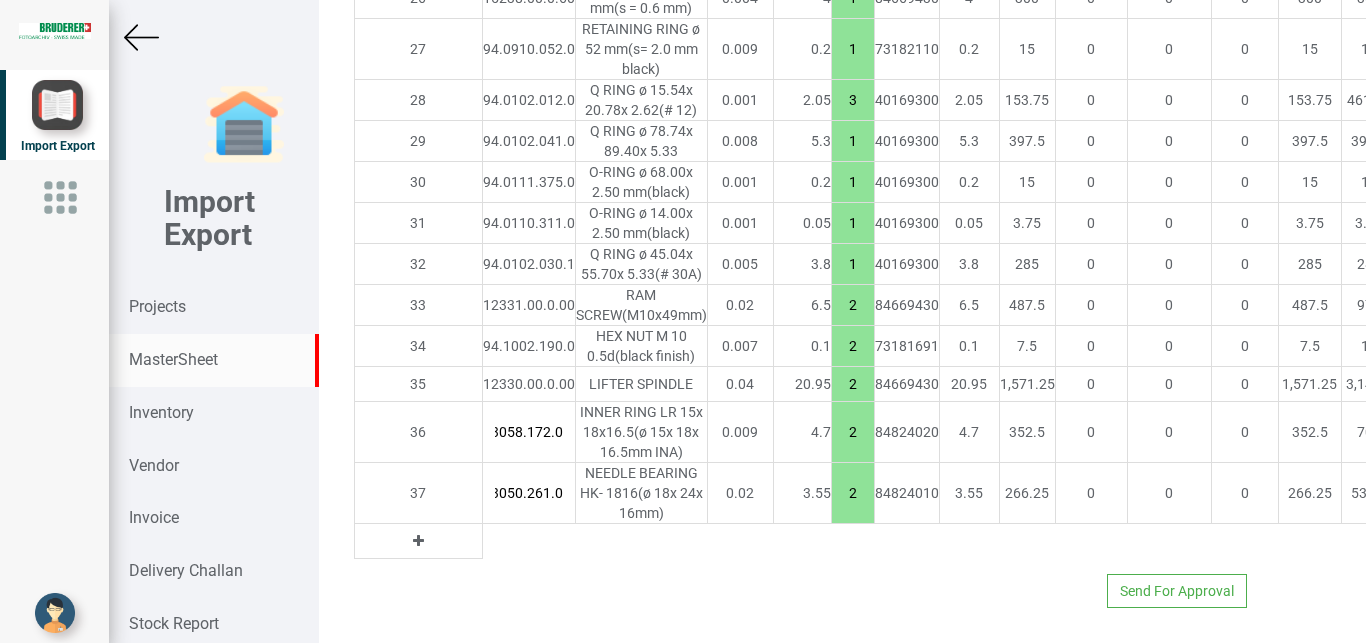 type on "2" 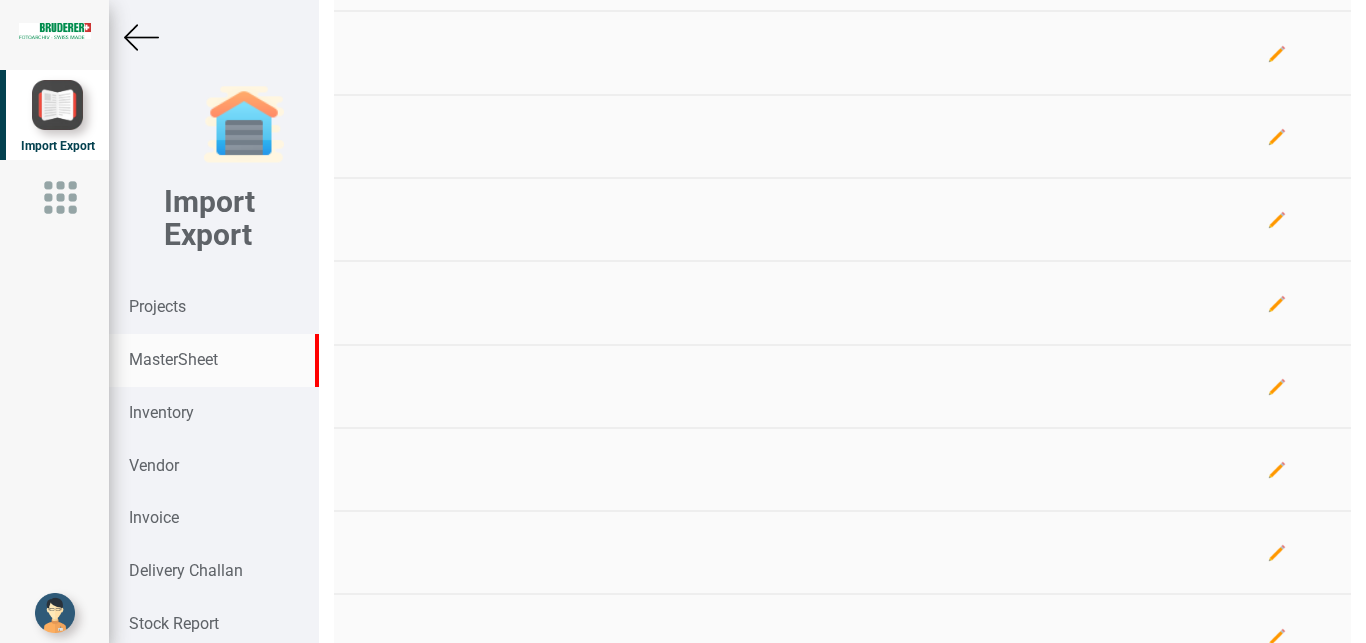 scroll, scrollTop: 849, scrollLeft: 0, axis: vertical 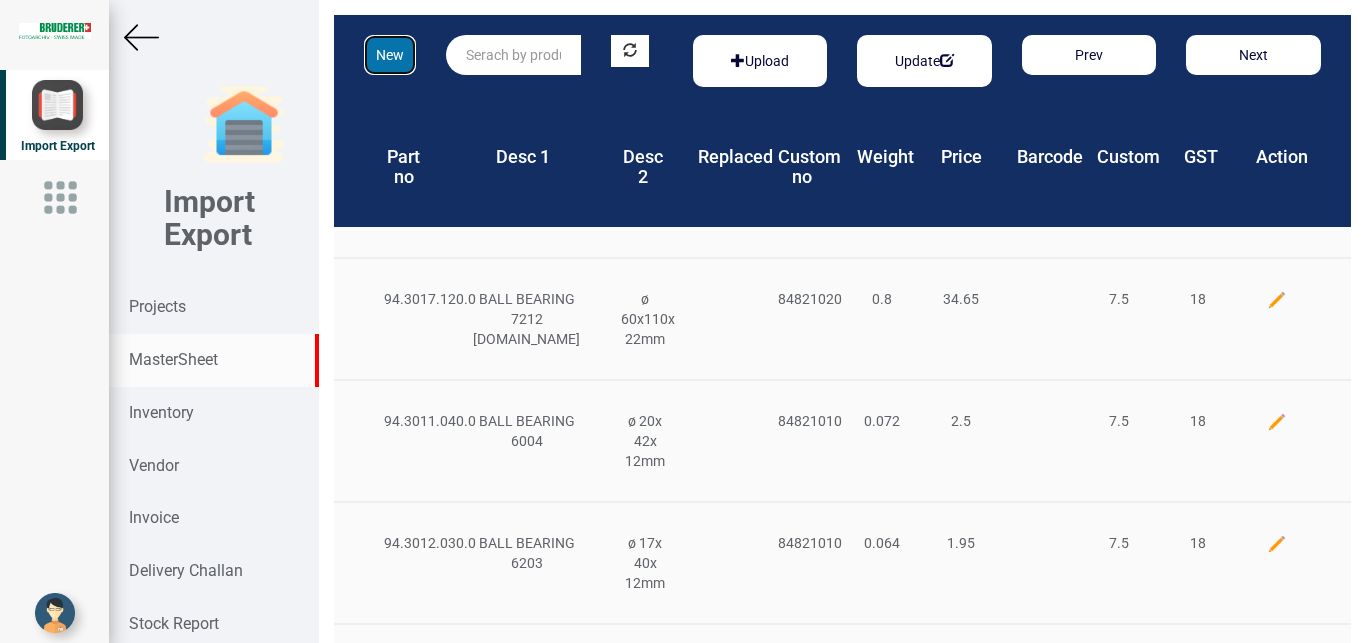 click on "New" at bounding box center [390, 55] 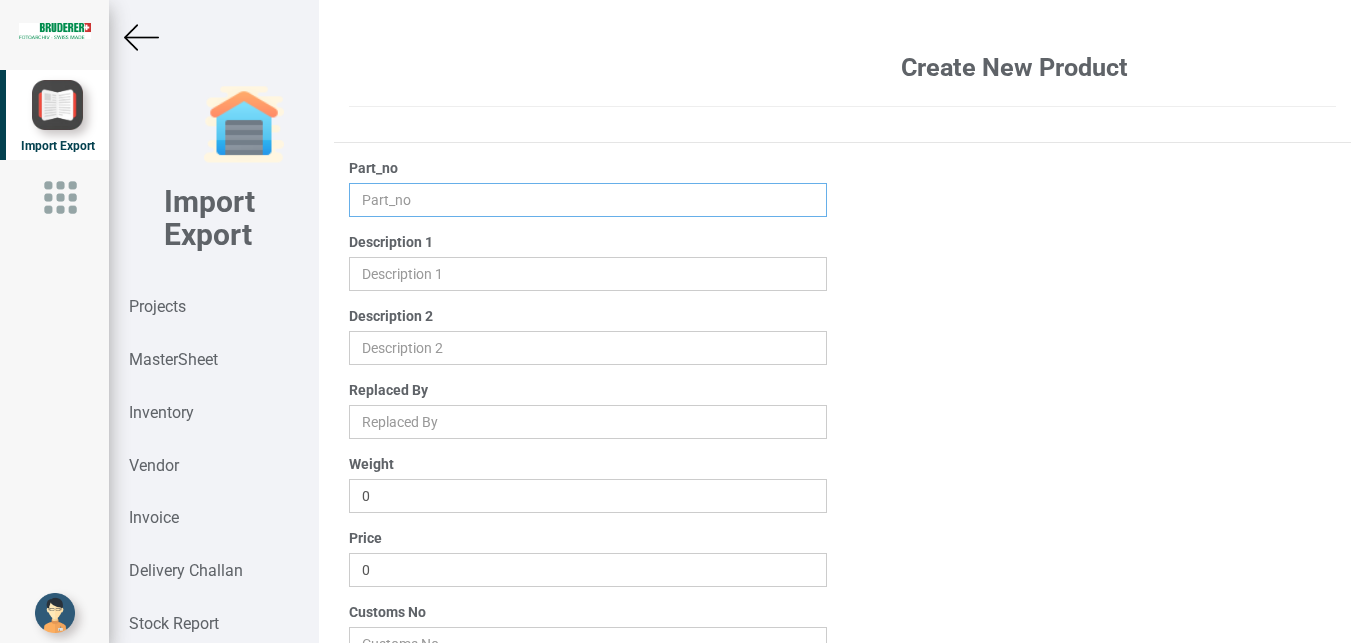 click at bounding box center (588, 200) 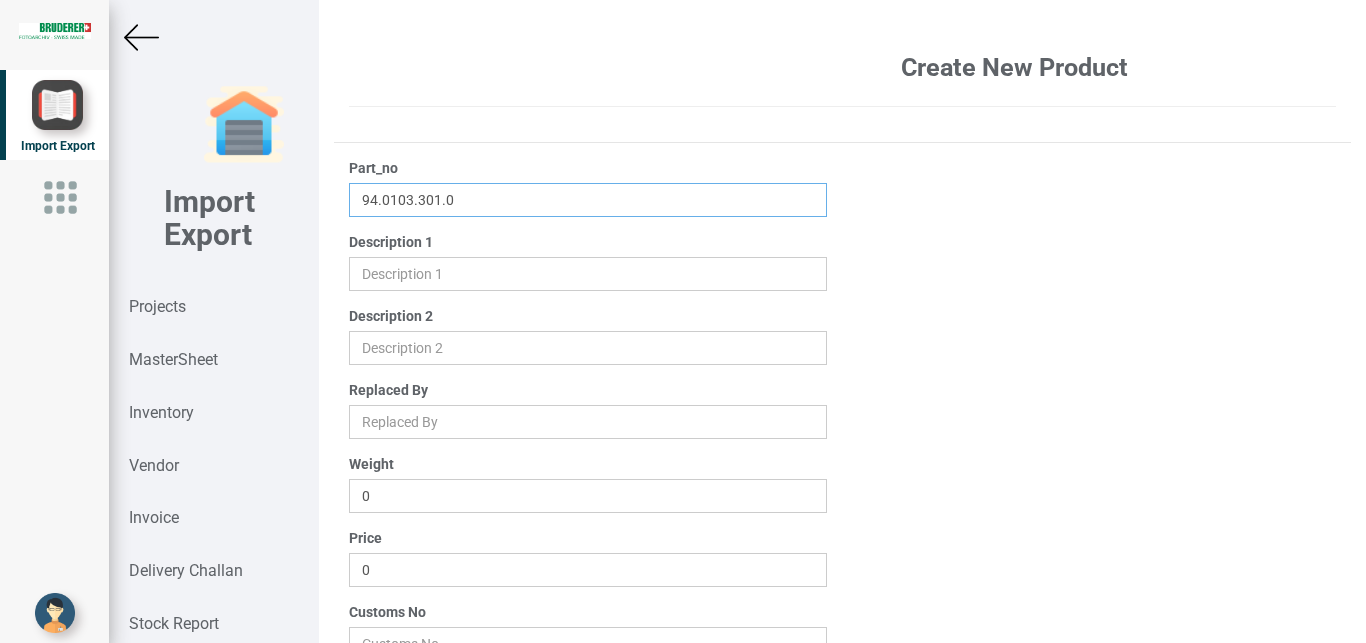 type on "94.0103.301.0" 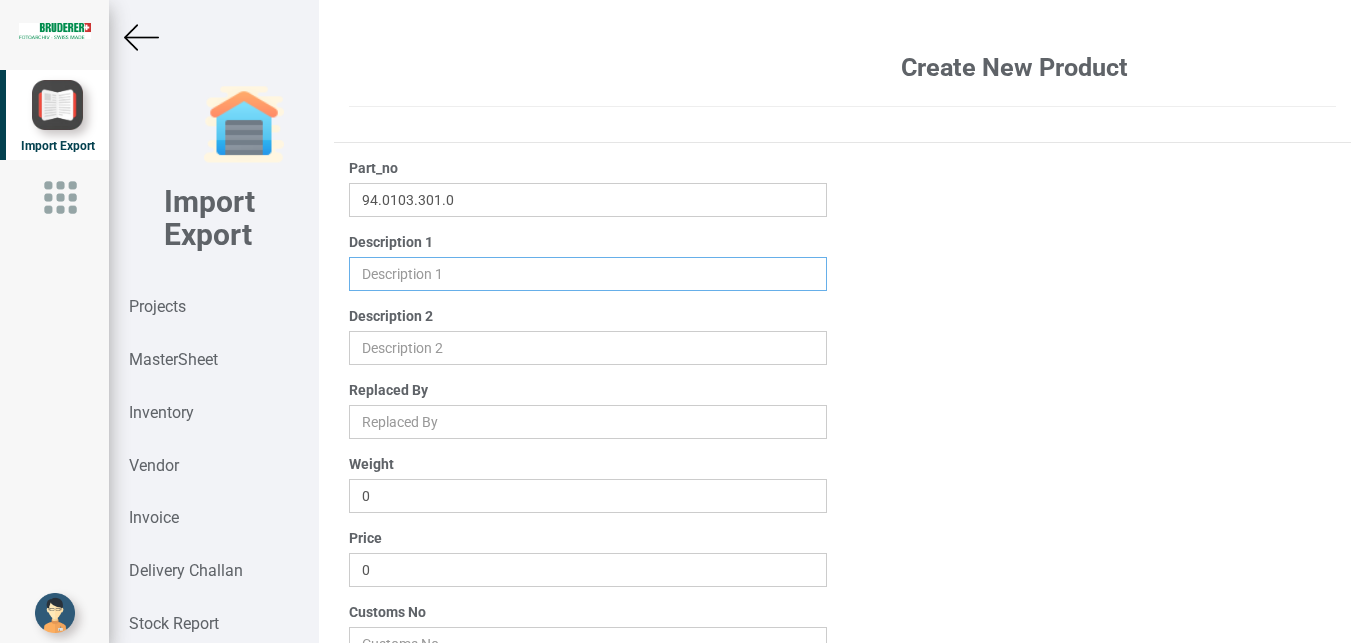 click at bounding box center [588, 274] 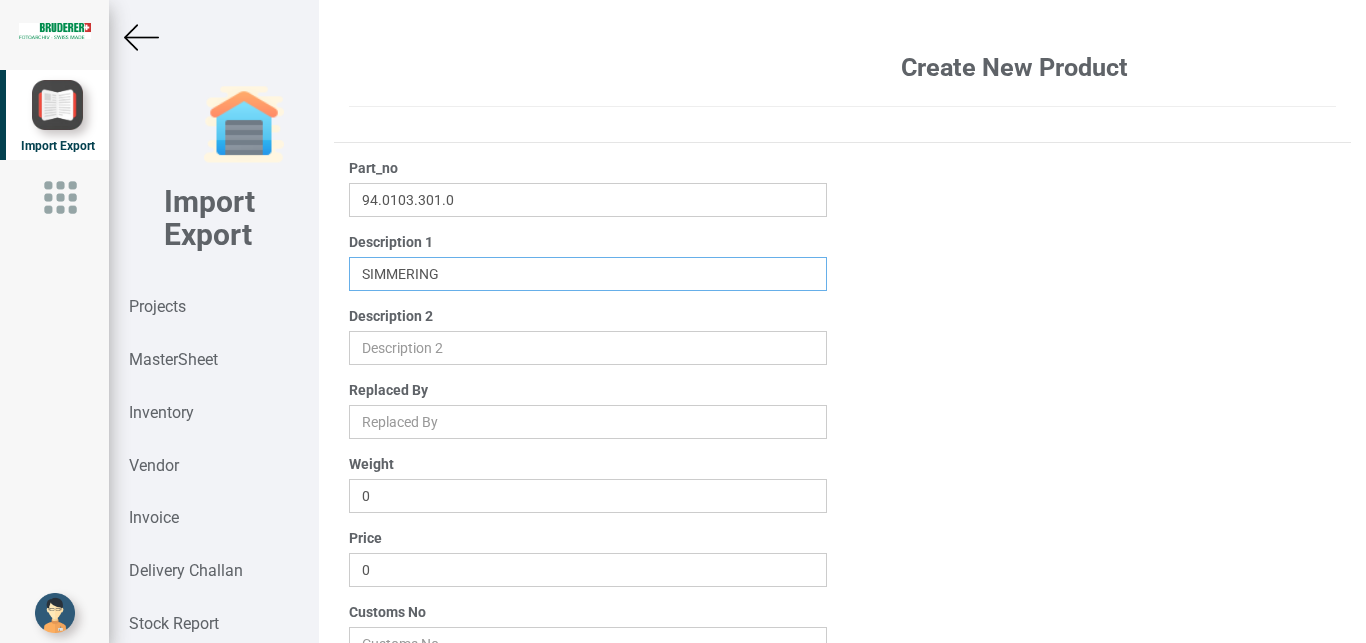 type on "SIMMERING" 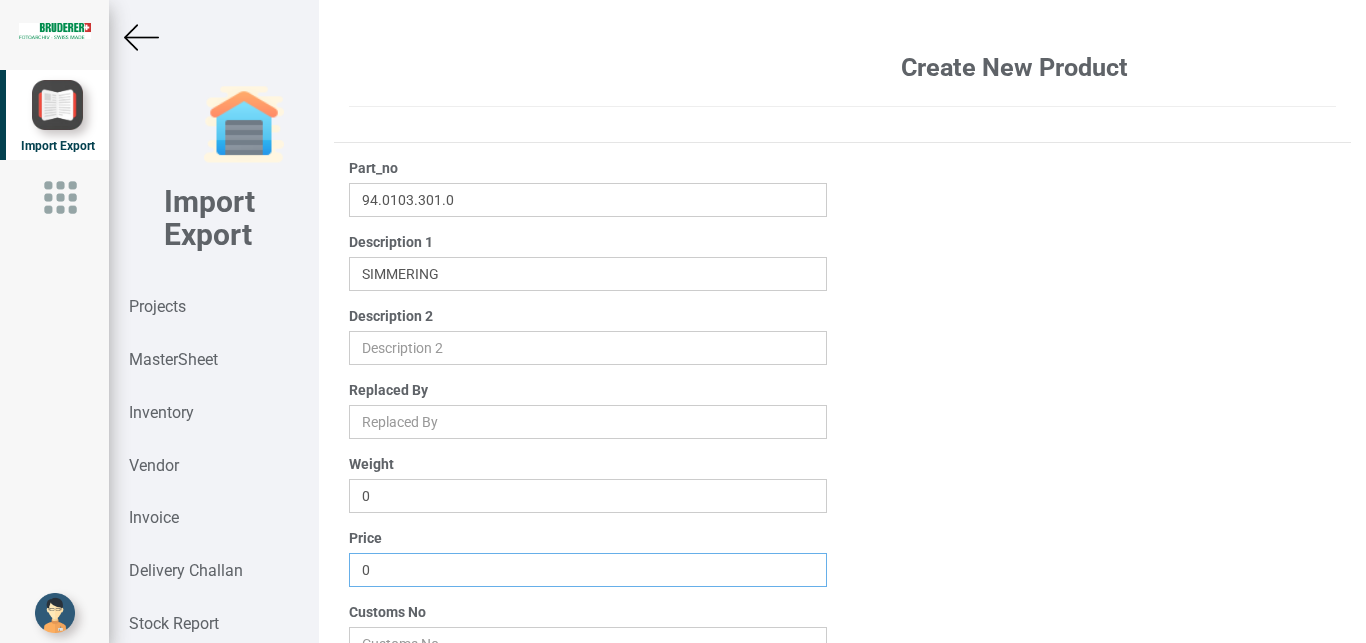 drag, startPoint x: 390, startPoint y: 558, endPoint x: 323, endPoint y: 558, distance: 67 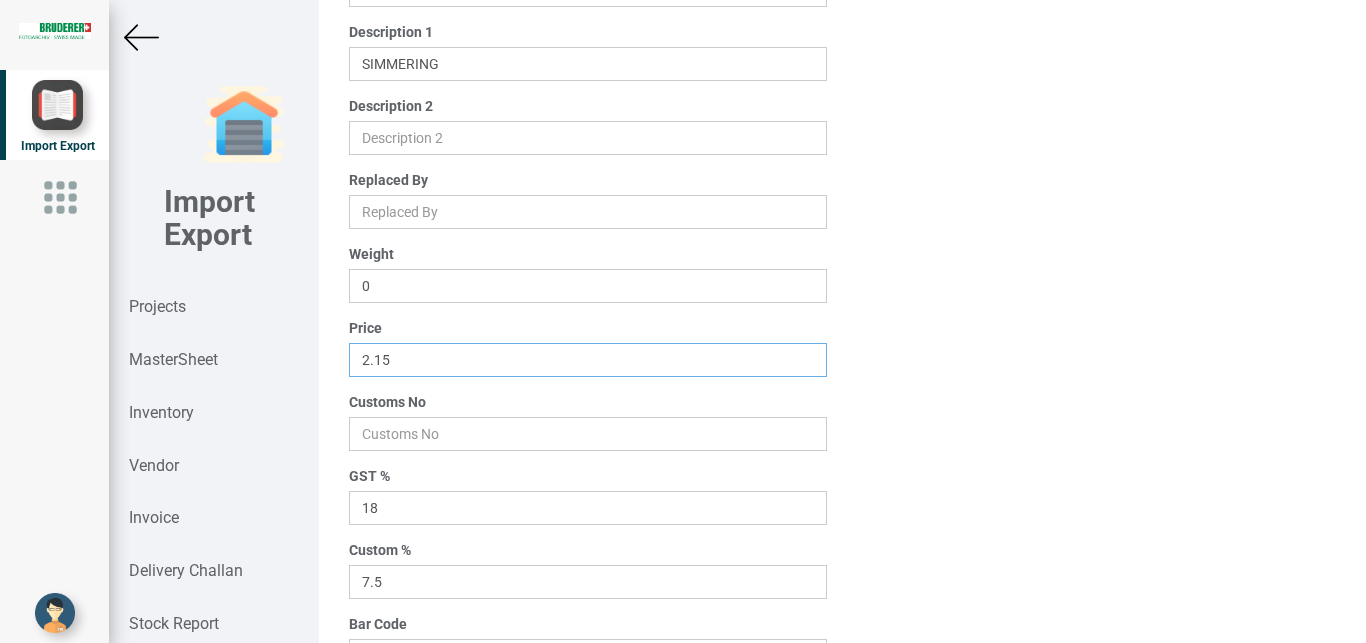 scroll, scrollTop: 220, scrollLeft: 0, axis: vertical 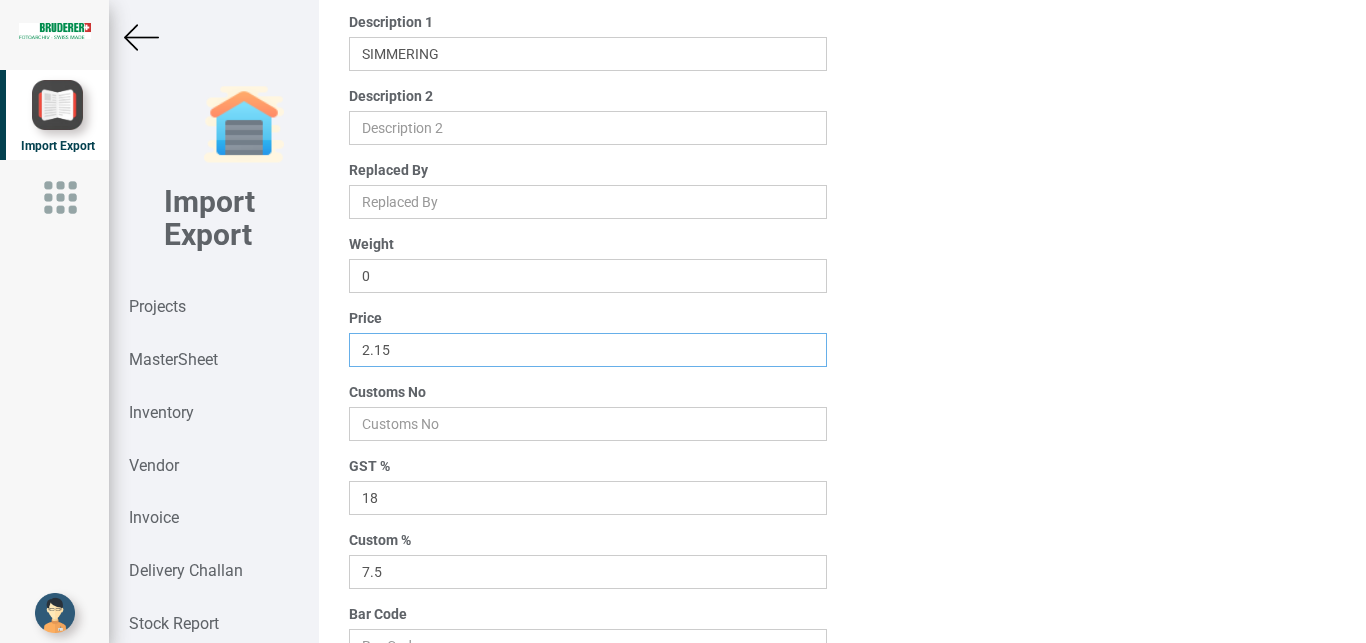 type on "2.15" 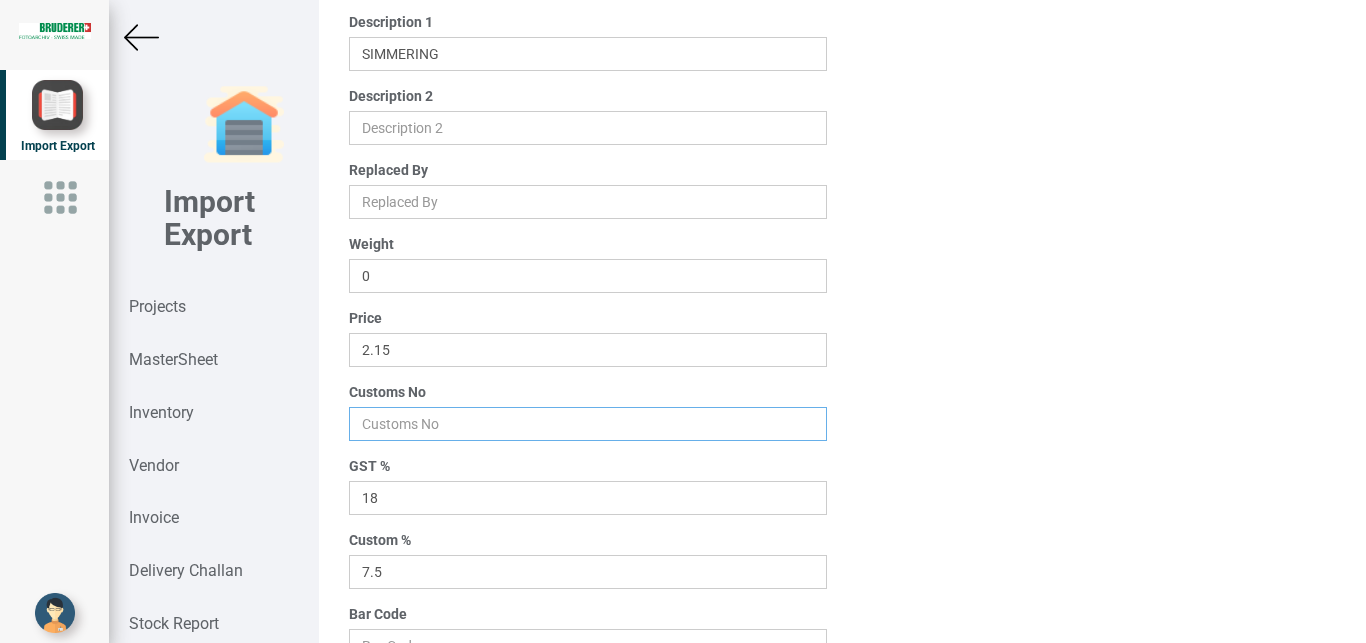 drag, startPoint x: 375, startPoint y: 422, endPoint x: 461, endPoint y: 421, distance: 86.00581 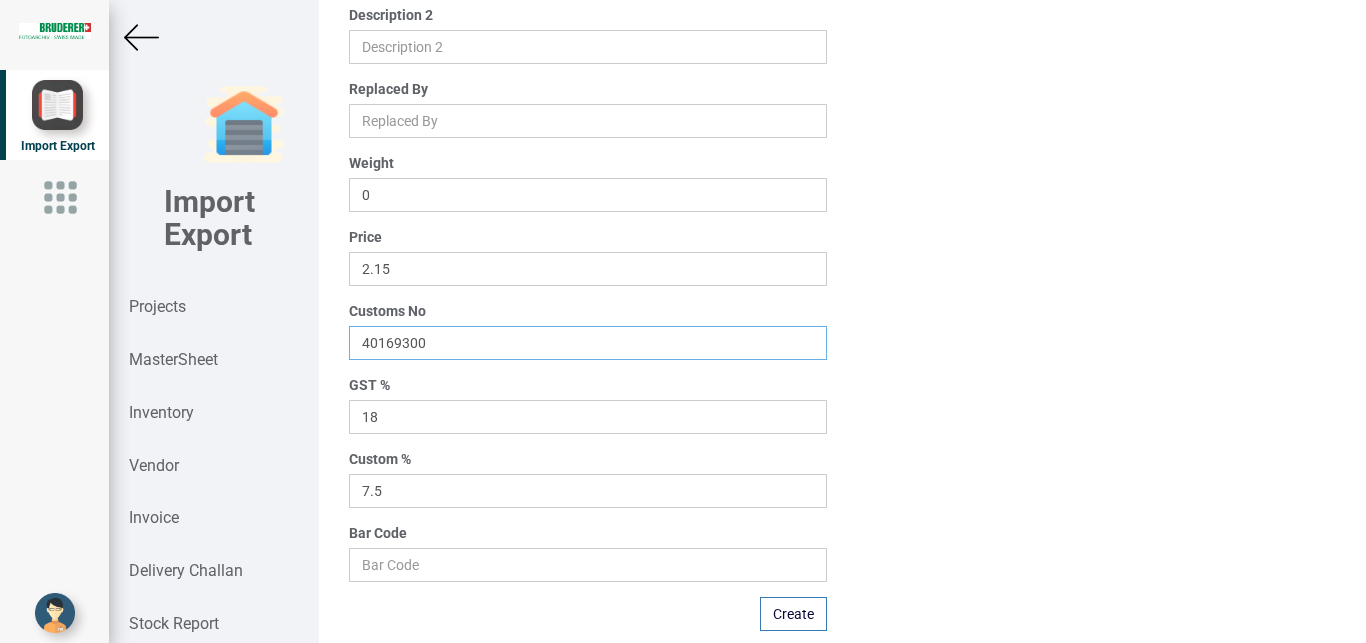 scroll, scrollTop: 319, scrollLeft: 0, axis: vertical 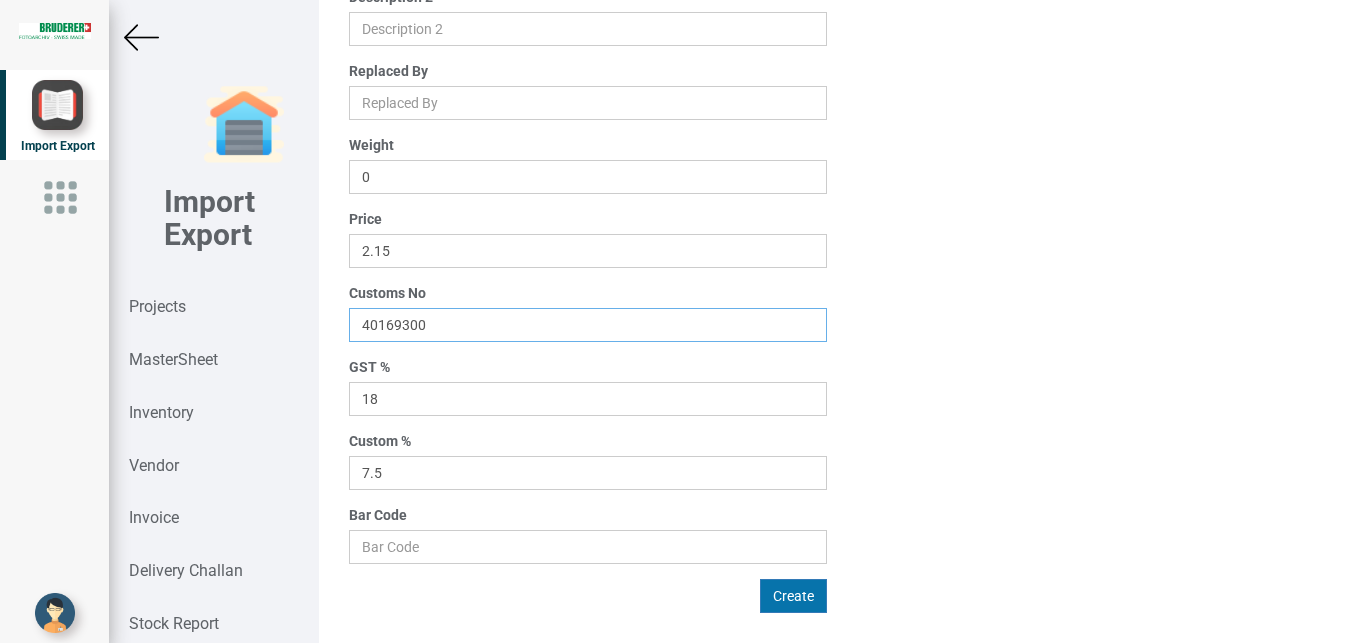 type on "40169300" 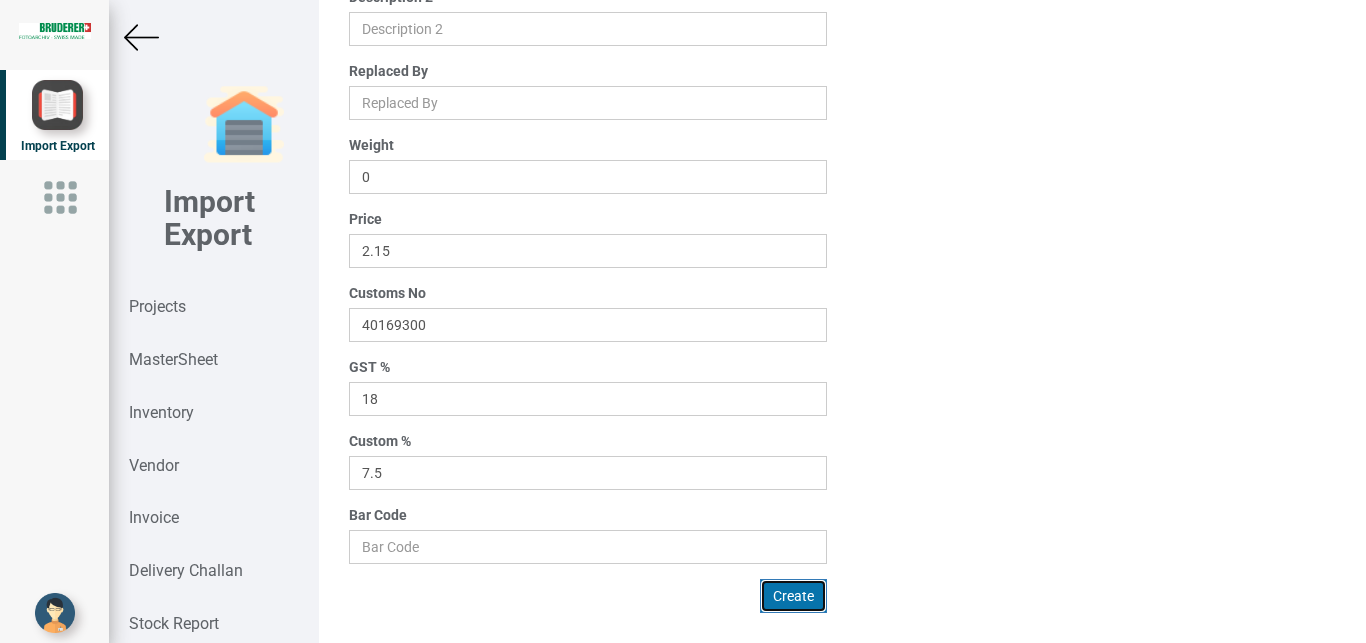 click on "Create" at bounding box center [793, 596] 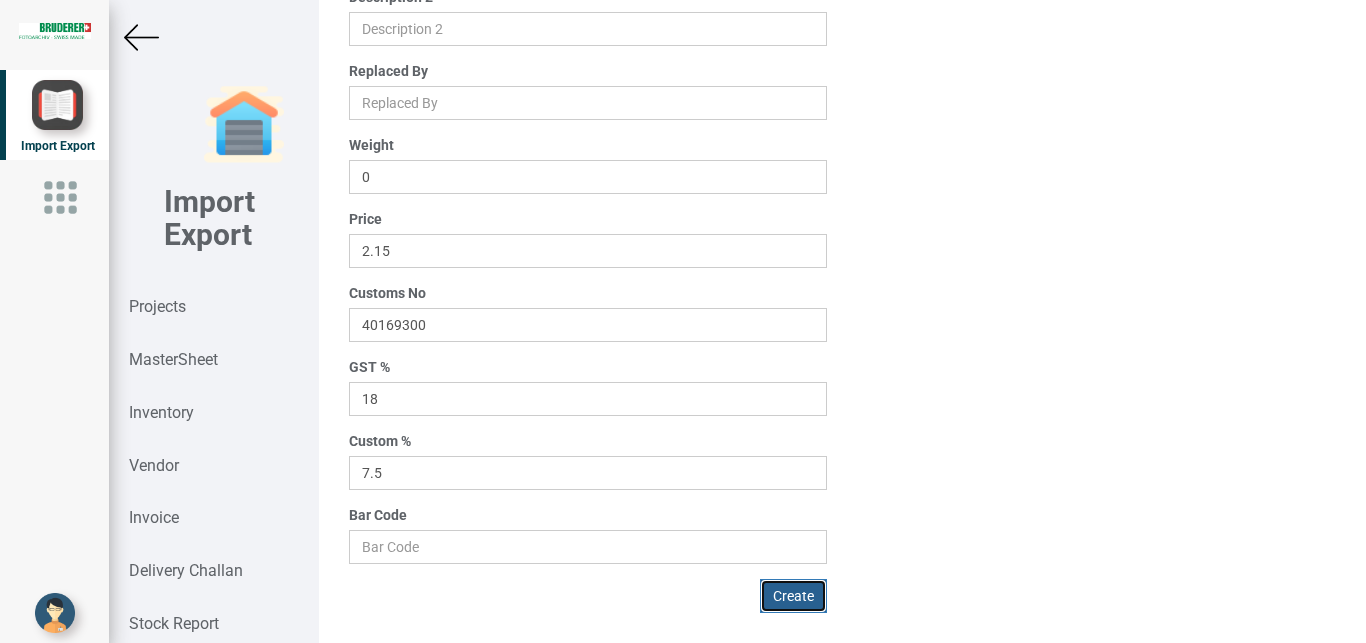 type 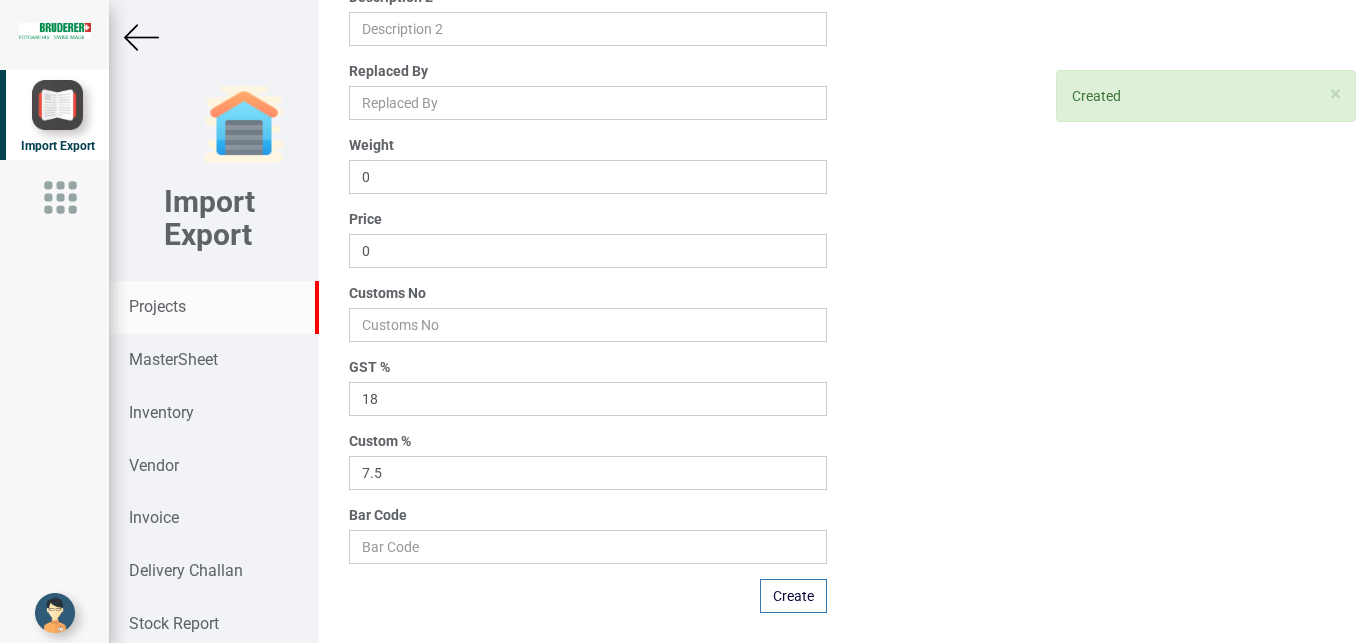 click on "Projects" at bounding box center (157, 306) 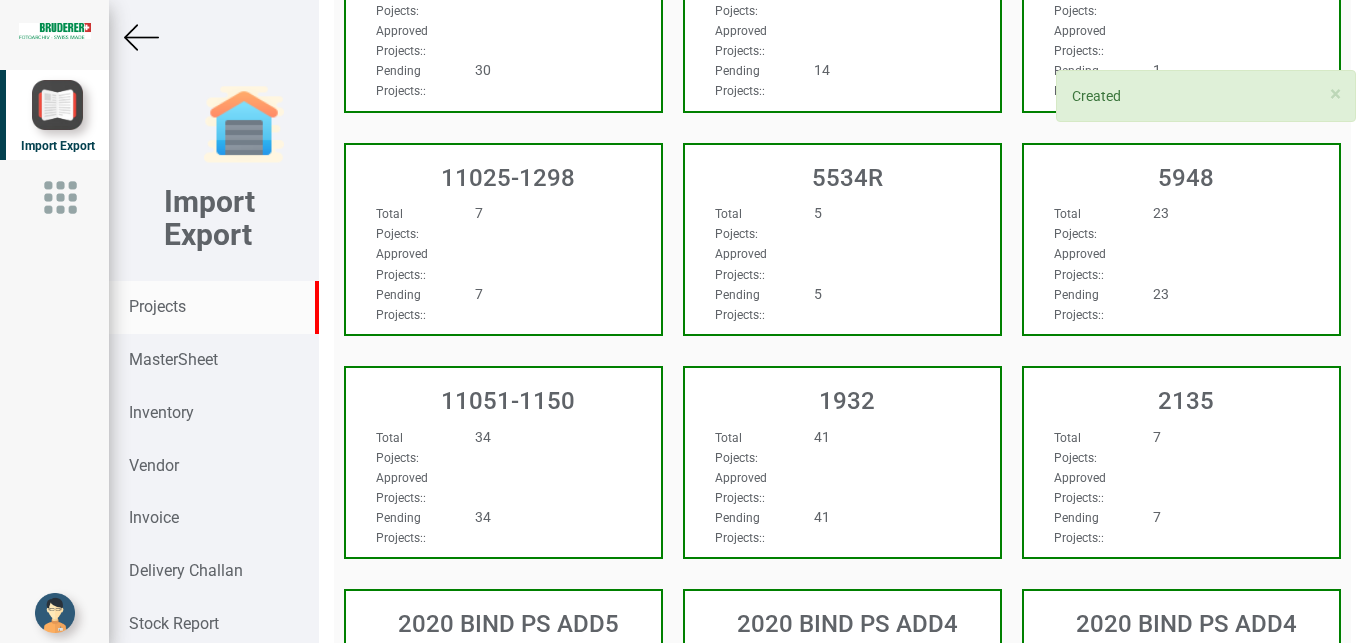 scroll, scrollTop: 319, scrollLeft: 0, axis: vertical 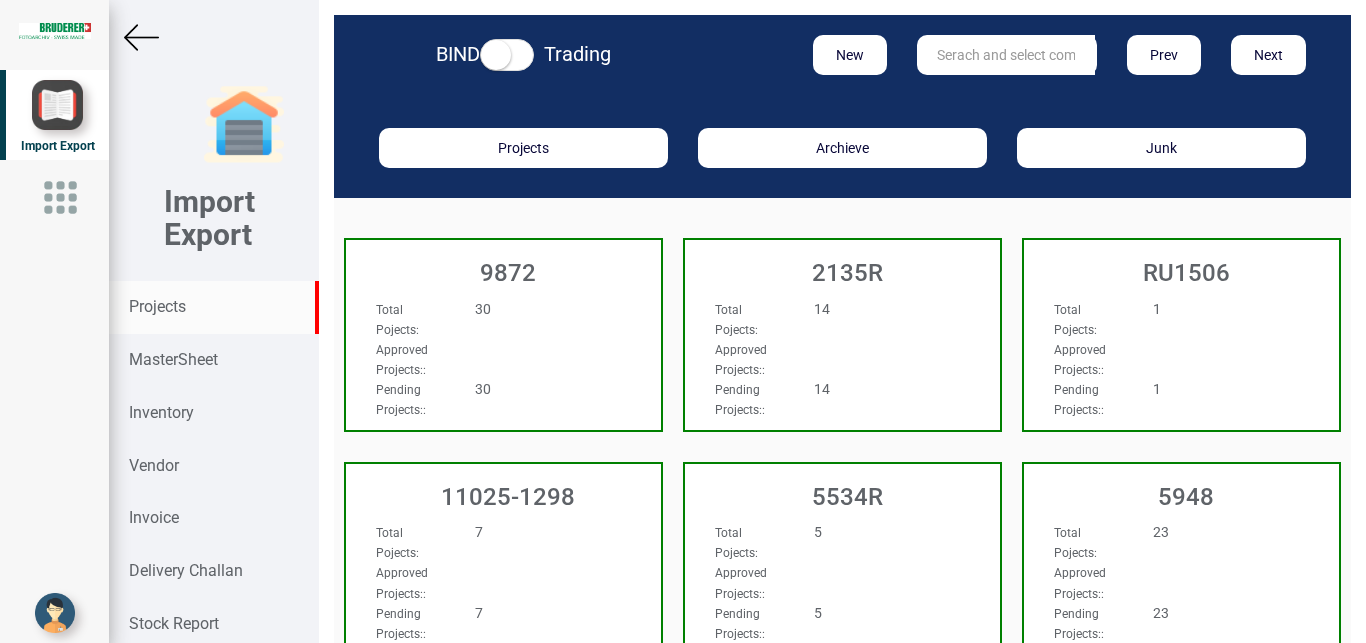 click at bounding box center [1006, 55] 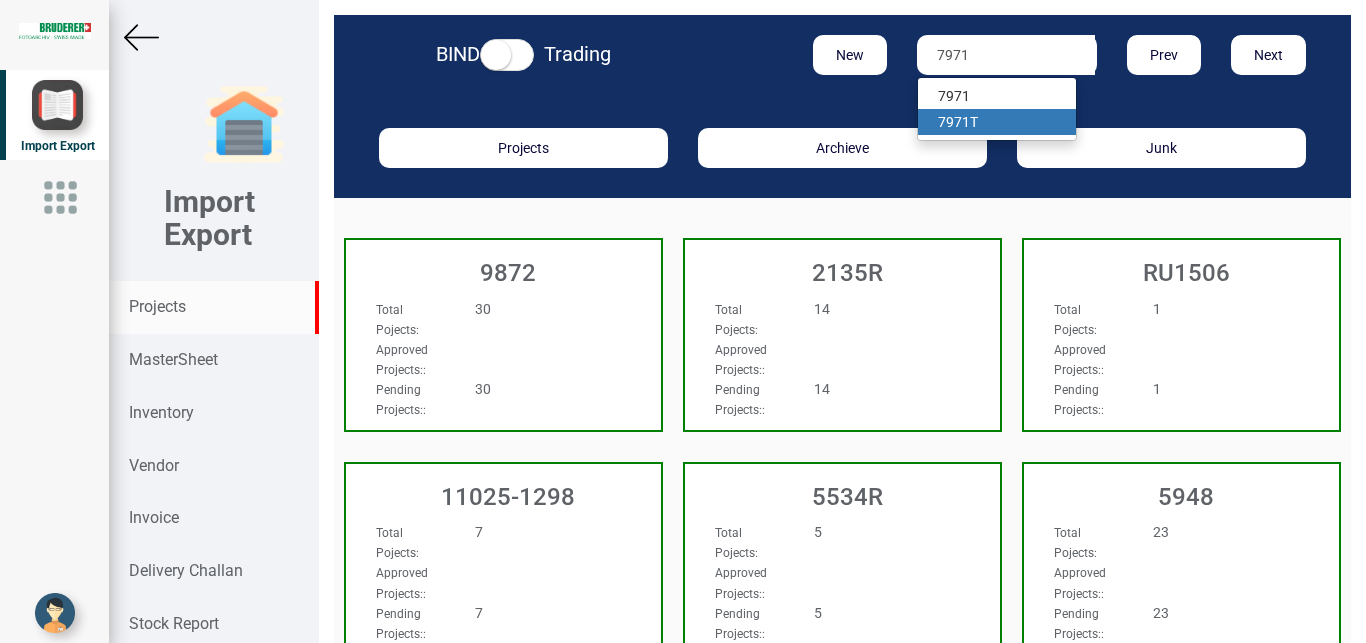 click on "7971" at bounding box center (954, 122) 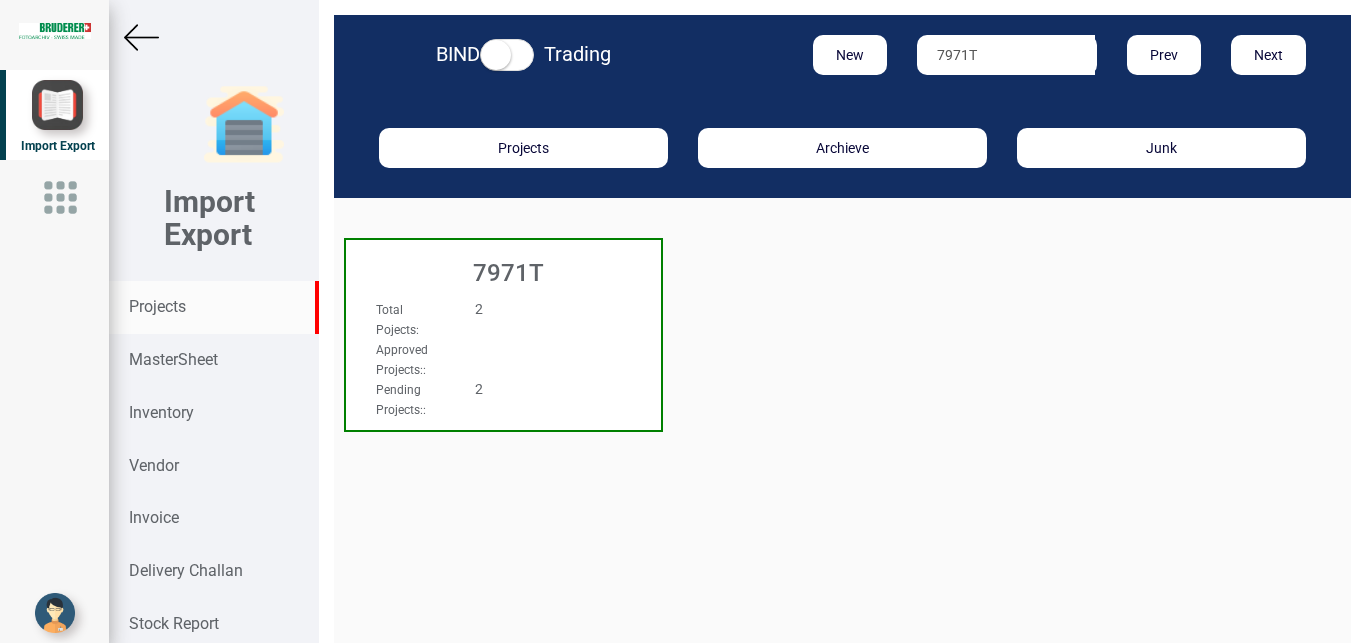 click on "Approved Projects:  :" at bounding box center (480, 359) 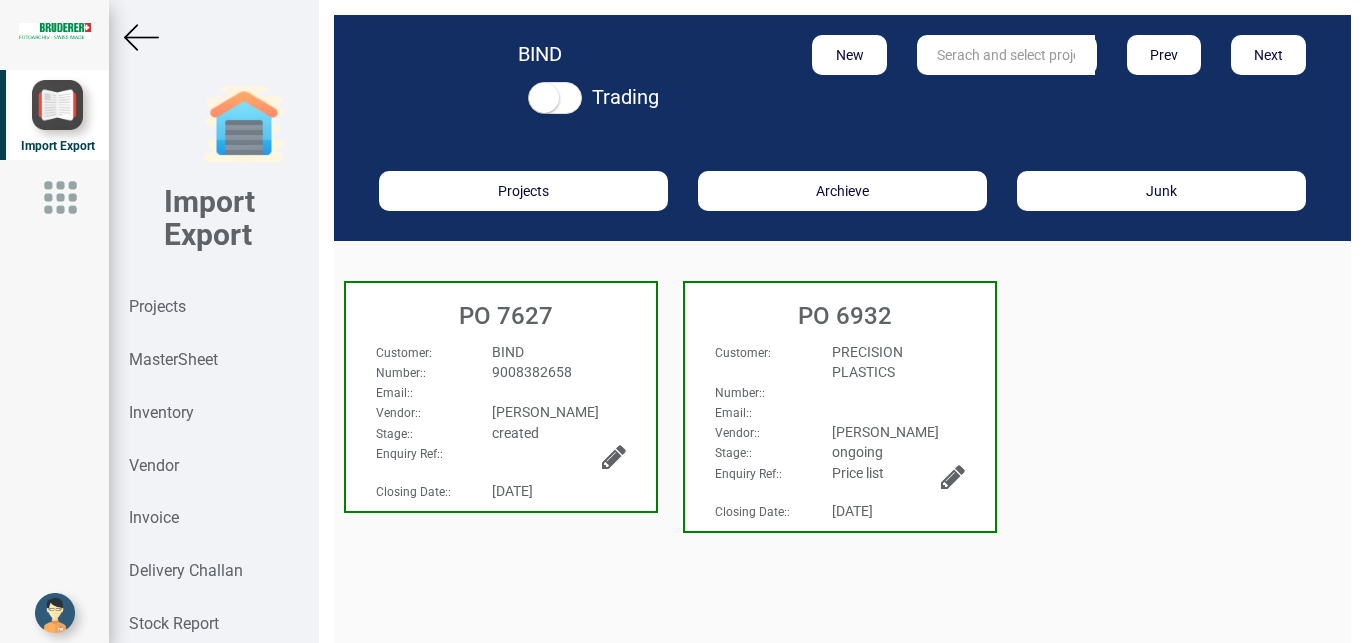 click on "BIND" at bounding box center (558, 352) 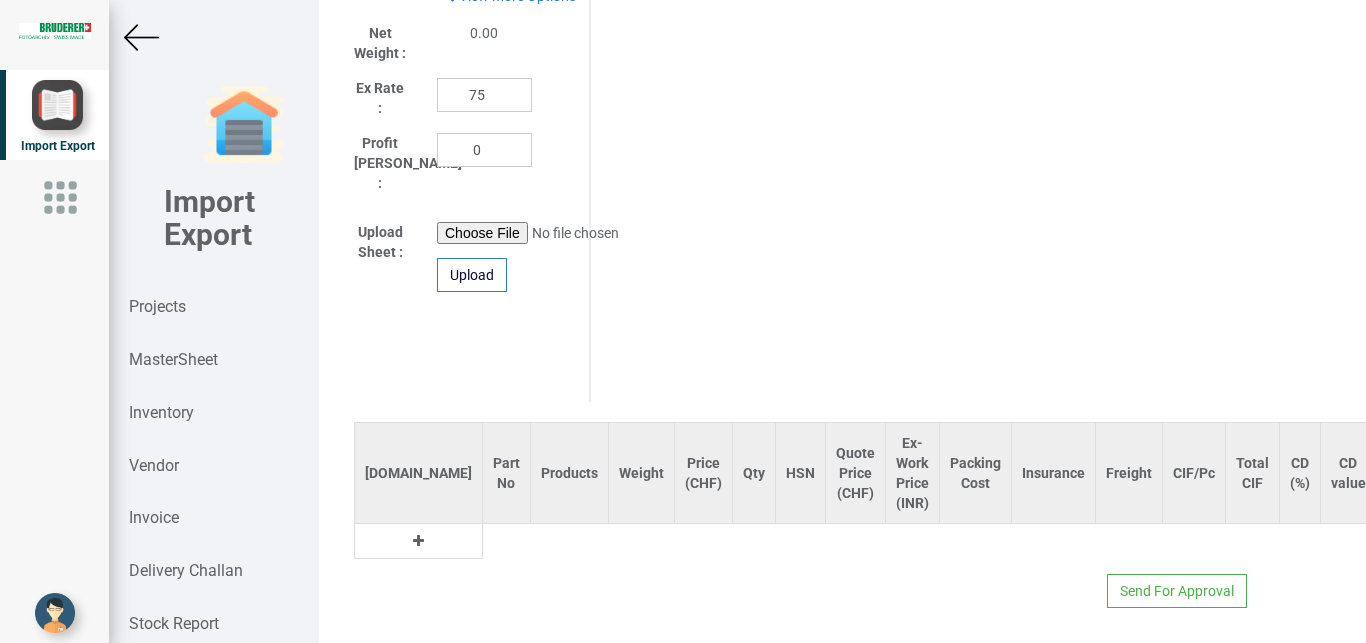 type on "1478.8999999999999" 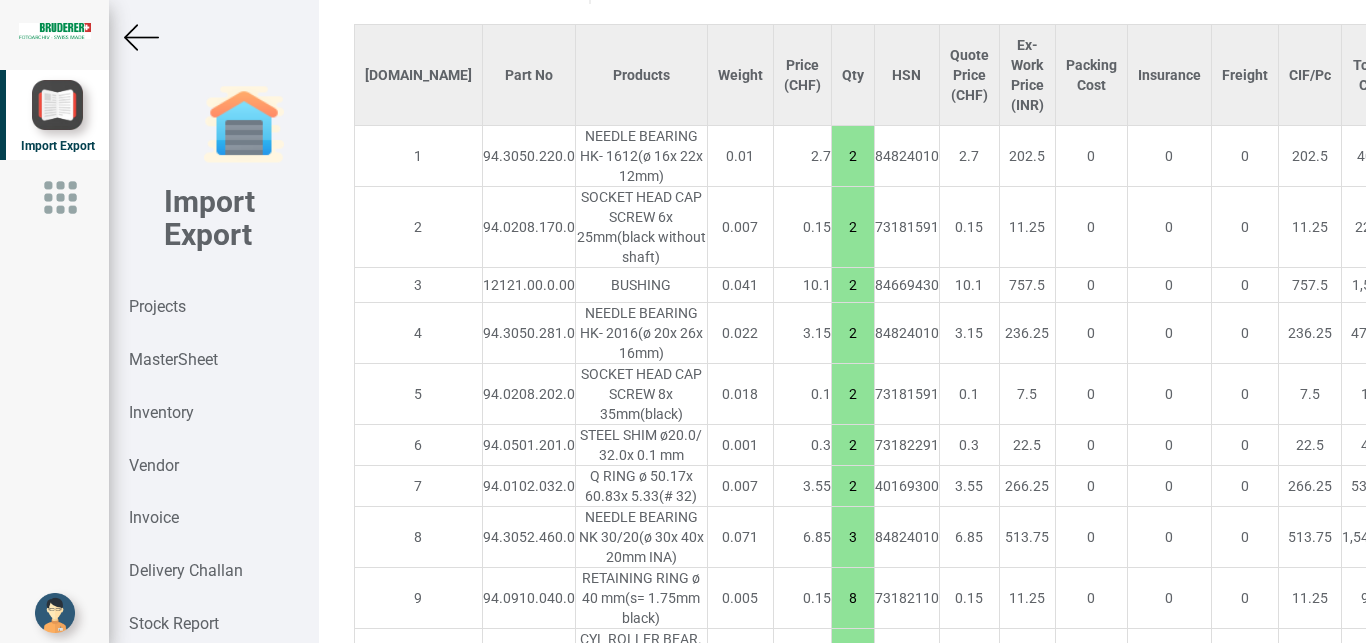 scroll, scrollTop: 1607, scrollLeft: 0, axis: vertical 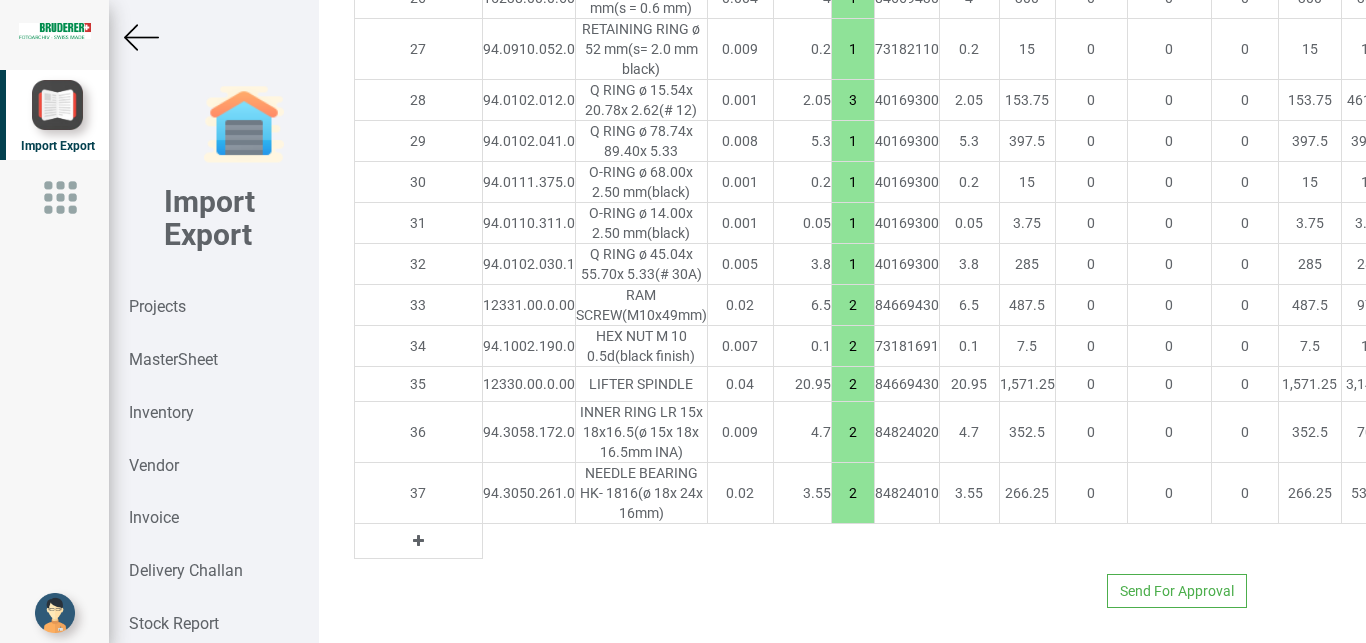 click at bounding box center [418, 541] 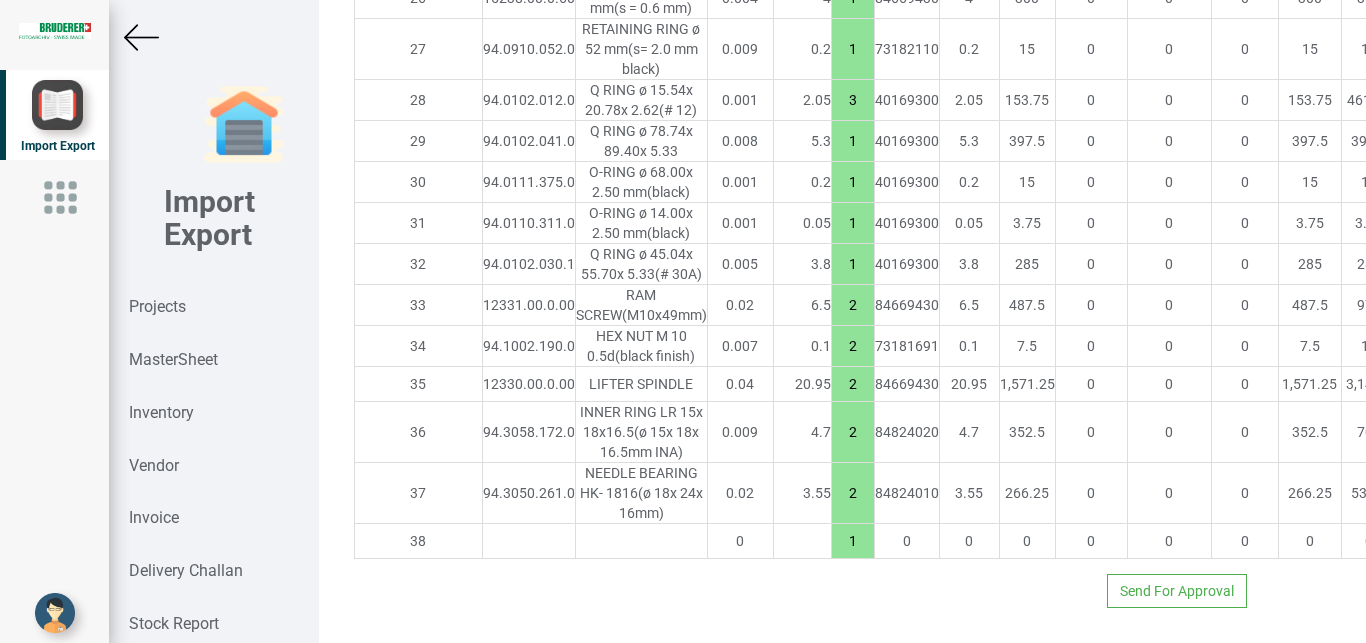 click at bounding box center [529, 541] 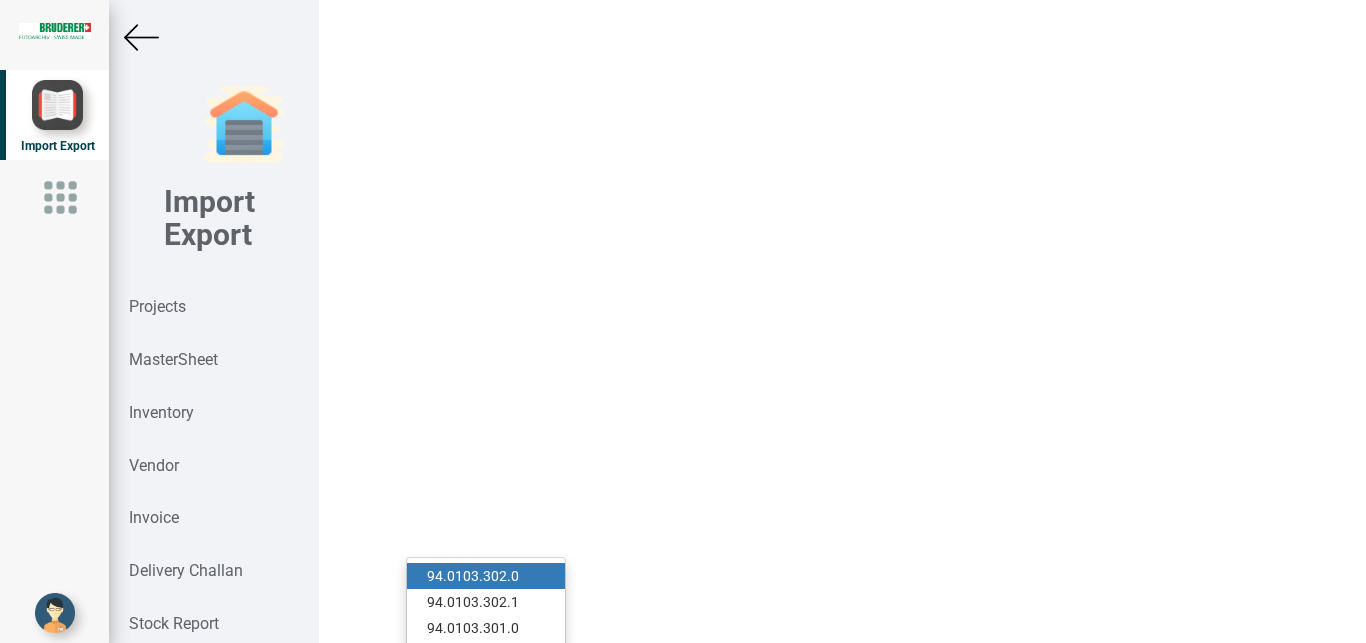 scroll, scrollTop: 0, scrollLeft: 12, axis: horizontal 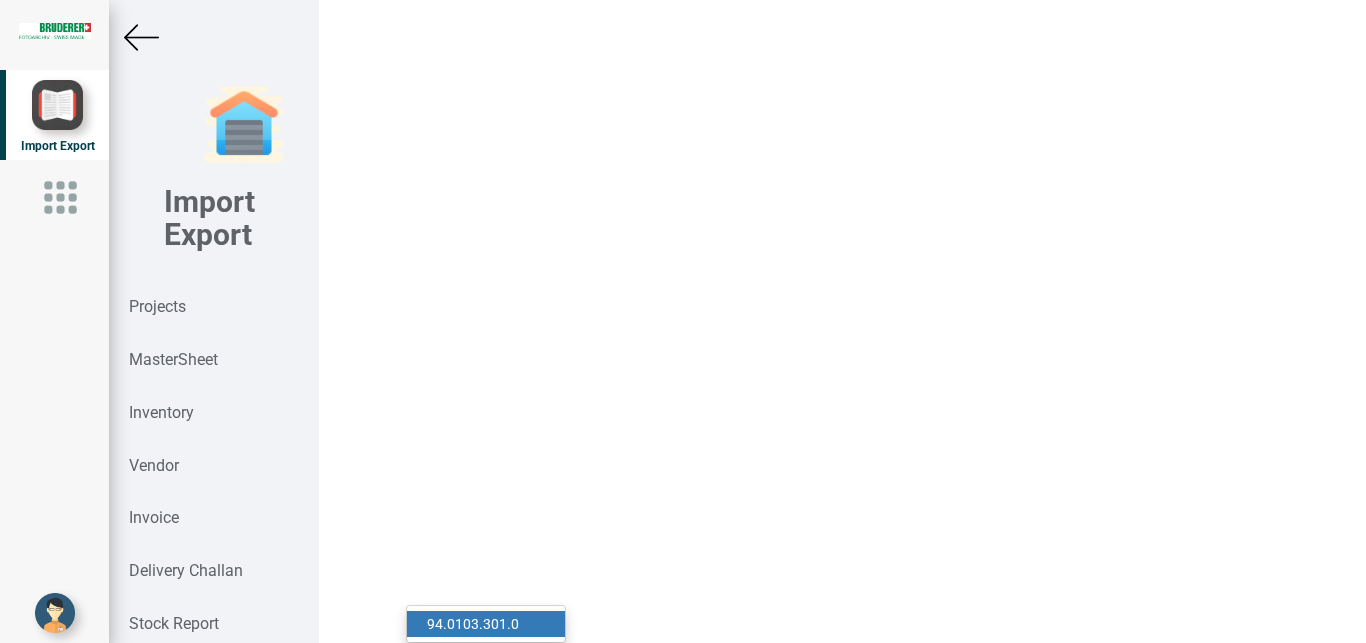 type on "94.0103.301" 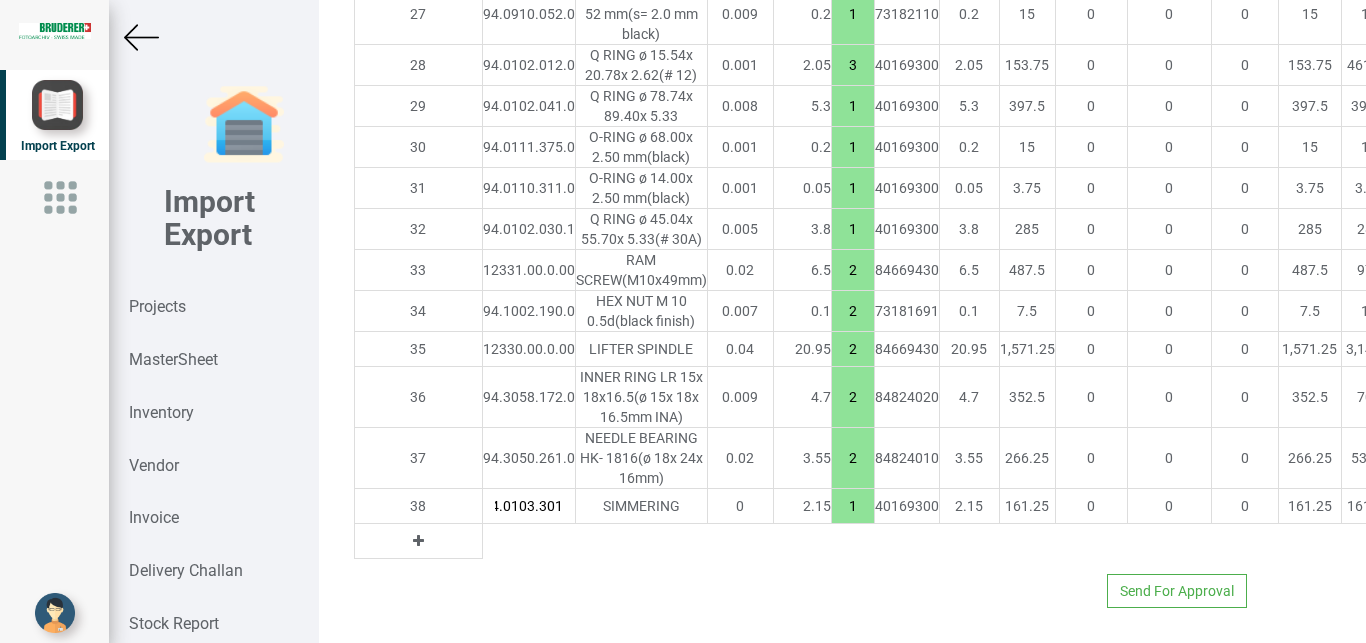 scroll, scrollTop: 0, scrollLeft: 24, axis: horizontal 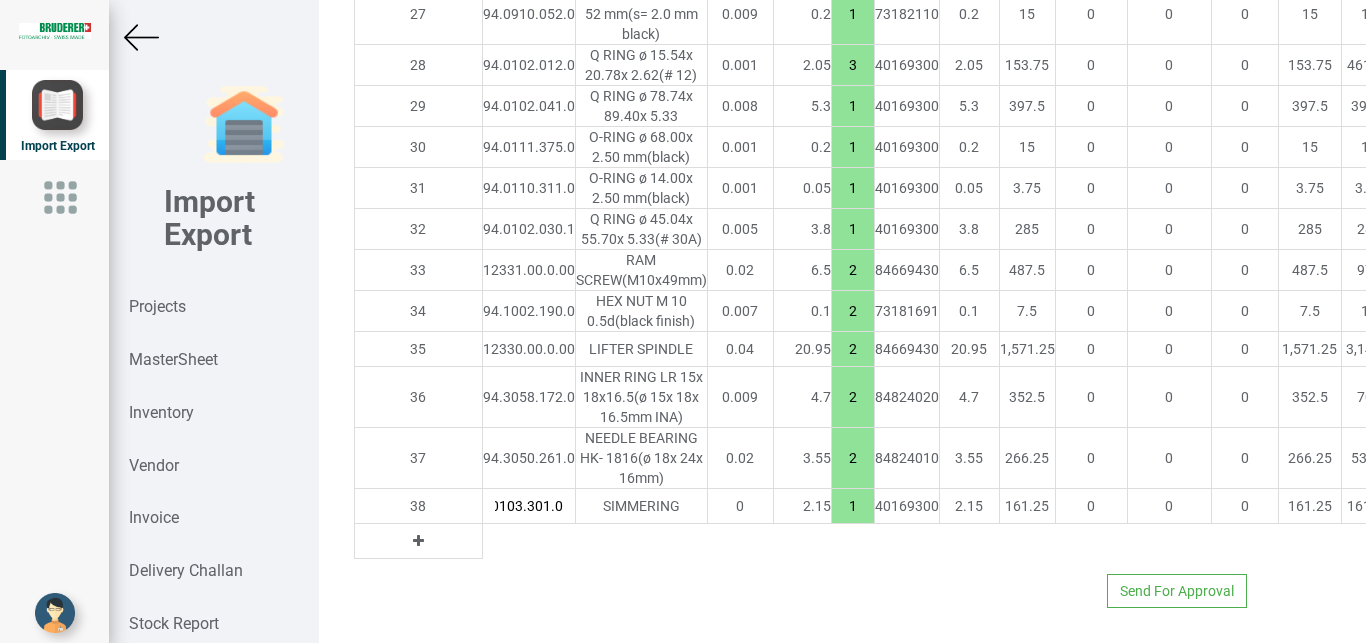 drag, startPoint x: 715, startPoint y: 516, endPoint x: 744, endPoint y: 531, distance: 32.649654 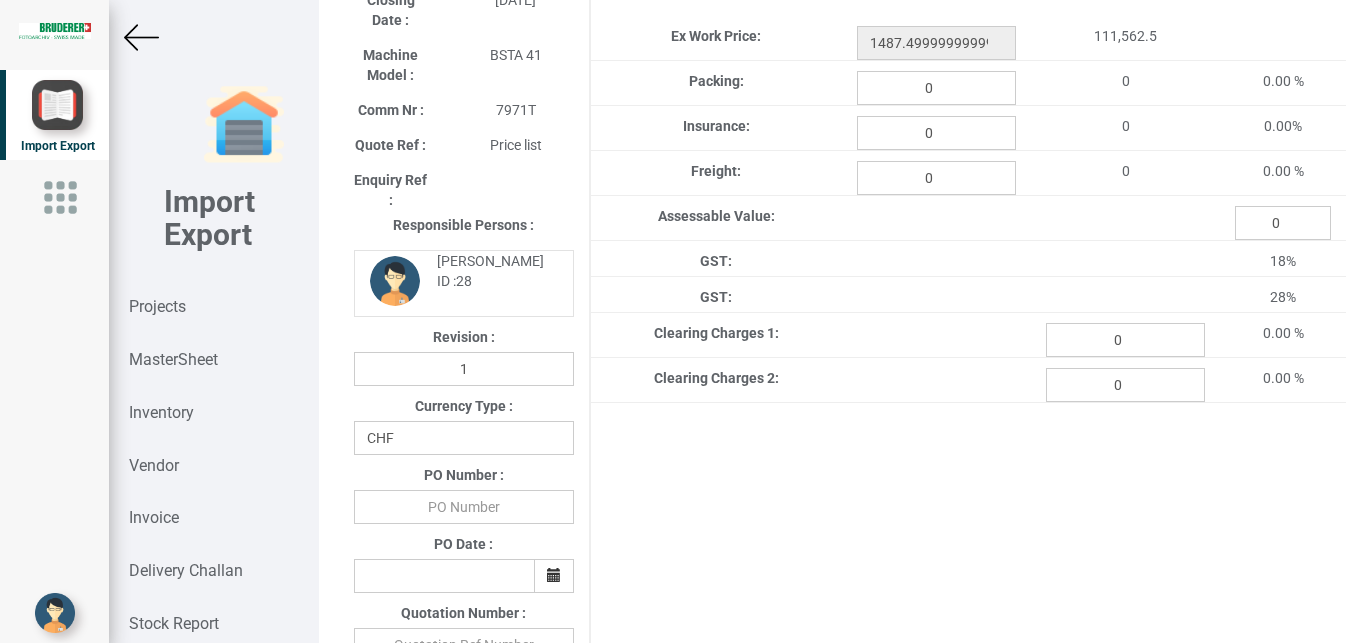scroll, scrollTop: 511, scrollLeft: 0, axis: vertical 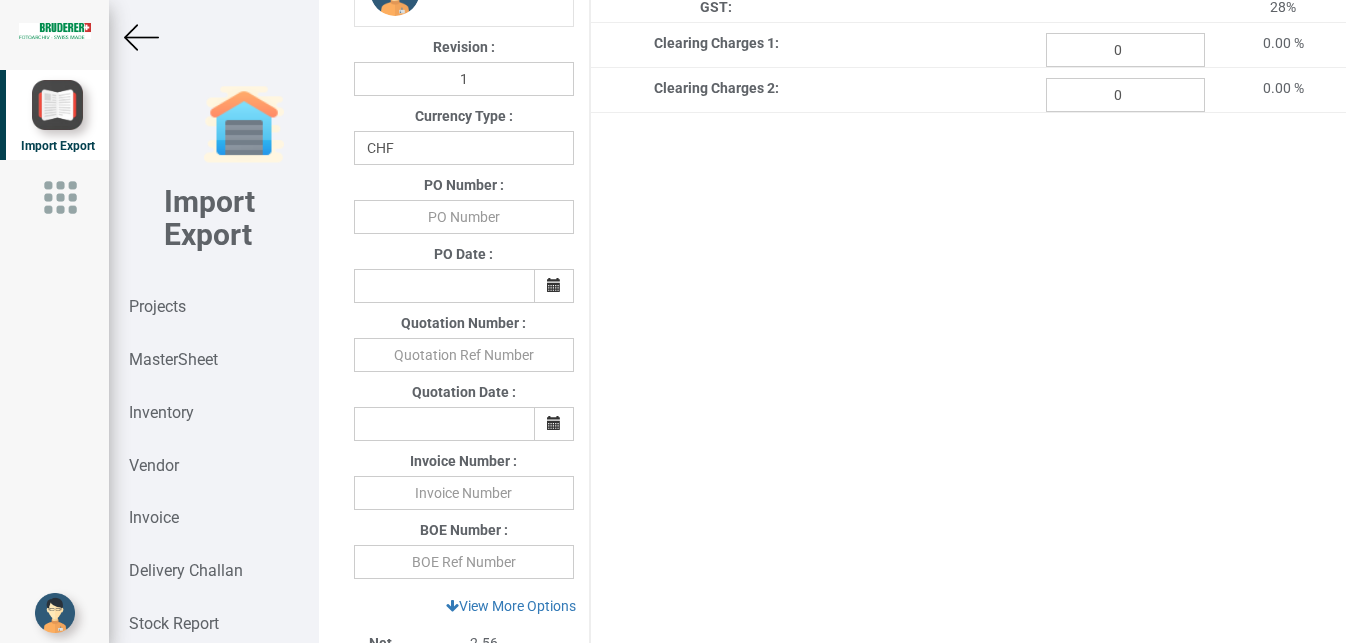 type on "4" 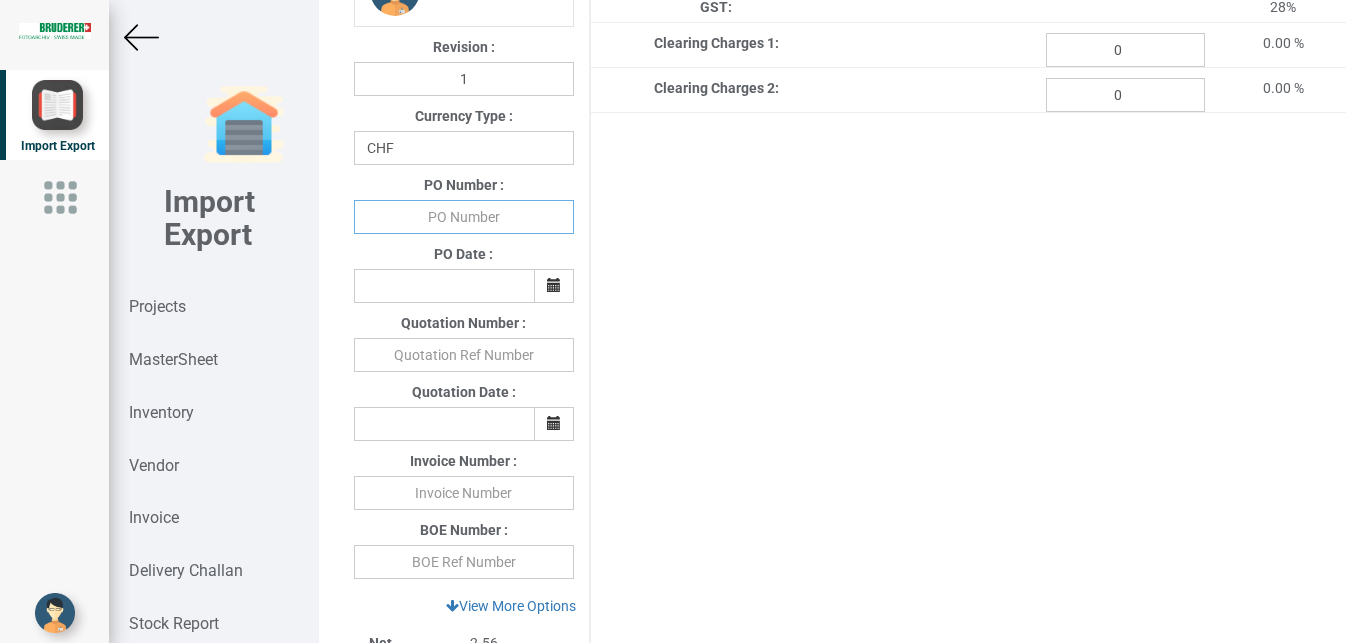 click at bounding box center [464, 217] 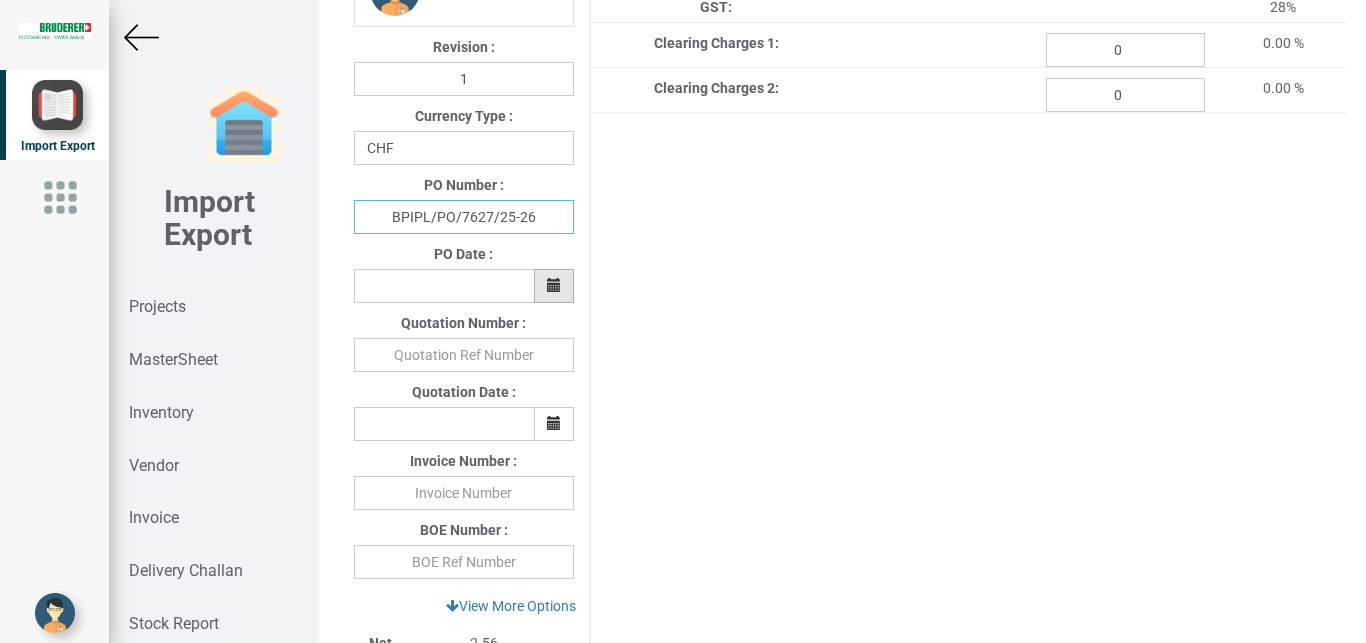type on "BPIPL/PO/7627/25-26" 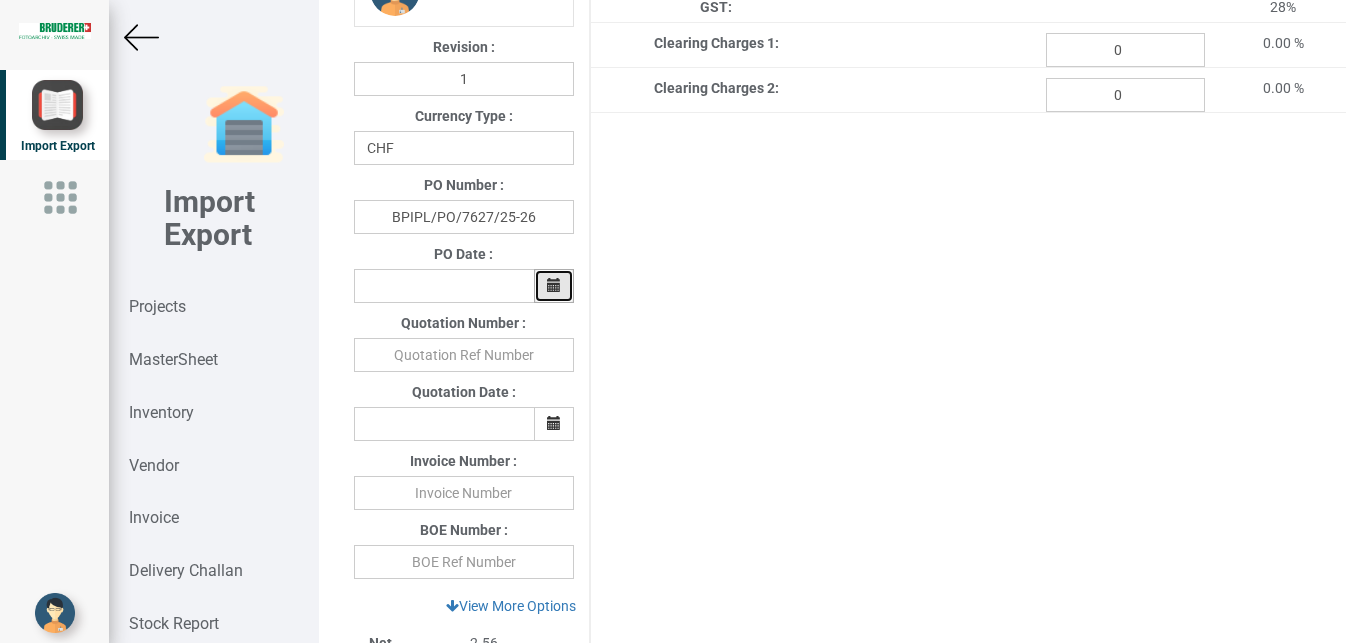 click at bounding box center [554, 286] 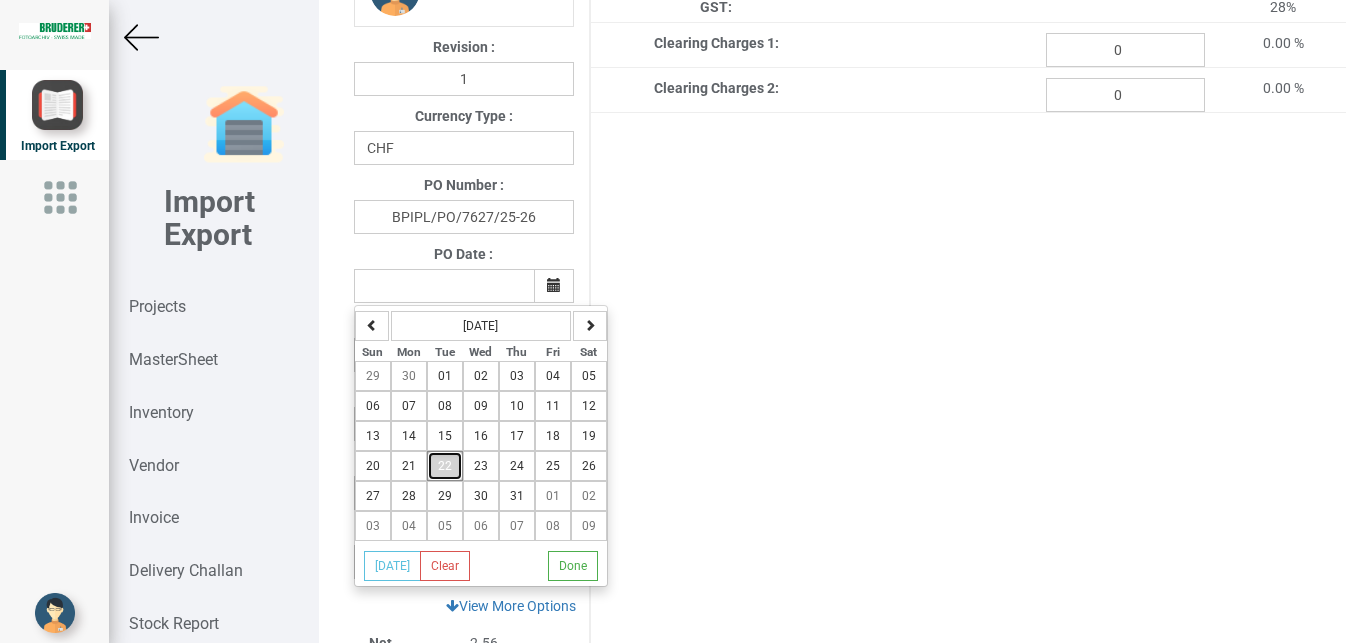 click on "22" at bounding box center (445, 466) 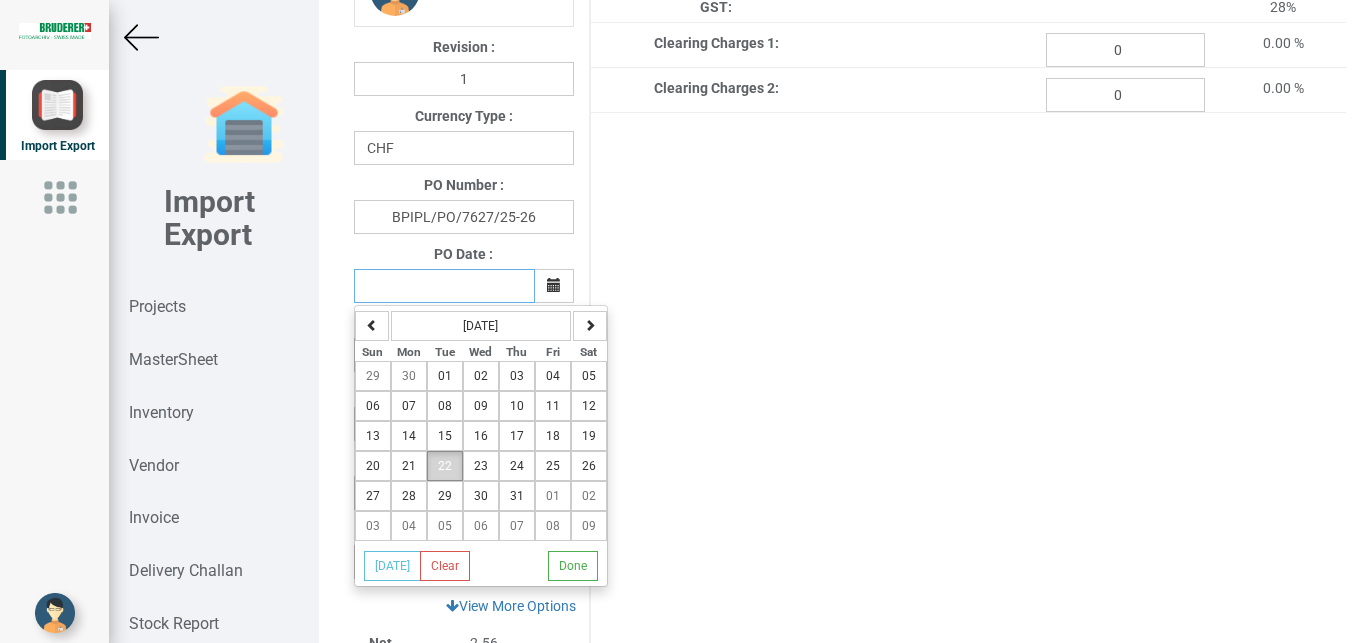 type on "[DATE]" 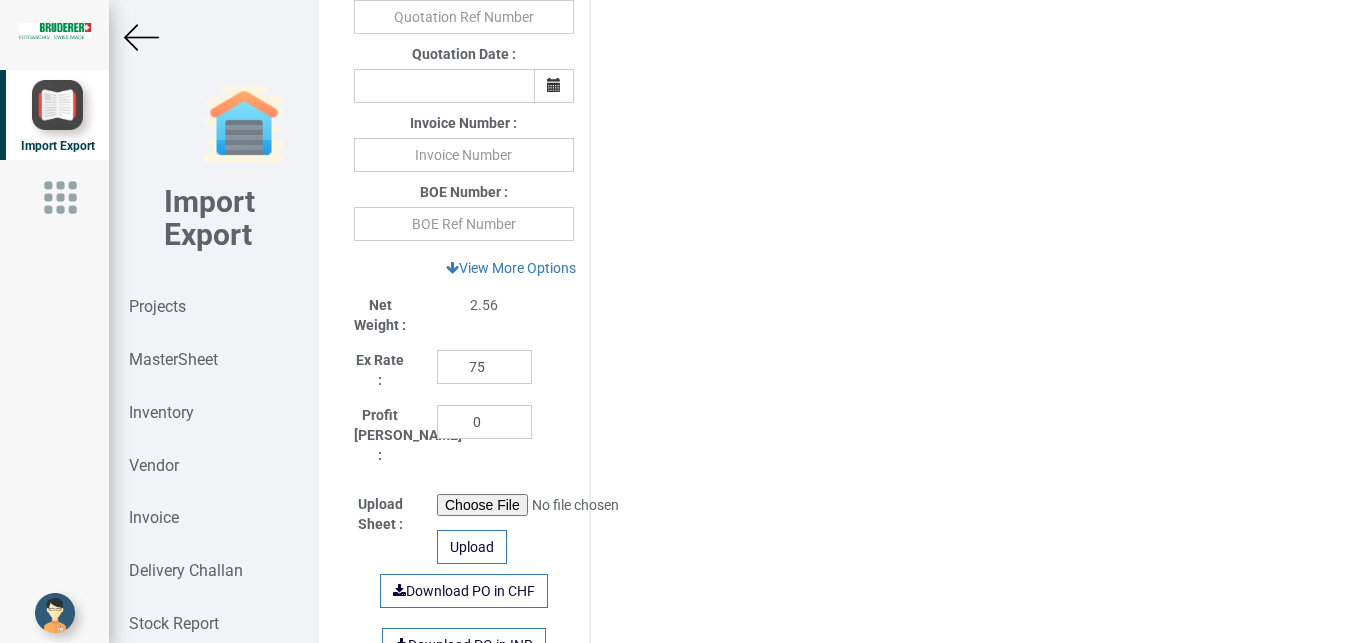 scroll, scrollTop: 708, scrollLeft: 0, axis: vertical 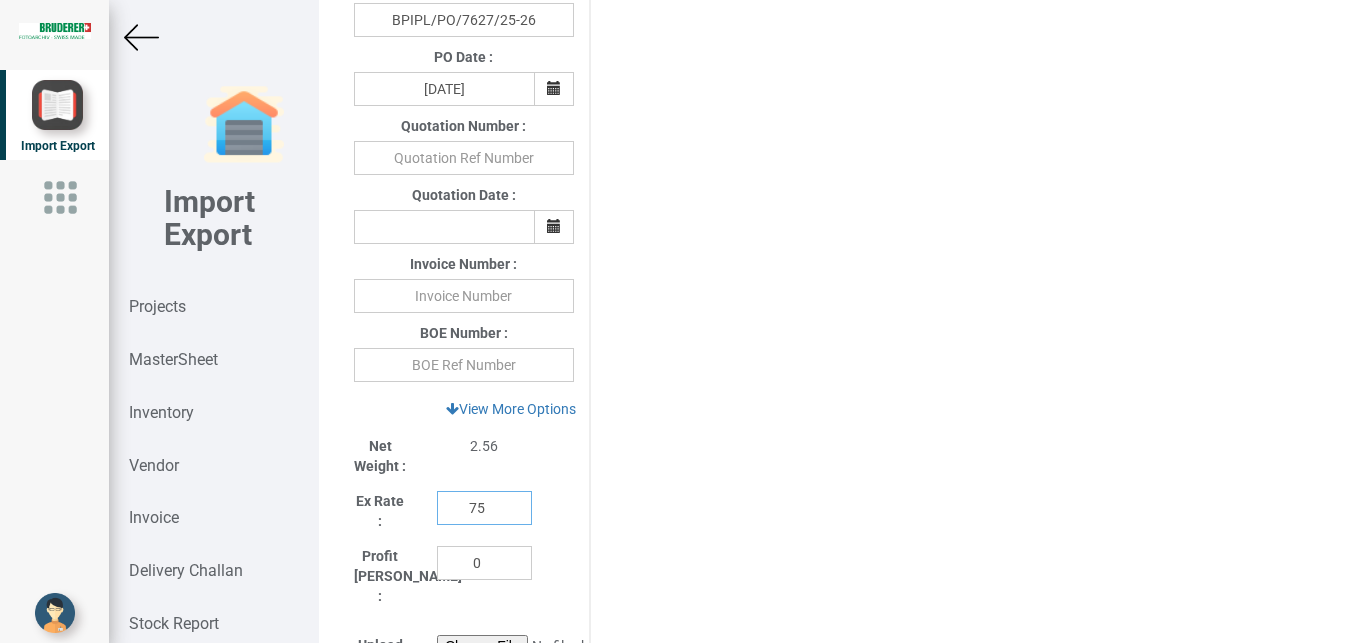 drag, startPoint x: 485, startPoint y: 512, endPoint x: 378, endPoint y: 509, distance: 107.042046 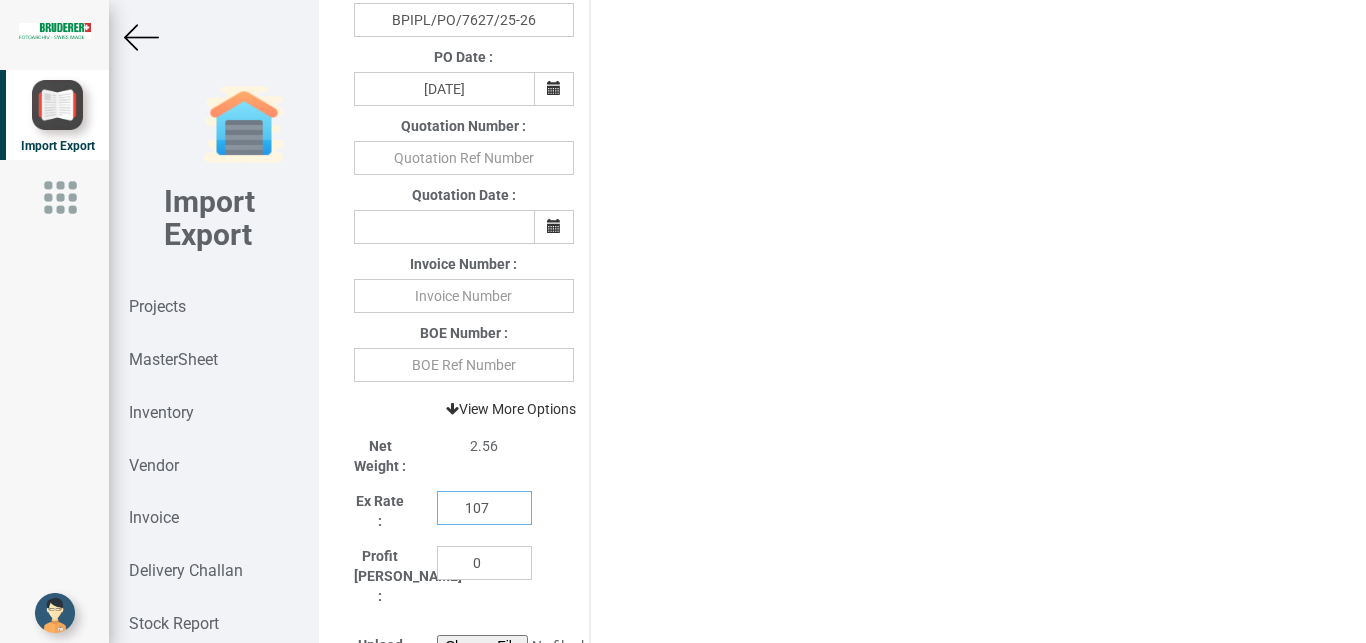 type on "107" 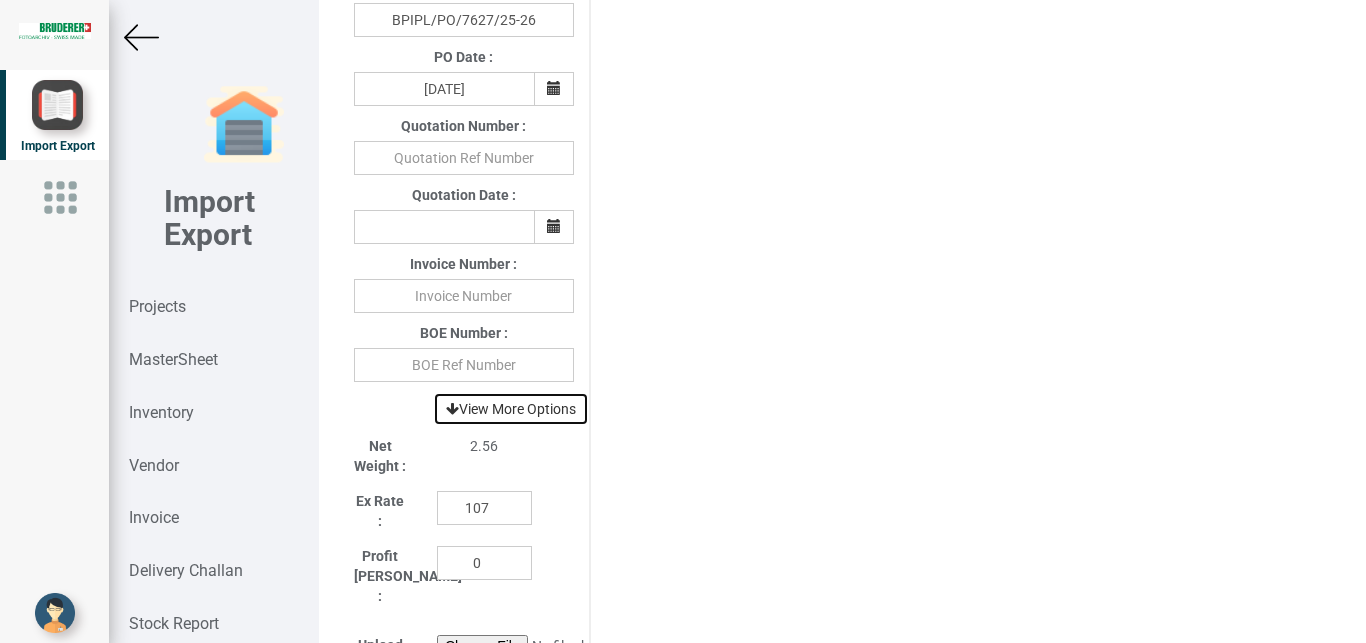 click on "View More Options" at bounding box center (511, 409) 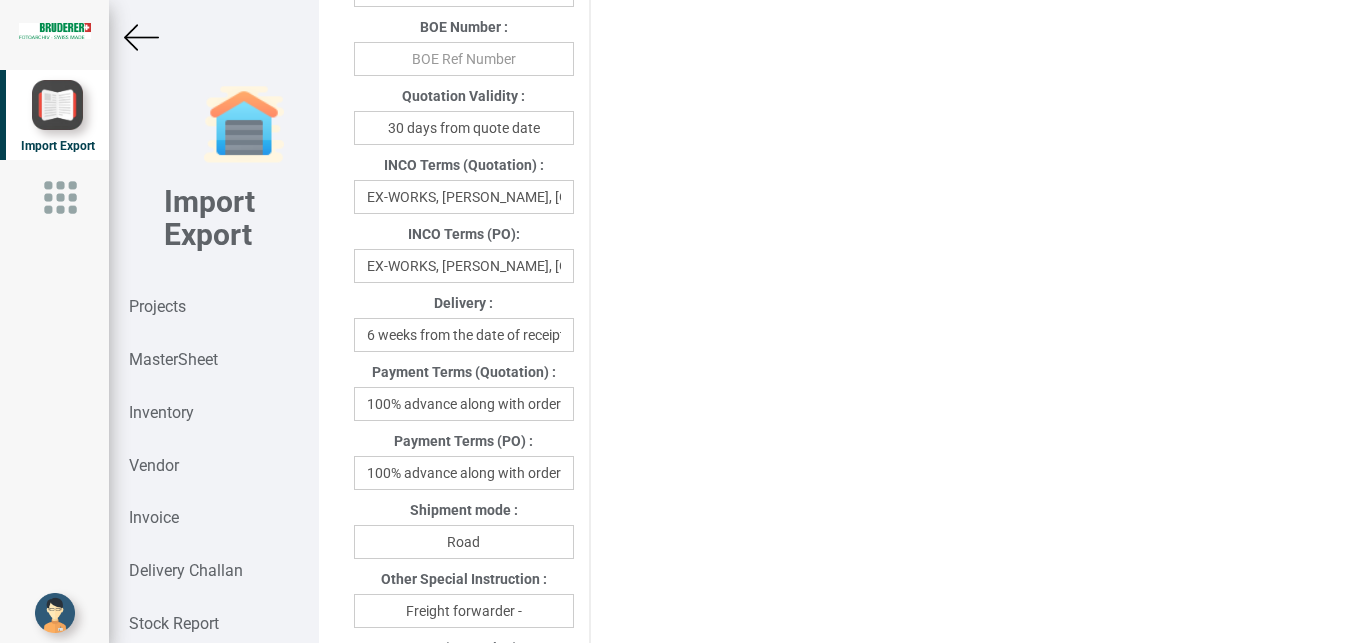 scroll, scrollTop: 949, scrollLeft: 0, axis: vertical 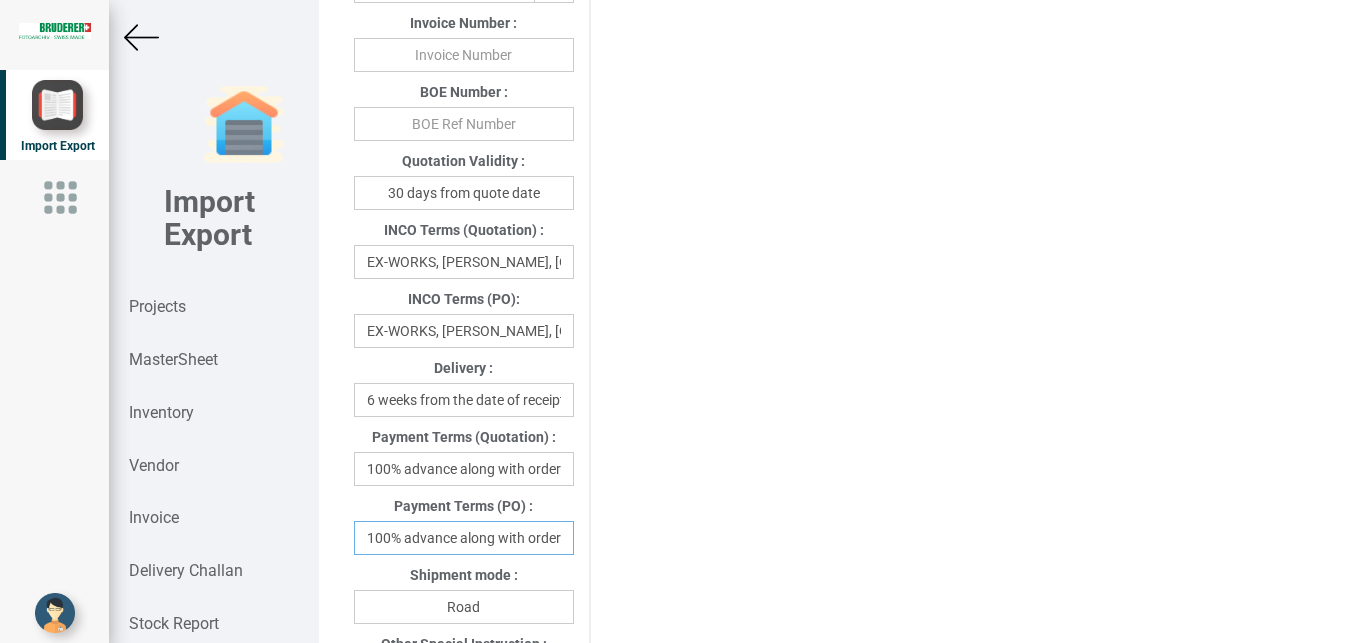 drag, startPoint x: 367, startPoint y: 541, endPoint x: 609, endPoint y: 541, distance: 242 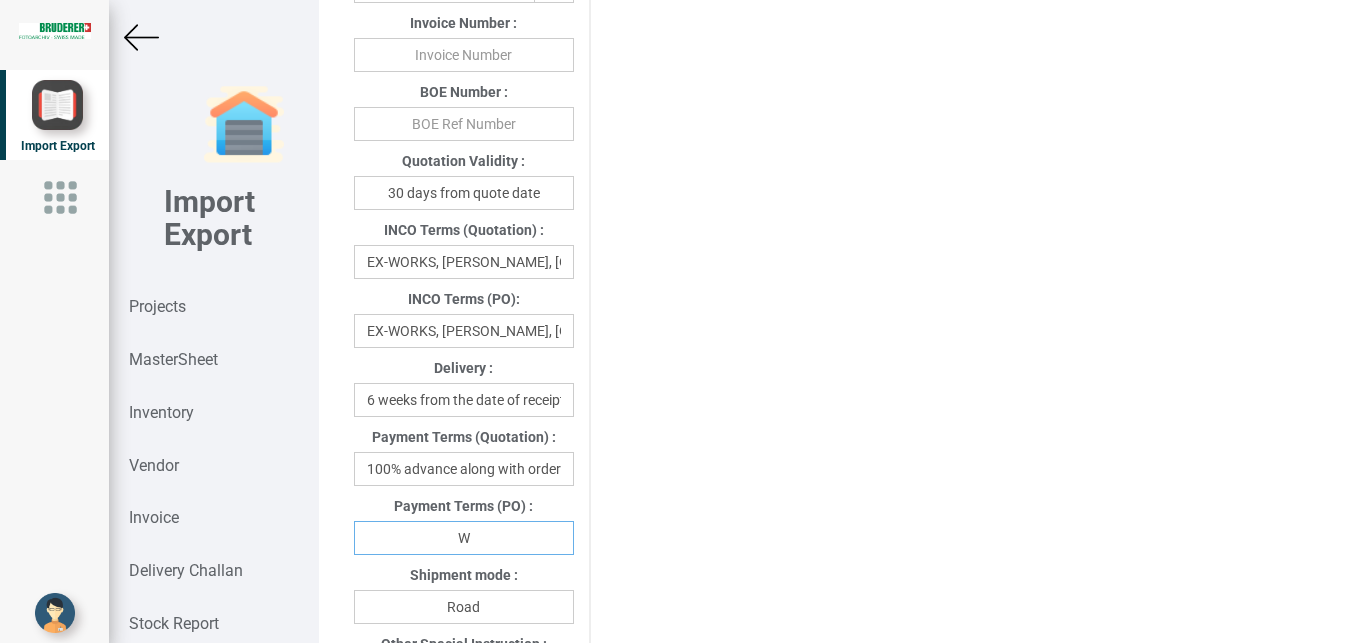 scroll, scrollTop: 0, scrollLeft: 0, axis: both 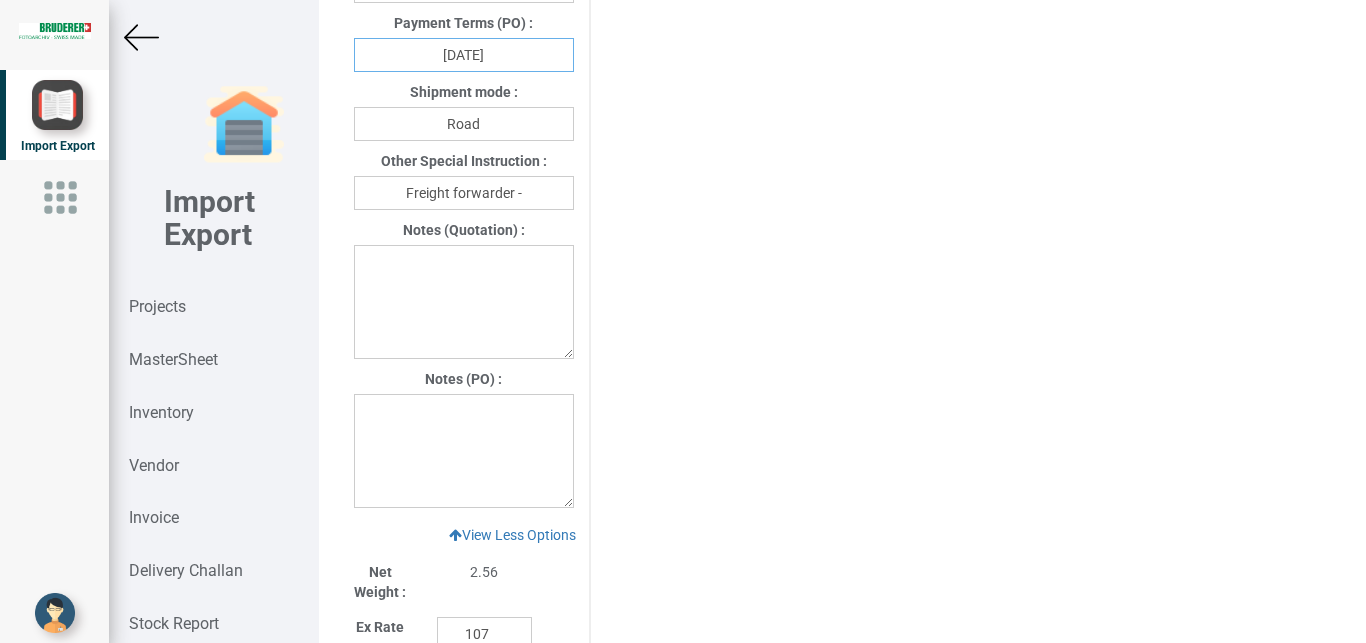 type on "[DATE]" 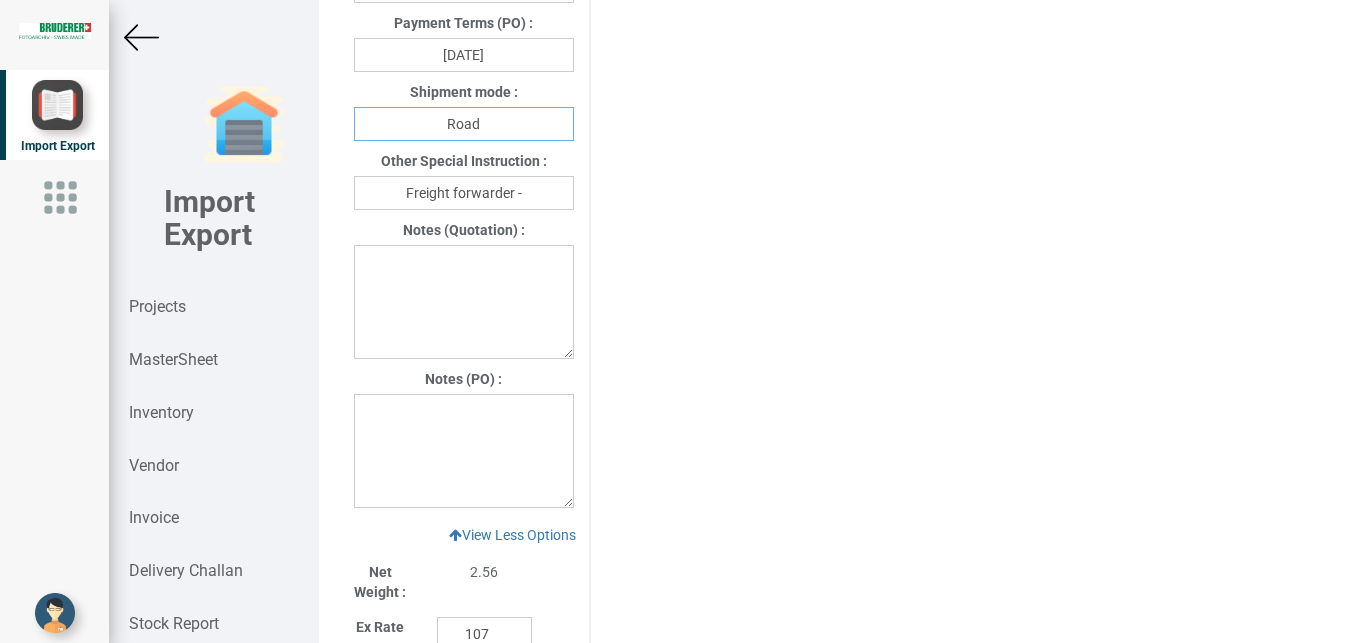 drag, startPoint x: 504, startPoint y: 127, endPoint x: 416, endPoint y: 140, distance: 88.95505 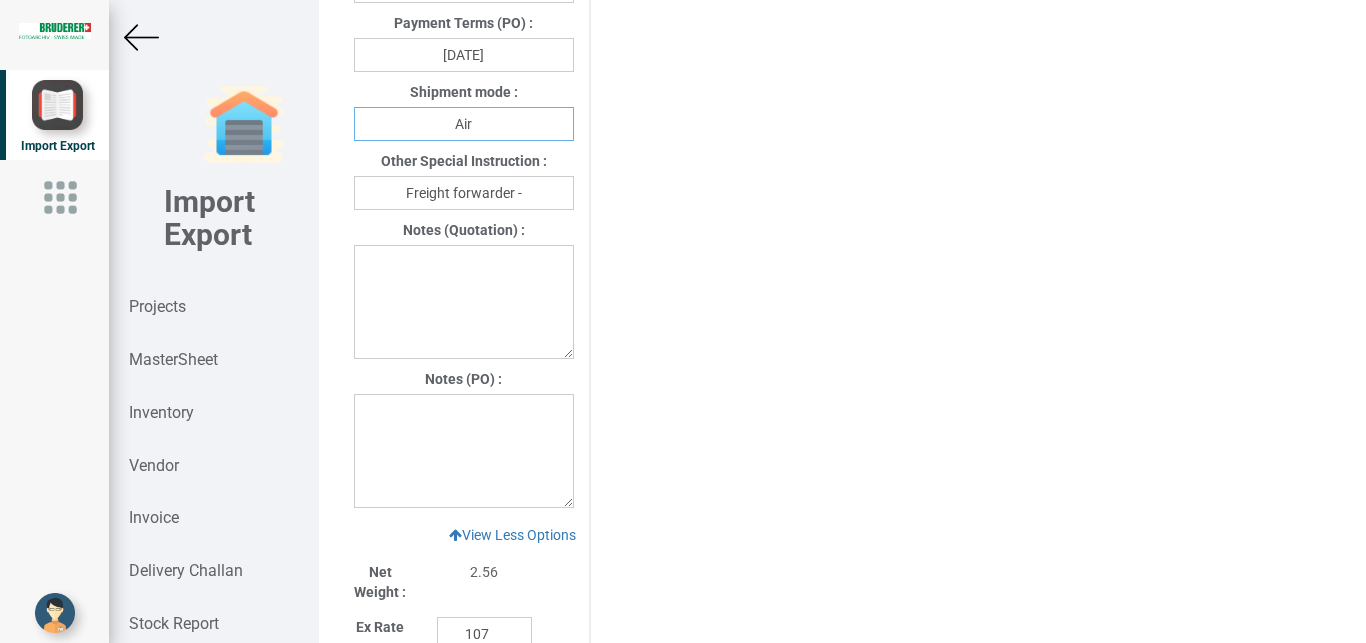 type on "Air" 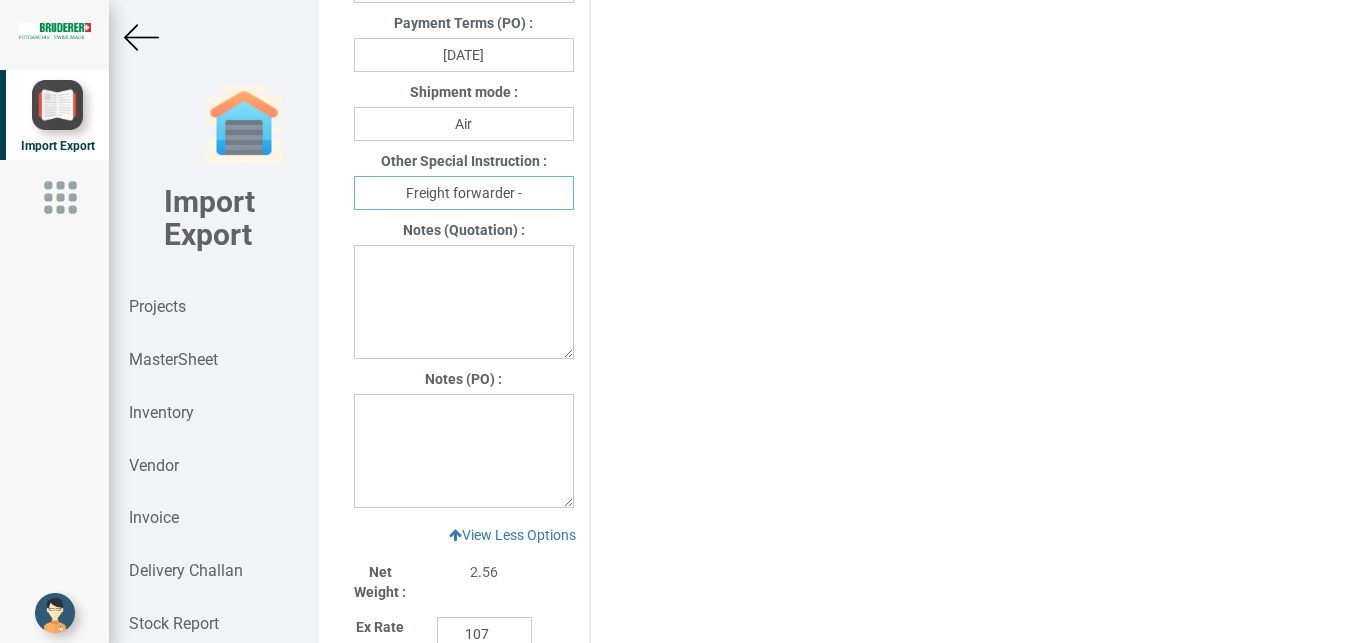 click on "Freight forwarder -" at bounding box center [464, 193] 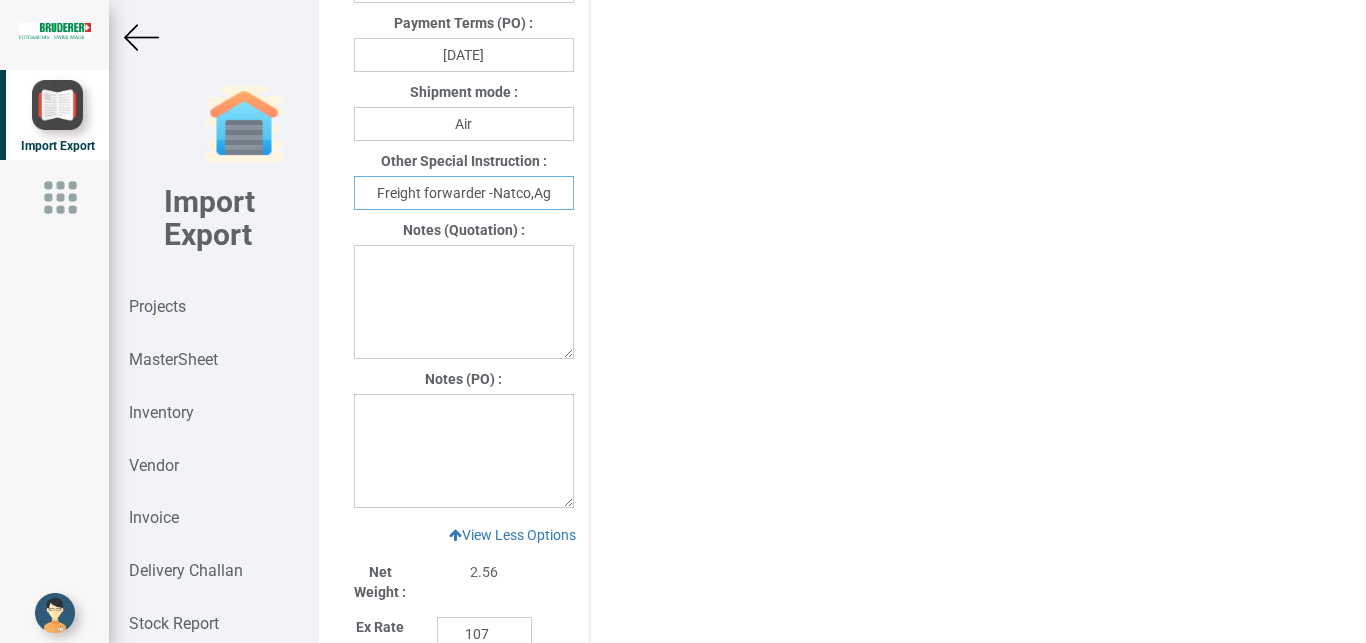 type on "Freight forwarder -Natco,Ag" 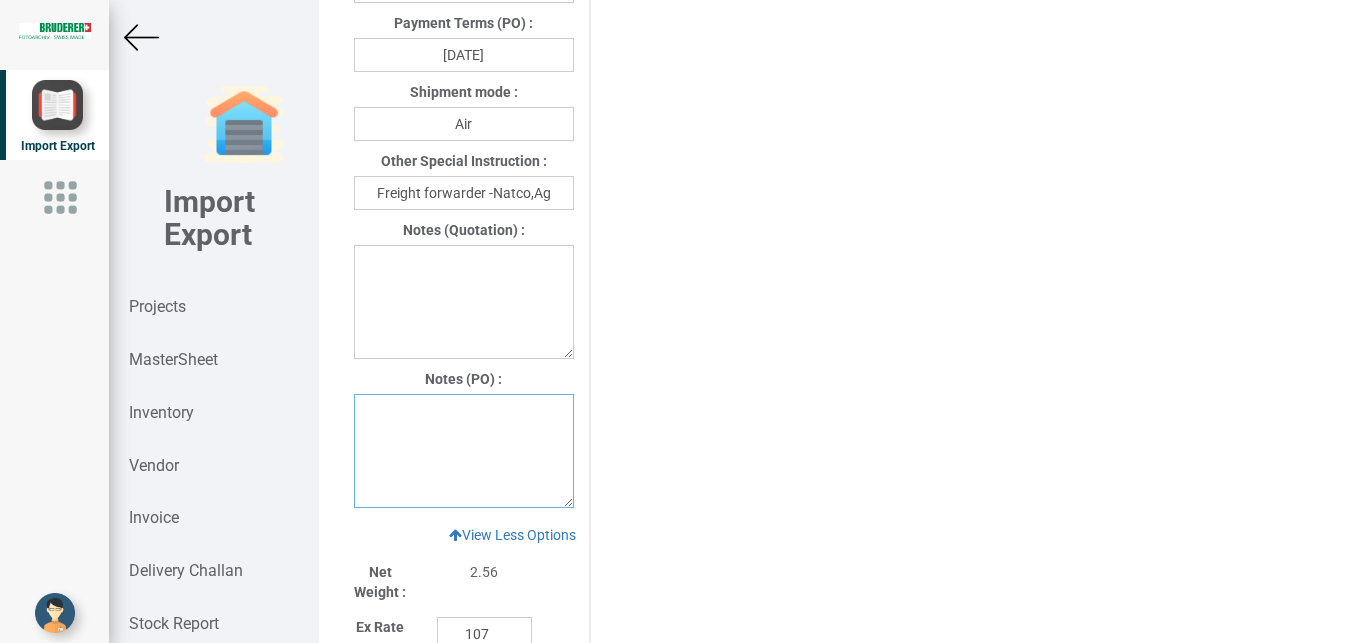click at bounding box center (464, 451) 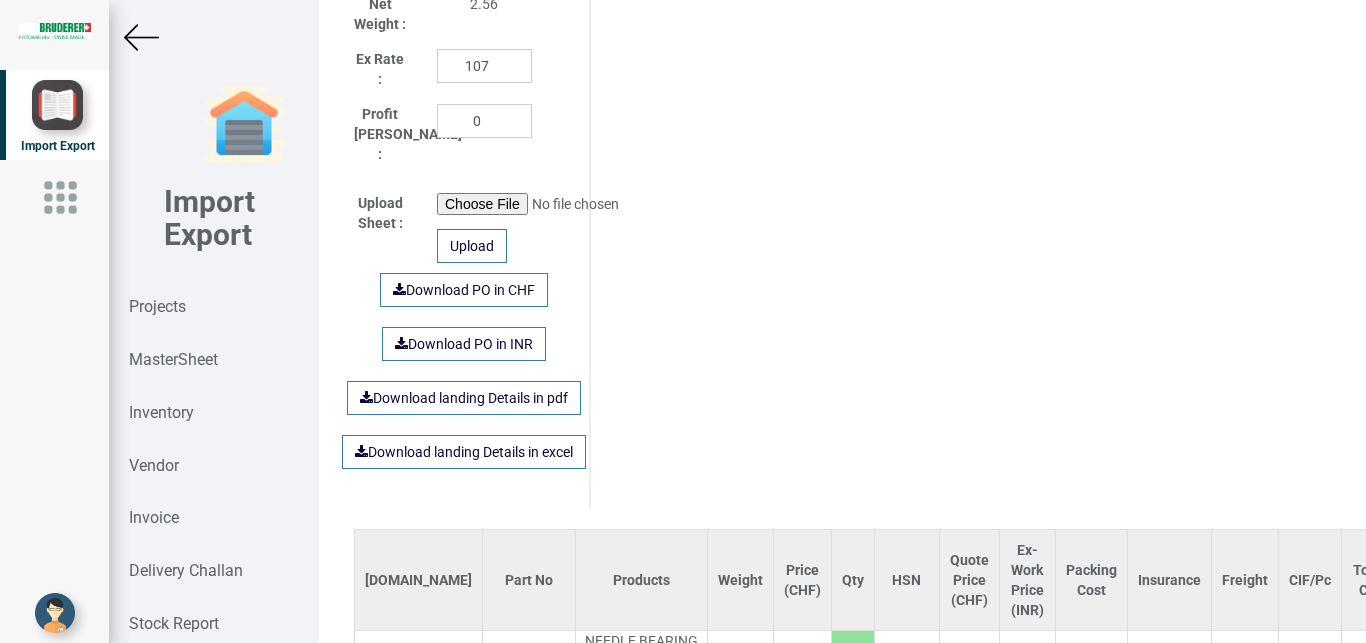 scroll, scrollTop: 1981, scrollLeft: 0, axis: vertical 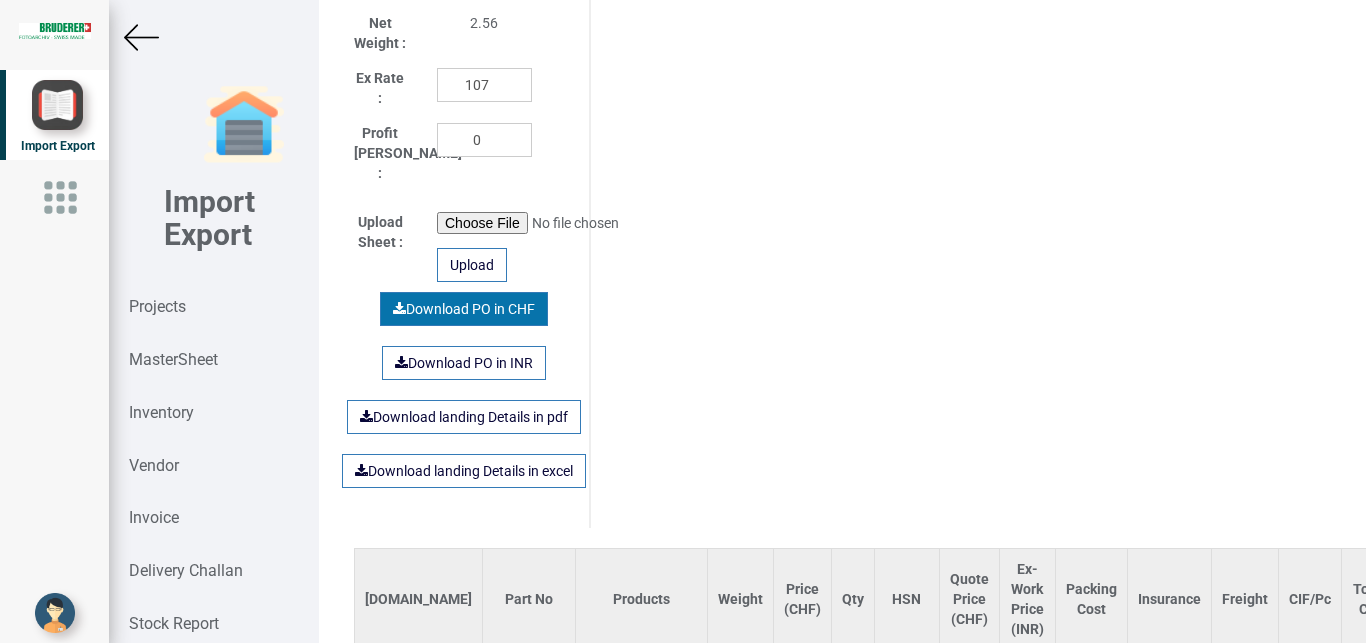 type on "1) Price is exclusive of packing and freight" 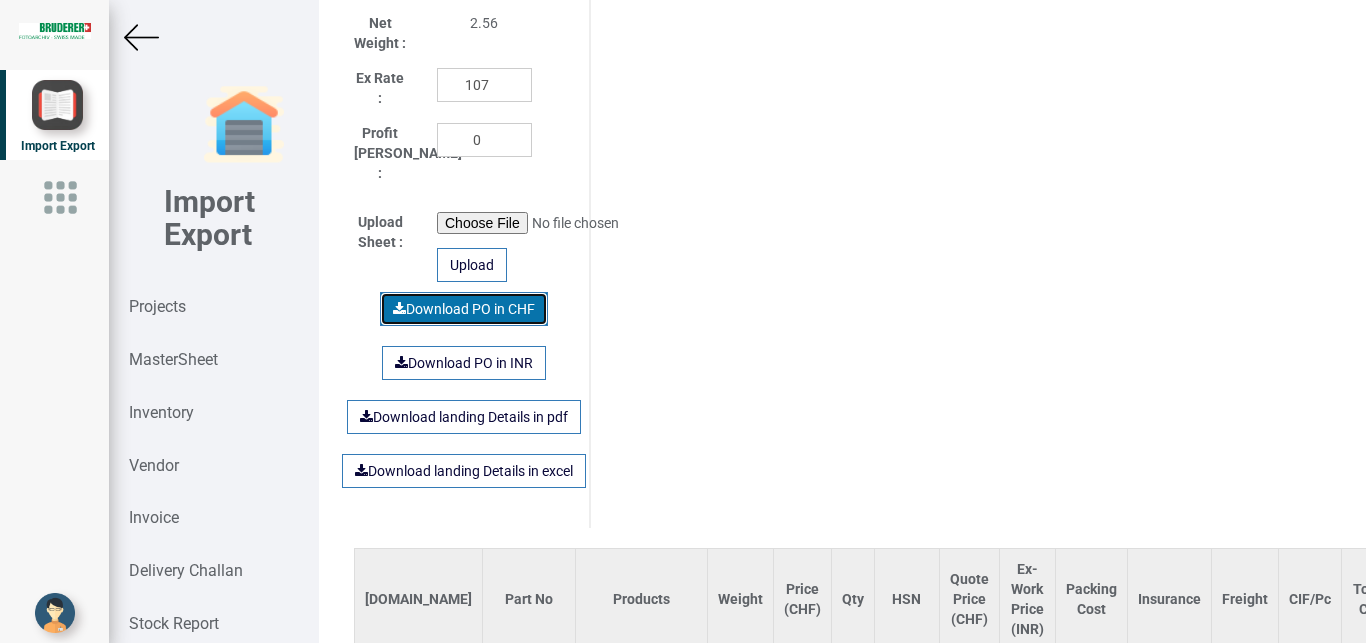 click on "Download PO in CHF" at bounding box center [464, 309] 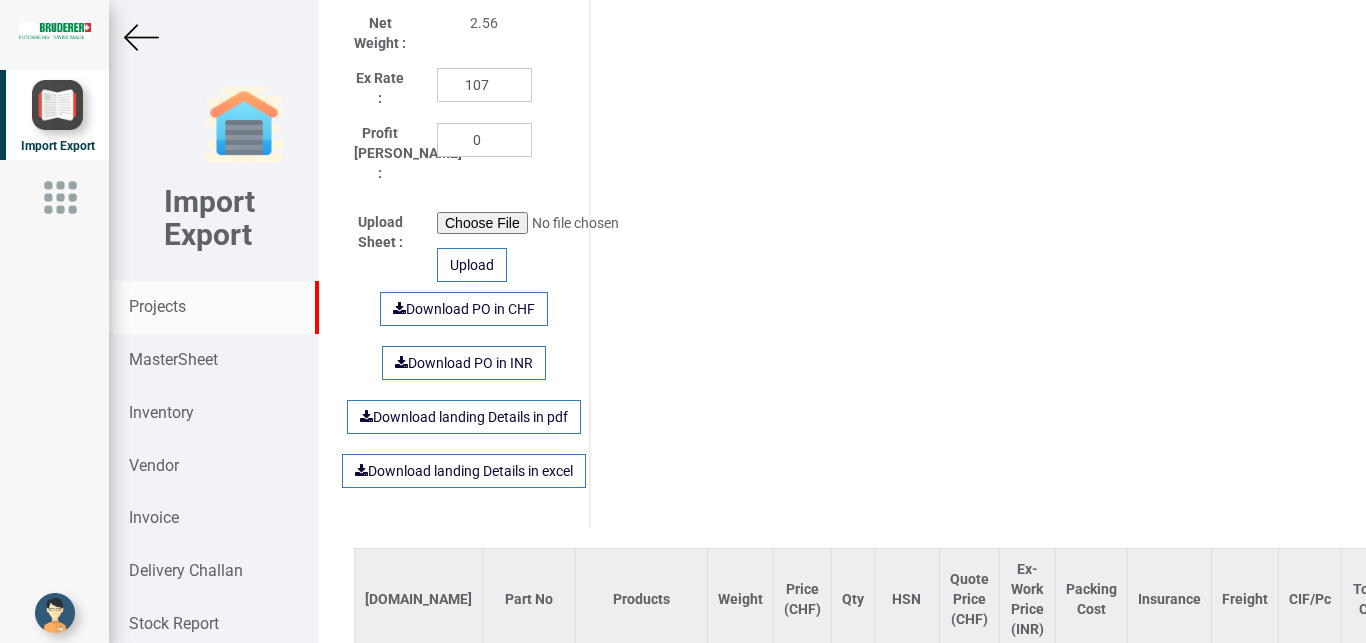 click on "Projects" at bounding box center (157, 306) 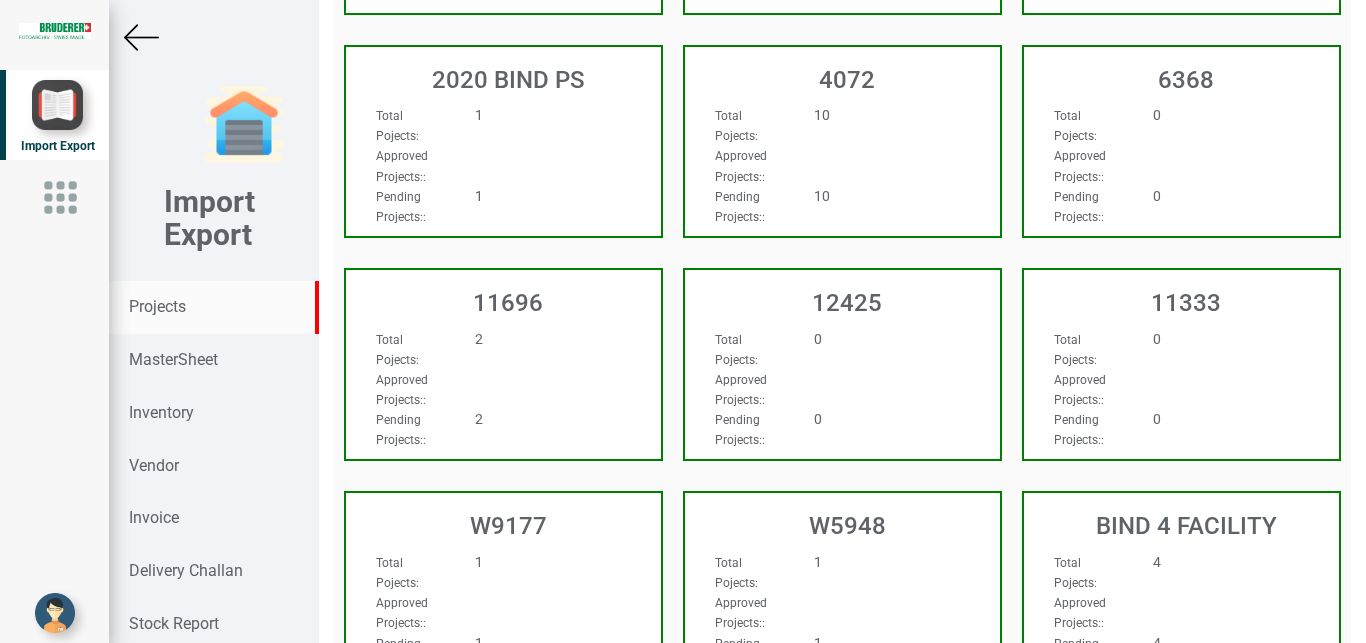 scroll, scrollTop: 1981, scrollLeft: 0, axis: vertical 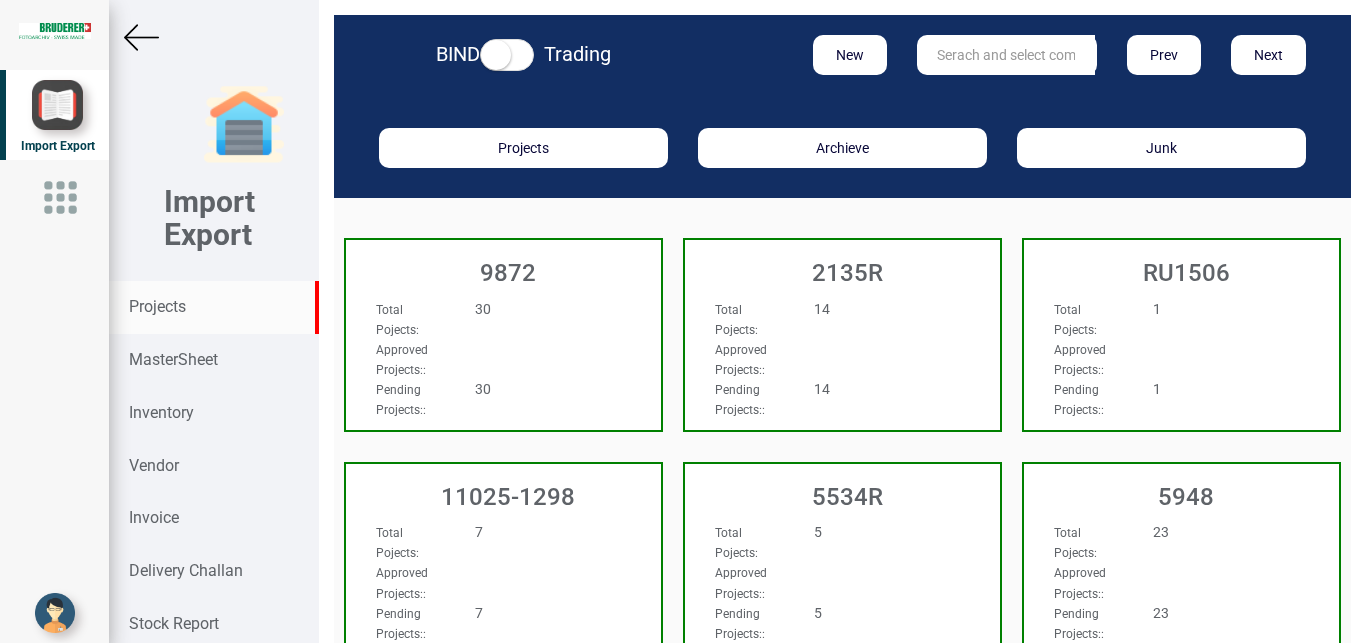 click at bounding box center [1006, 55] 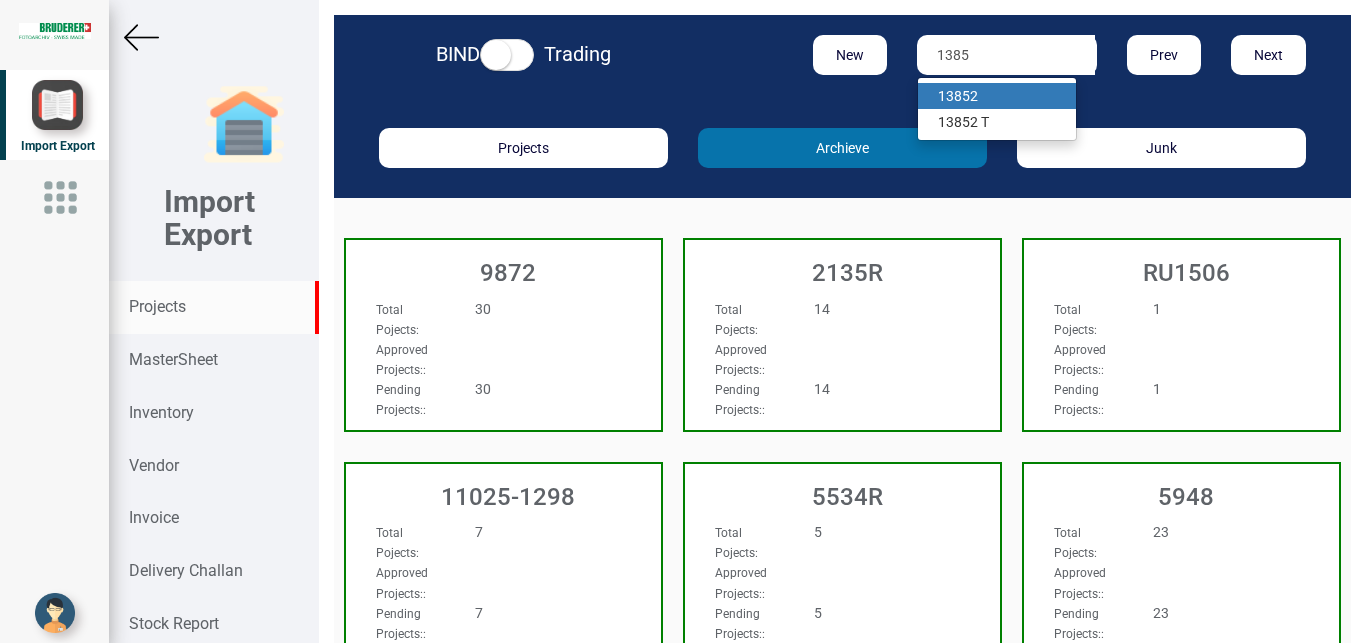 drag, startPoint x: 961, startPoint y: 100, endPoint x: 755, endPoint y: 140, distance: 209.84756 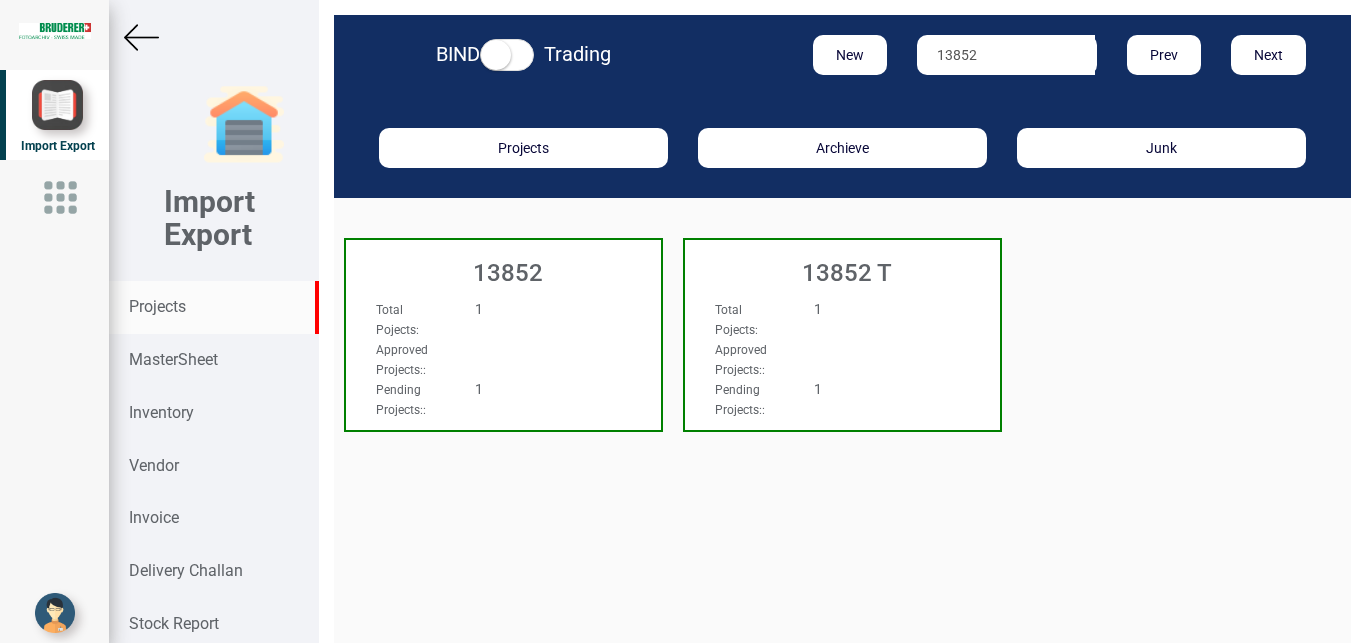 click on "1" at bounding box center (529, 309) 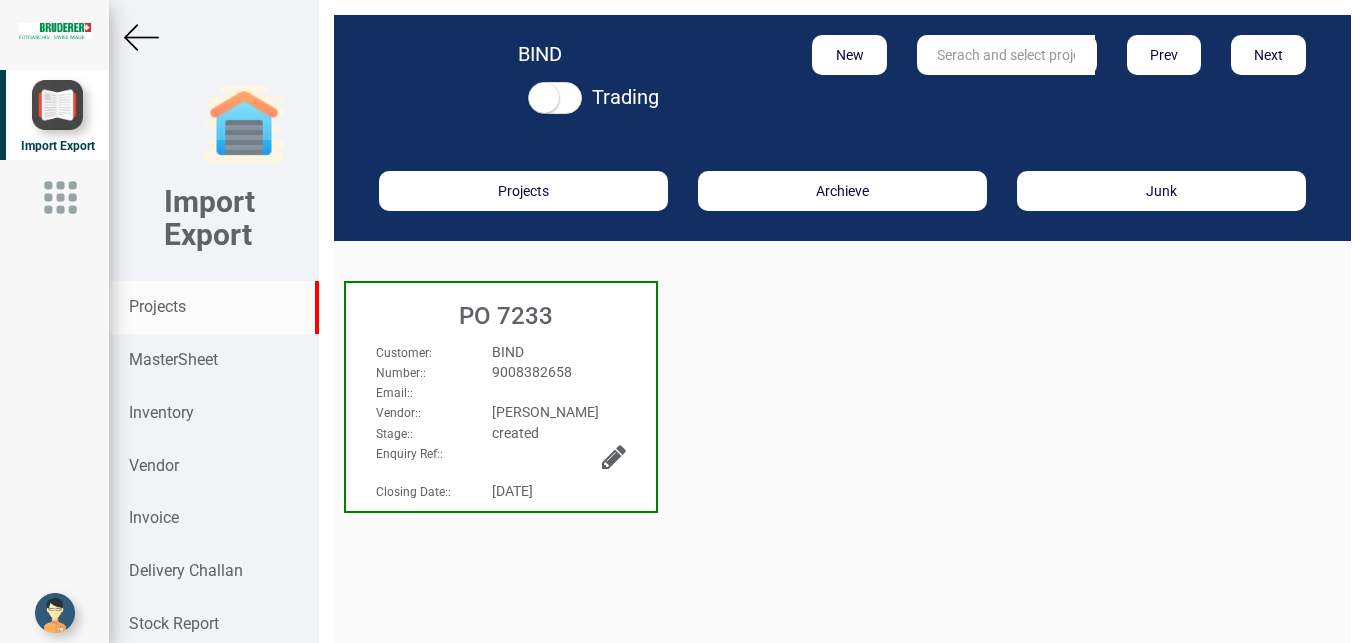 click on "Projects" at bounding box center (157, 306) 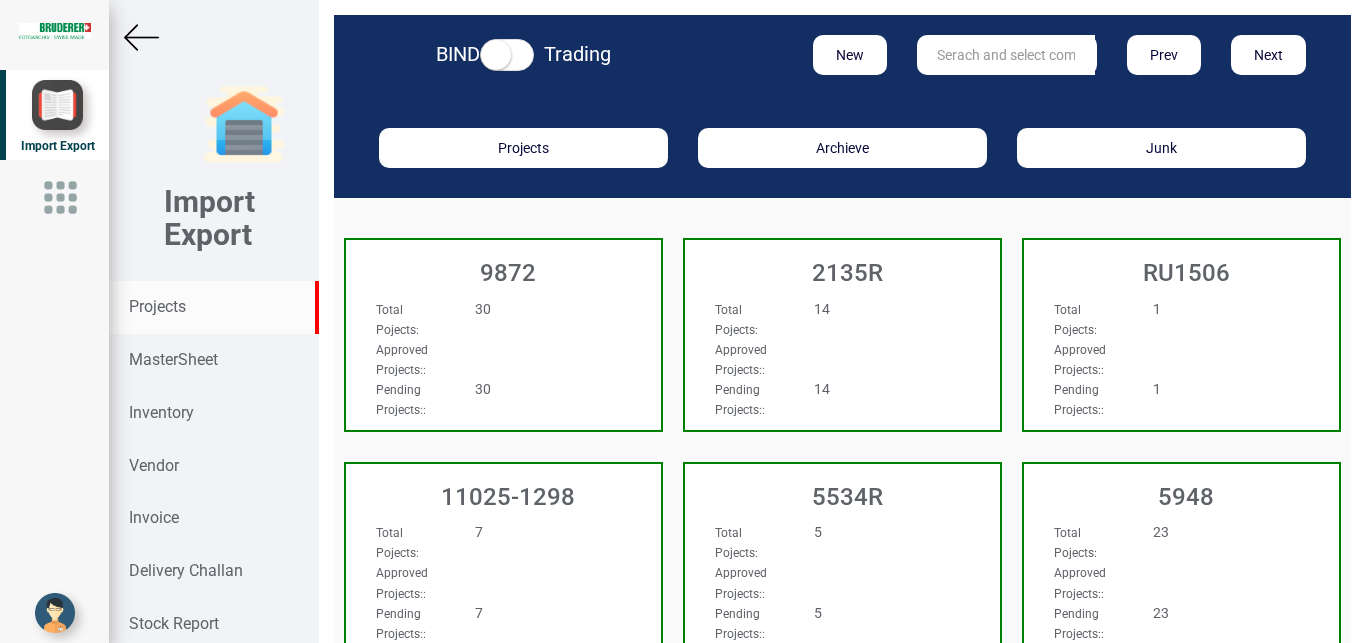 click at bounding box center (1006, 55) 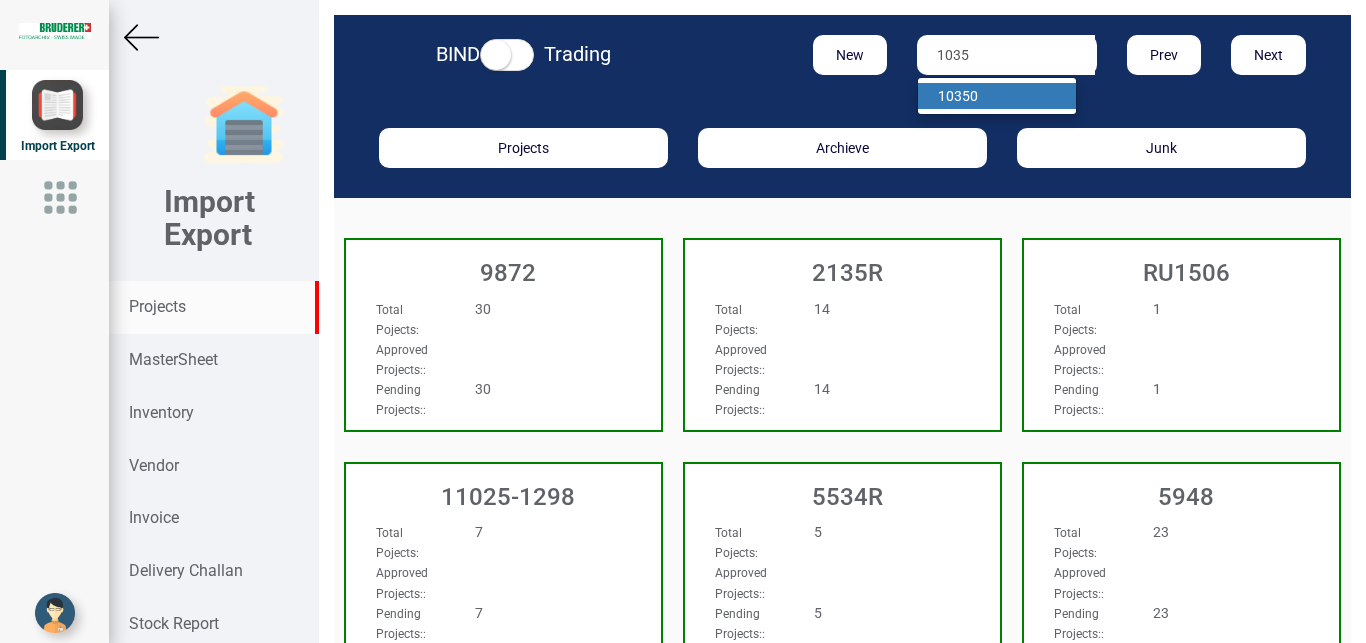 click on "1035" at bounding box center (954, 96) 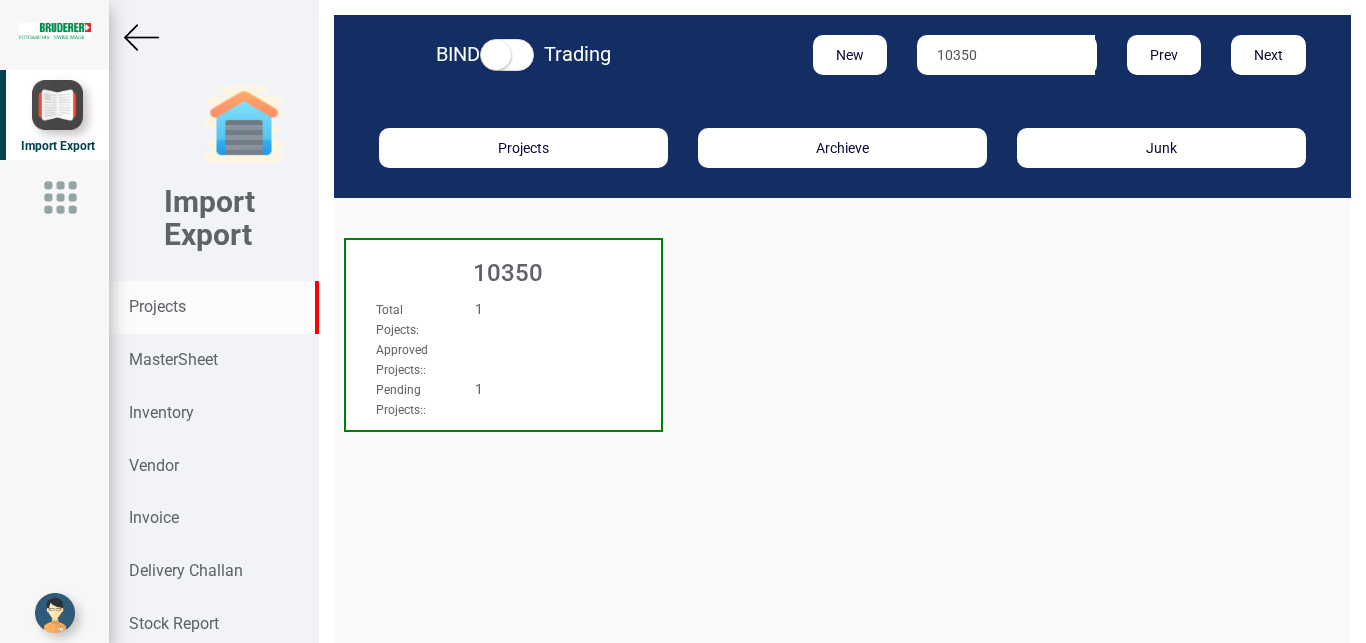 click on "Approved Projects:  :" at bounding box center (480, 359) 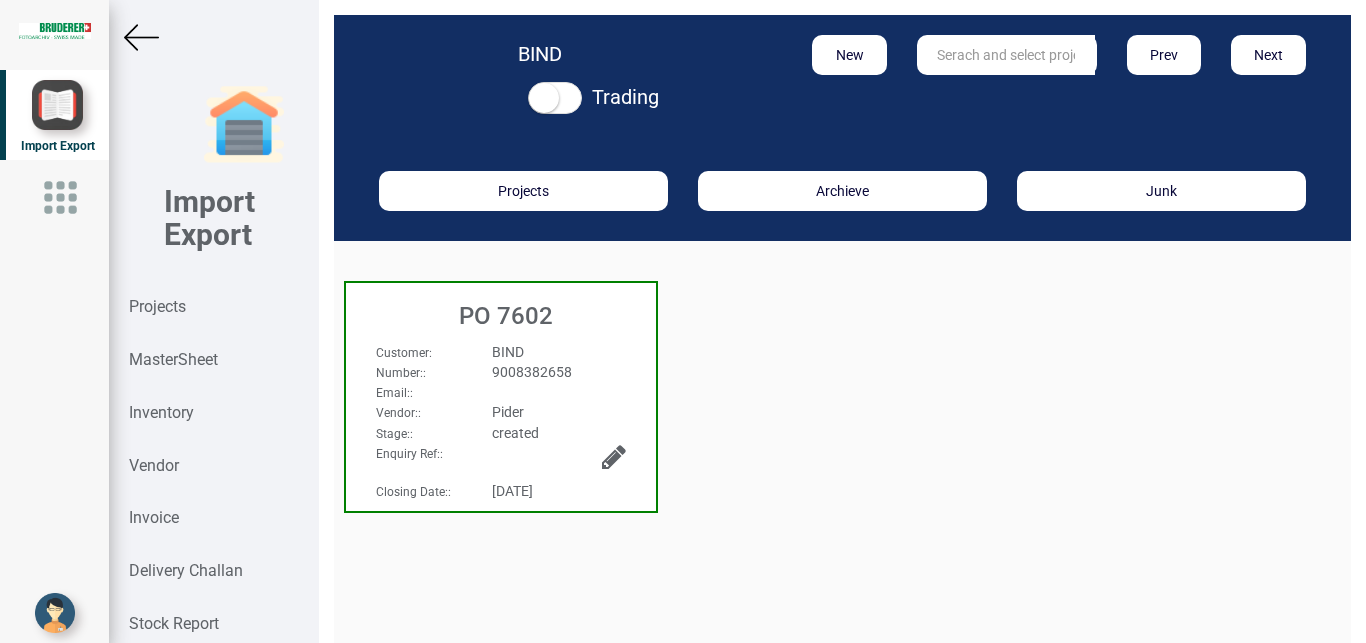 click on "Email:  :" at bounding box center [501, 392] 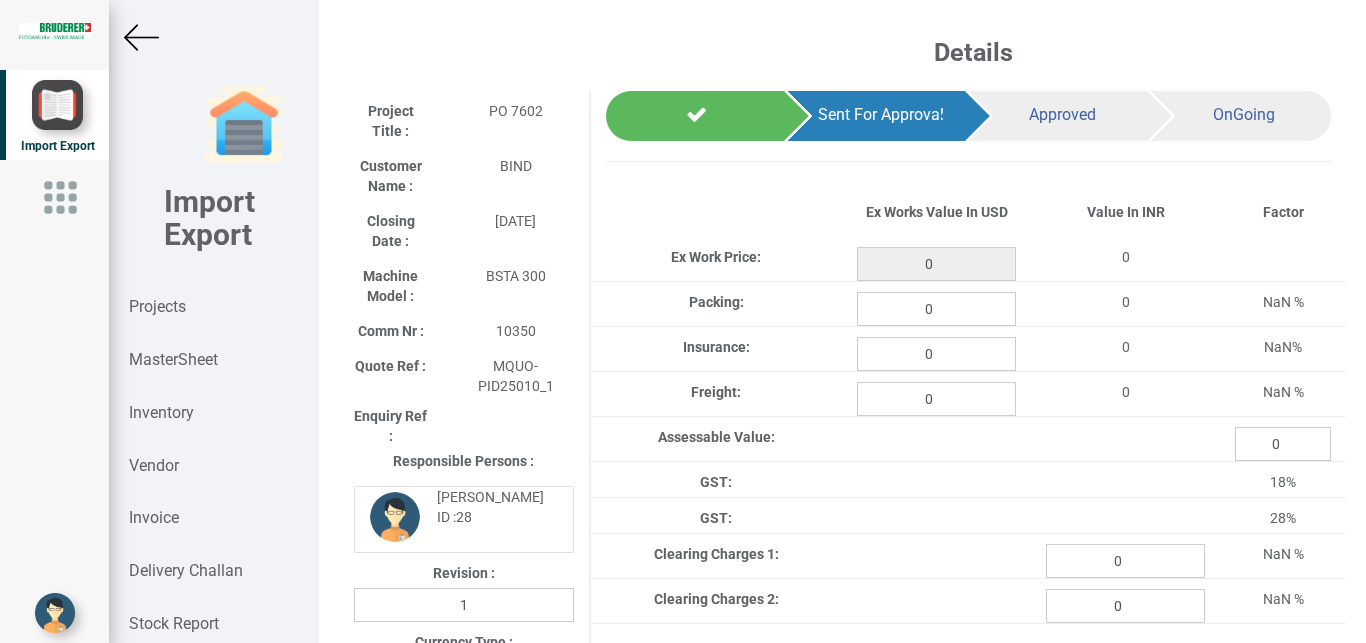 type on "25950" 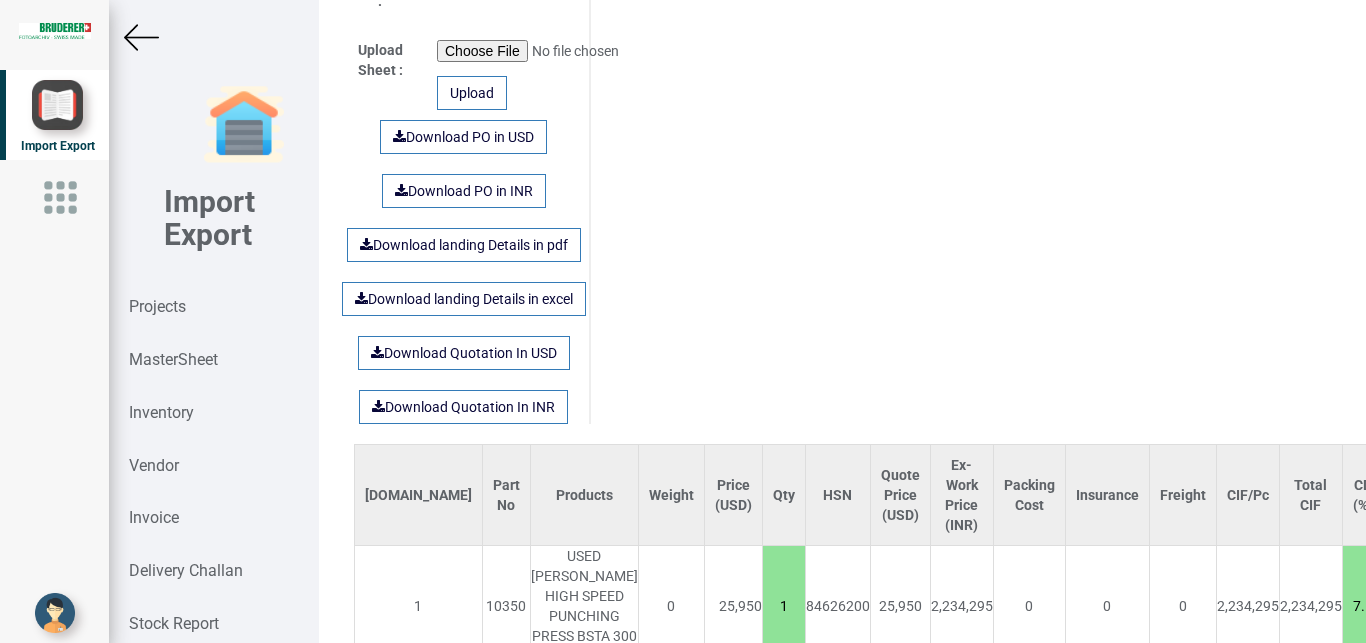 scroll, scrollTop: 1322, scrollLeft: 0, axis: vertical 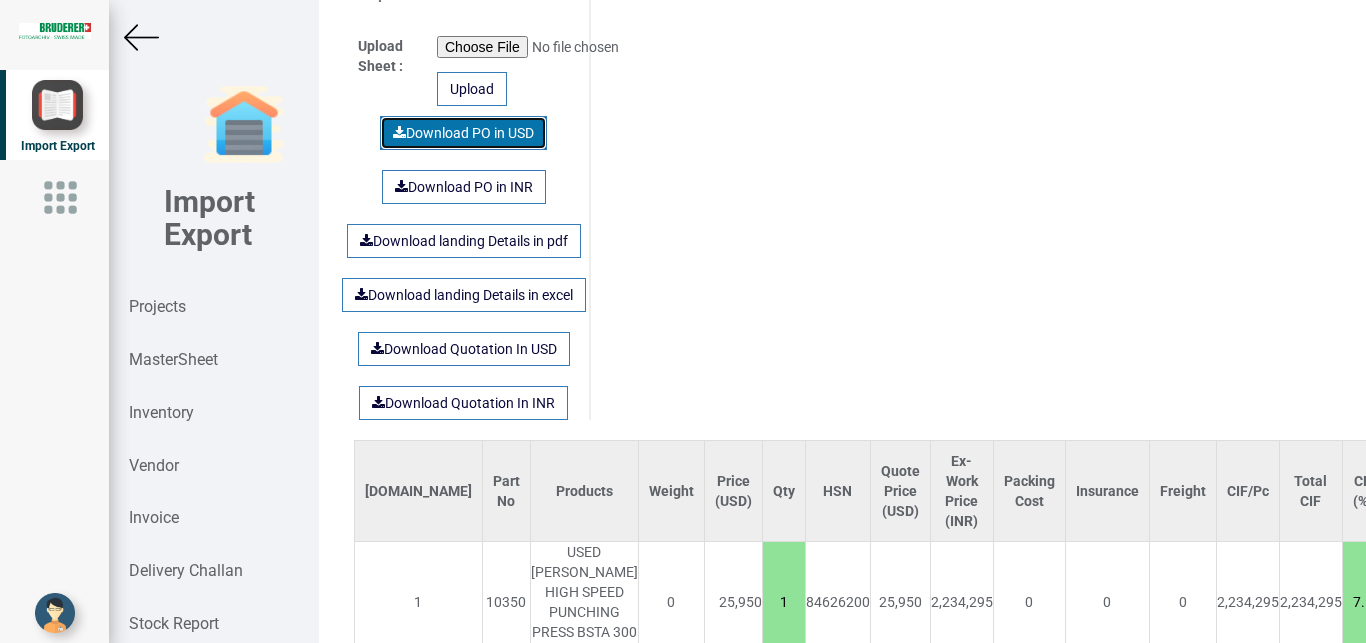 click on "Download PO in USD" at bounding box center [463, 133] 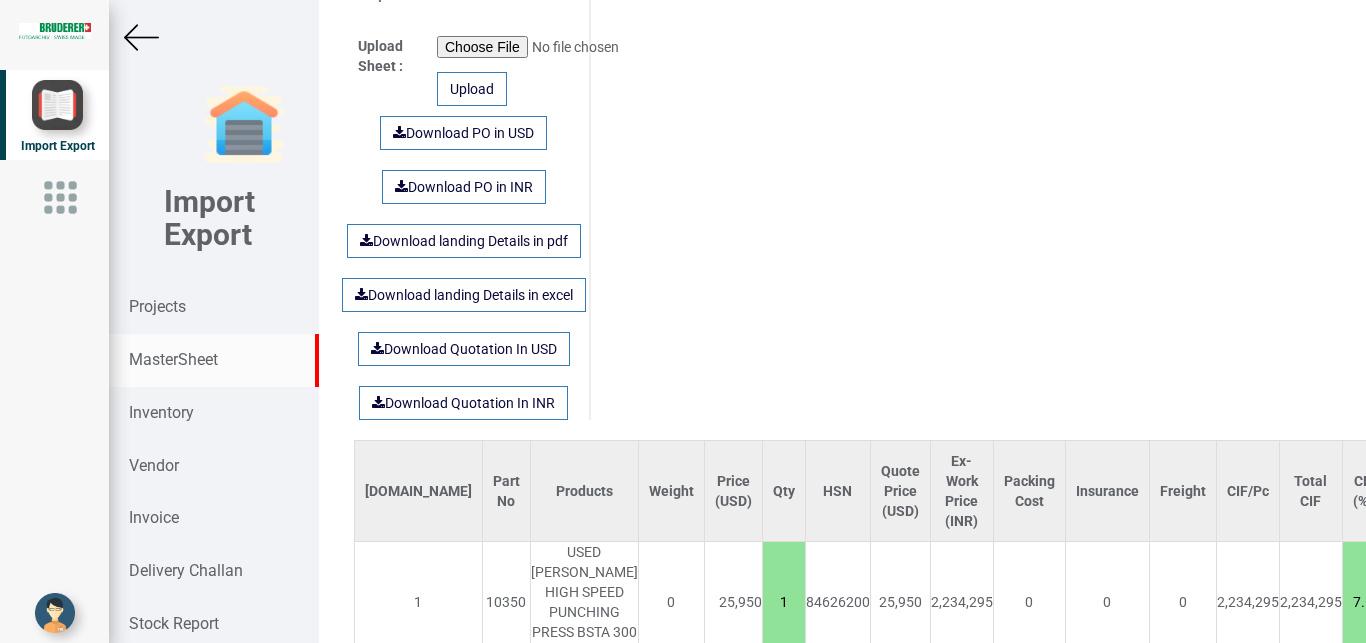 click on "MasterSheet" at bounding box center (173, 359) 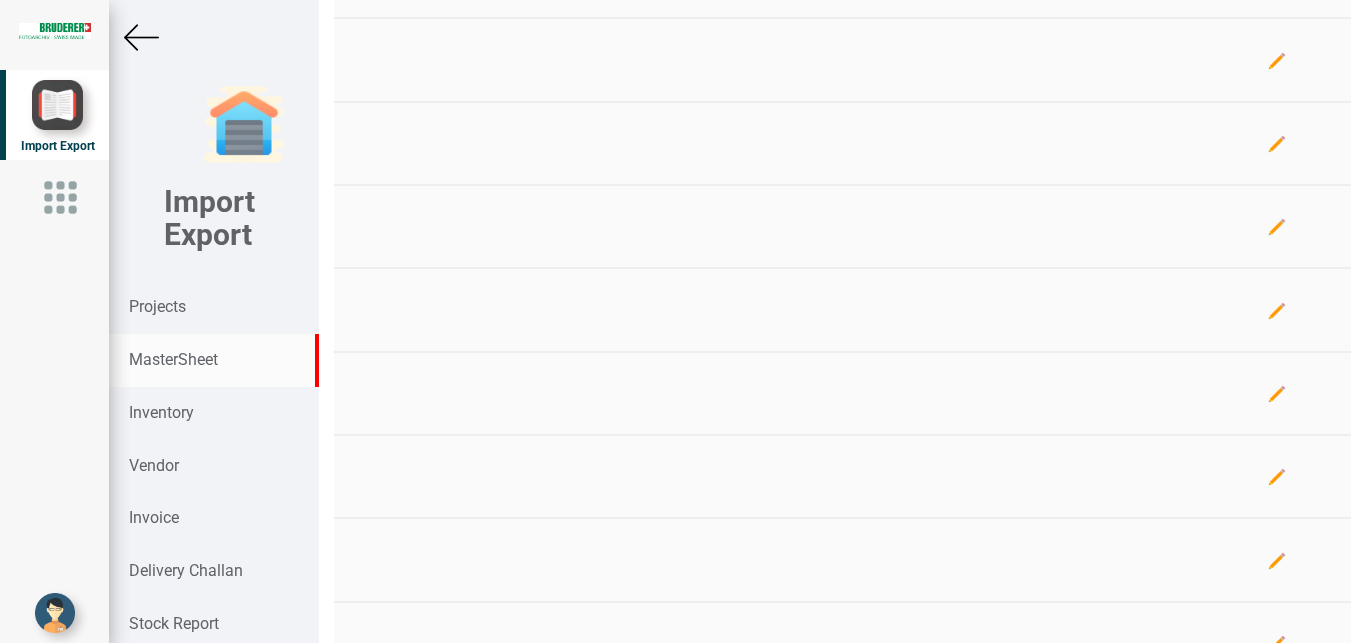 scroll, scrollTop: 849, scrollLeft: 0, axis: vertical 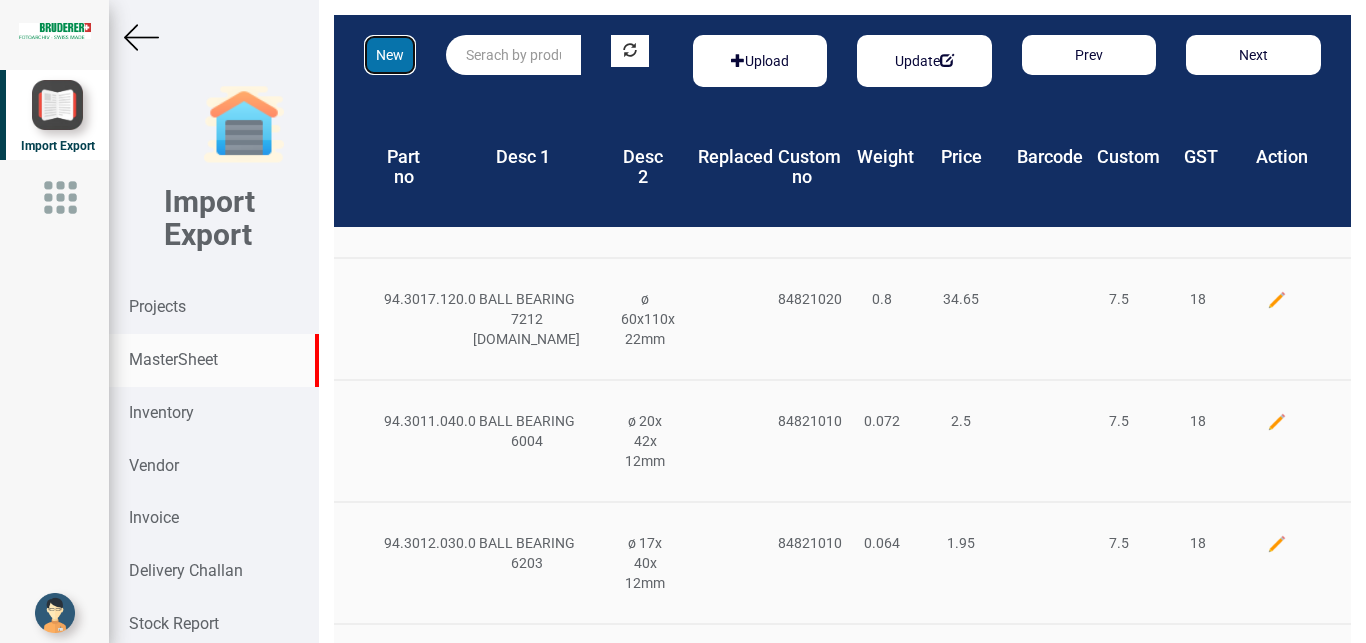 click on "New" at bounding box center (390, 55) 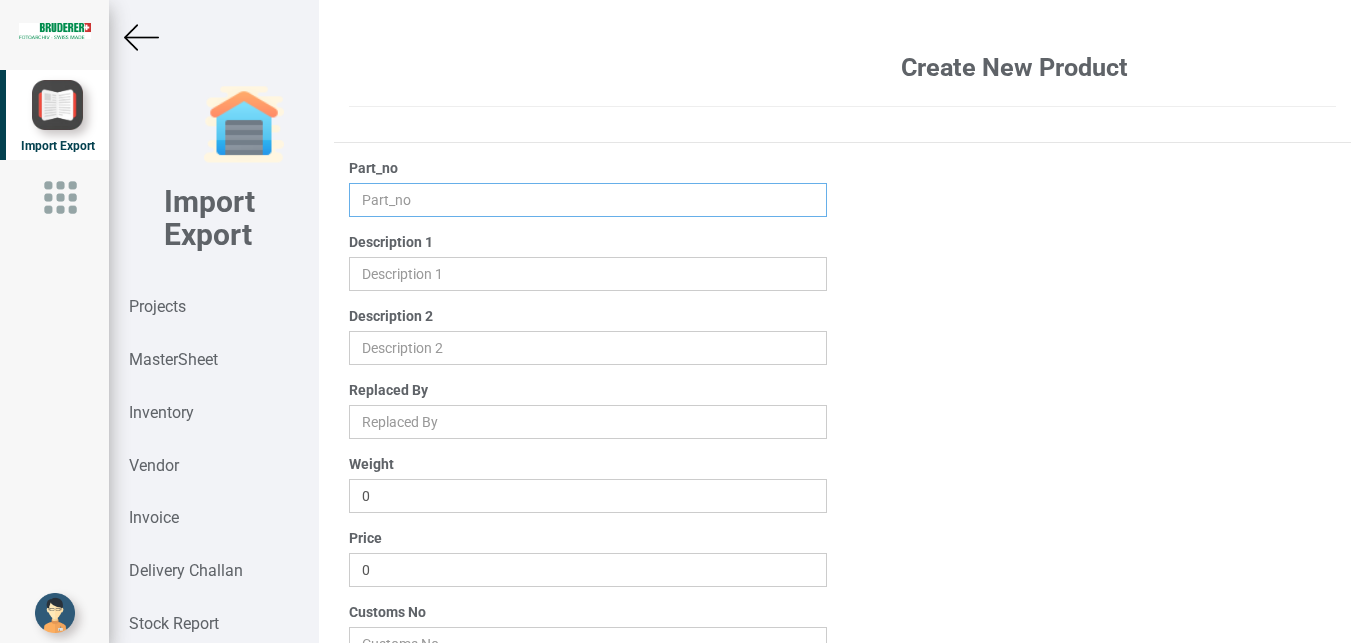 click at bounding box center (588, 200) 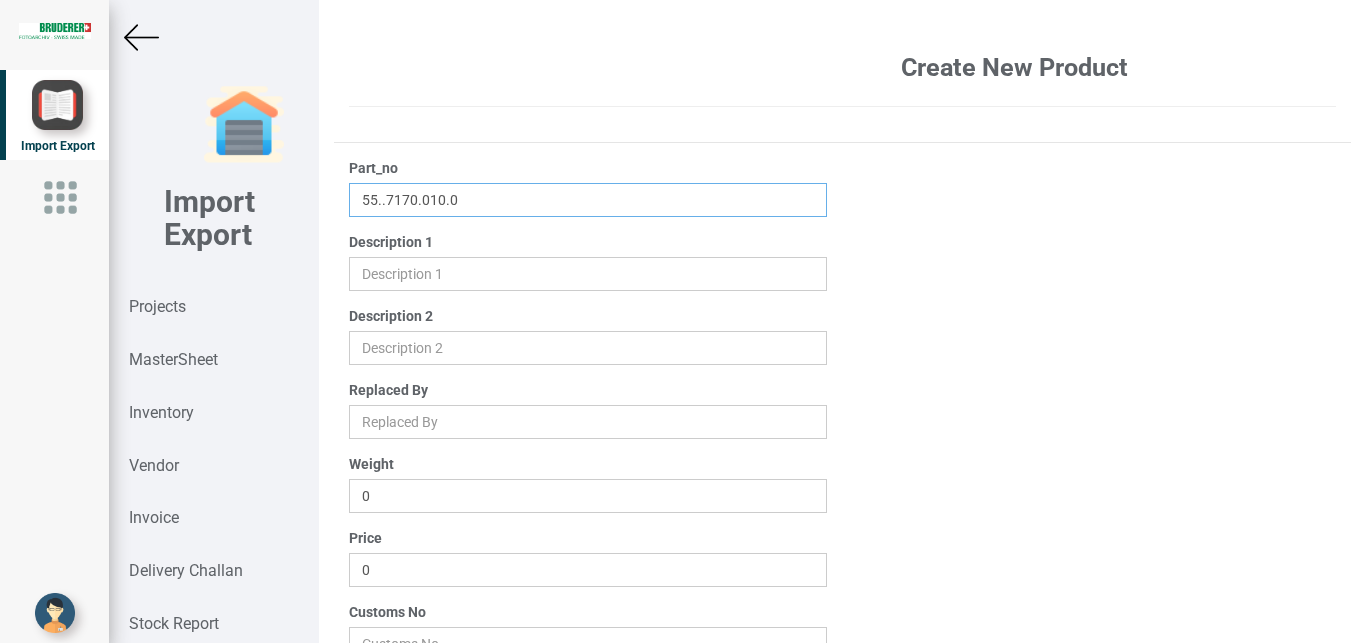 type on "55..7170.010.0" 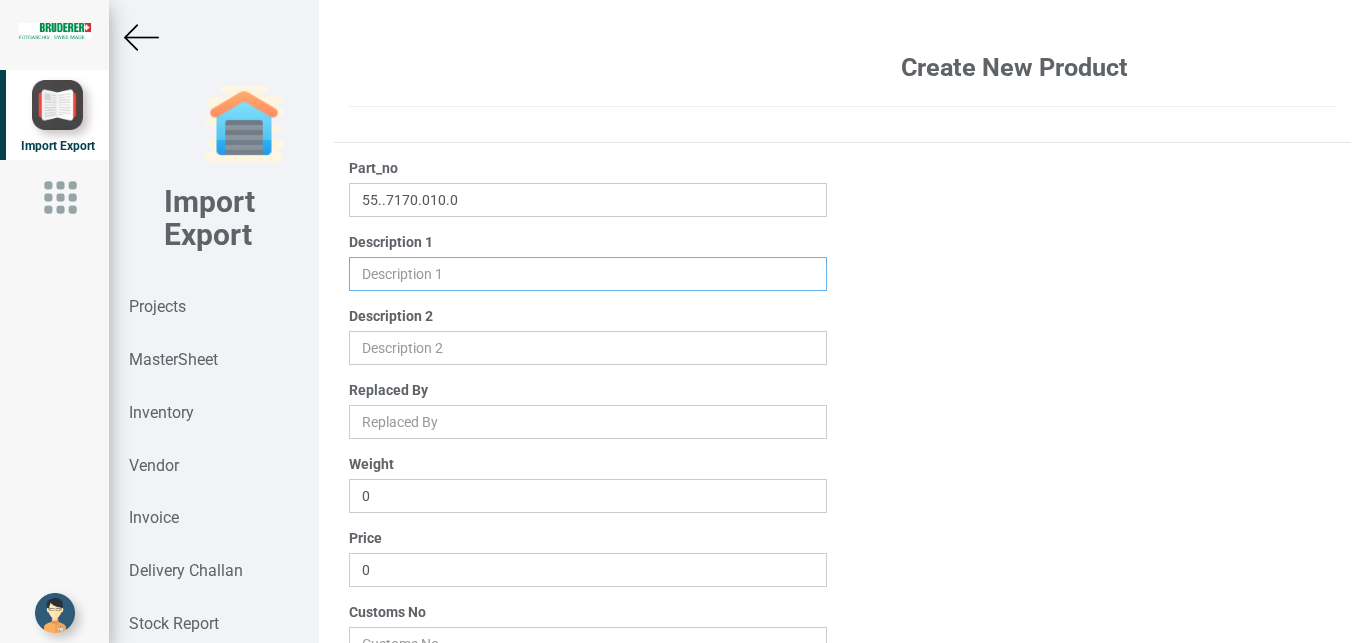 click at bounding box center [588, 274] 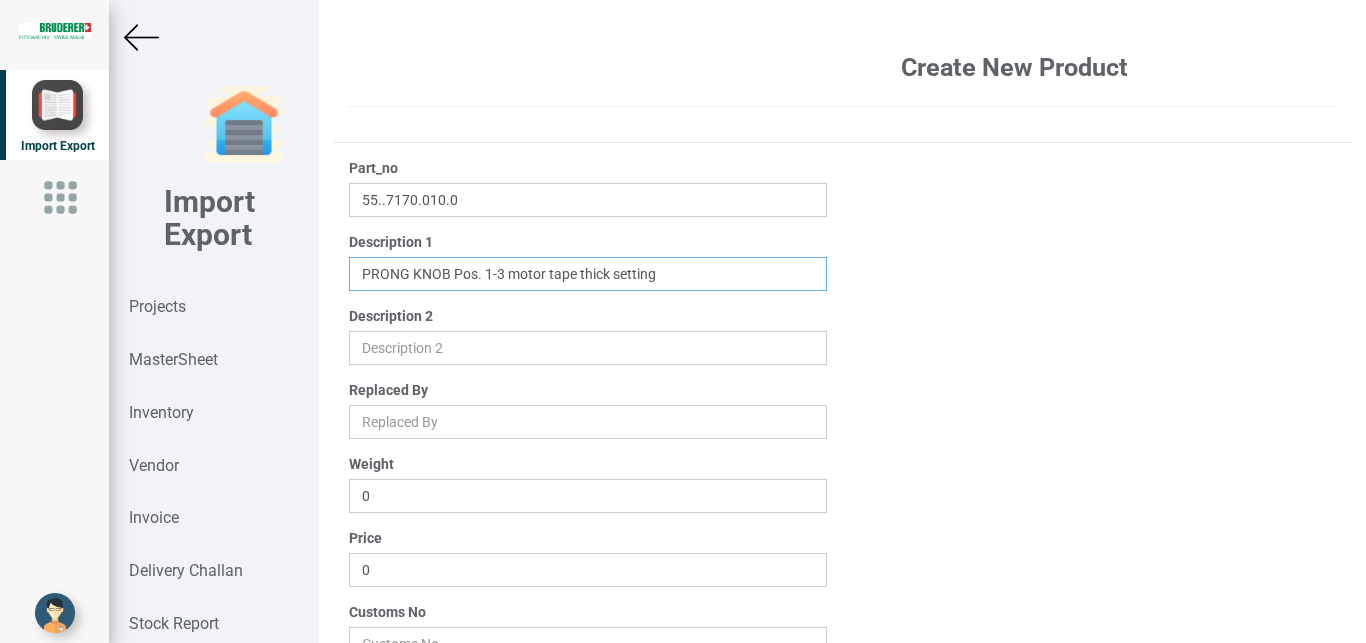 type on "PRONG KNOB Pos. 1-3 motor tape thick setting" 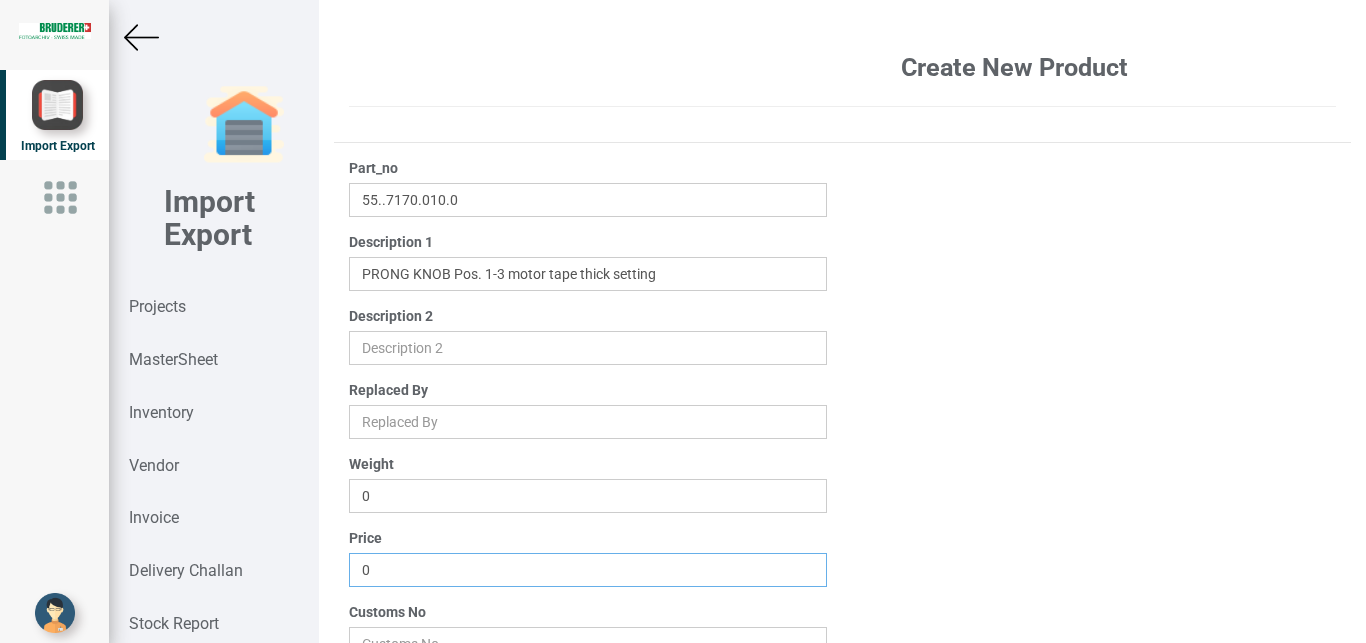 drag, startPoint x: 383, startPoint y: 561, endPoint x: 285, endPoint y: 558, distance: 98.045906 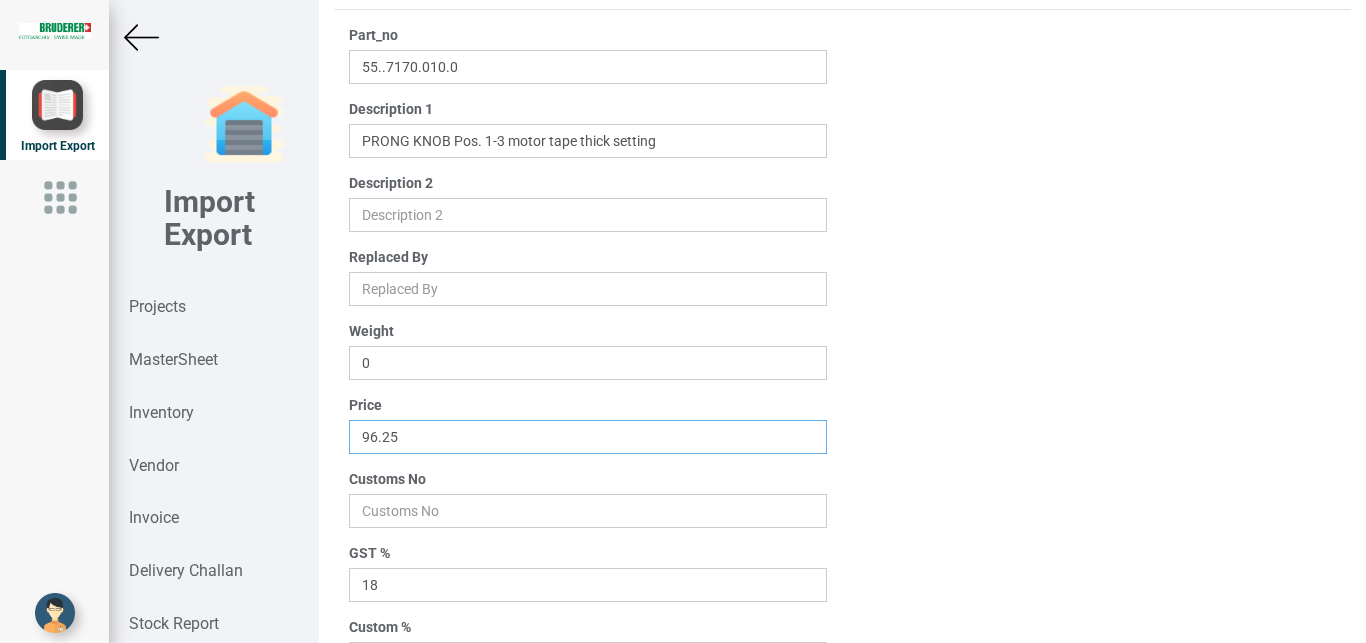 scroll, scrollTop: 135, scrollLeft: 0, axis: vertical 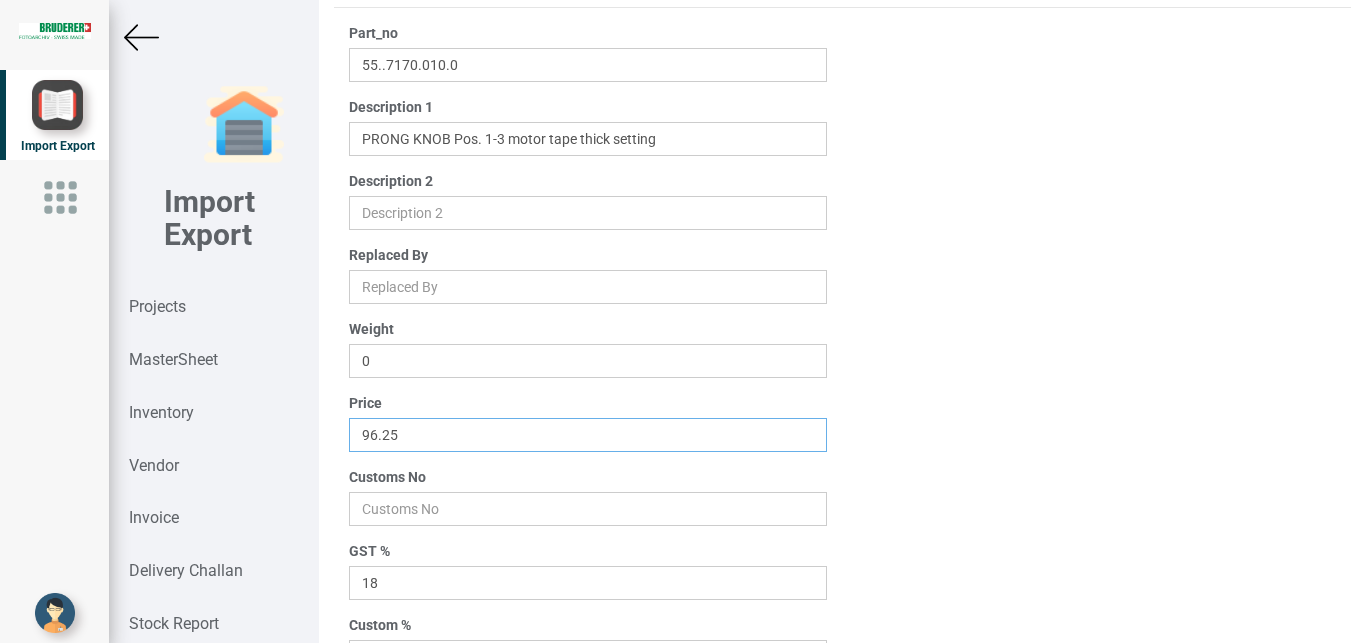 type on "96.25" 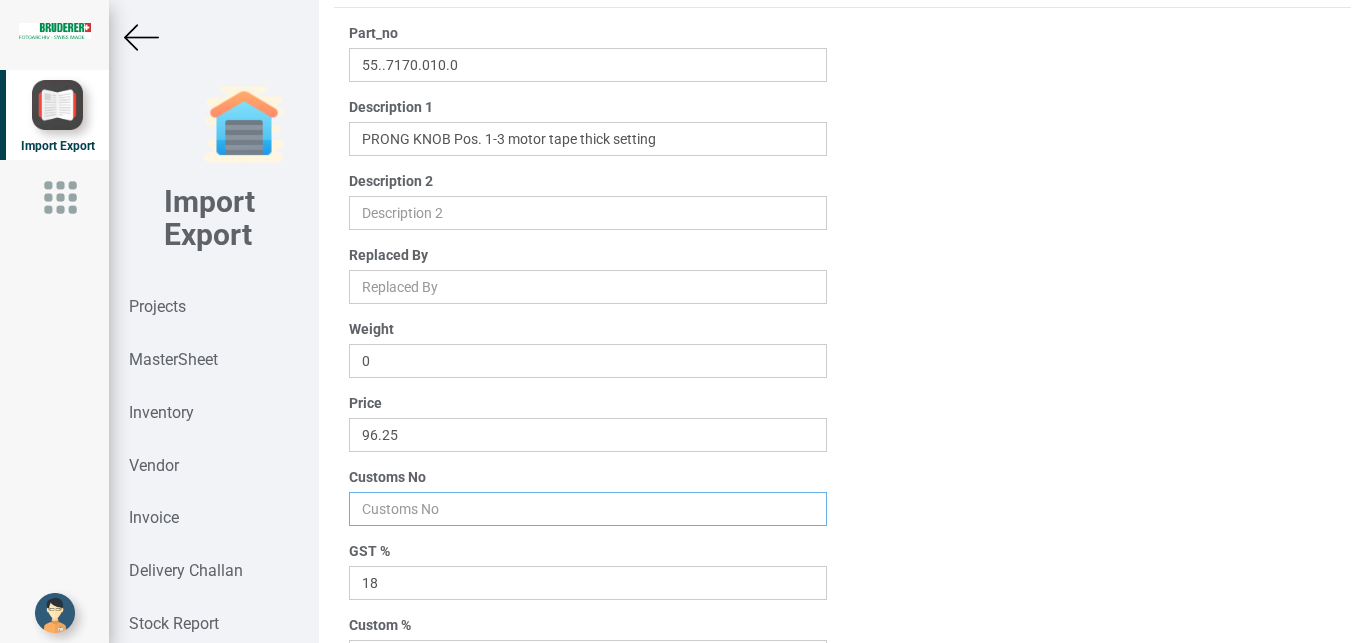 click at bounding box center [588, 509] 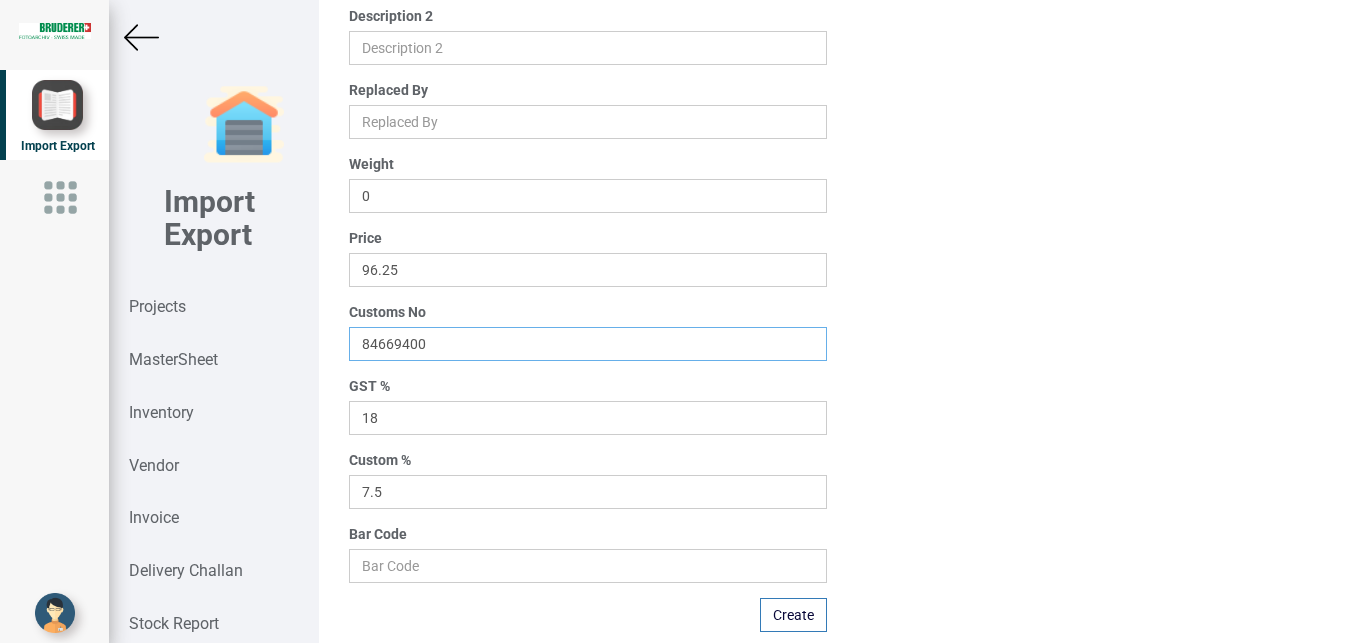 scroll, scrollTop: 319, scrollLeft: 0, axis: vertical 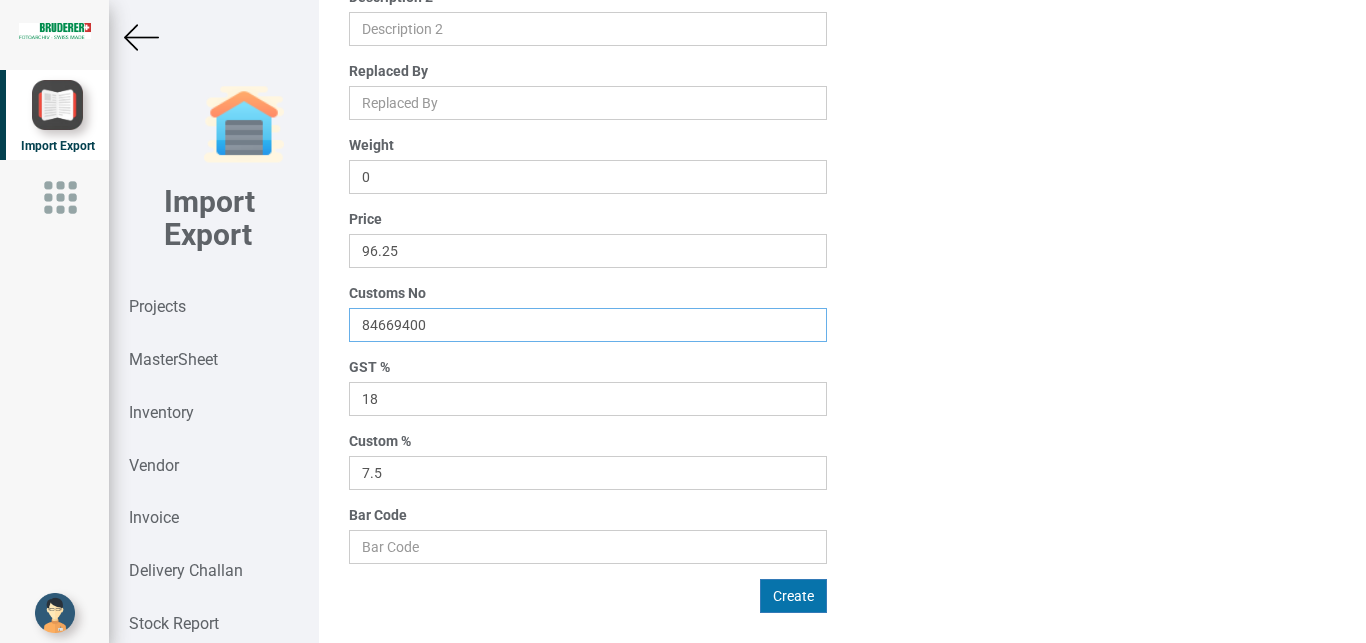 type on "84669400" 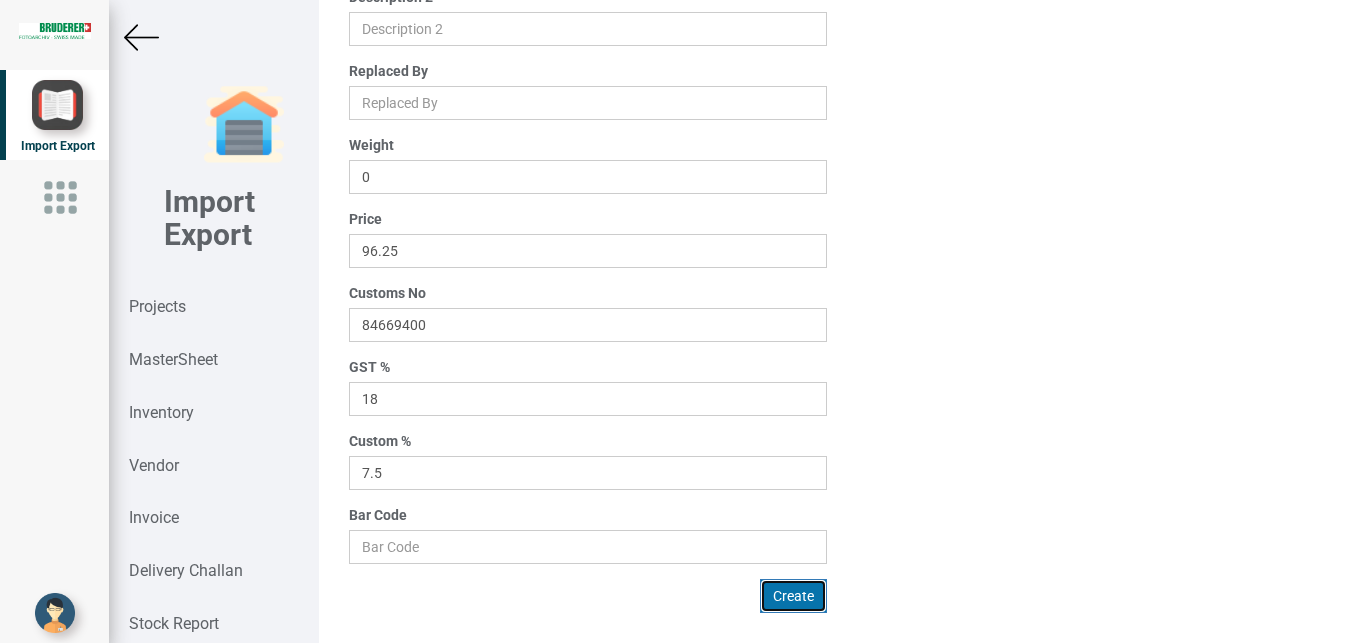 drag, startPoint x: 775, startPoint y: 597, endPoint x: 1268, endPoint y: 553, distance: 494.9596 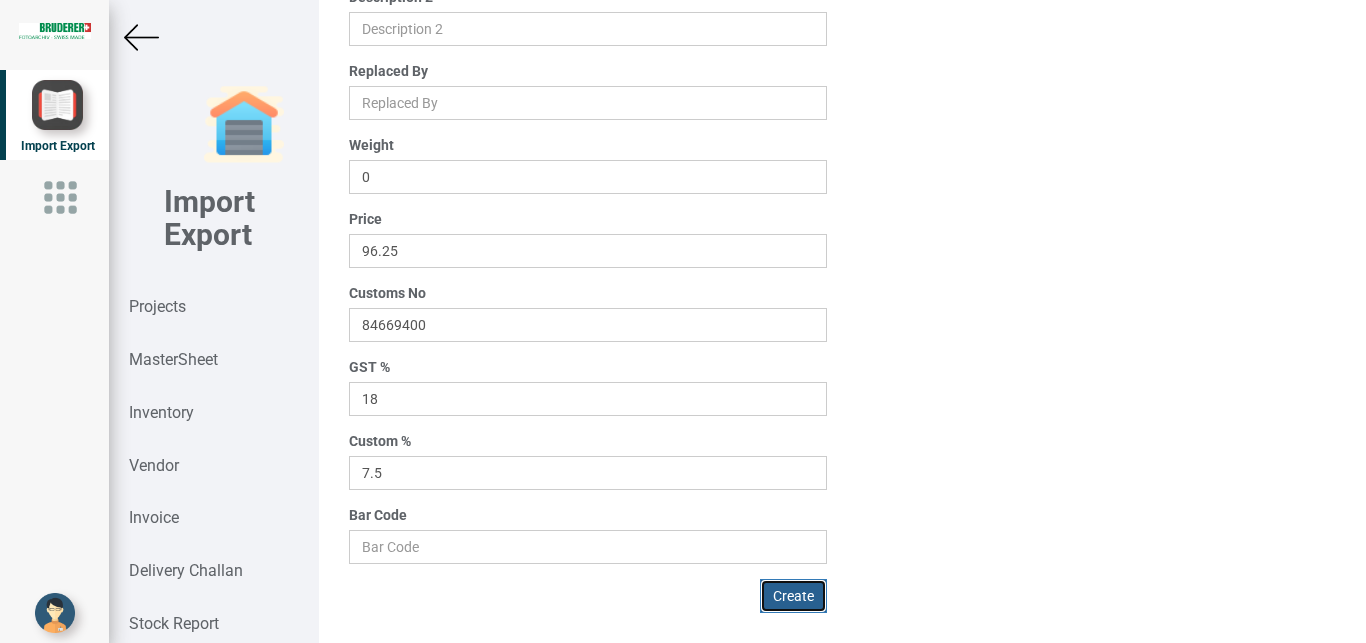 click on "Create" at bounding box center [793, 596] 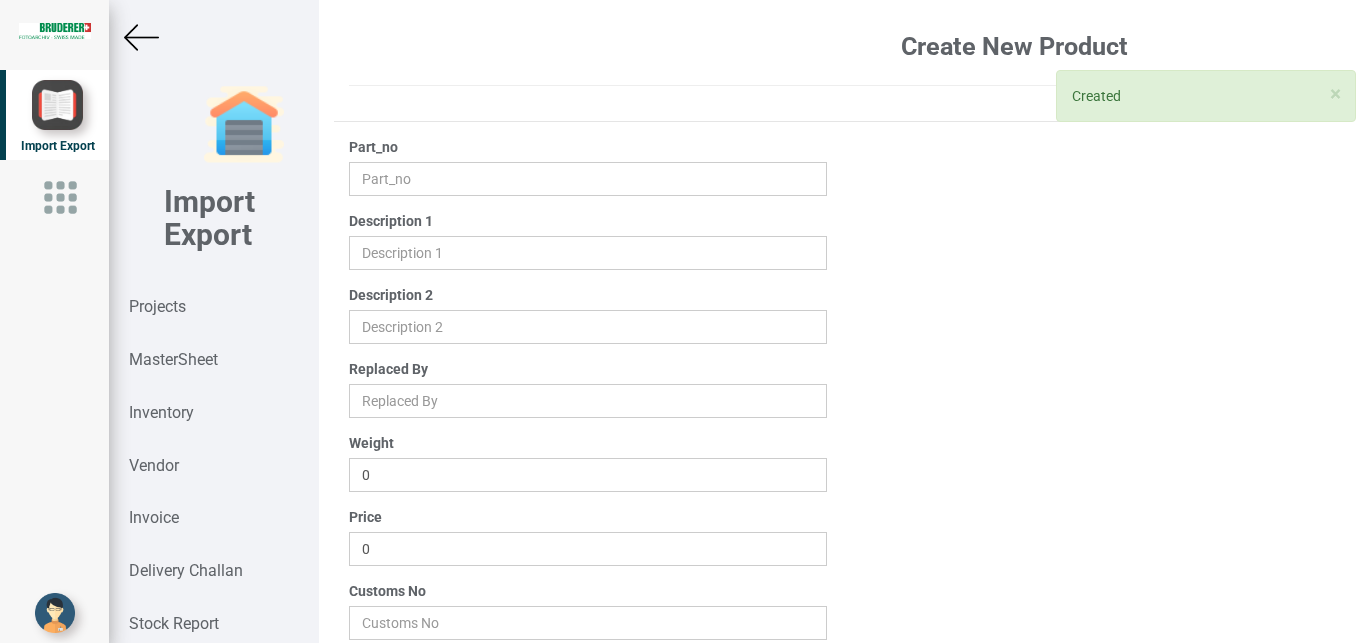 scroll, scrollTop: 0, scrollLeft: 0, axis: both 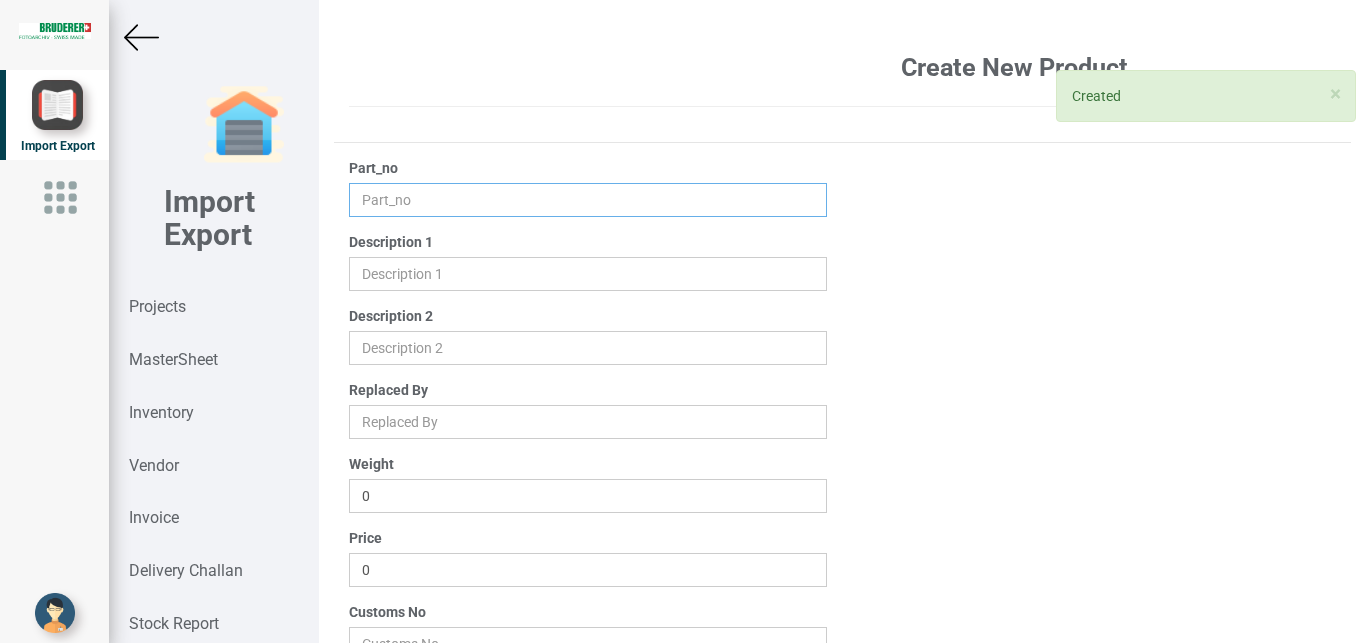 click at bounding box center [588, 200] 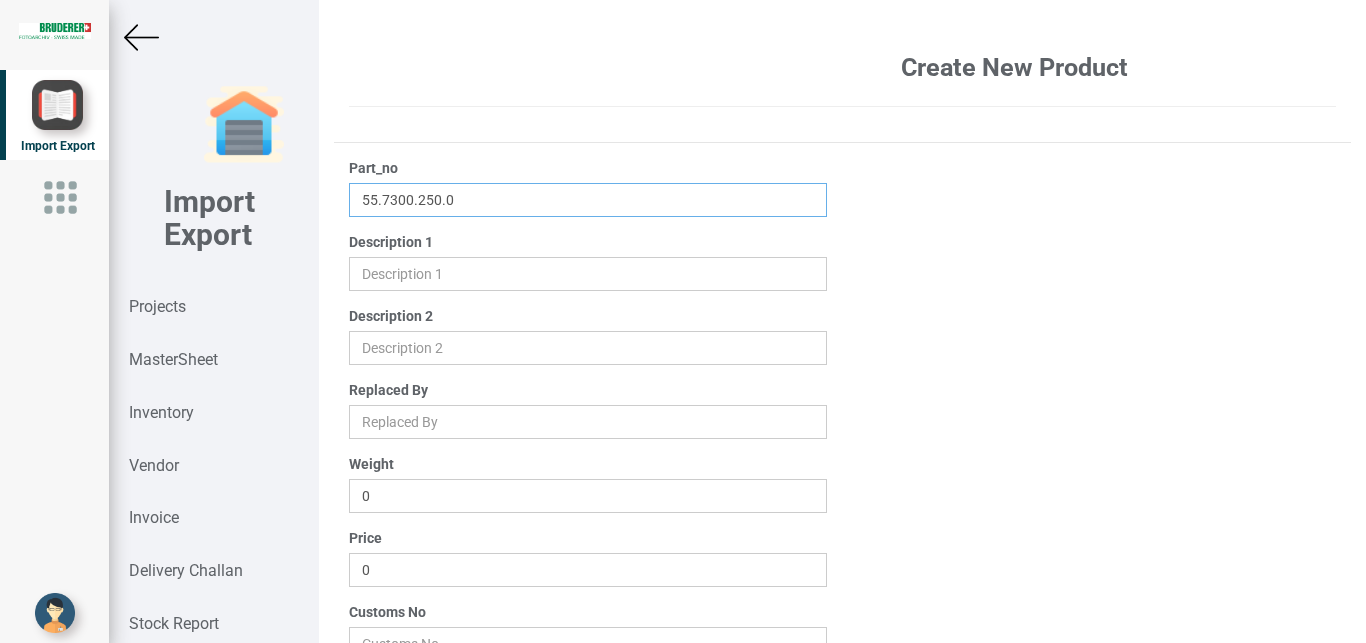type on "55.7300.250.0" 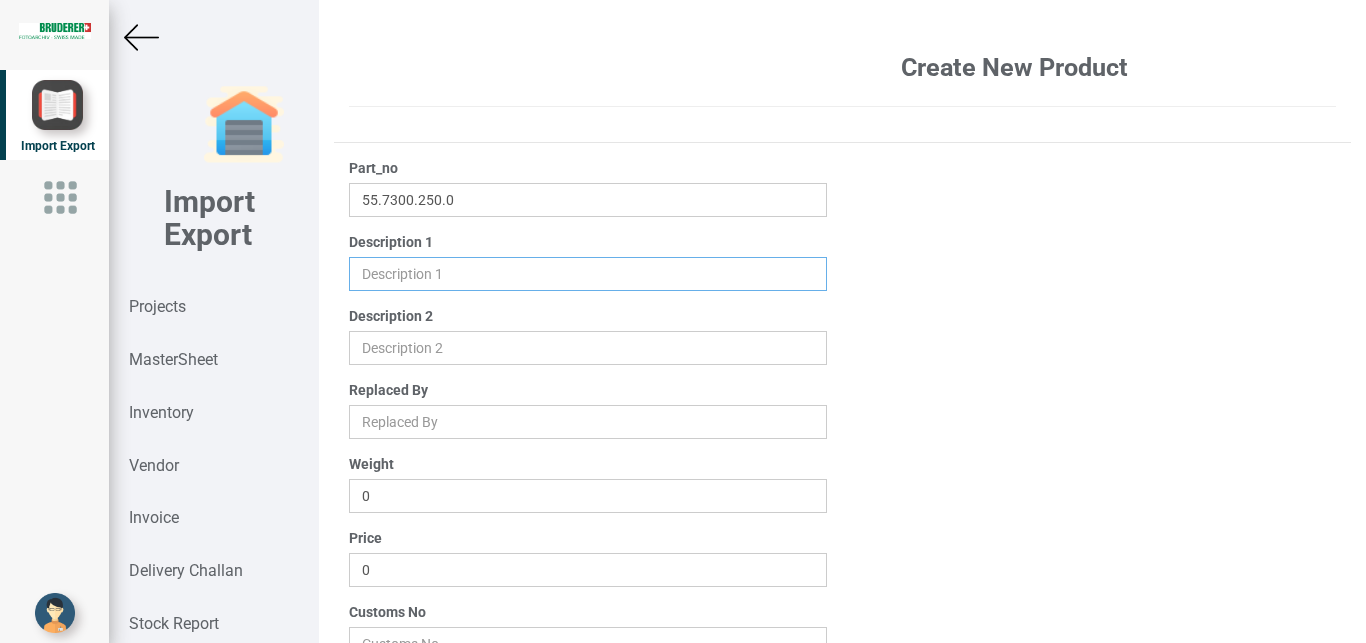 click at bounding box center (588, 274) 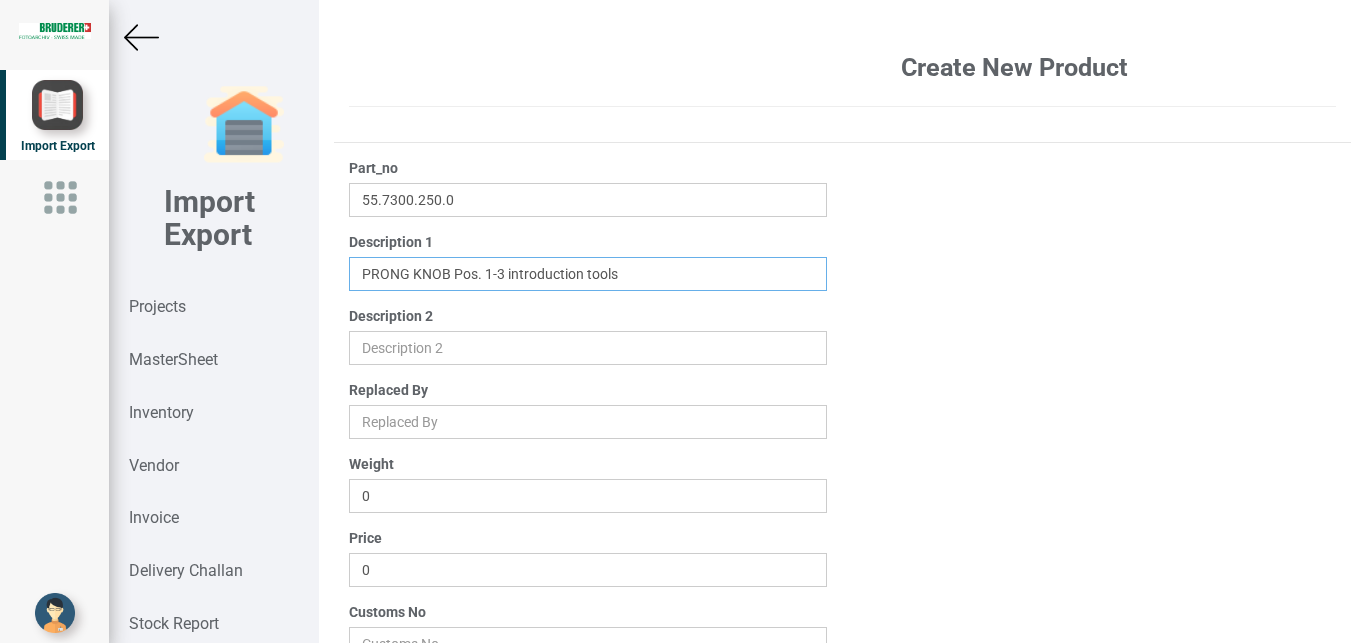 type on "PRONG KNOB Pos. 1-3 introduction tools" 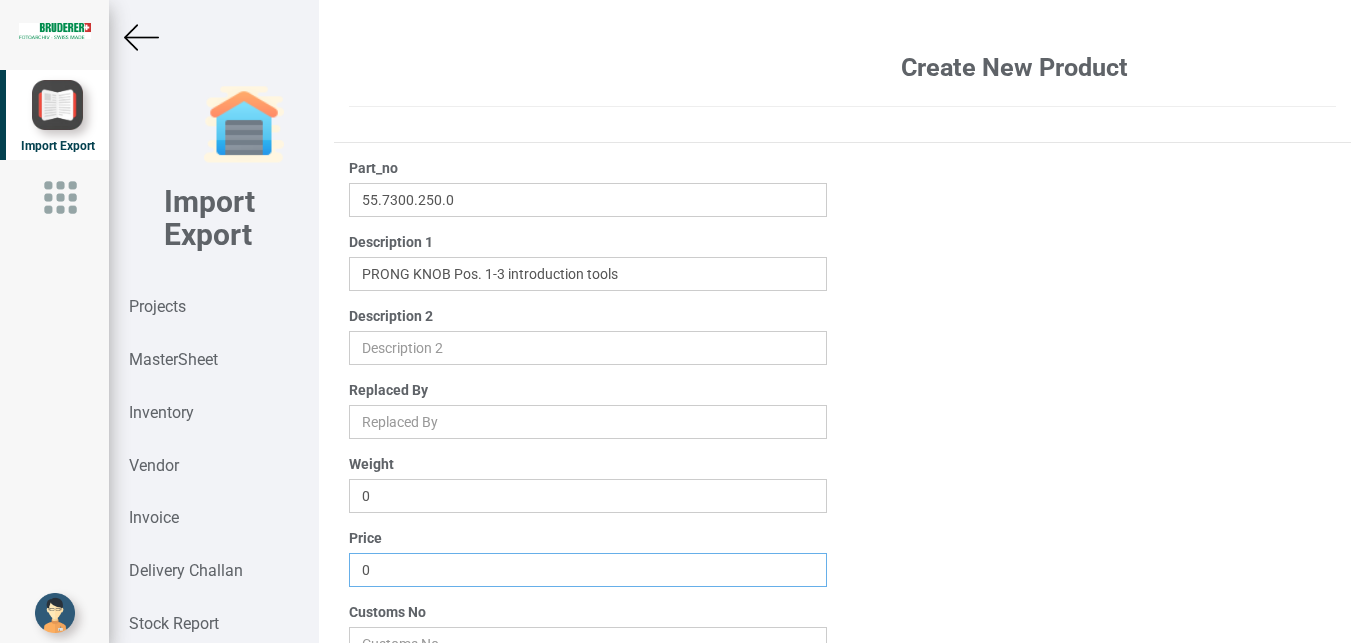 drag, startPoint x: 396, startPoint y: 571, endPoint x: 288, endPoint y: 569, distance: 108.01852 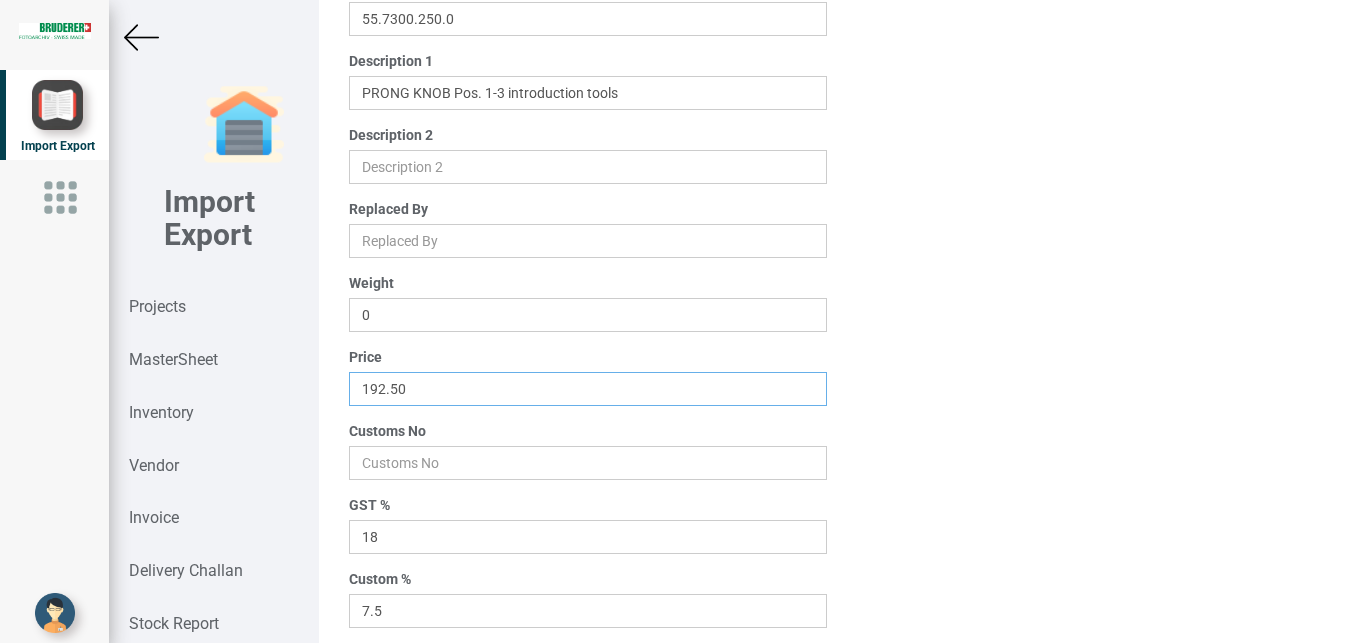 scroll, scrollTop: 183, scrollLeft: 0, axis: vertical 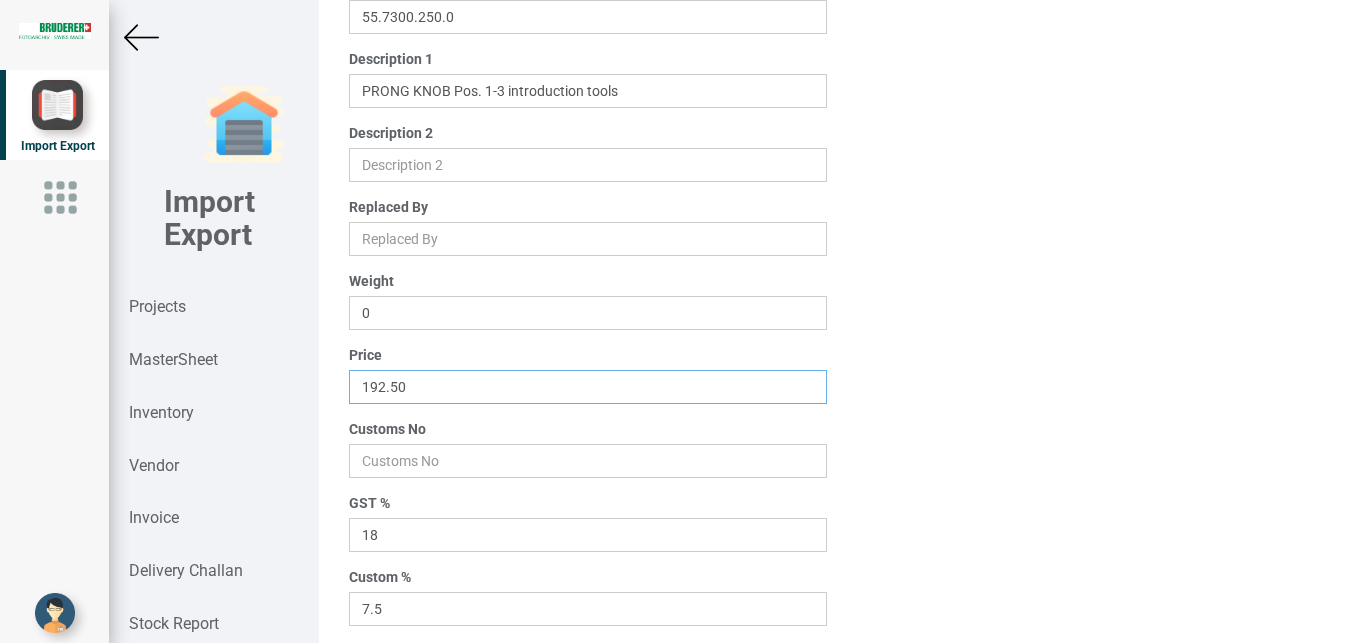 type on "192.50" 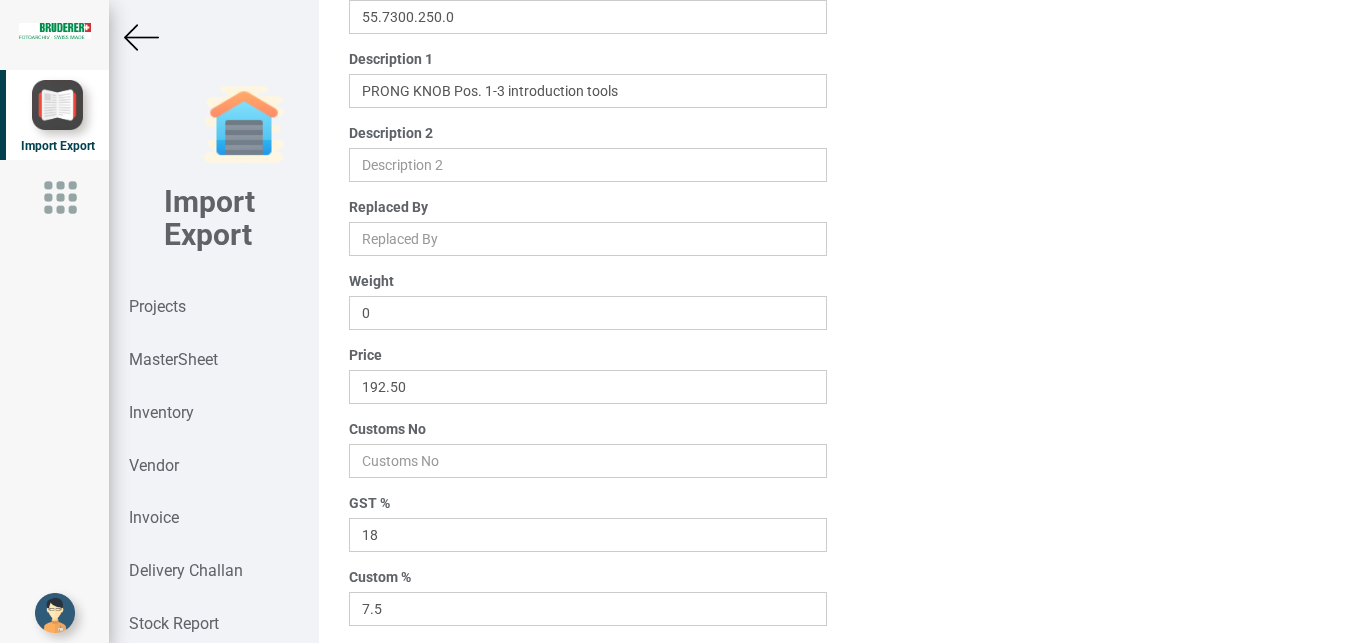 drag, startPoint x: 354, startPoint y: 440, endPoint x: 359, endPoint y: 451, distance: 12.083046 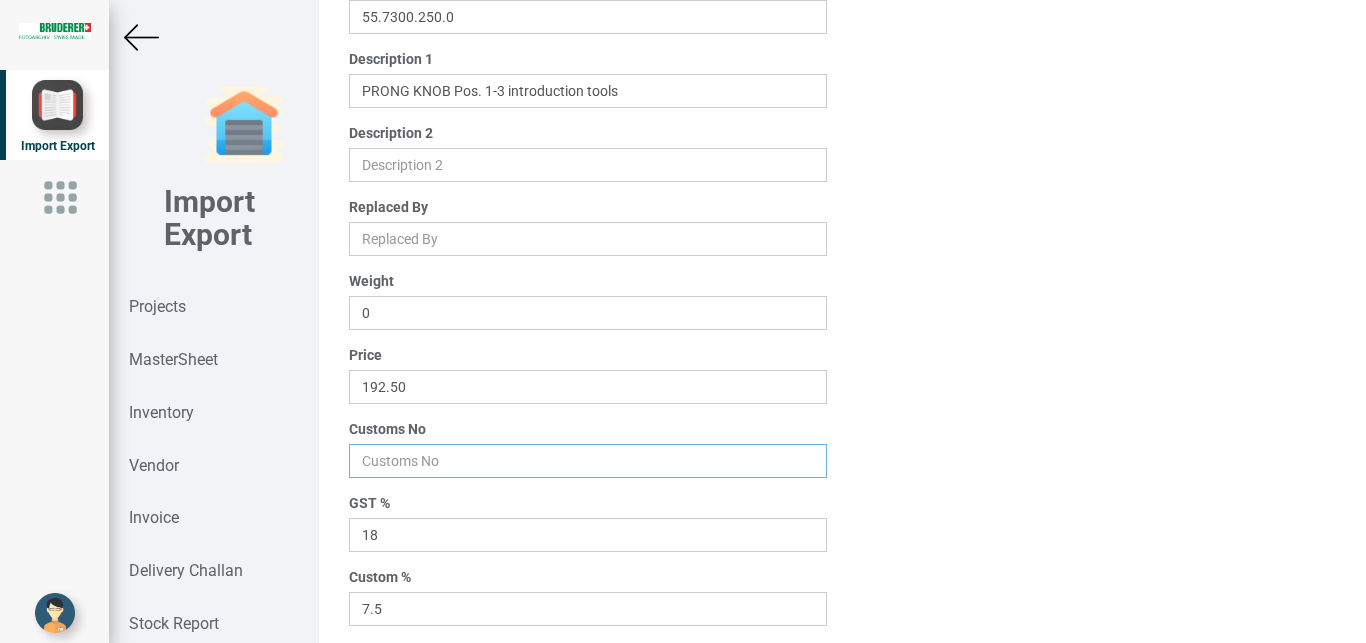 click at bounding box center [588, 461] 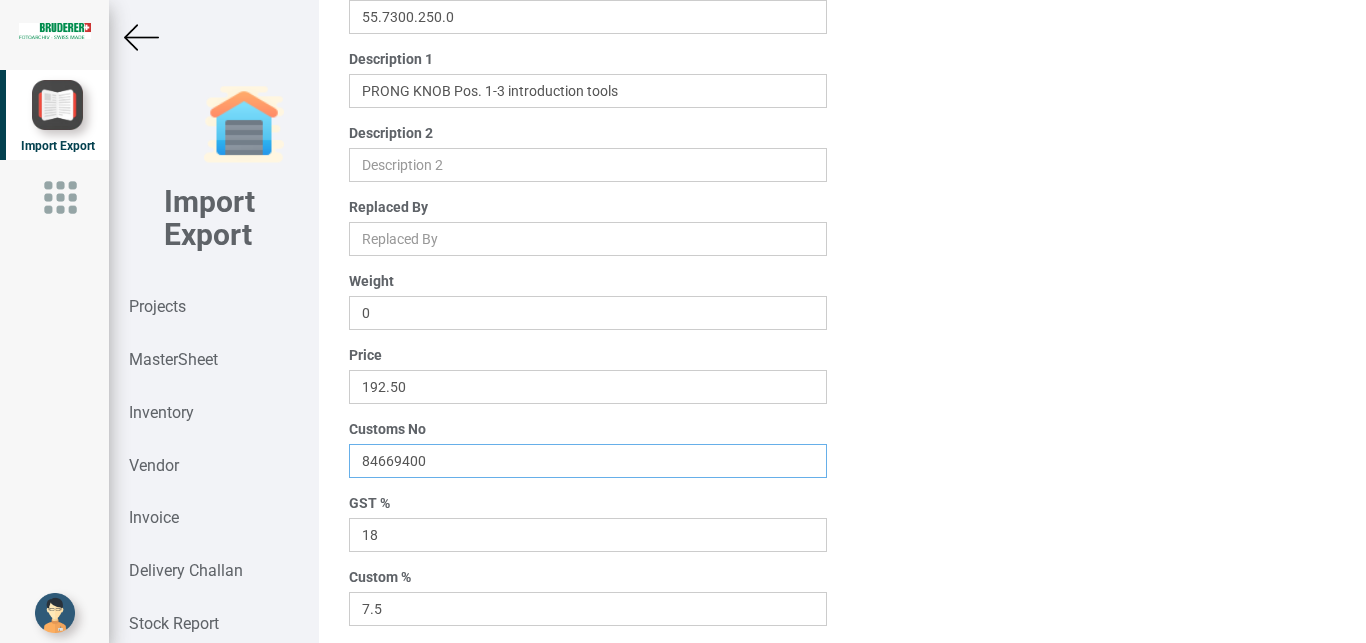 scroll, scrollTop: 319, scrollLeft: 0, axis: vertical 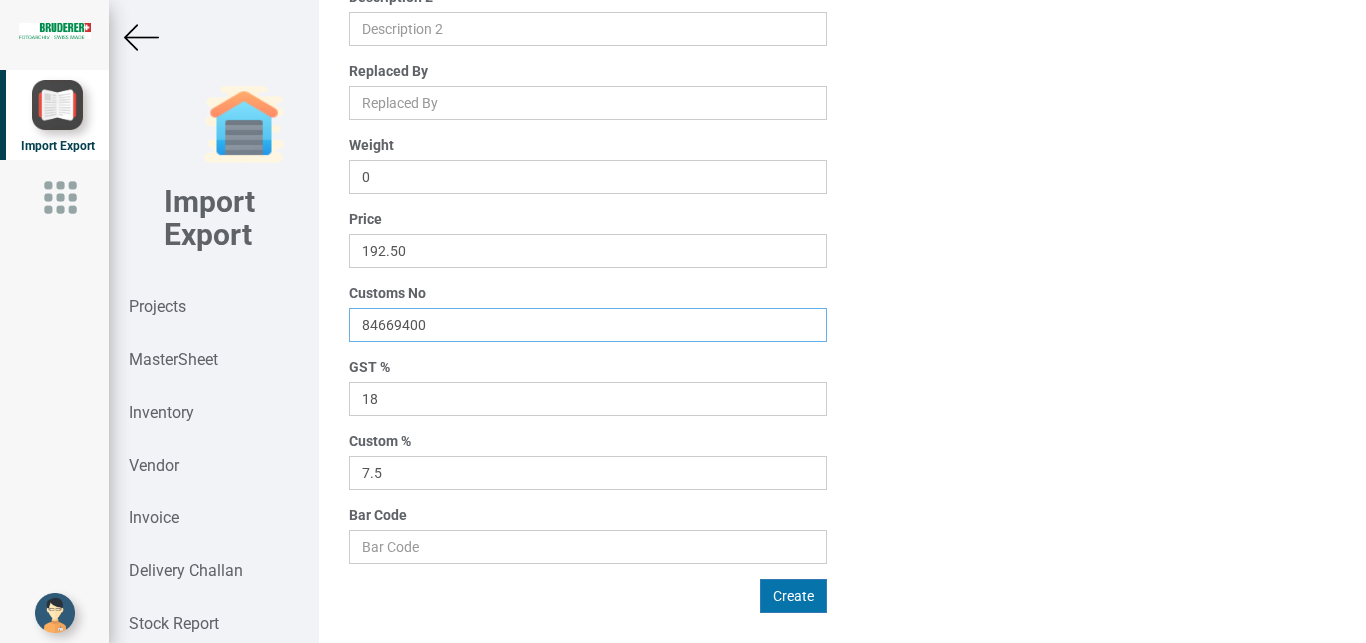 type on "84669400" 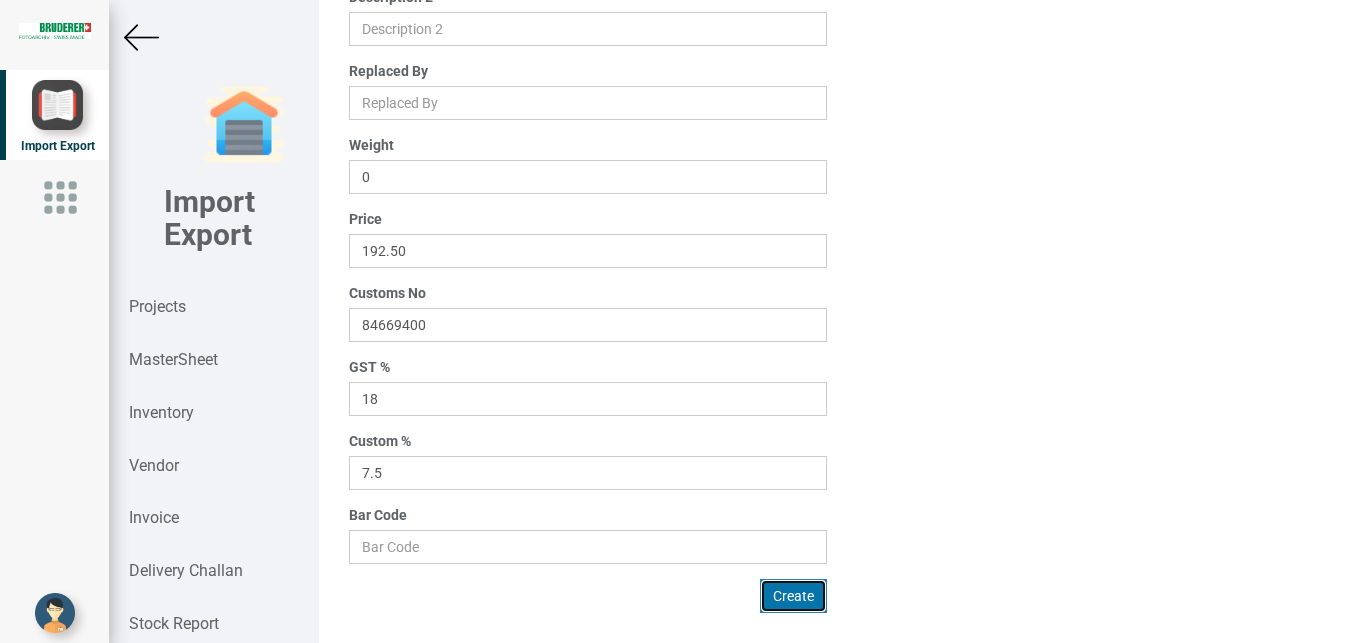 click on "Create" at bounding box center (793, 596) 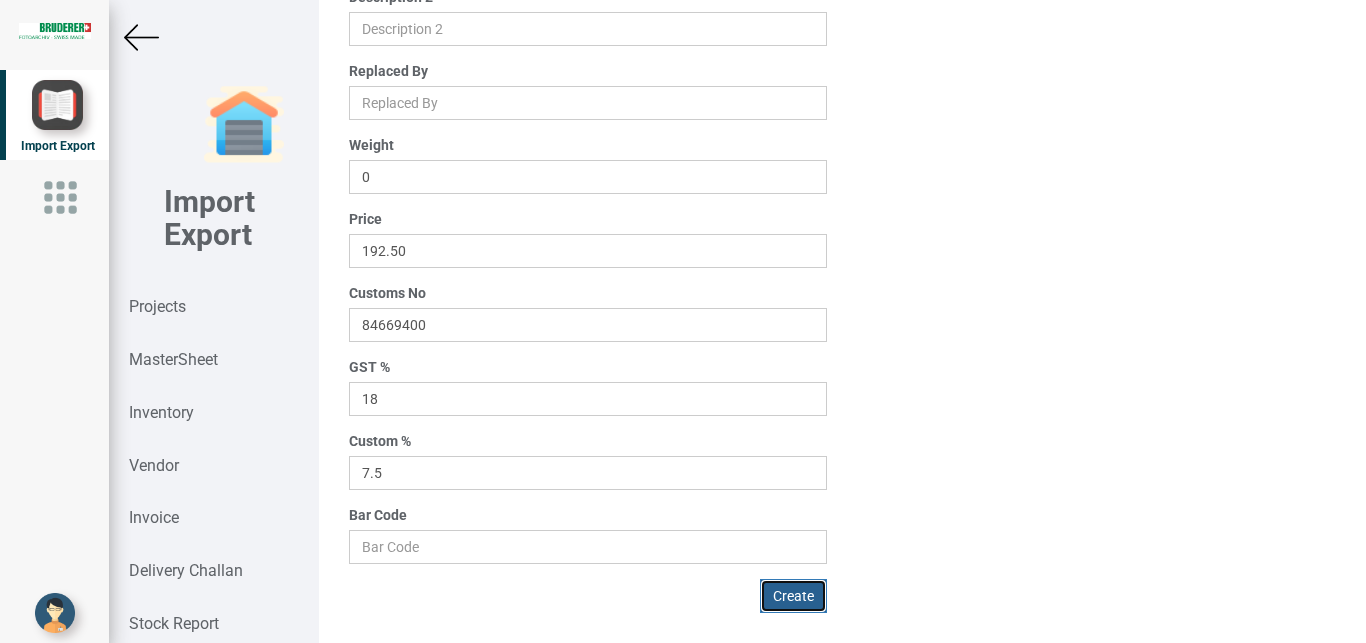 type 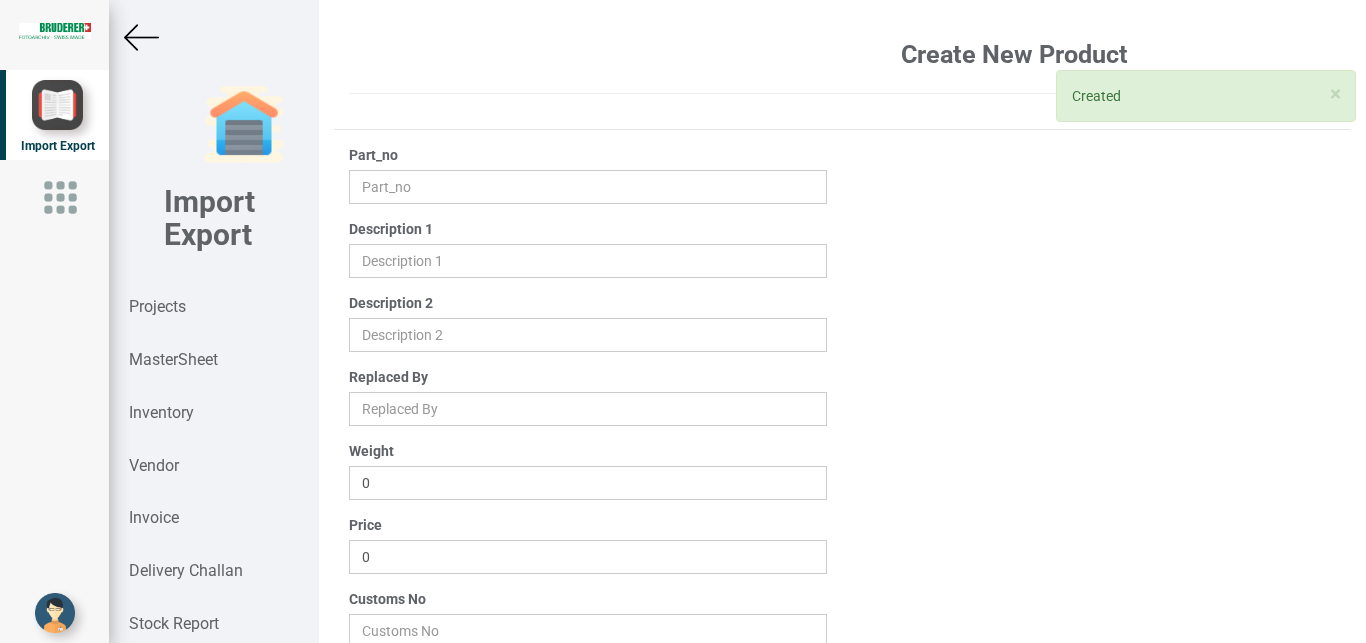 scroll, scrollTop: 0, scrollLeft: 0, axis: both 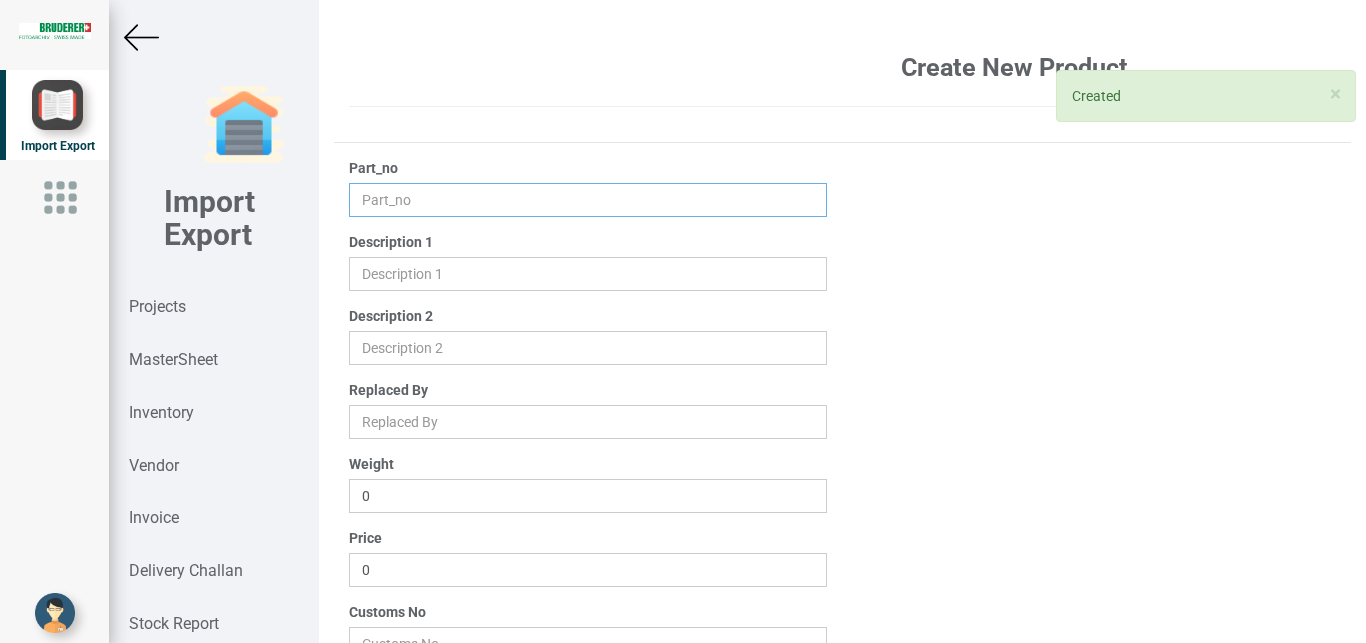 click at bounding box center [588, 200] 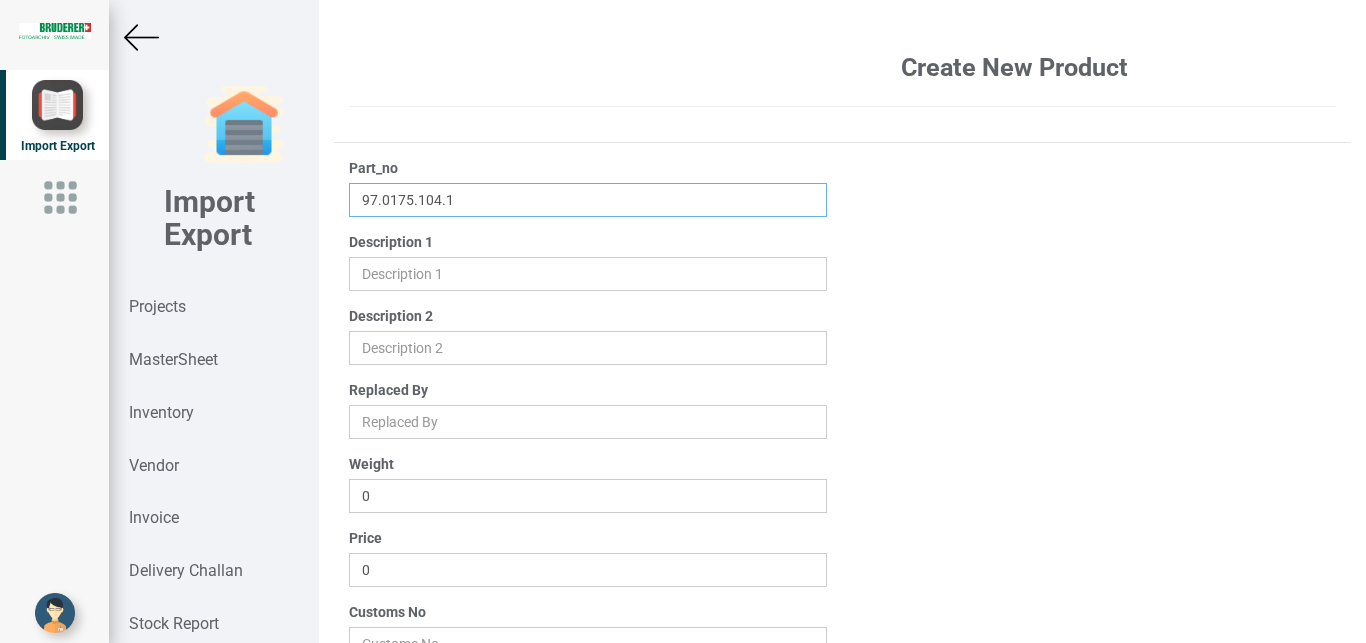 type on "97.0175.104.1" 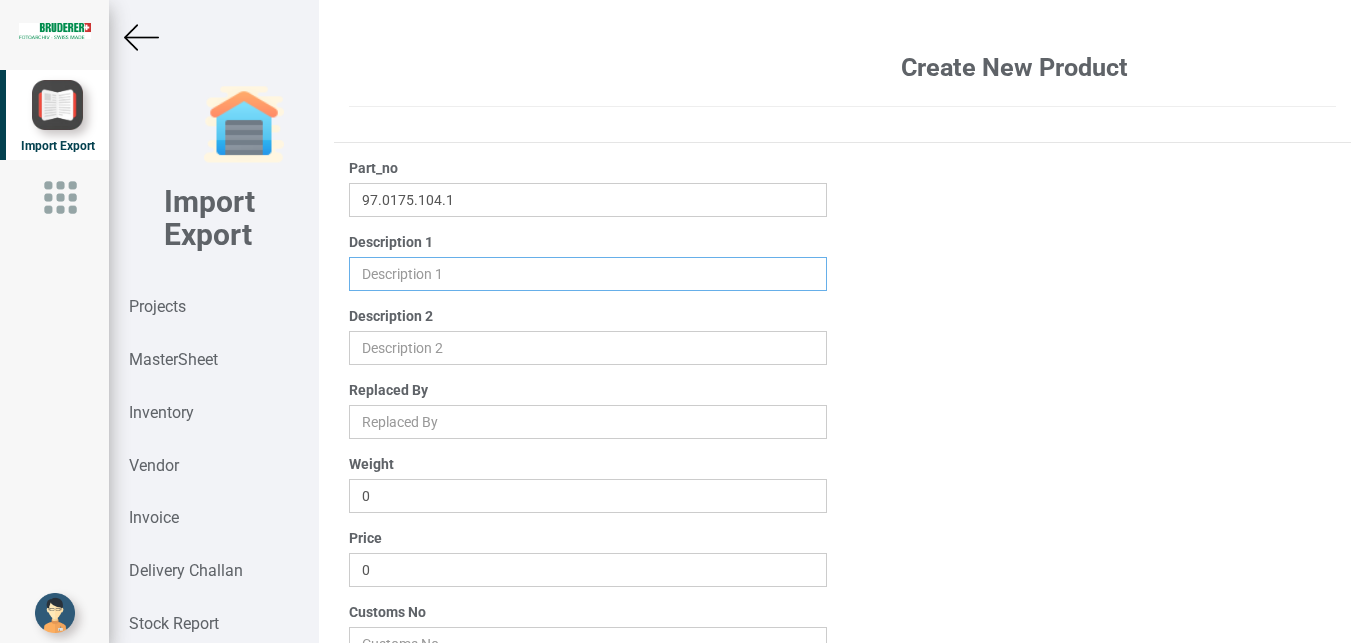 click at bounding box center (588, 274) 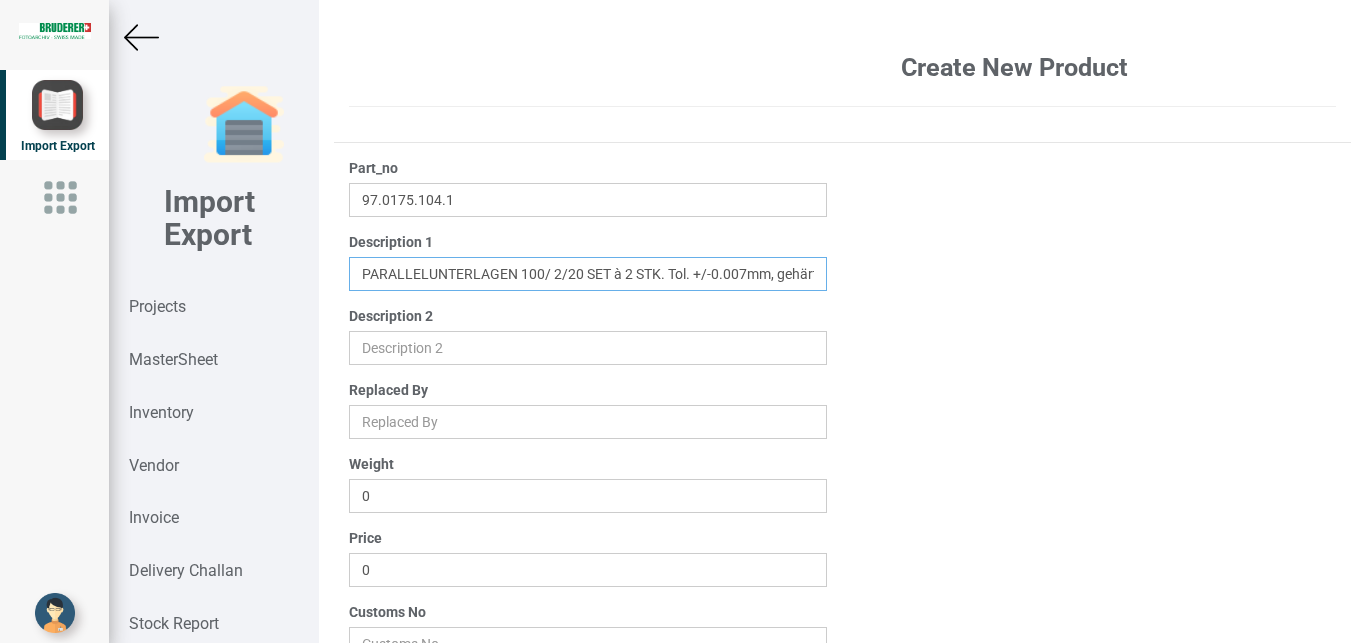 scroll, scrollTop: 0, scrollLeft: 74, axis: horizontal 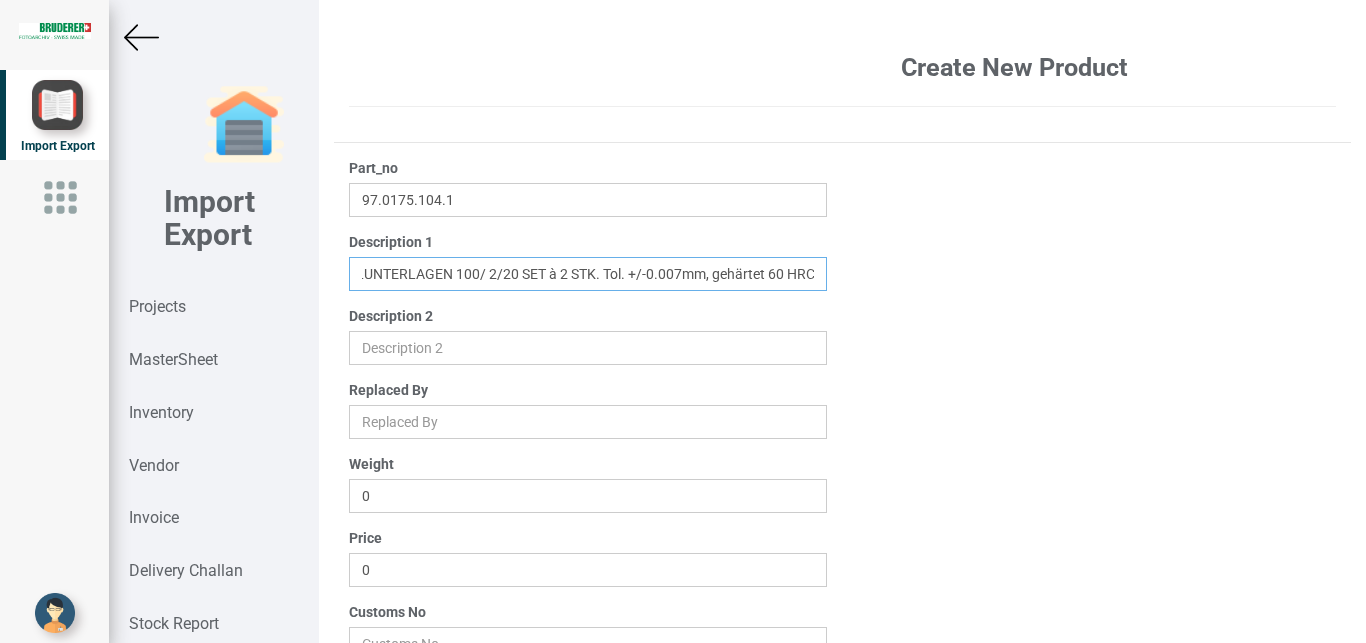 type on "PARALLELUNTERLAGEN 100/ 2/20 SET à 2 STK. Tol. +/-0.007mm, gehärtet 60 HRC" 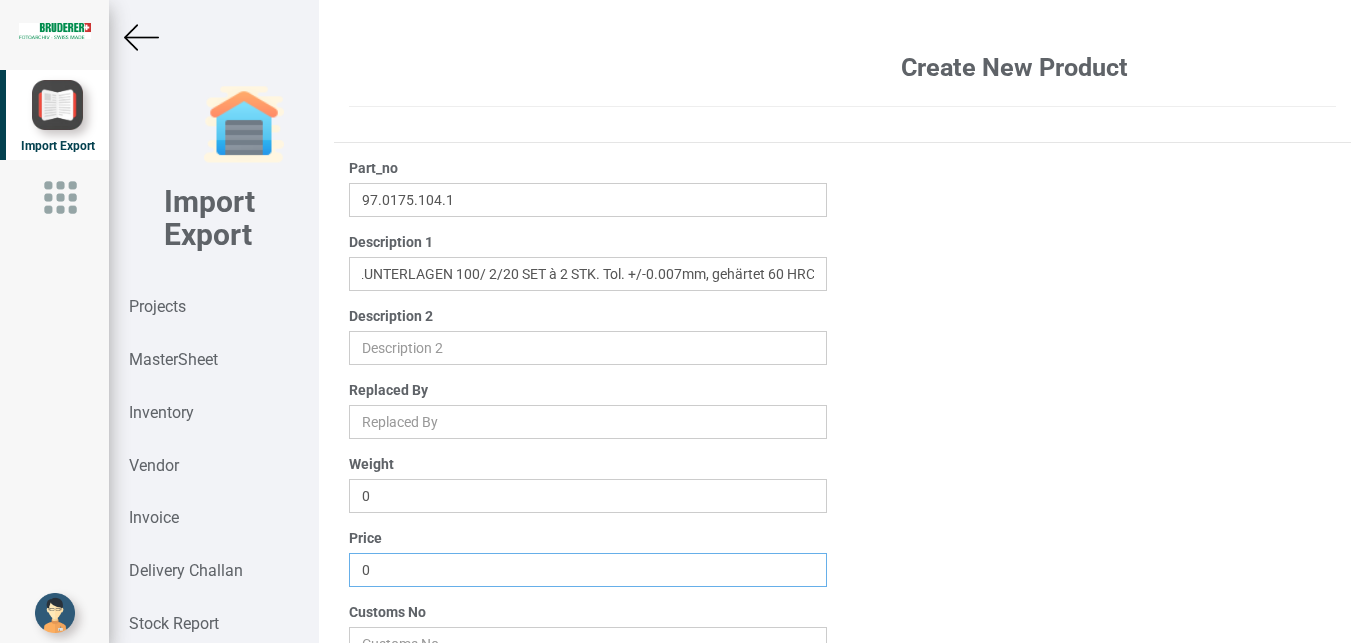 drag, startPoint x: 401, startPoint y: 569, endPoint x: 235, endPoint y: 578, distance: 166.24379 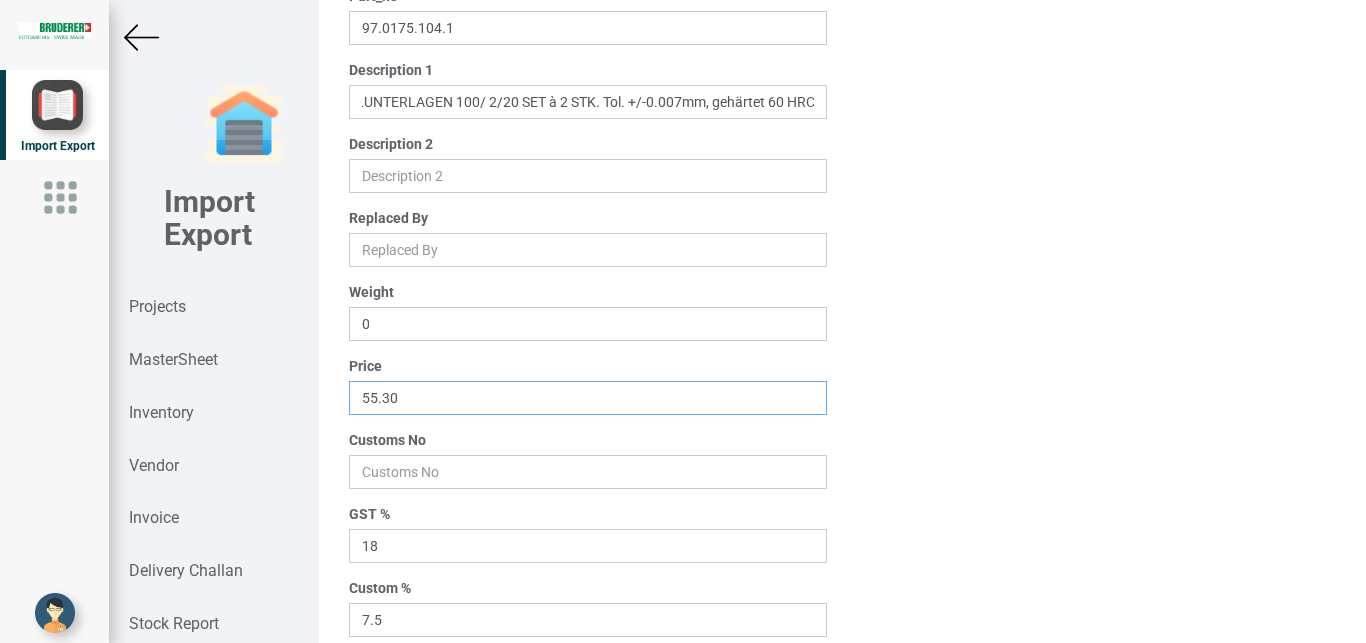 scroll, scrollTop: 247, scrollLeft: 0, axis: vertical 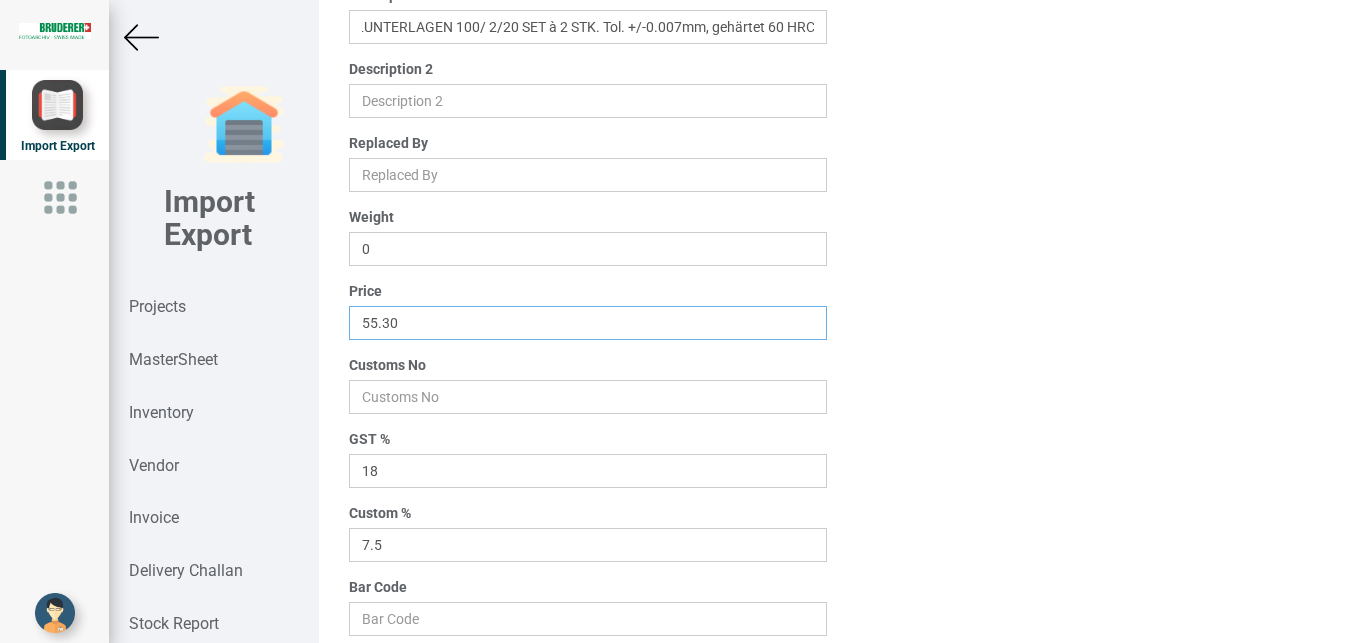 type on "55.30" 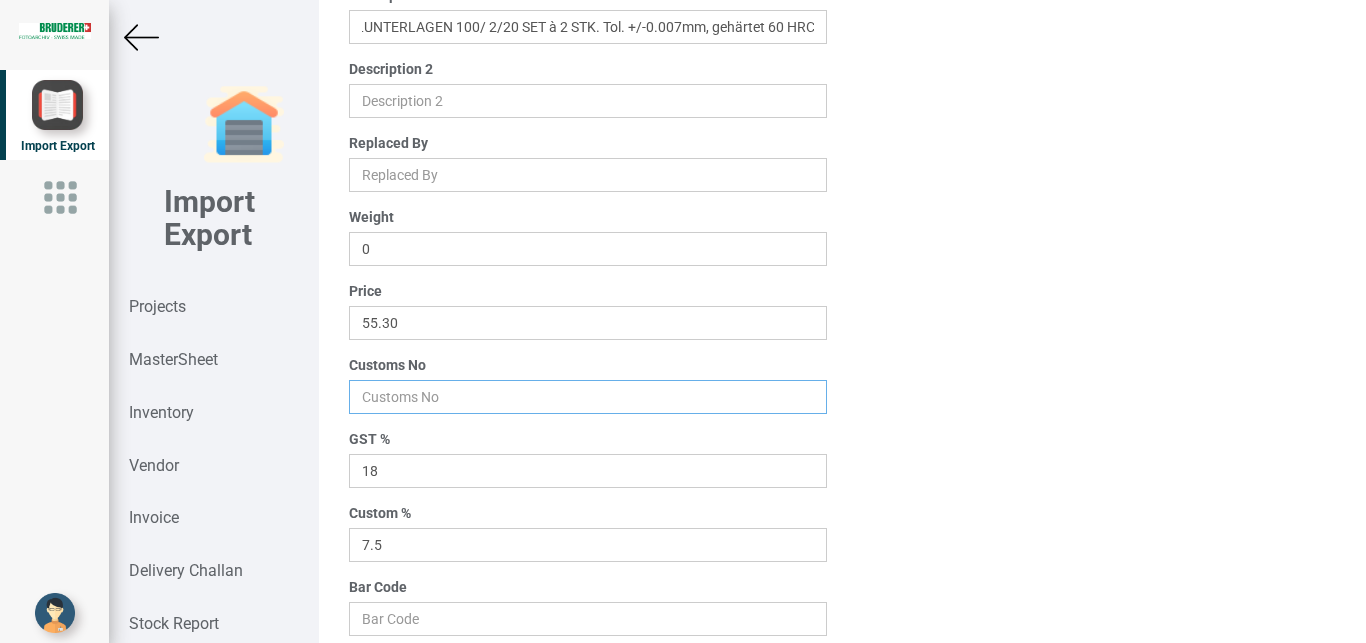 click at bounding box center (588, 397) 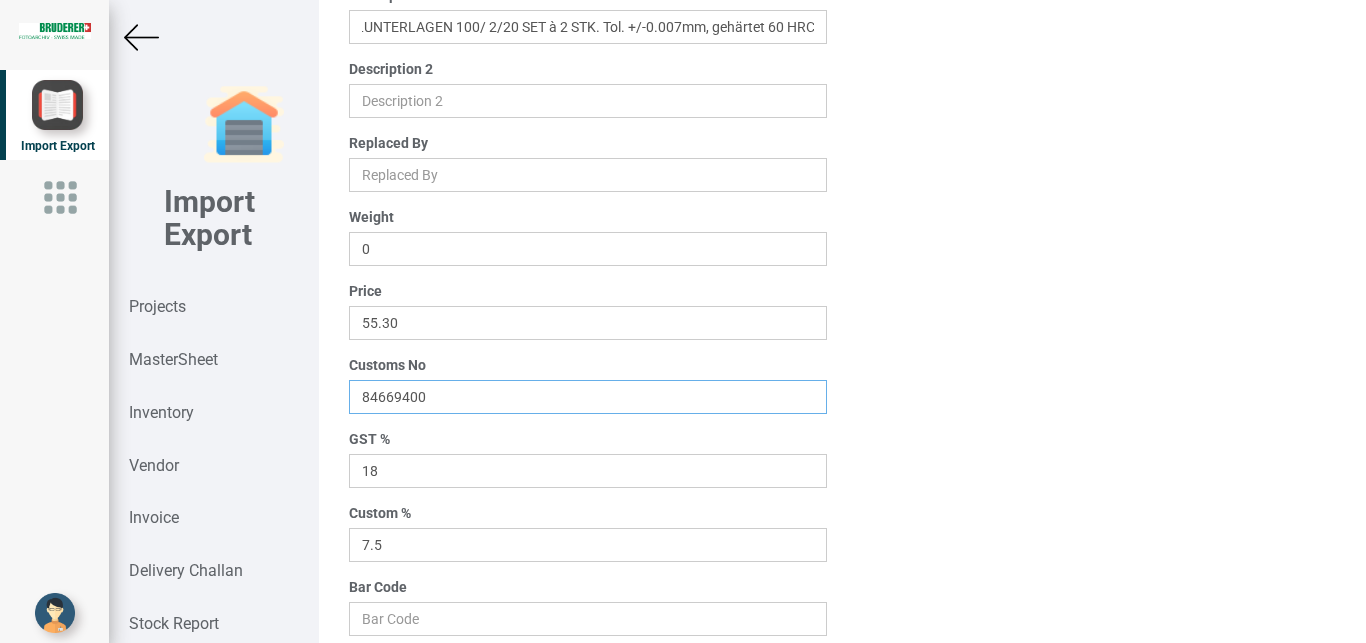 scroll, scrollTop: 319, scrollLeft: 0, axis: vertical 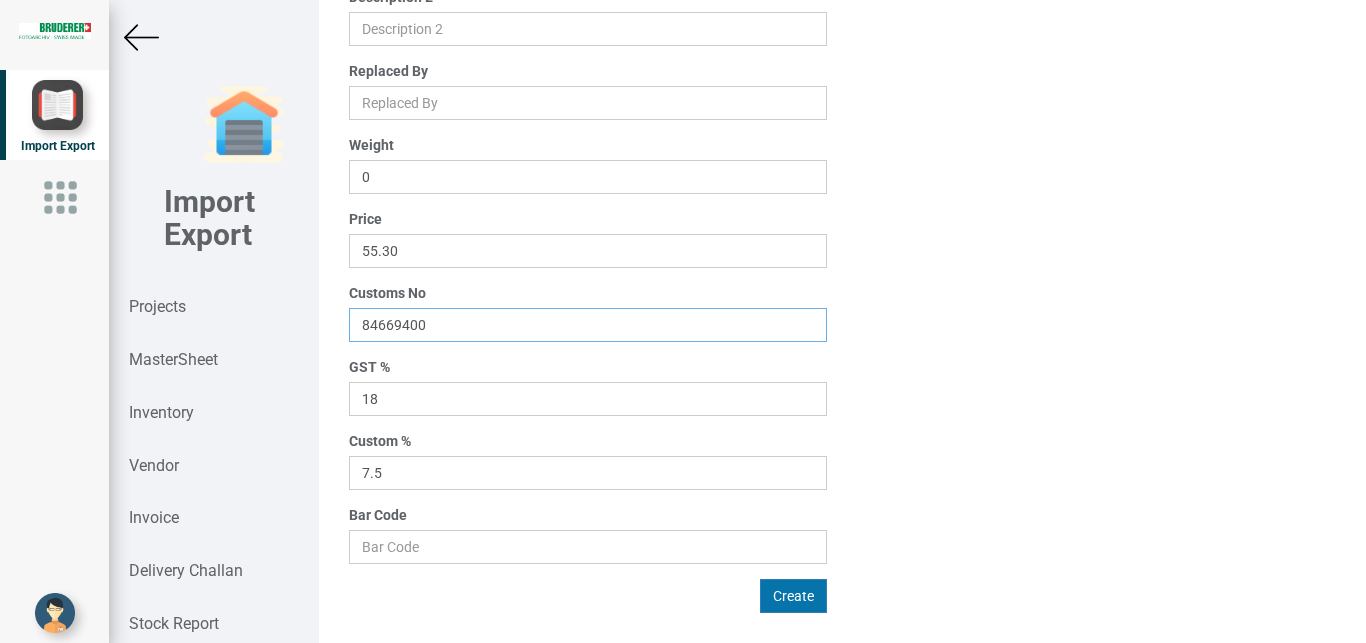 type on "84669400" 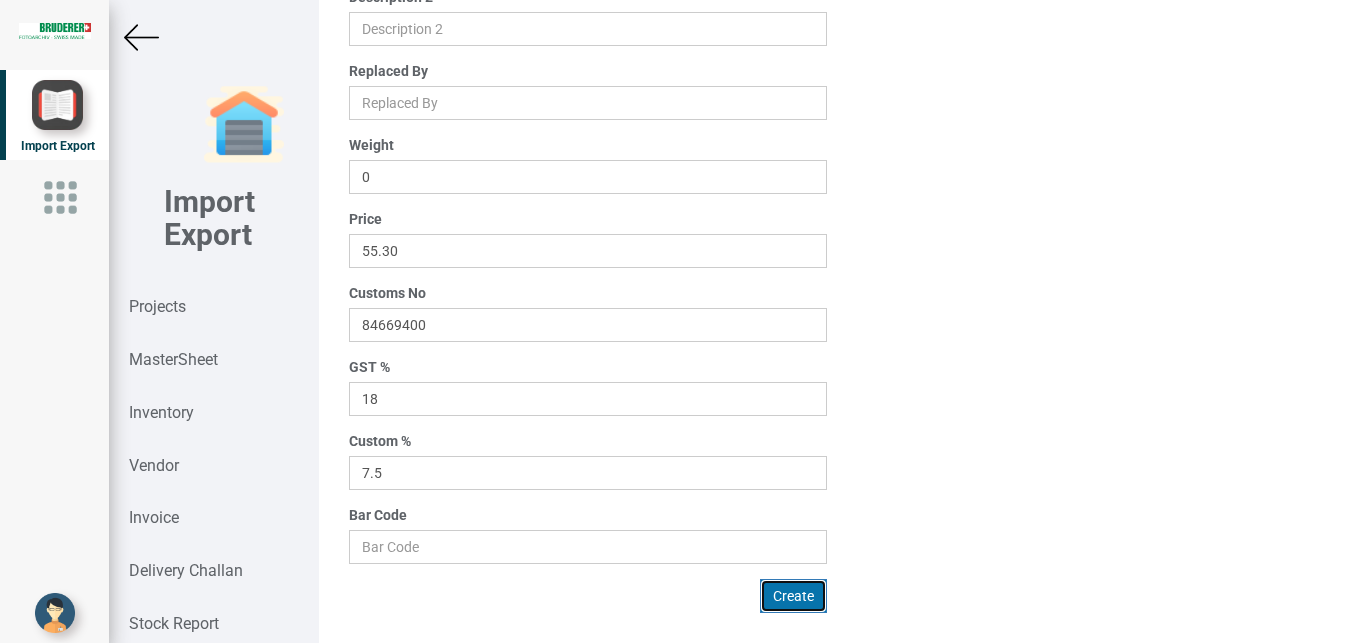 click on "Create" at bounding box center (793, 596) 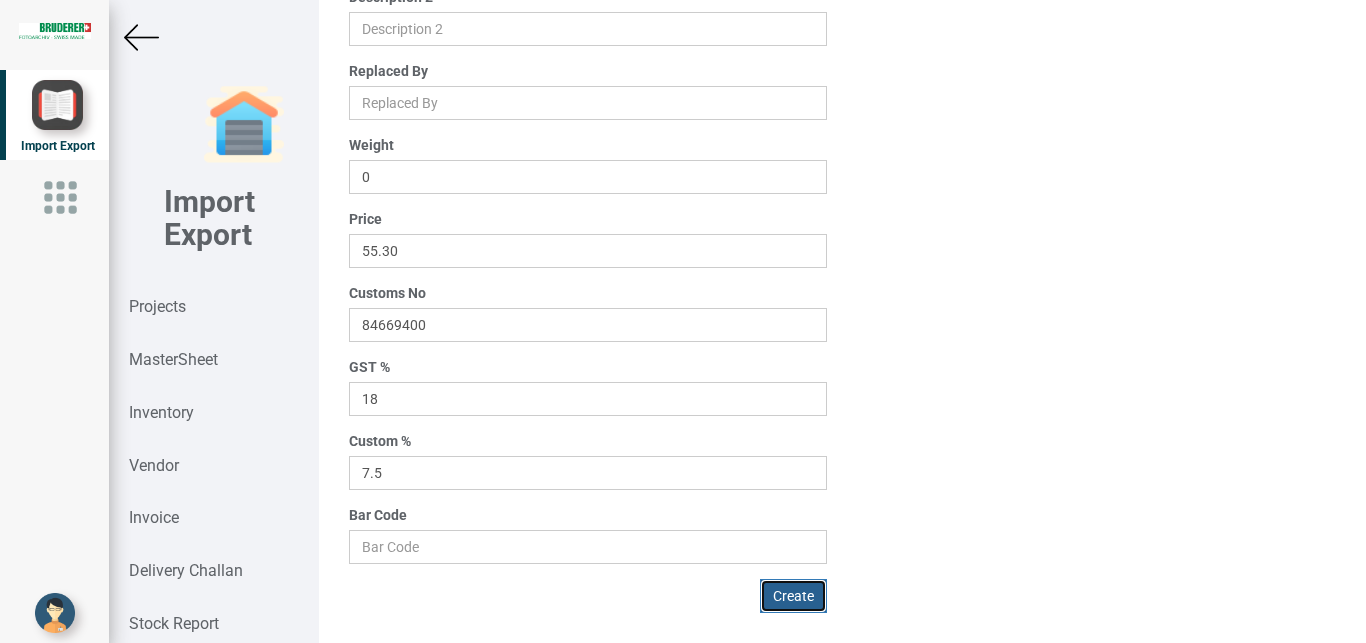 type 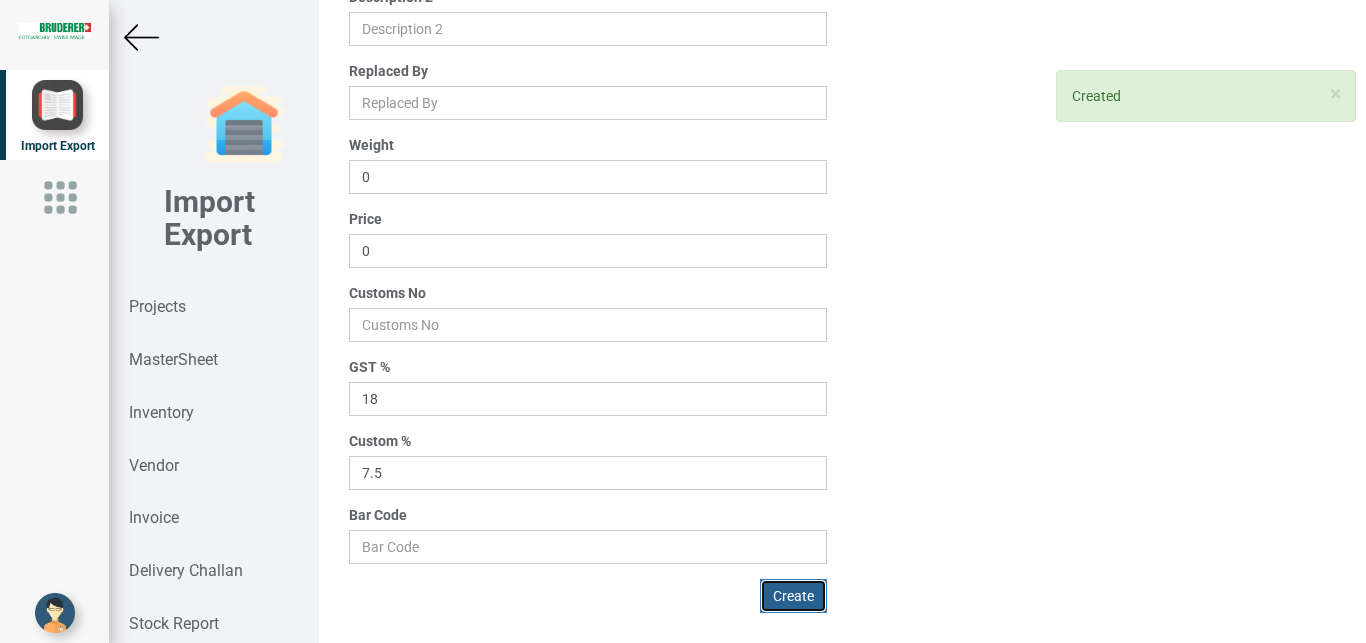 scroll, scrollTop: 0, scrollLeft: 0, axis: both 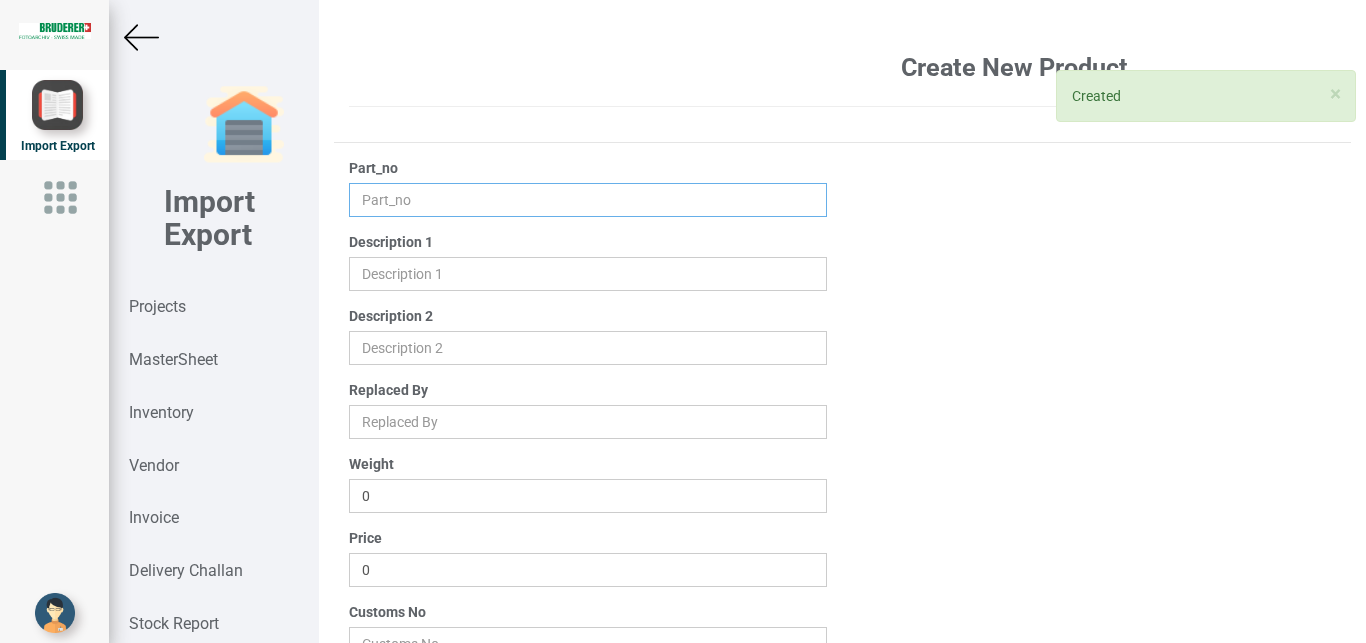 click at bounding box center (588, 200) 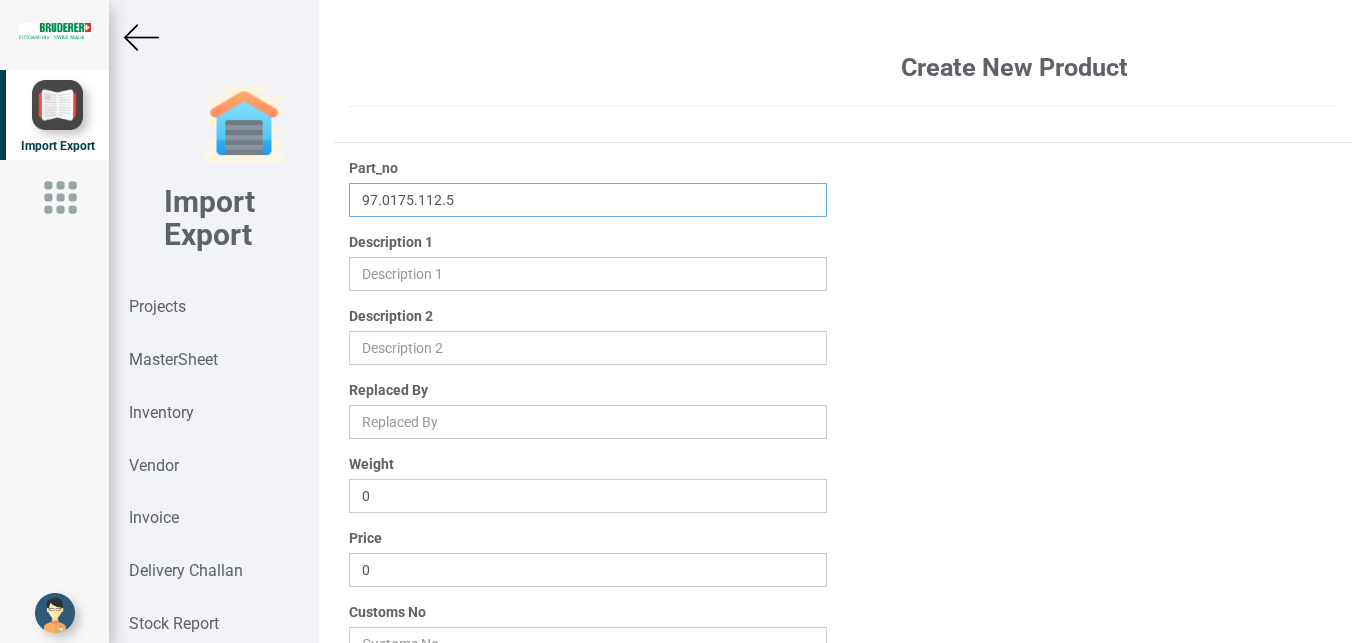 type on "97.0175.112.5" 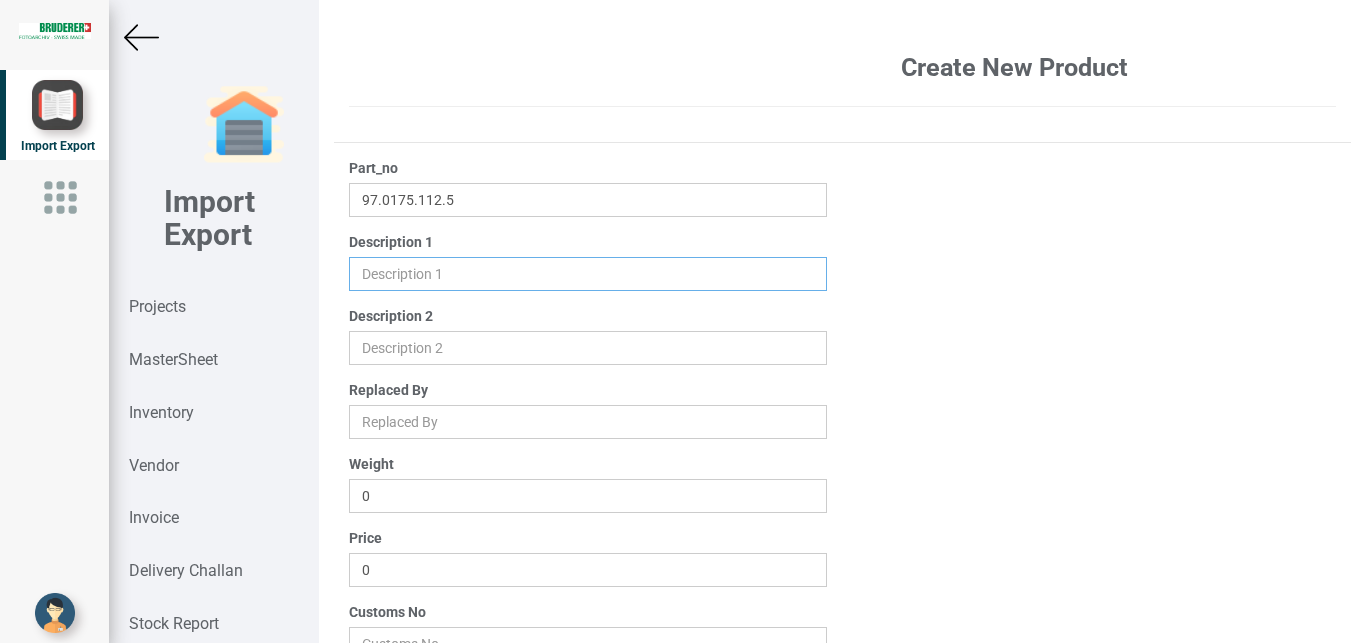 click at bounding box center [588, 274] 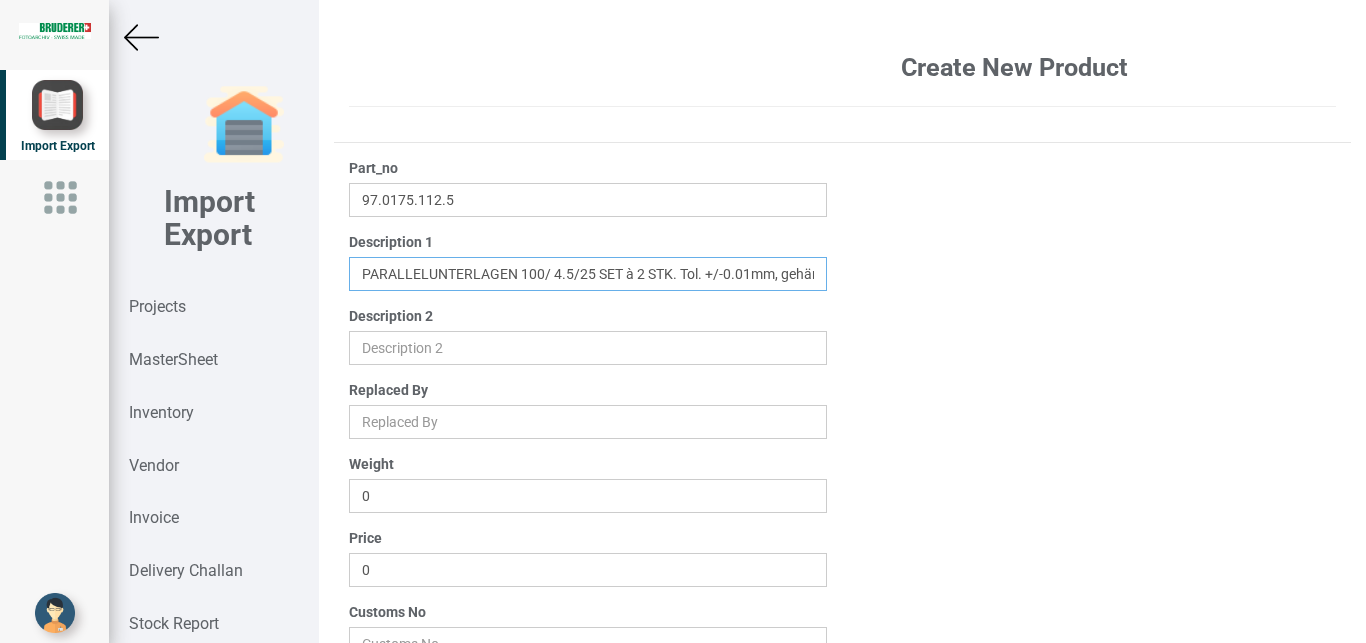 scroll, scrollTop: 0, scrollLeft: 199, axis: horizontal 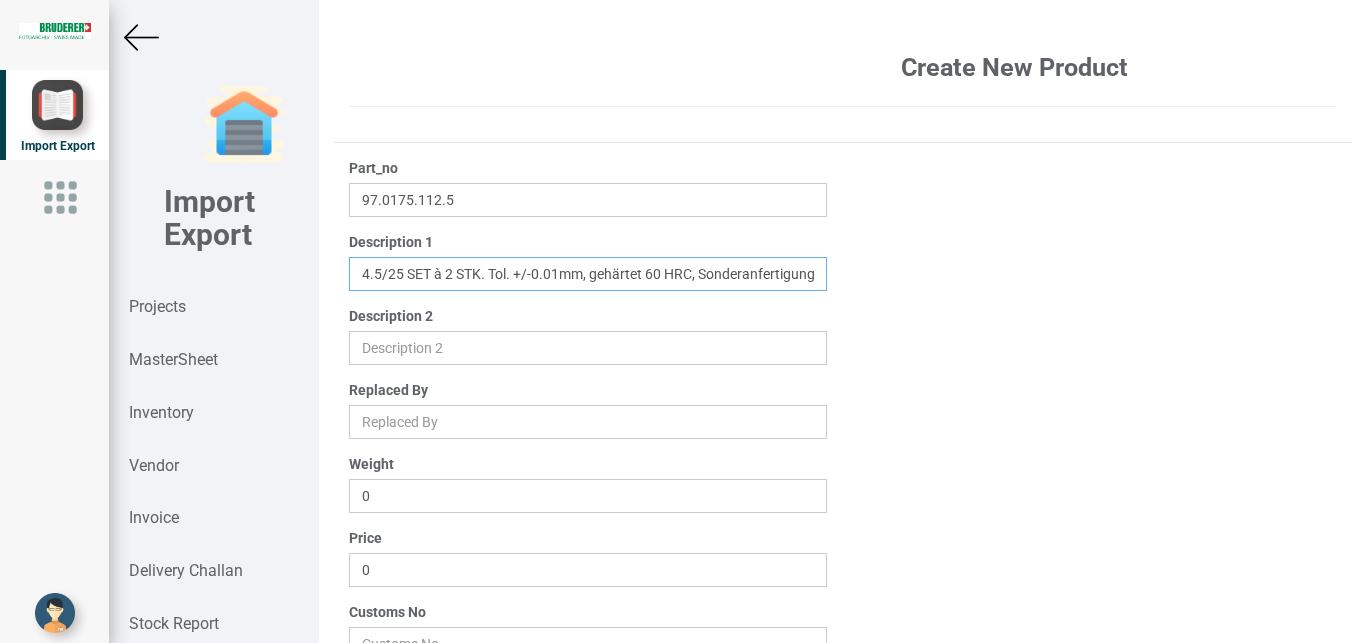 type on "PARALLELUNTERLAGEN 100/ 4.5/25 SET à 2 STK. Tol. +/-0.01mm, gehärtet 60 HRC, Sonderanfertigung" 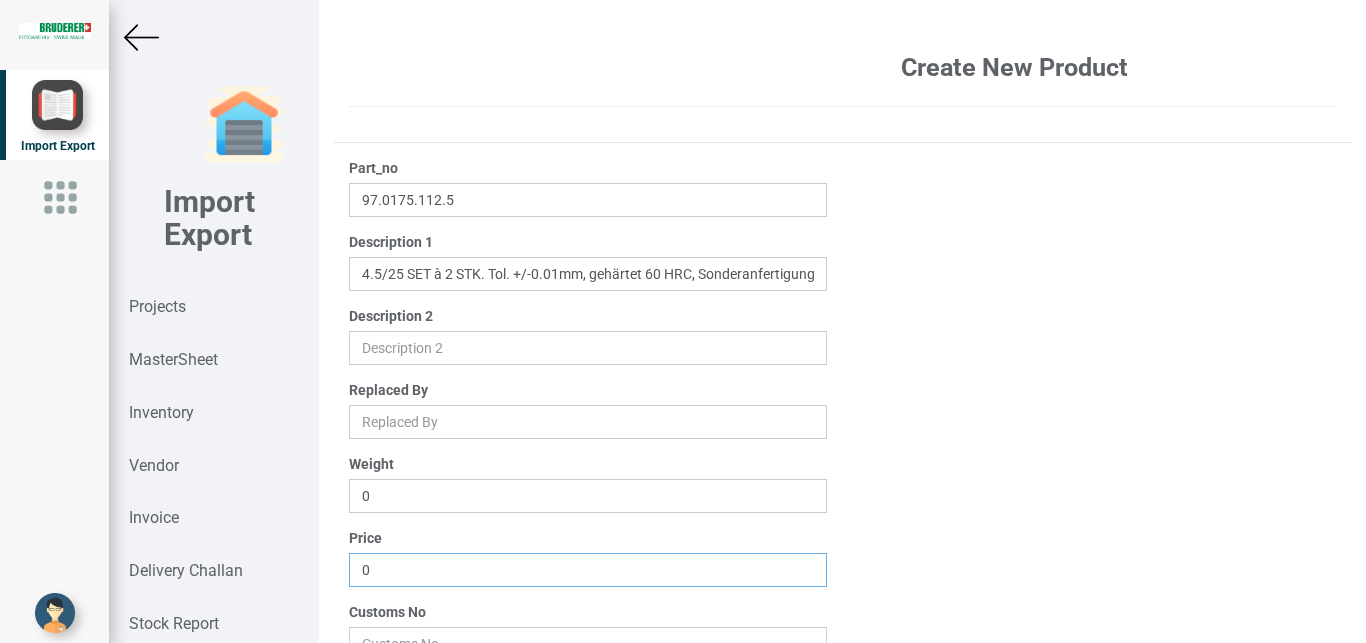 drag, startPoint x: 389, startPoint y: 553, endPoint x: 313, endPoint y: 571, distance: 78.10249 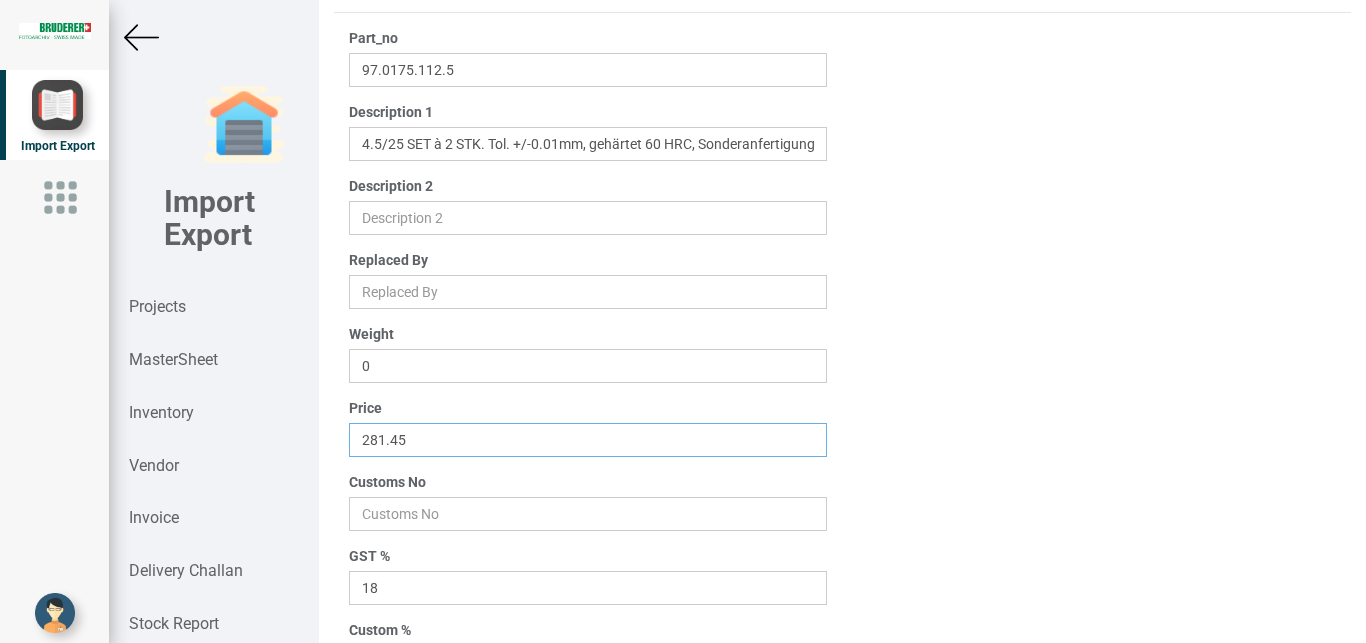 scroll, scrollTop: 132, scrollLeft: 0, axis: vertical 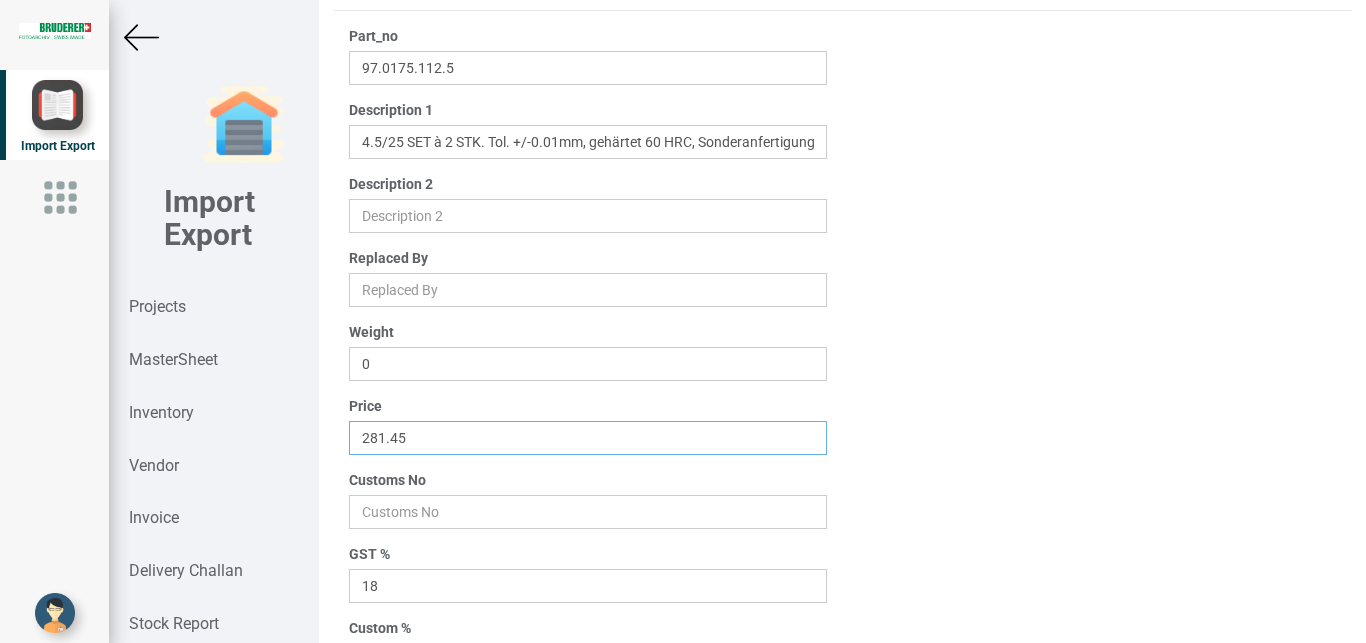 type on "281.45" 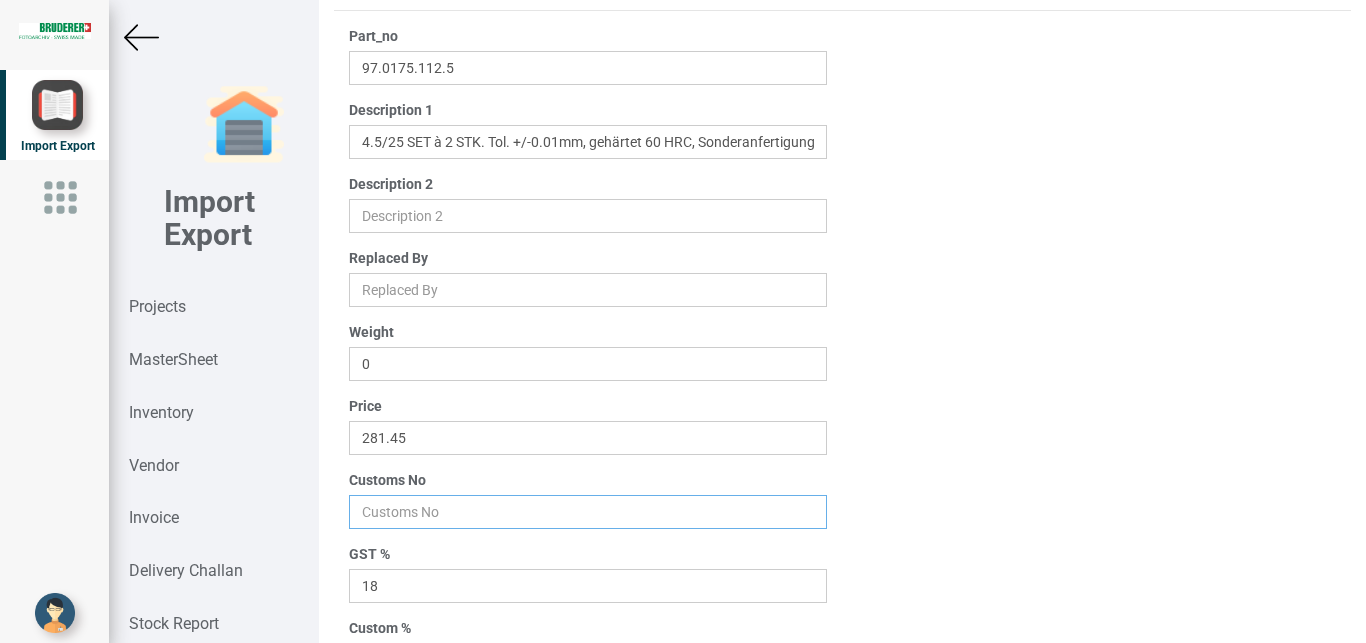 click at bounding box center [588, 512] 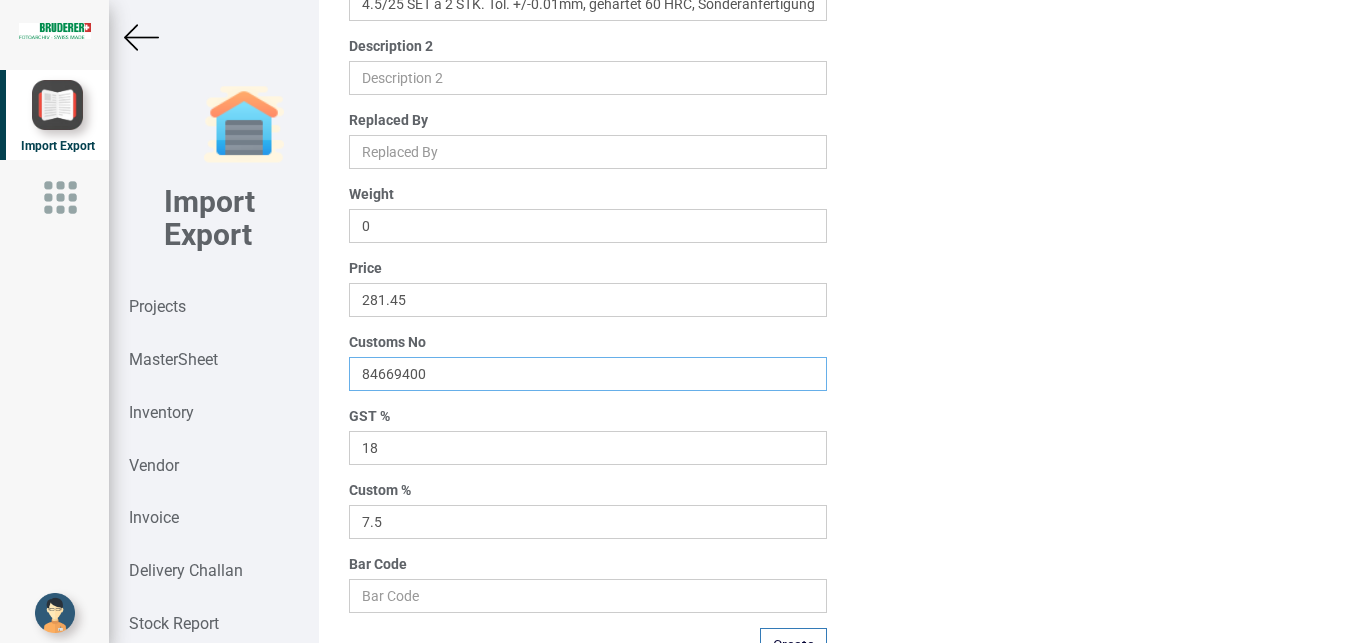 scroll, scrollTop: 319, scrollLeft: 0, axis: vertical 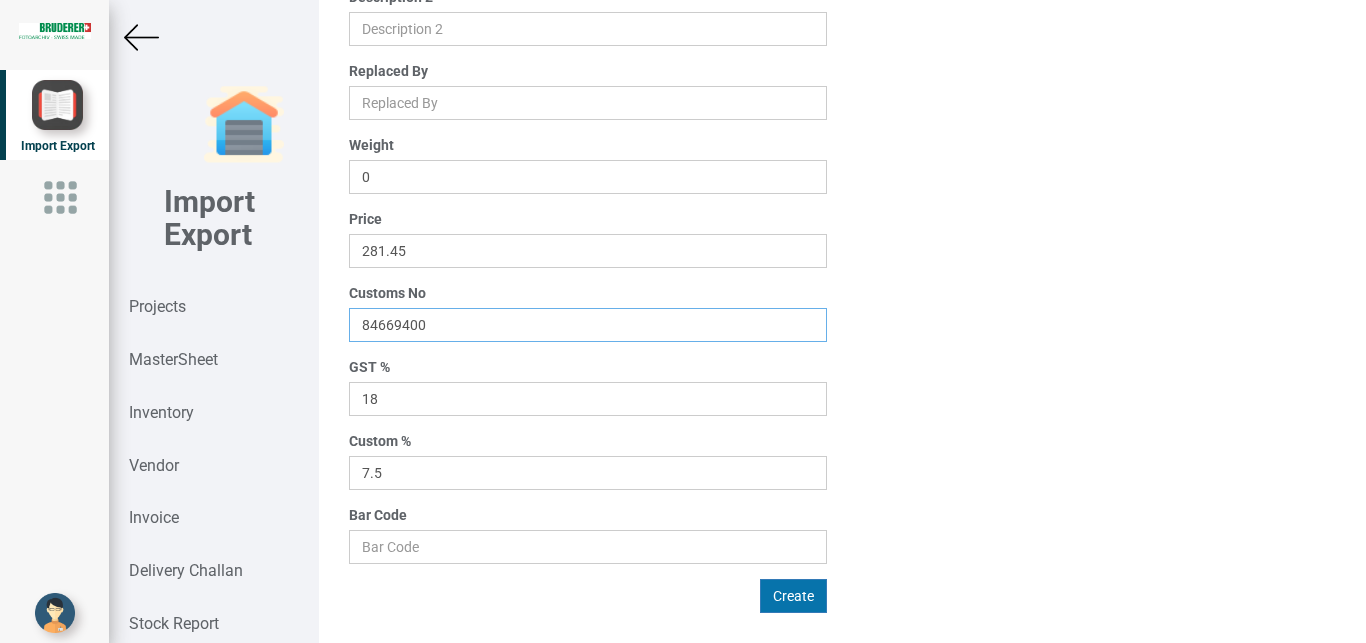type on "84669400" 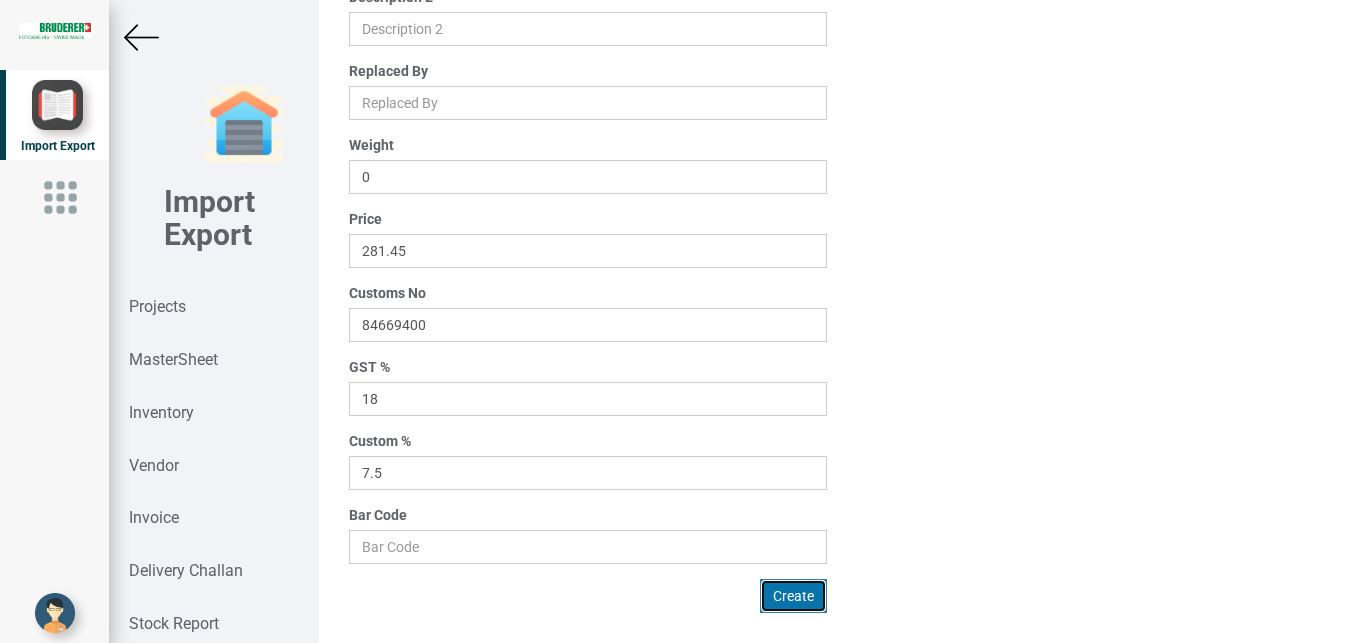click on "Create" at bounding box center (793, 596) 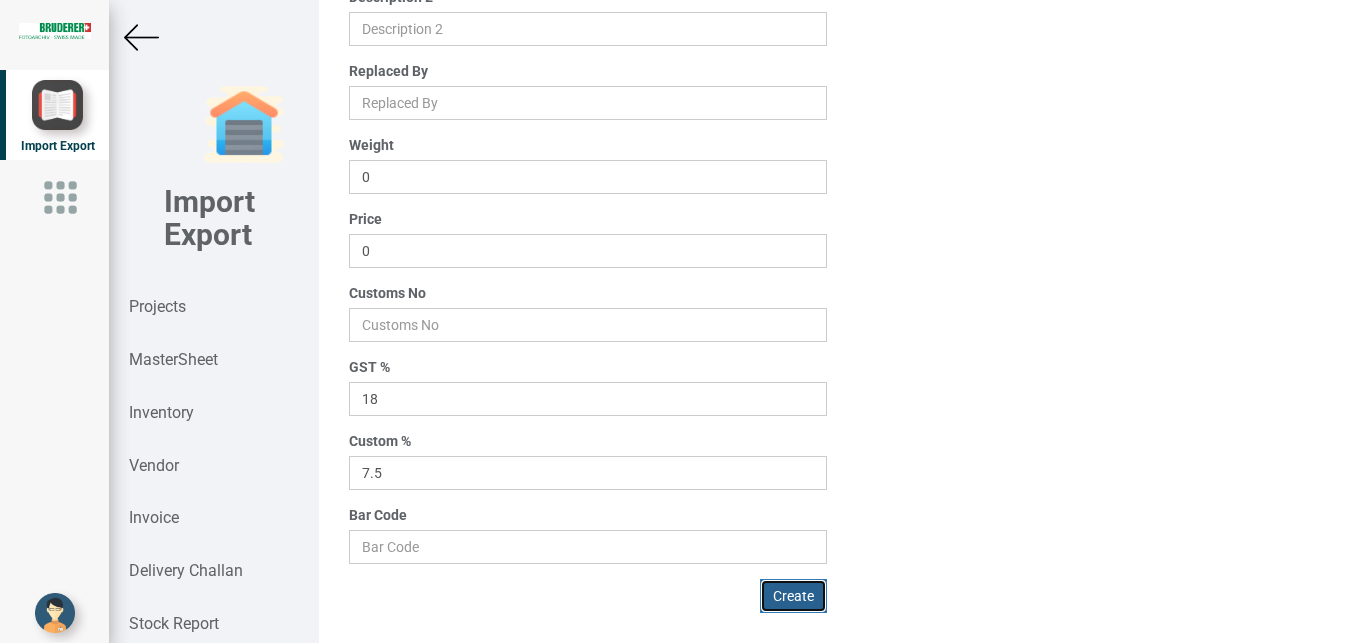 scroll, scrollTop: 0, scrollLeft: 0, axis: both 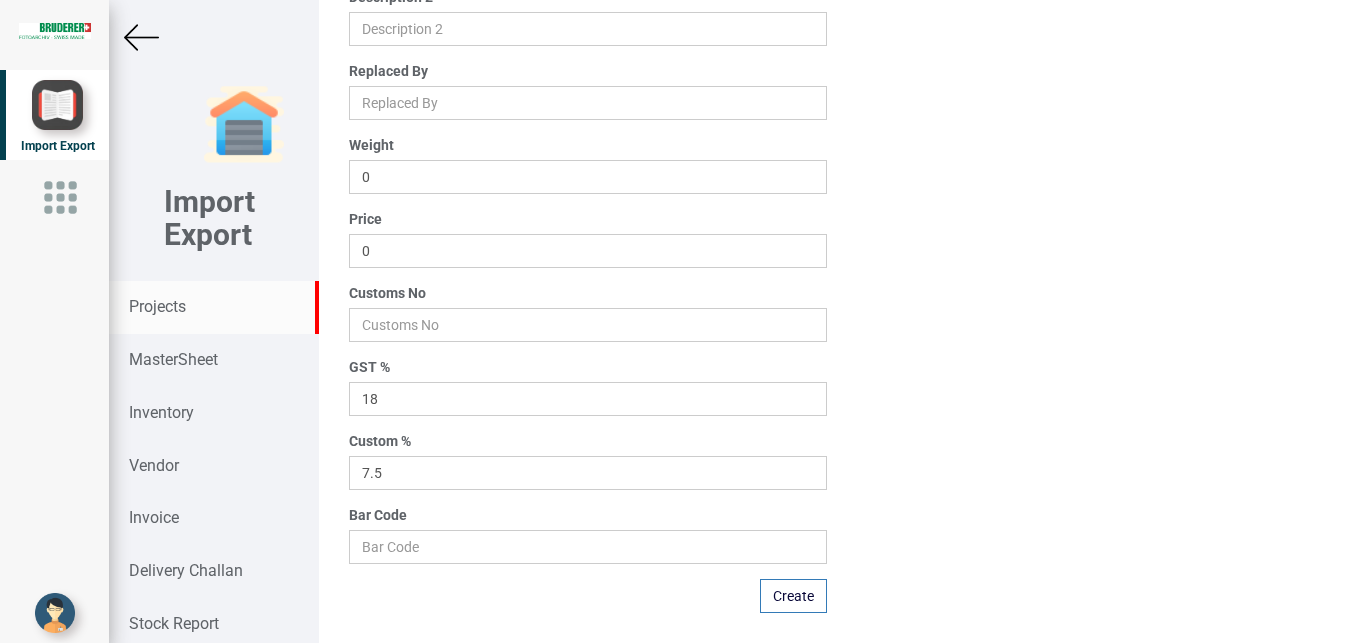 click on "Projects" at bounding box center [157, 306] 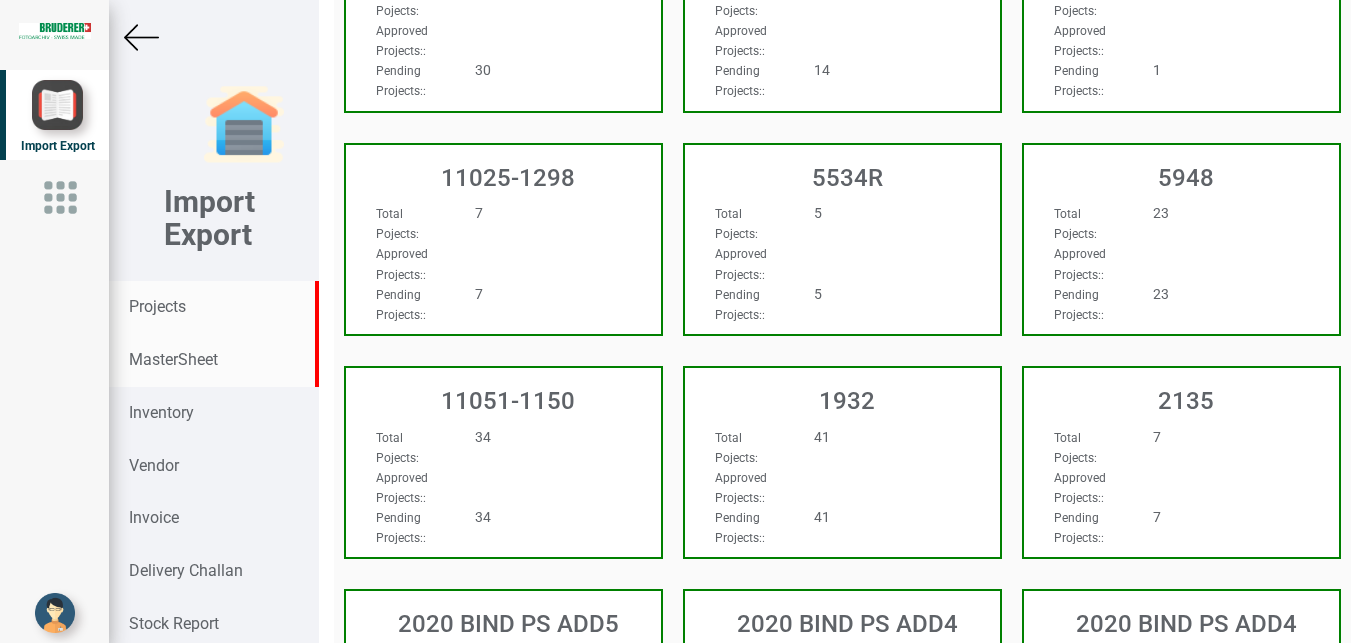 click on "MasterSheet" at bounding box center (173, 359) 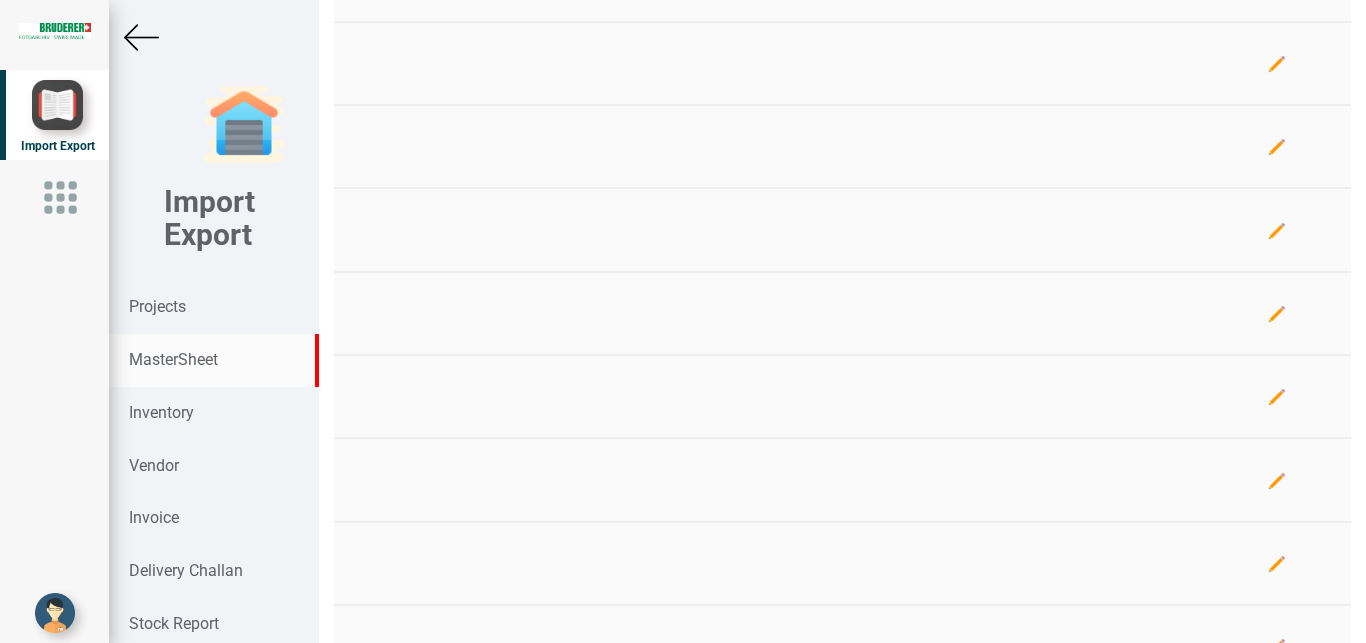 scroll, scrollTop: 319, scrollLeft: 0, axis: vertical 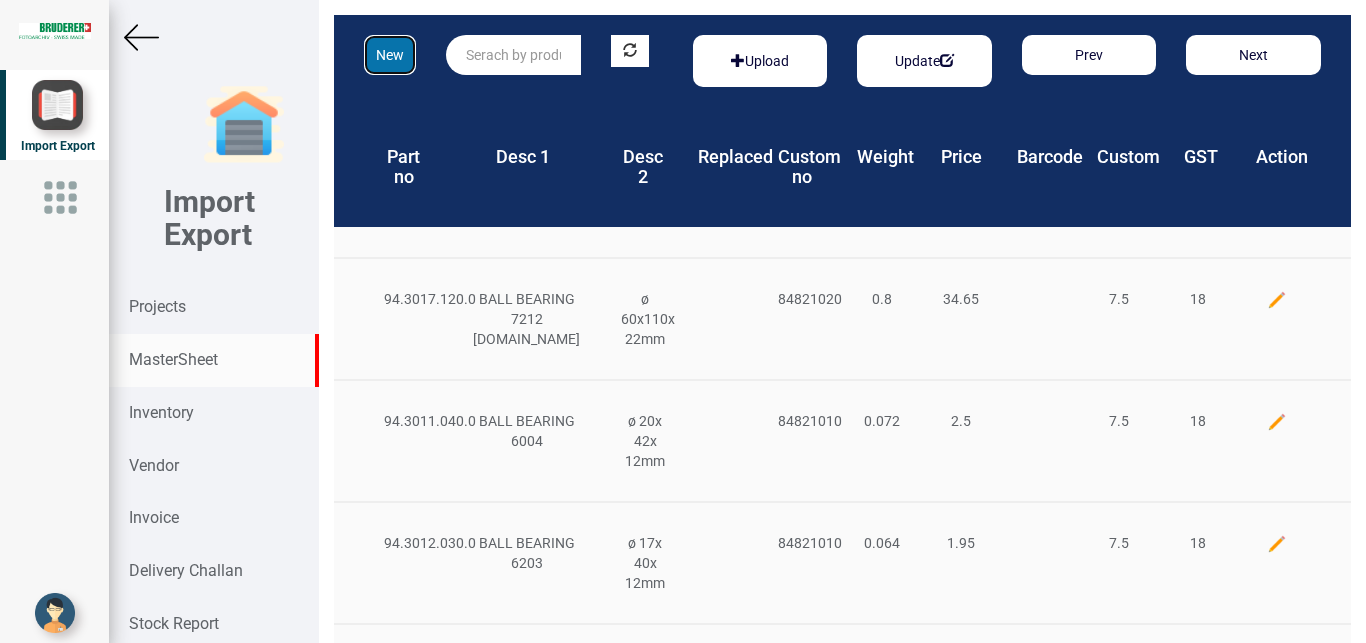 click on "New" at bounding box center (390, 55) 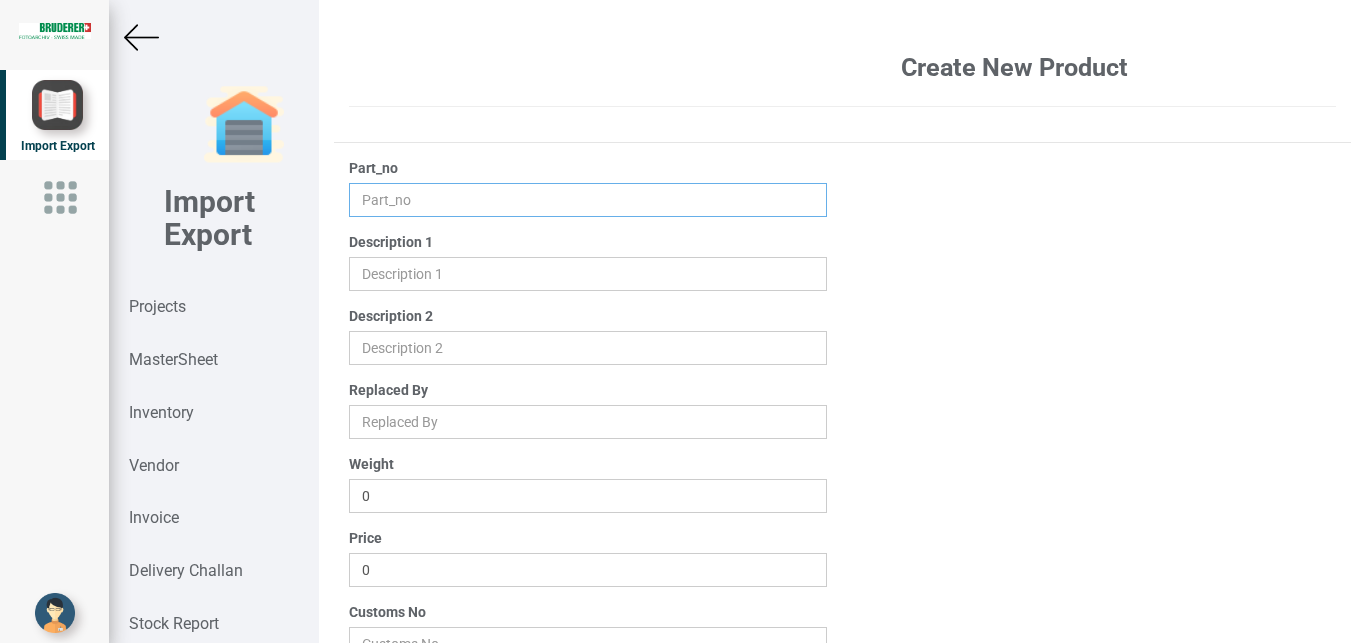 click at bounding box center [588, 200] 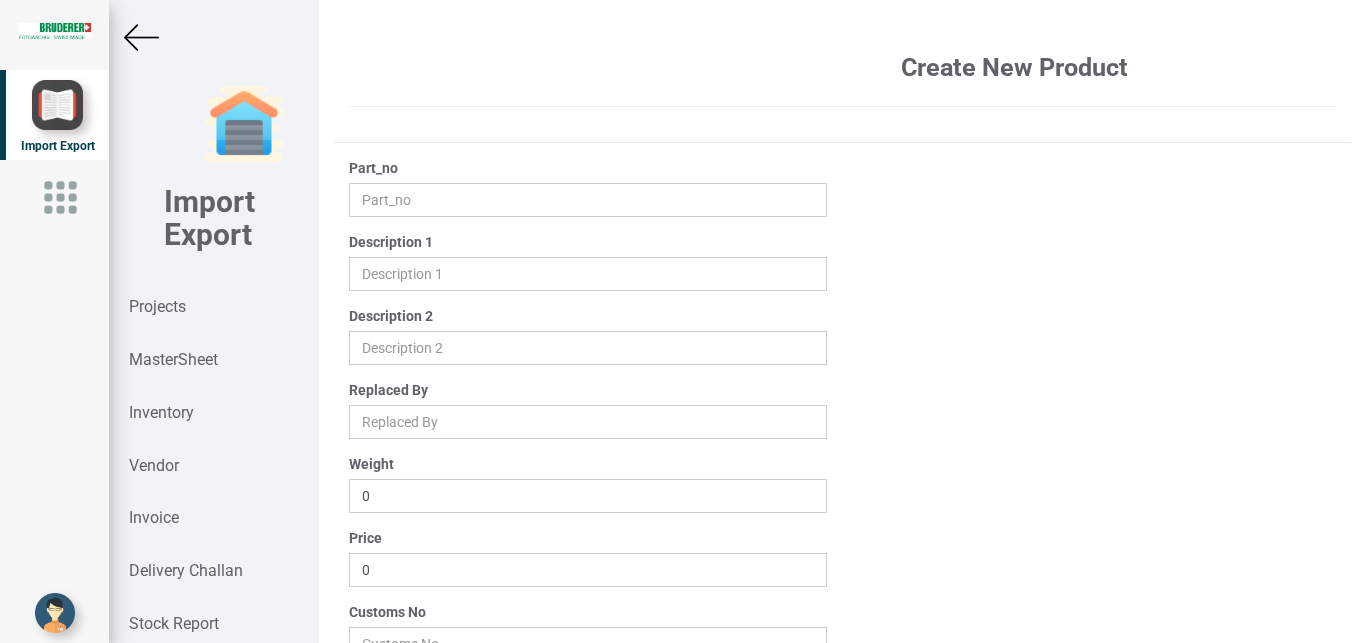 click at bounding box center (213, 37) 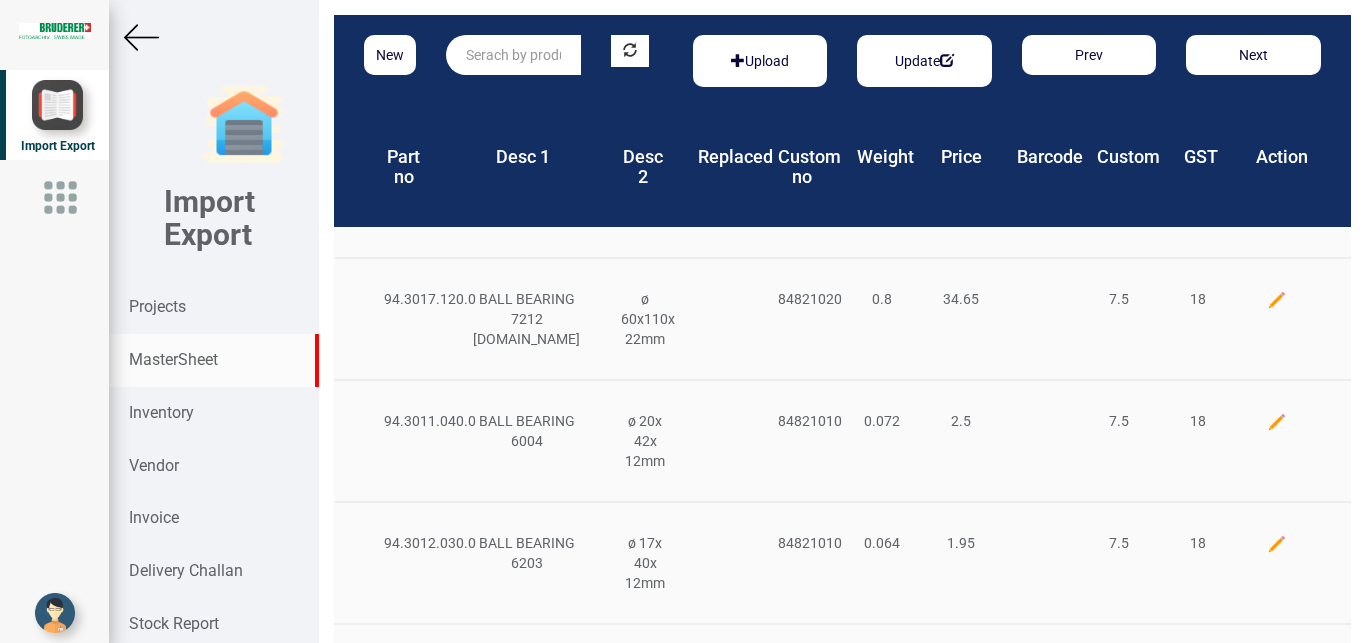 click on "MasterSheet" at bounding box center [173, 359] 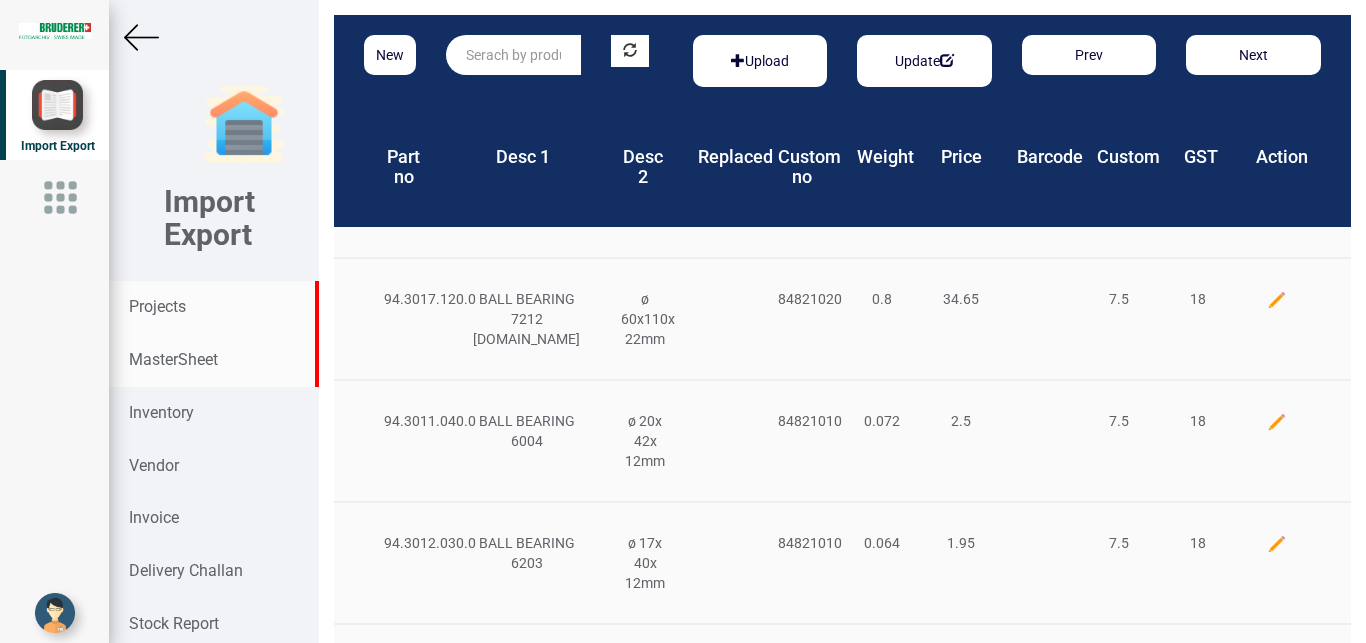 click on "Projects" at bounding box center (157, 306) 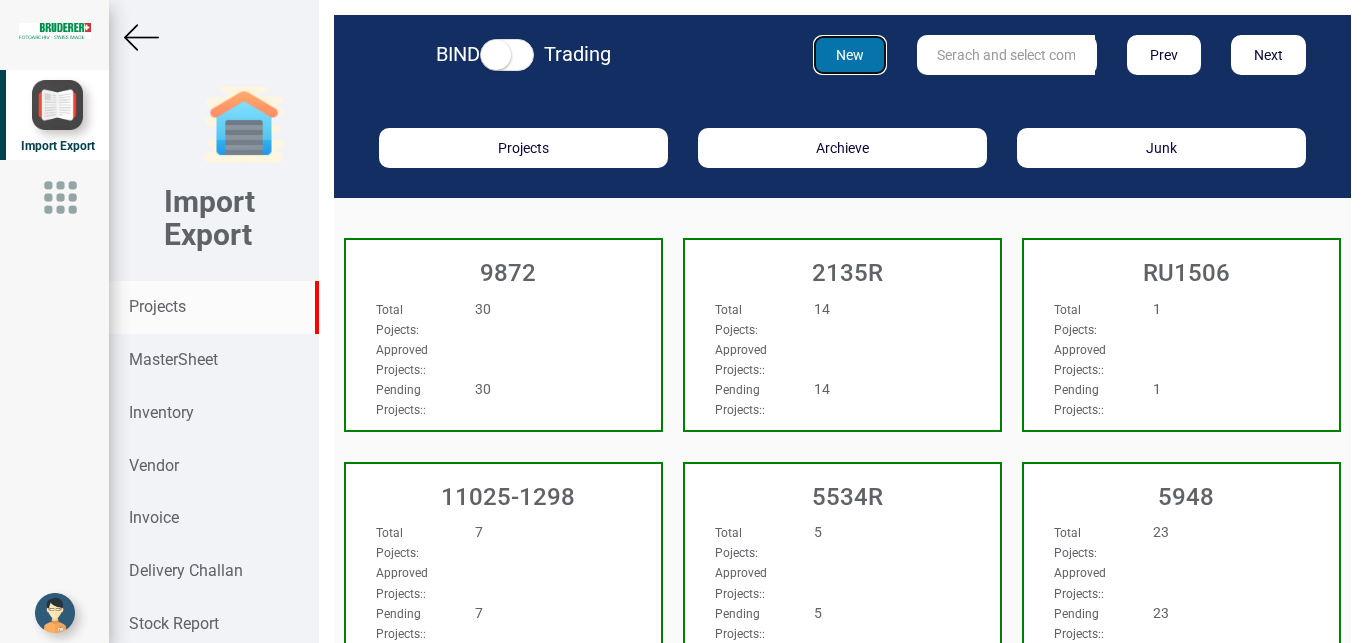 click on "New" at bounding box center (850, 55) 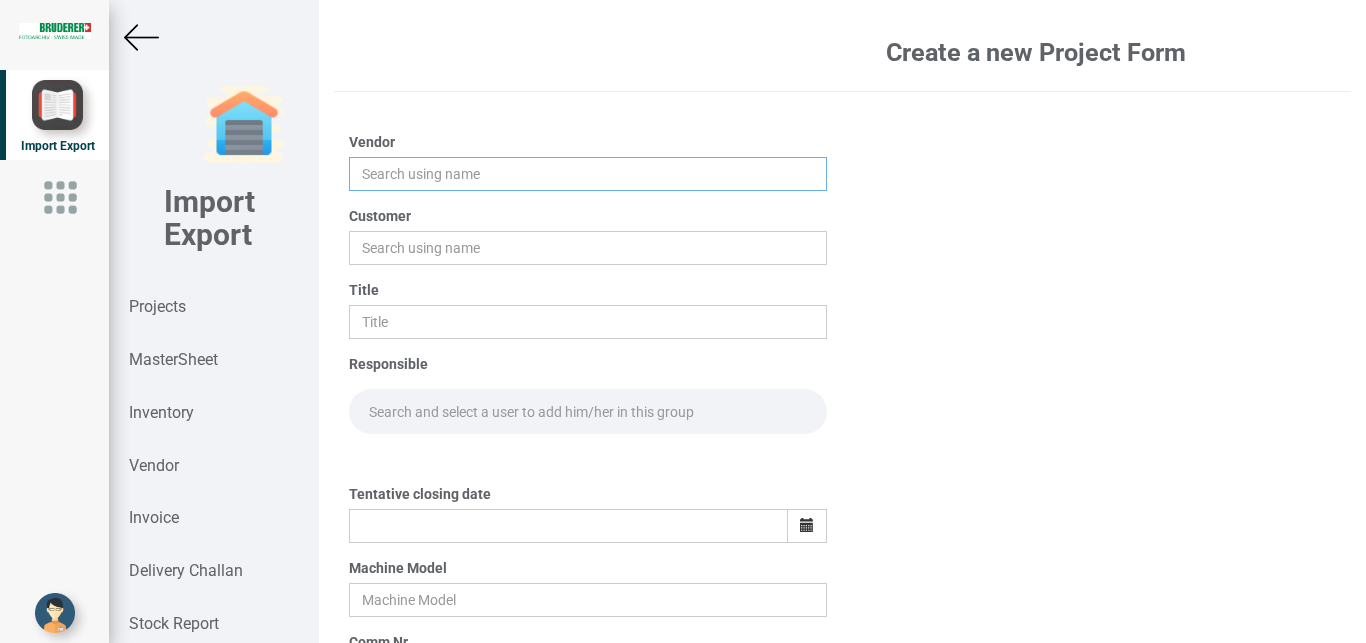 click at bounding box center [588, 174] 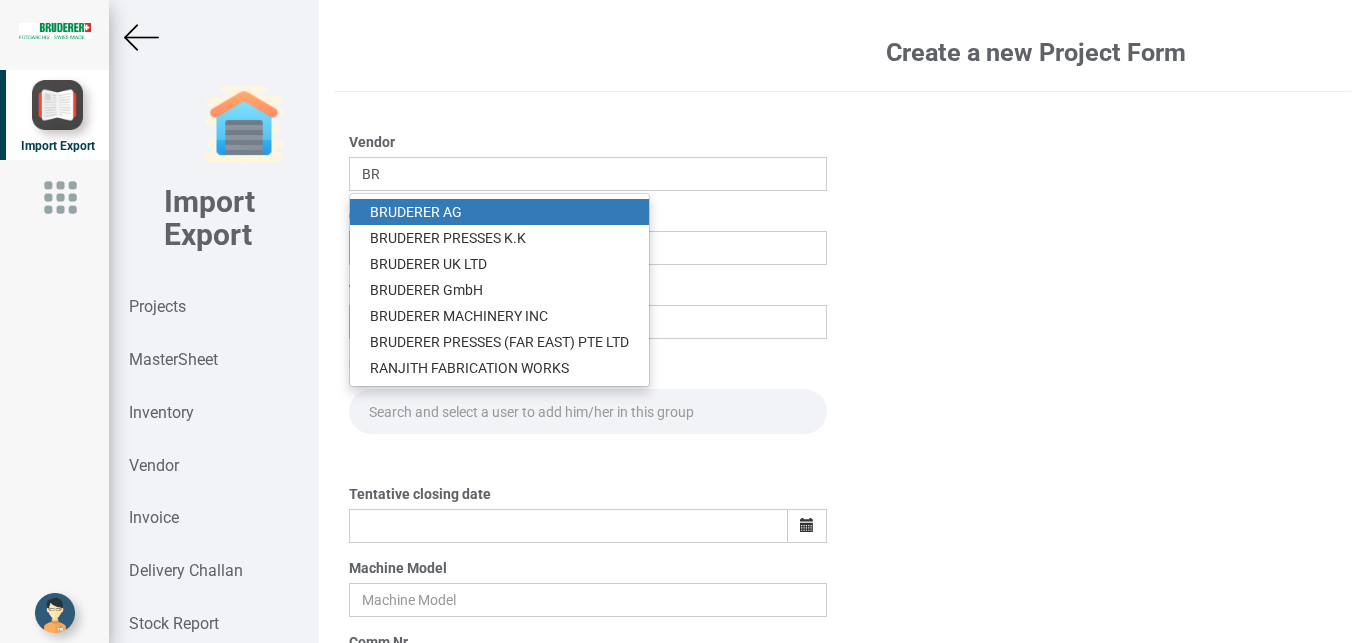 click on "BR UDERER AG" at bounding box center [499, 212] 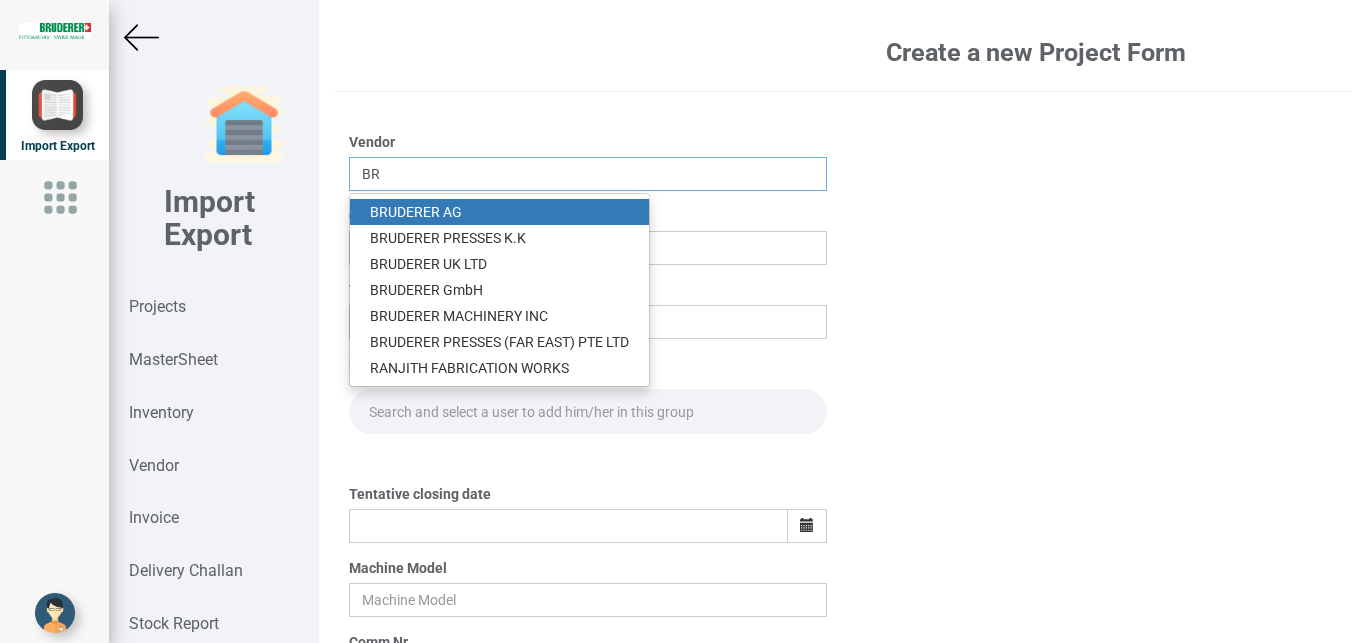 type on "[PERSON_NAME]" 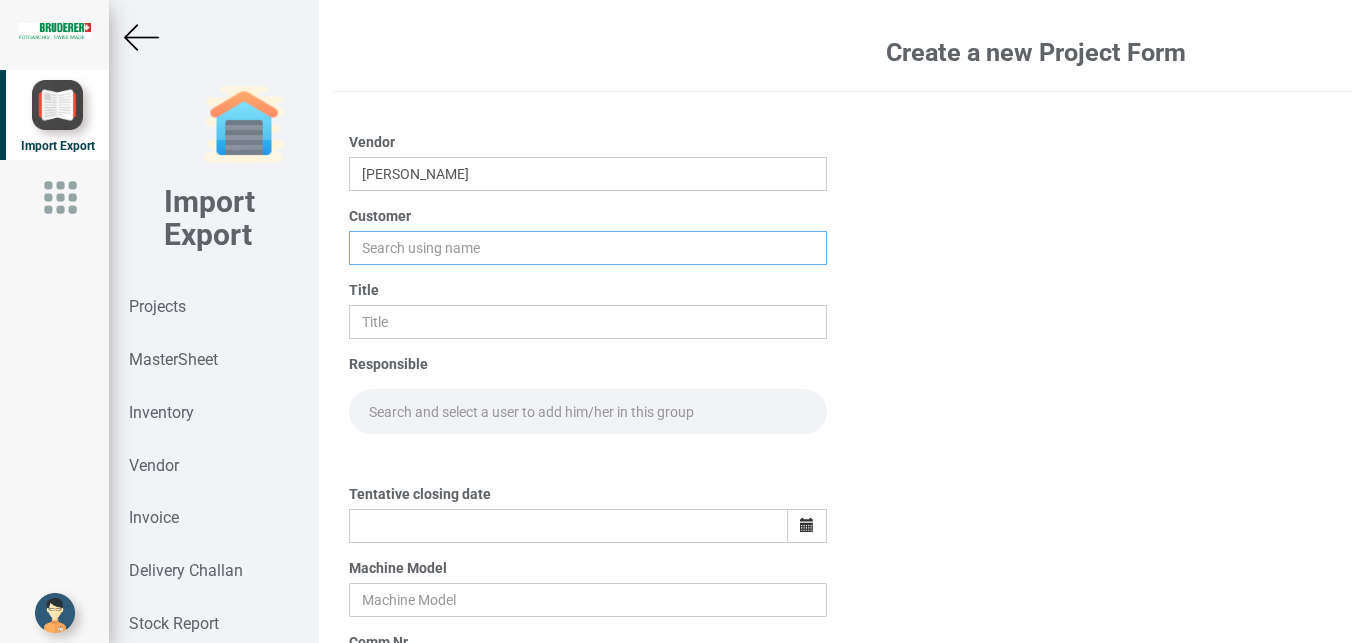 drag, startPoint x: 391, startPoint y: 250, endPoint x: 525, endPoint y: 243, distance: 134.18271 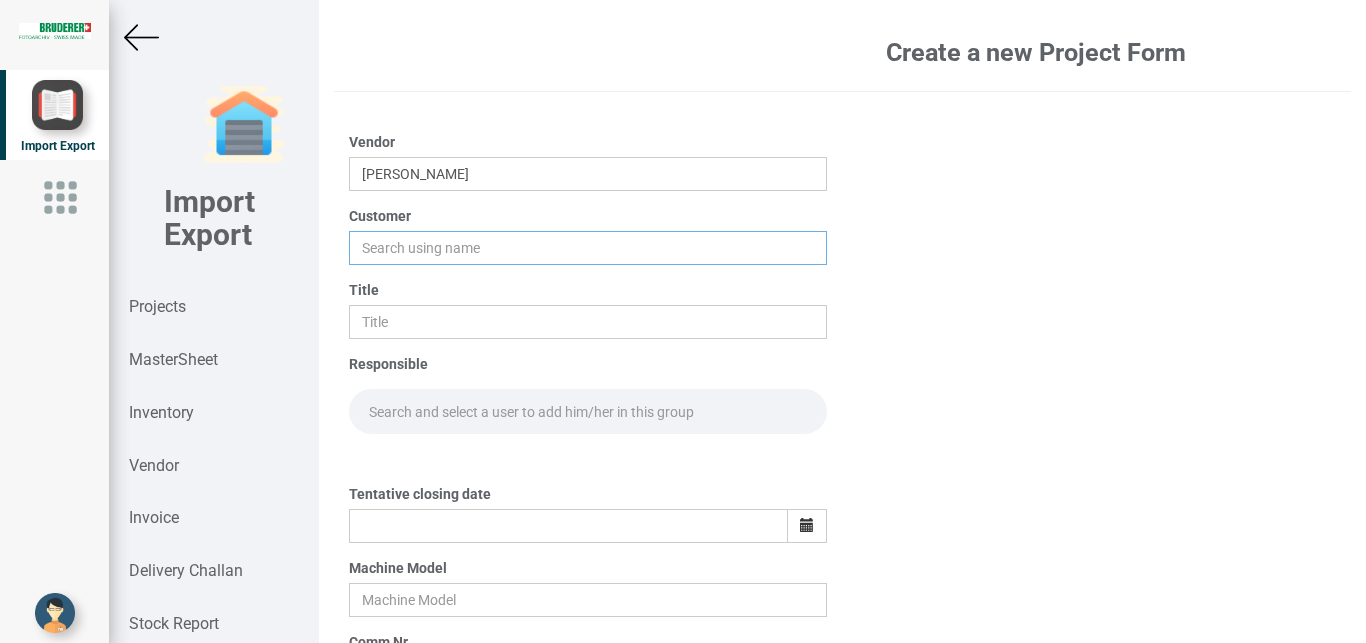 click at bounding box center [588, 248] 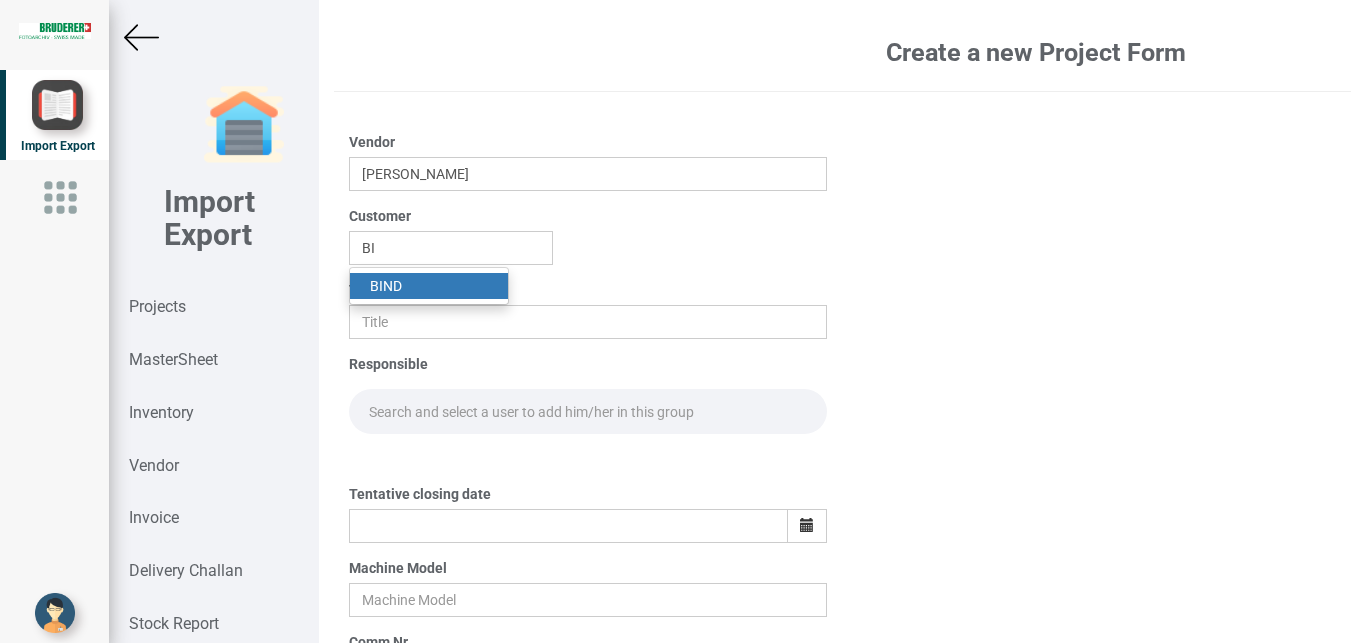 click on "BI ND" at bounding box center [429, 286] 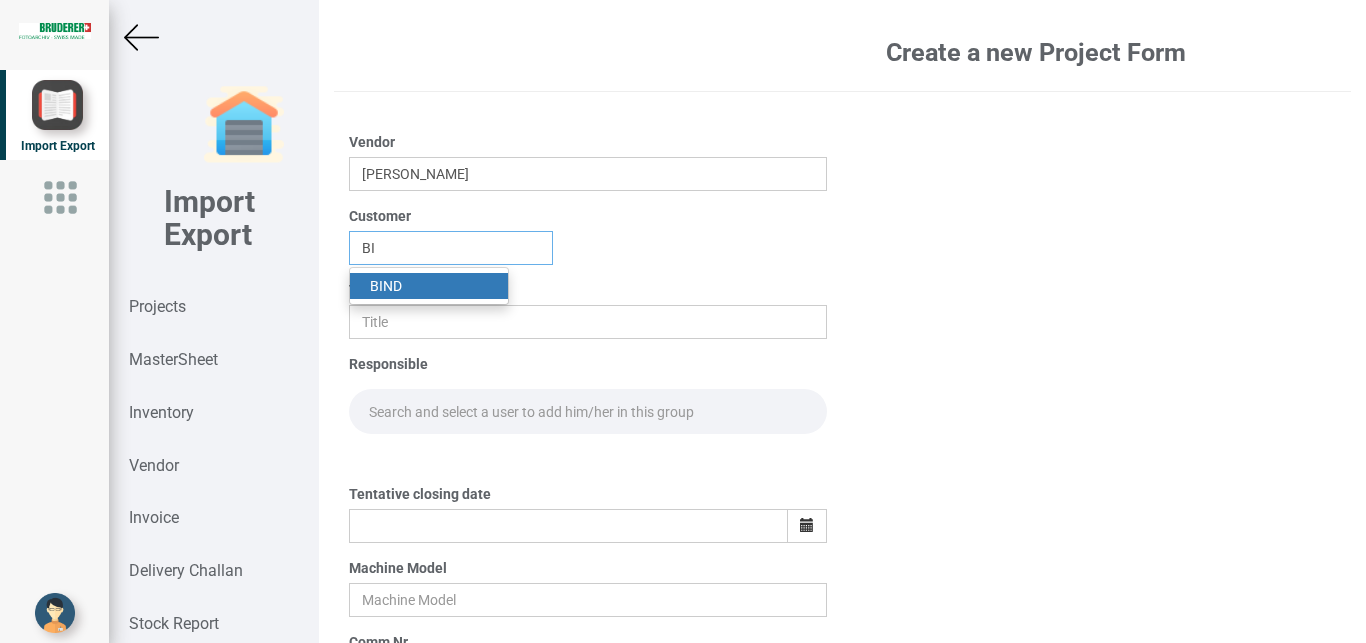 type on "BIND" 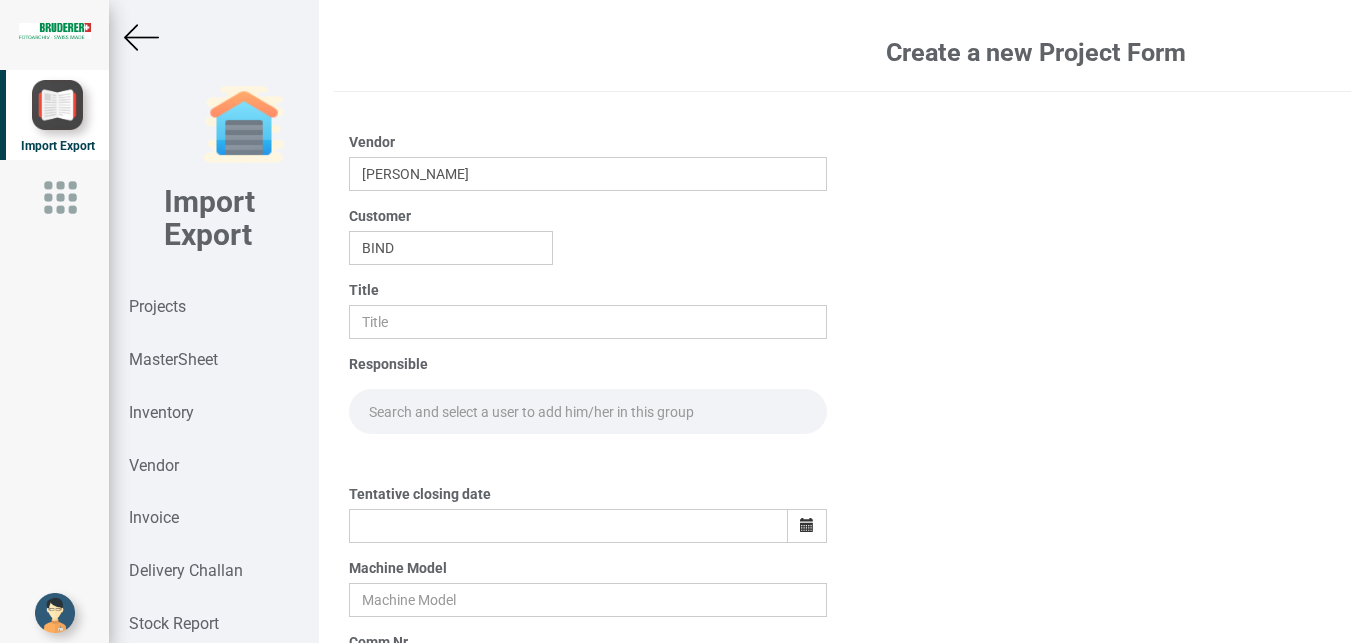 drag, startPoint x: 382, startPoint y: 347, endPoint x: 389, endPoint y: 328, distance: 20.248457 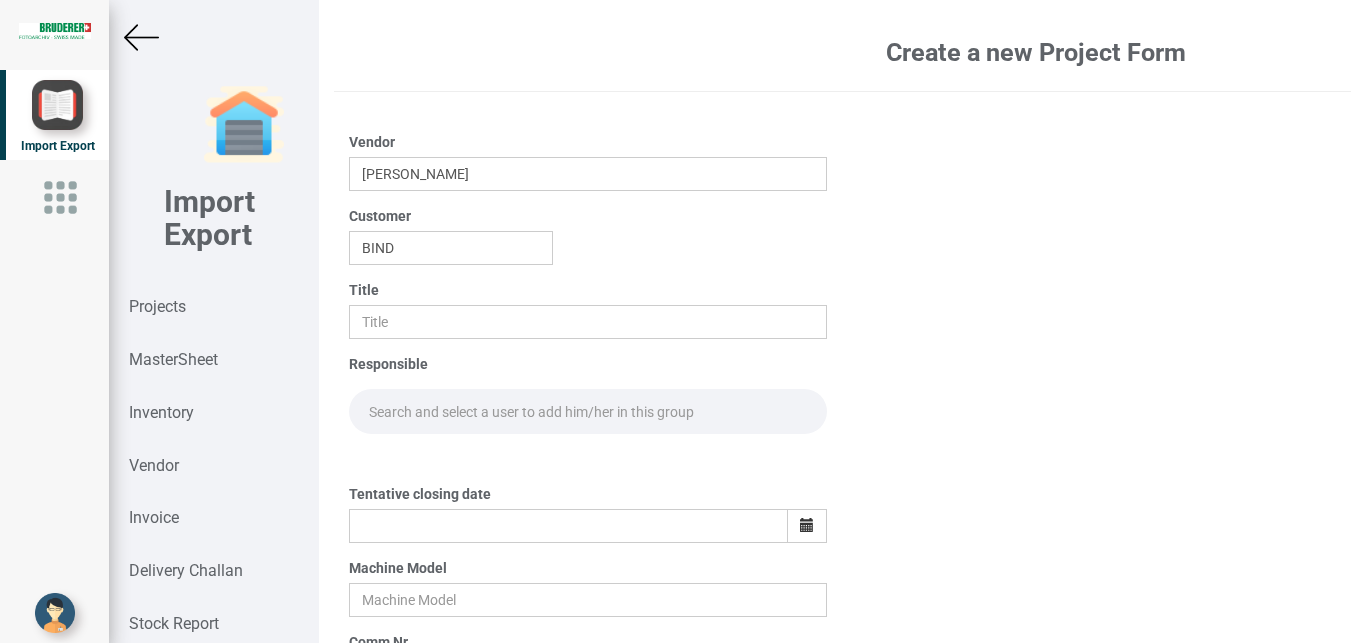 click on "Vendor
[PERSON_NAME]
Customer
BIND
Title
Responsible
Tentative closing date
Machine Model
Comm Nr
Quote Ref
Enquiry Ref
Reset
Save" at bounding box center [588, 500] 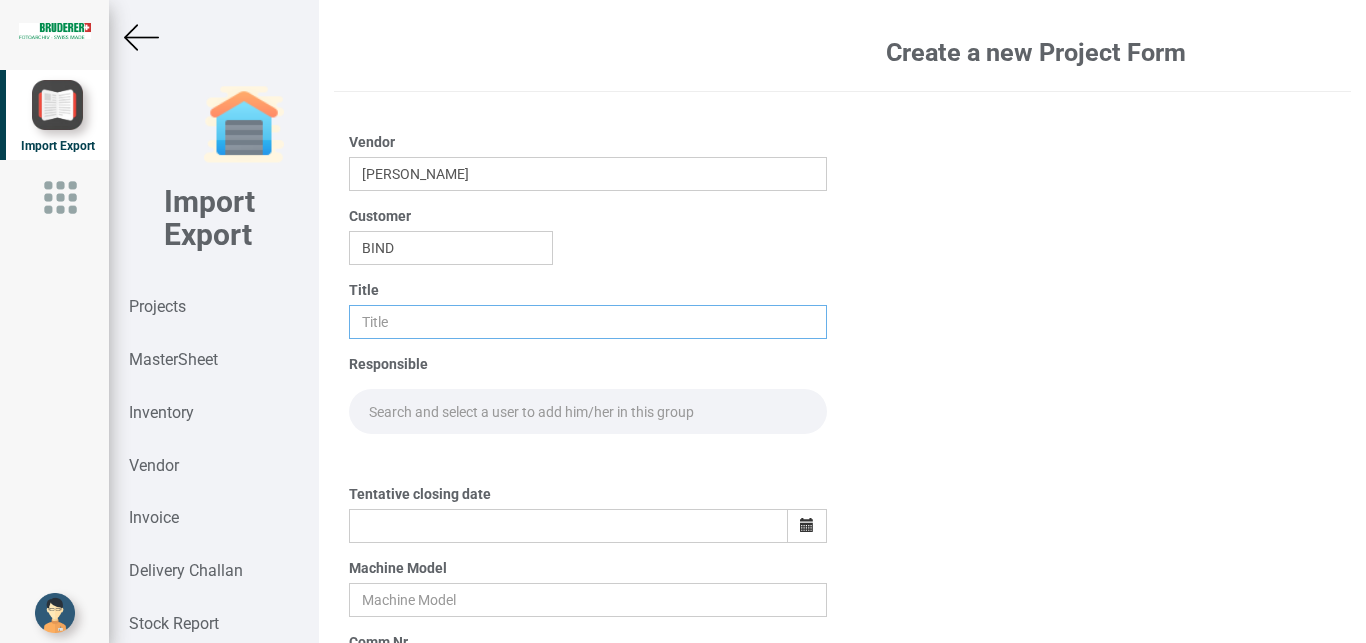 click at bounding box center [588, 322] 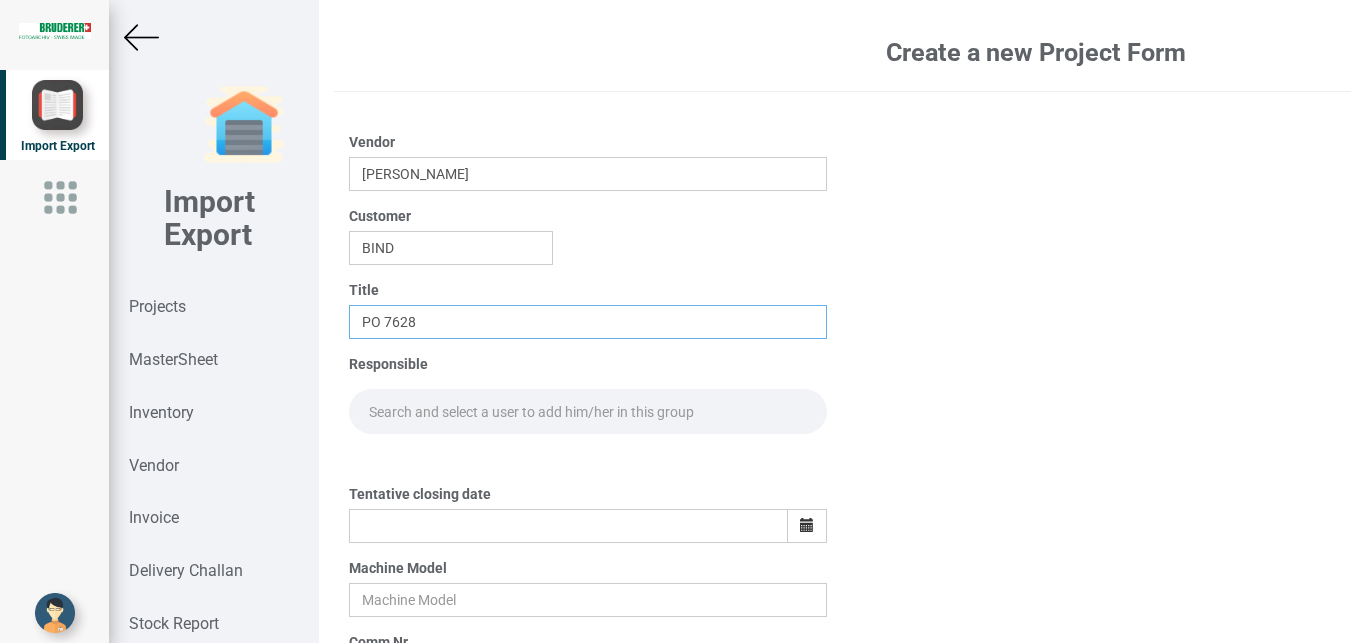 type on "PO 7628" 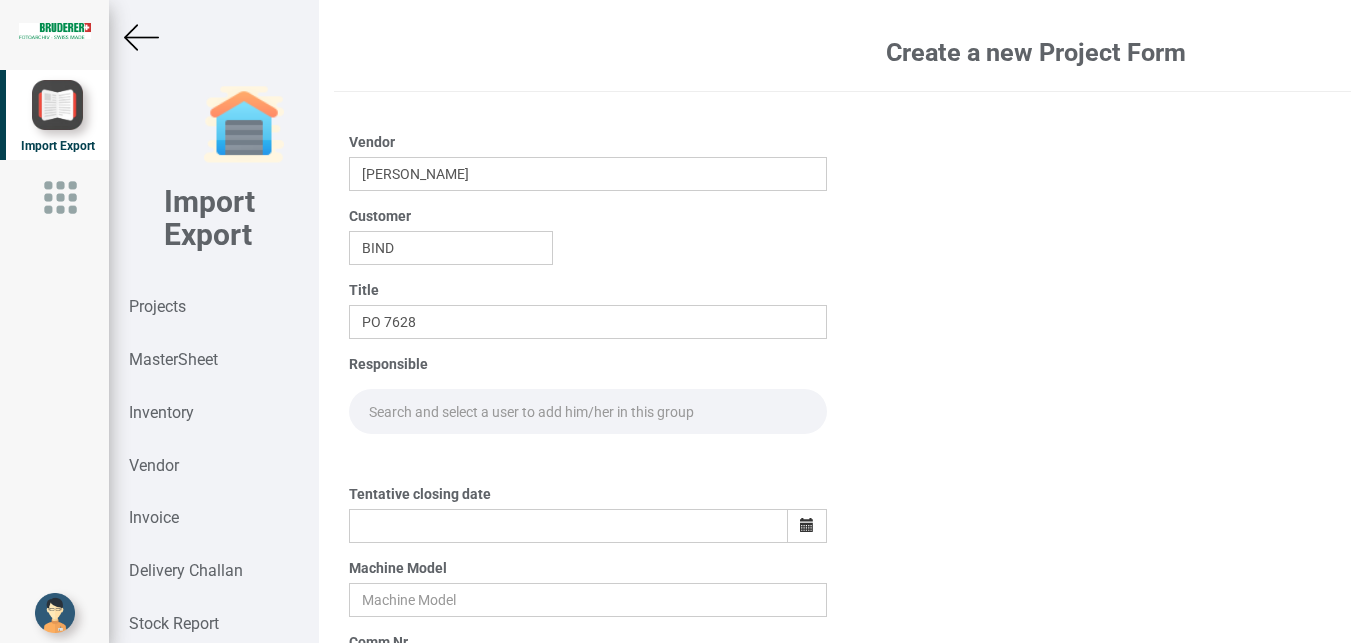 click at bounding box center (588, 411) 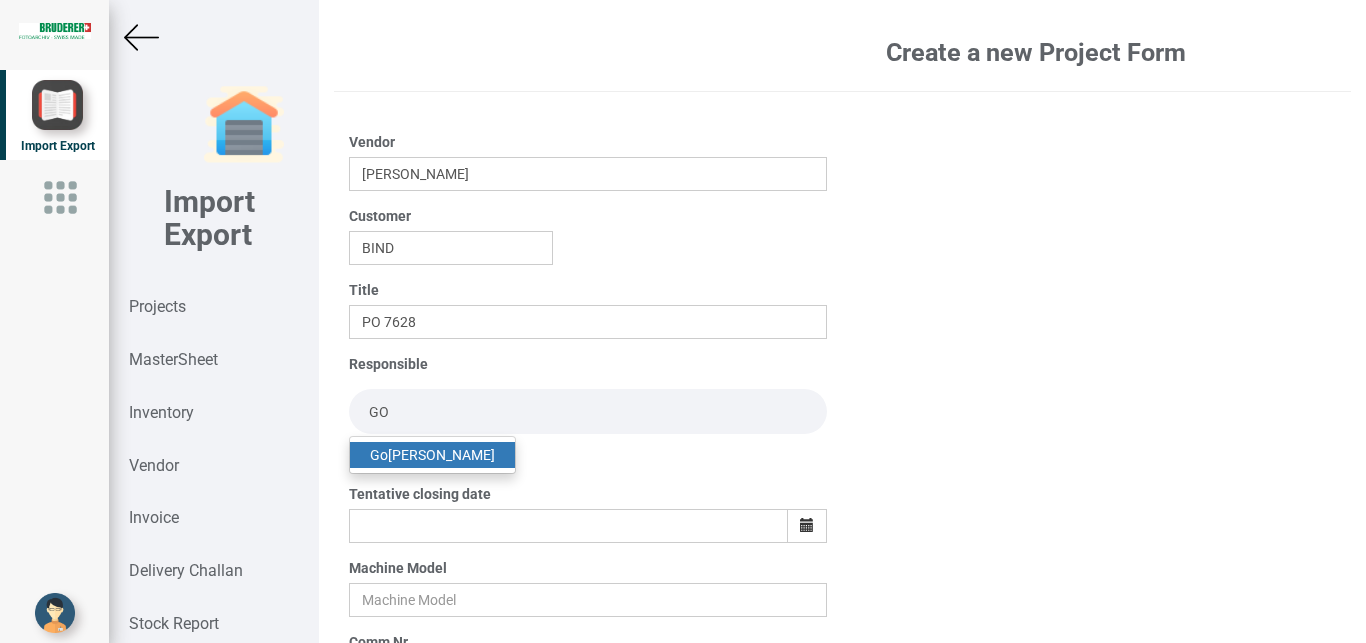 type on "GO" 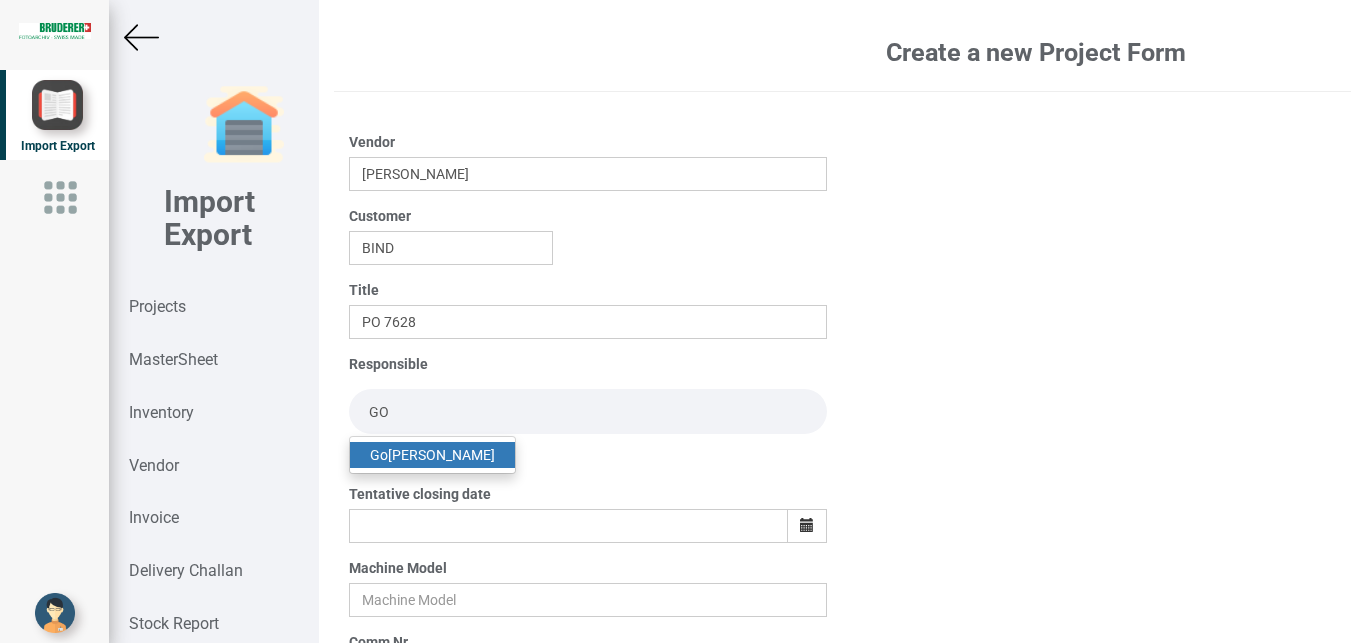 click on "Go [PERSON_NAME]" at bounding box center [432, 455] 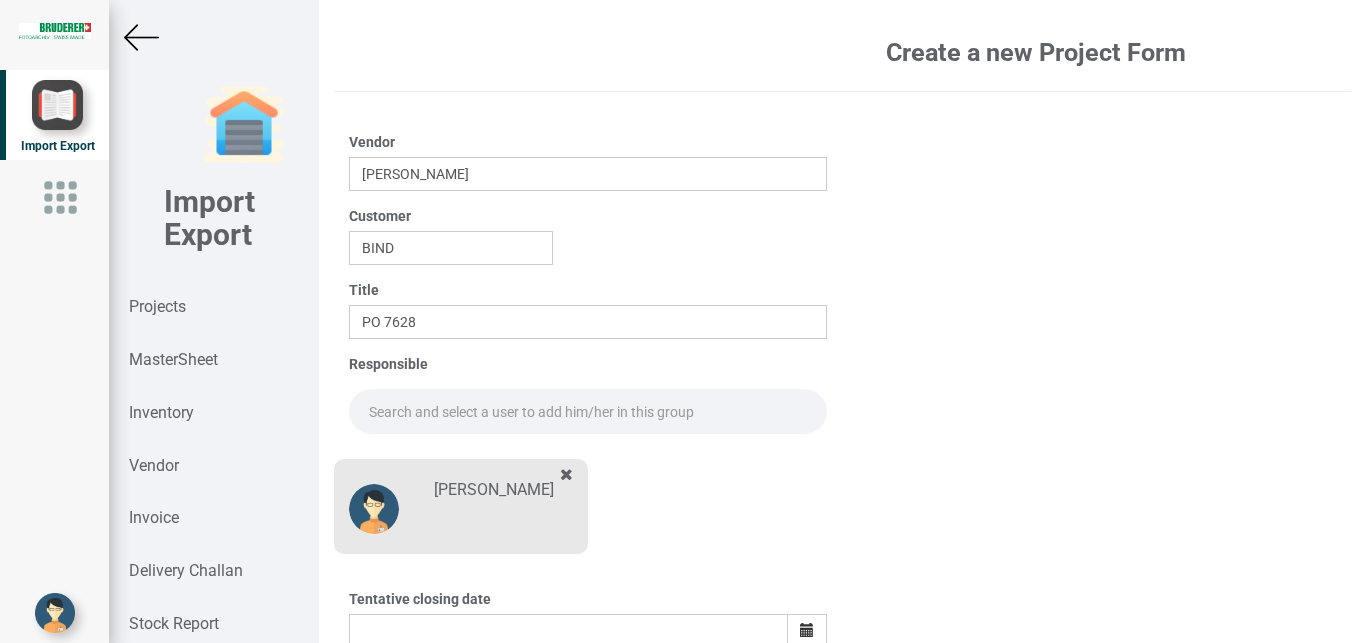 click at bounding box center [588, 411] 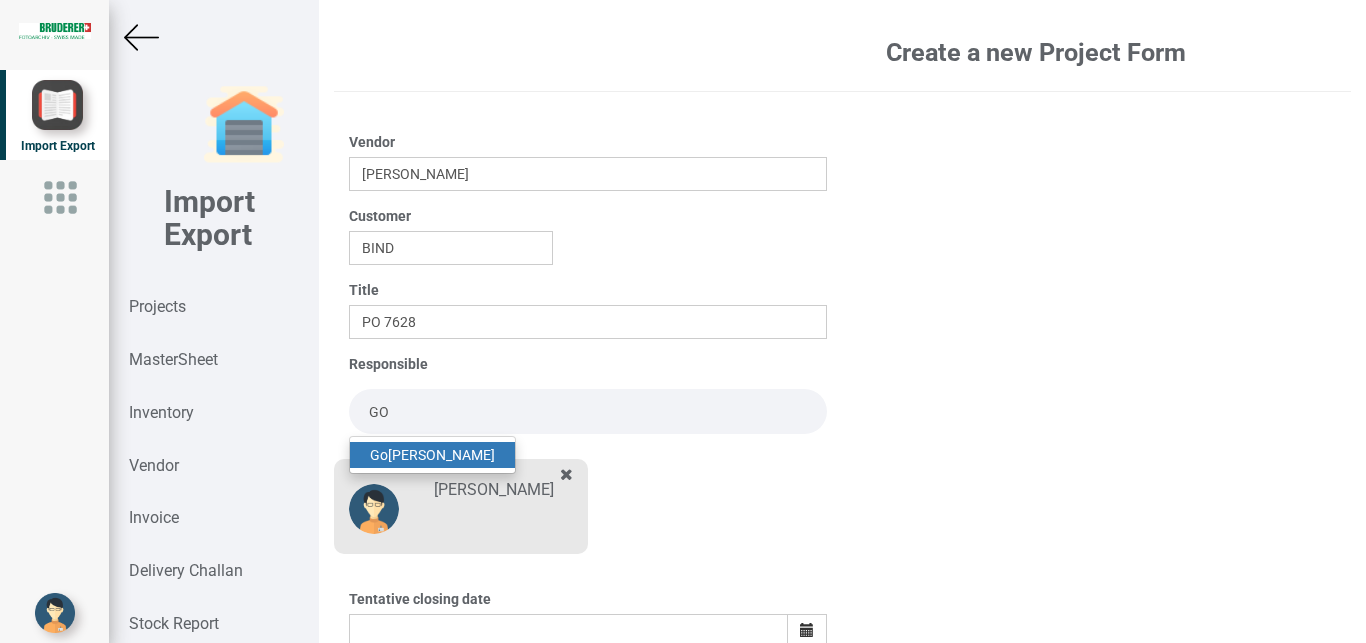 drag, startPoint x: 451, startPoint y: 455, endPoint x: 507, endPoint y: 455, distance: 56 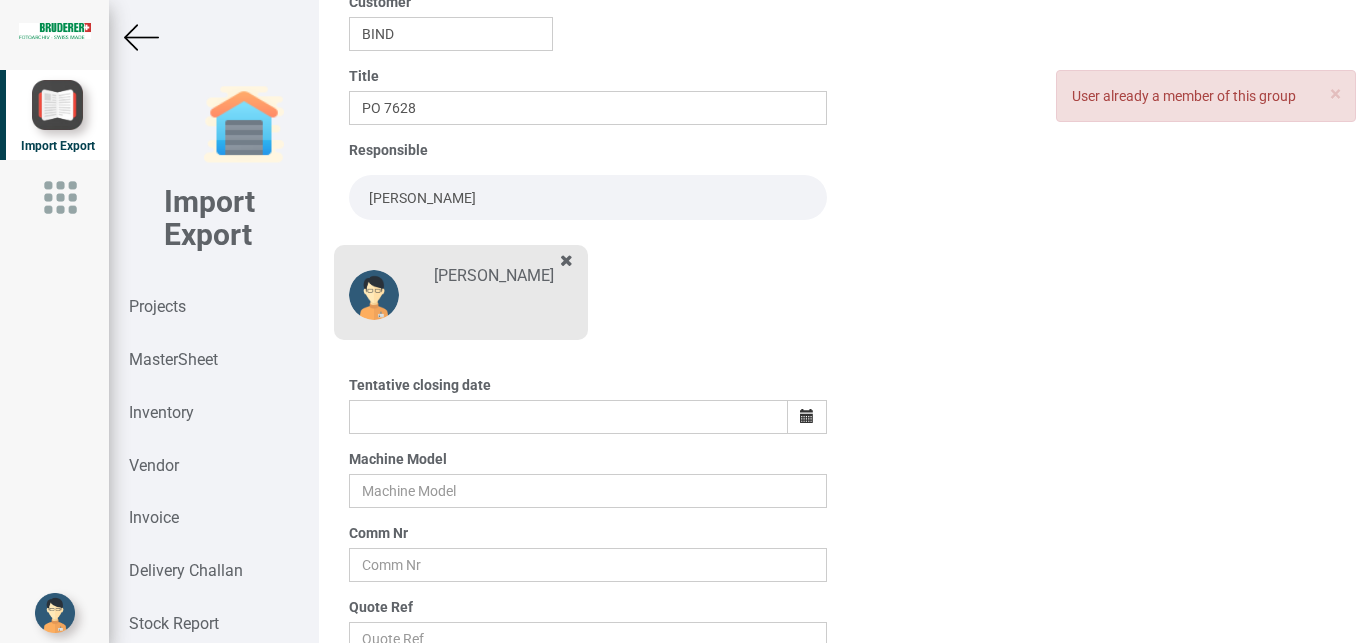 scroll, scrollTop: 232, scrollLeft: 0, axis: vertical 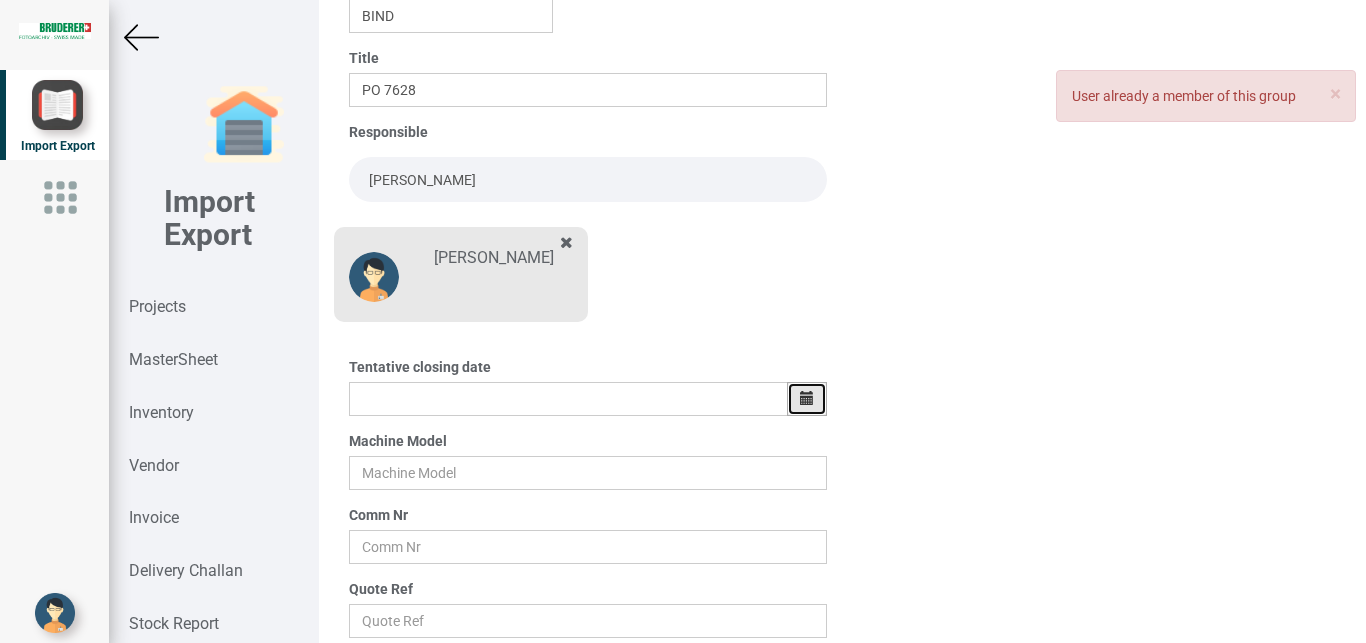 click at bounding box center (807, 399) 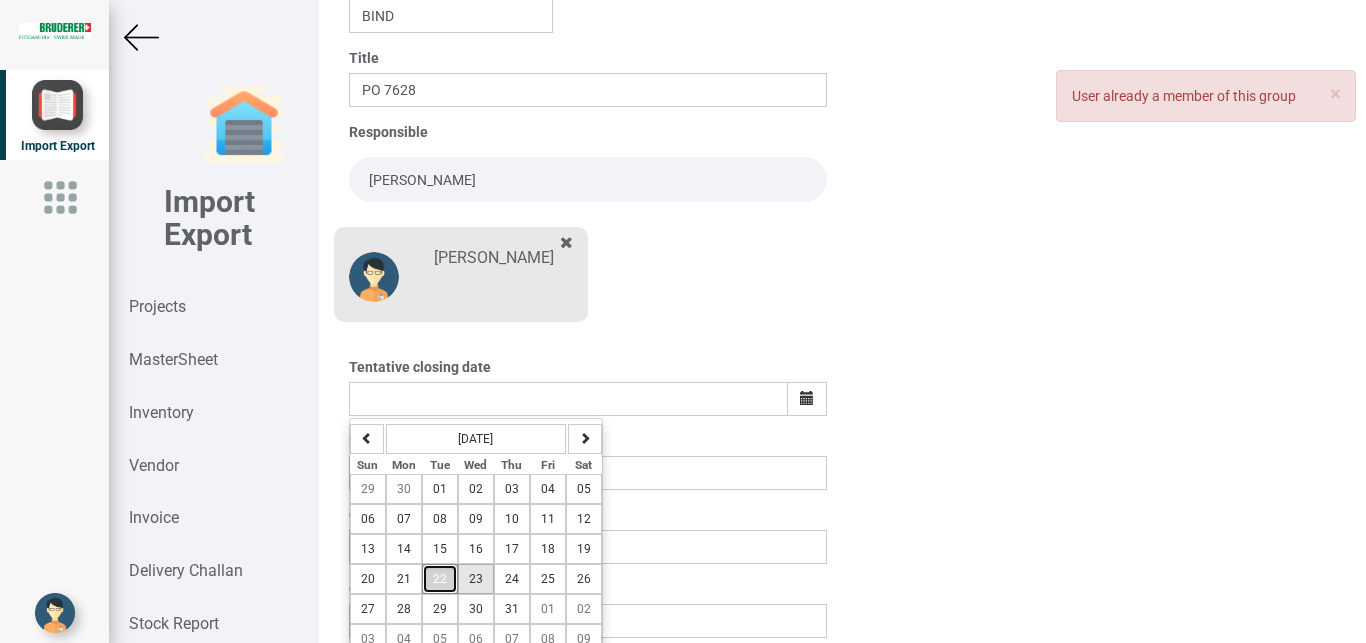 drag, startPoint x: 443, startPoint y: 581, endPoint x: 474, endPoint y: 583, distance: 31.06445 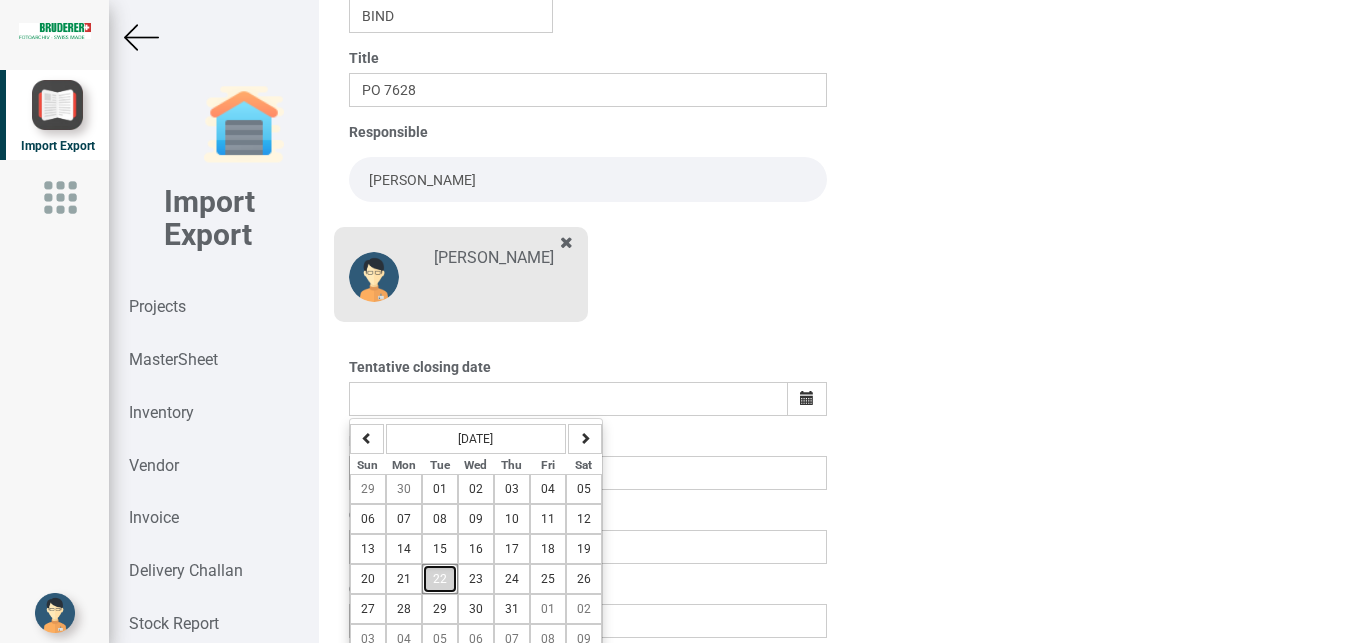 click on "22" at bounding box center (440, 579) 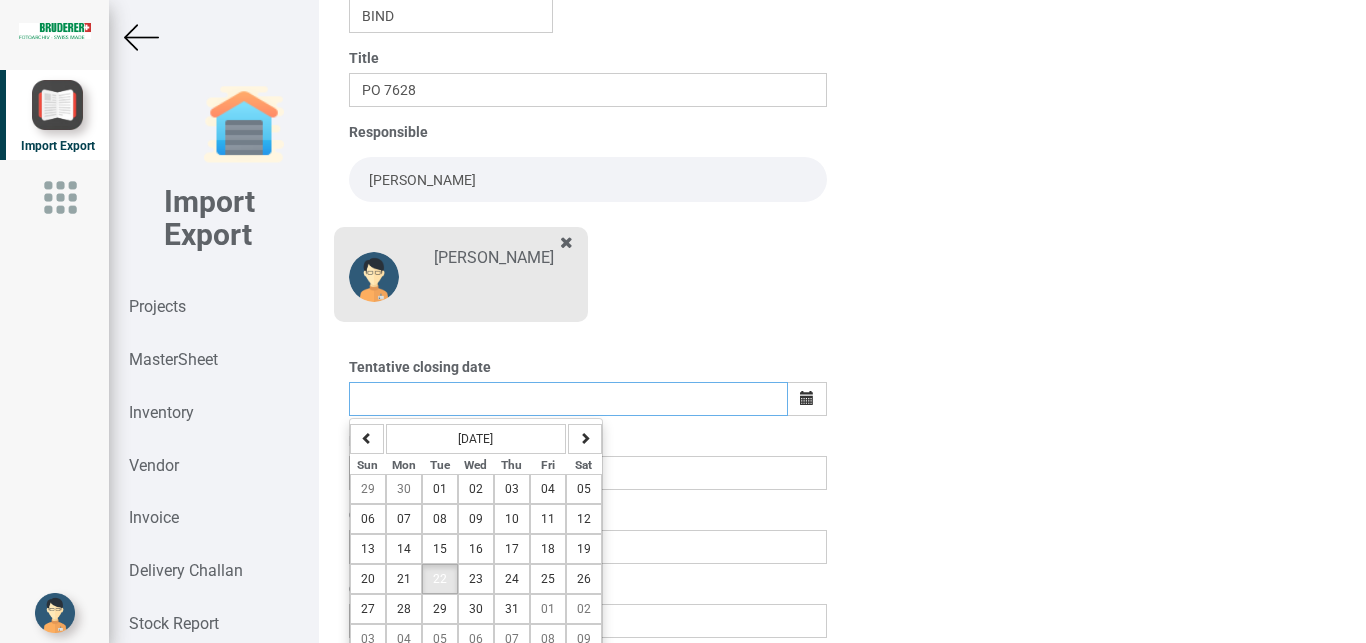 type on "[DATE]" 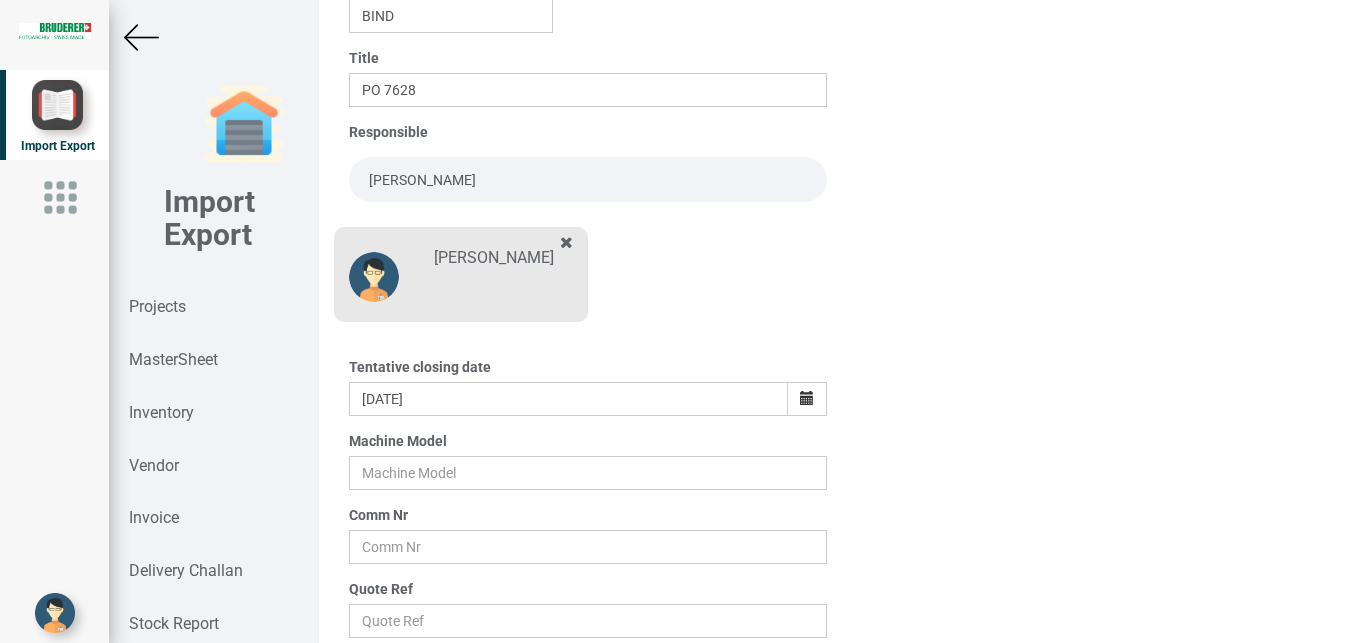 click on "Vendor
[PERSON_NAME]
Customer
BIND
Title
PO 7628
Responsible
[PERSON_NAME]
[PERSON_NAME]
Tentative closing date
[DATE]
Machine Model
Comm Nr
Quote Ref
Enquiry Ref
Reset
Save" at bounding box center (588, 320) 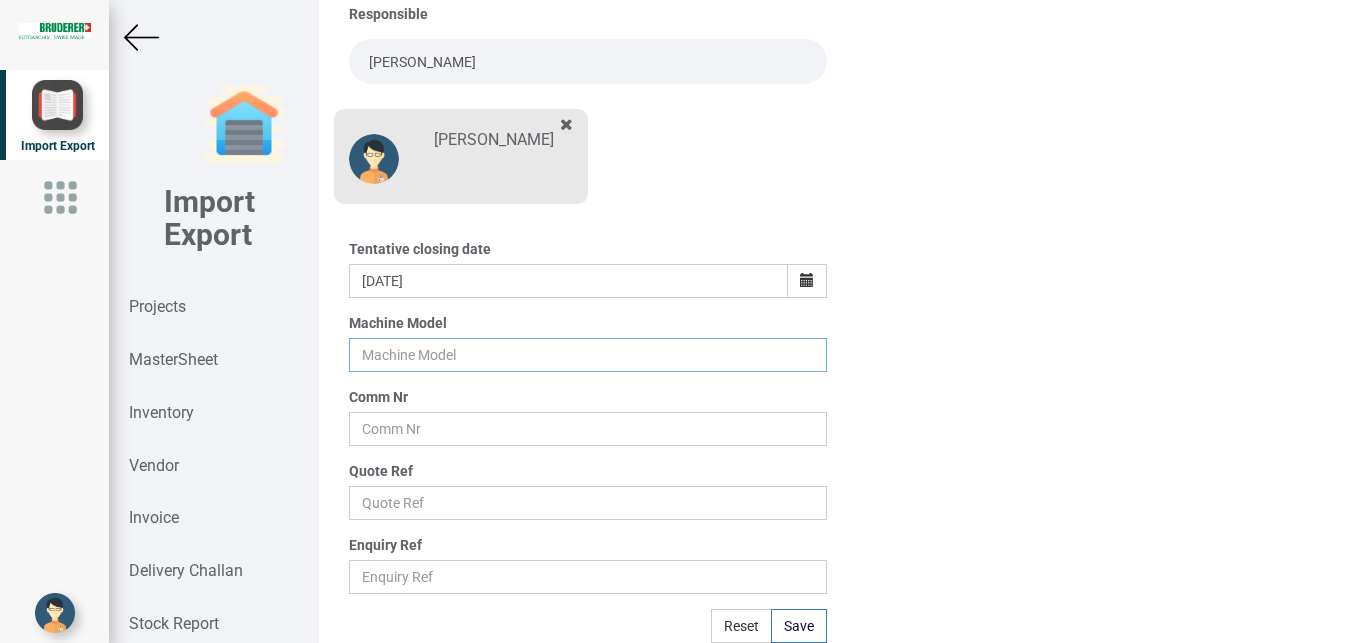click at bounding box center [588, 355] 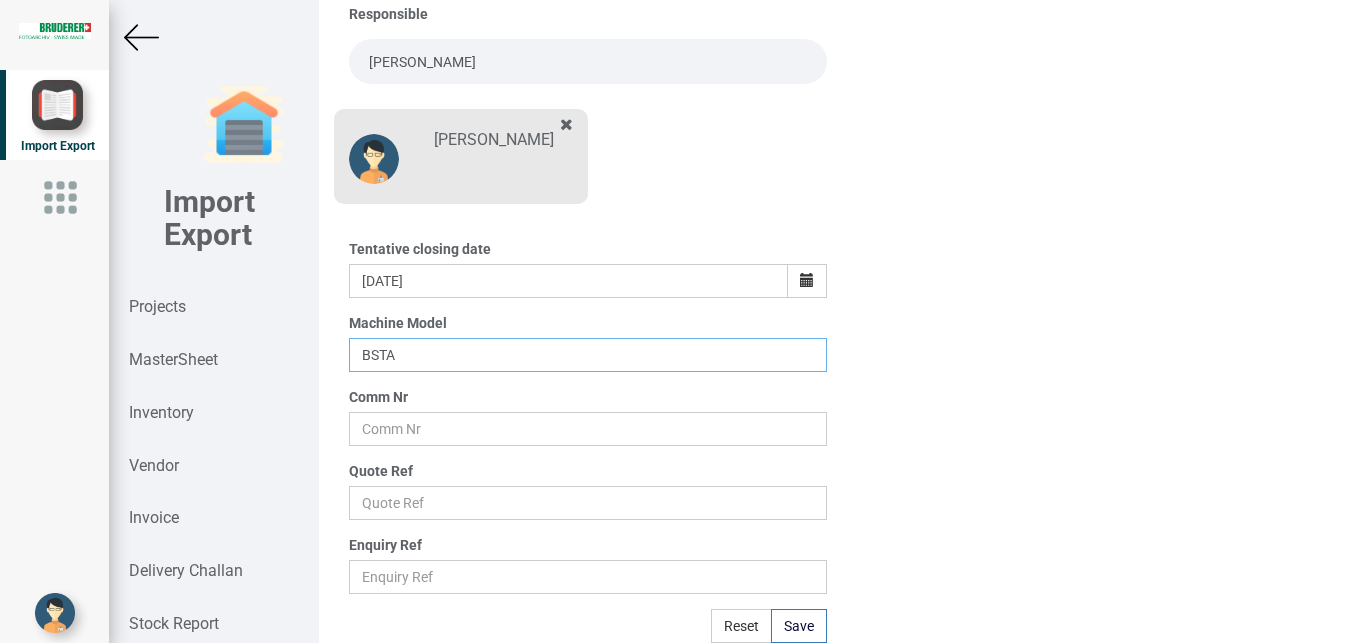 type on "BSTA" 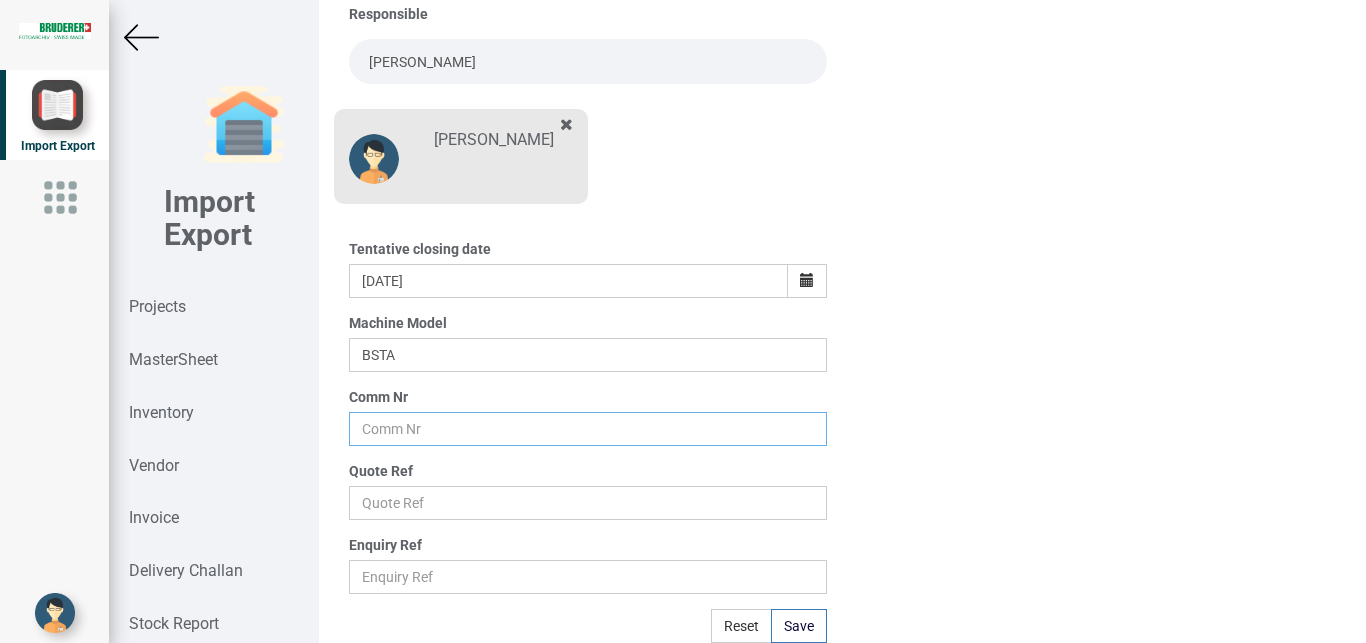 click at bounding box center (588, 429) 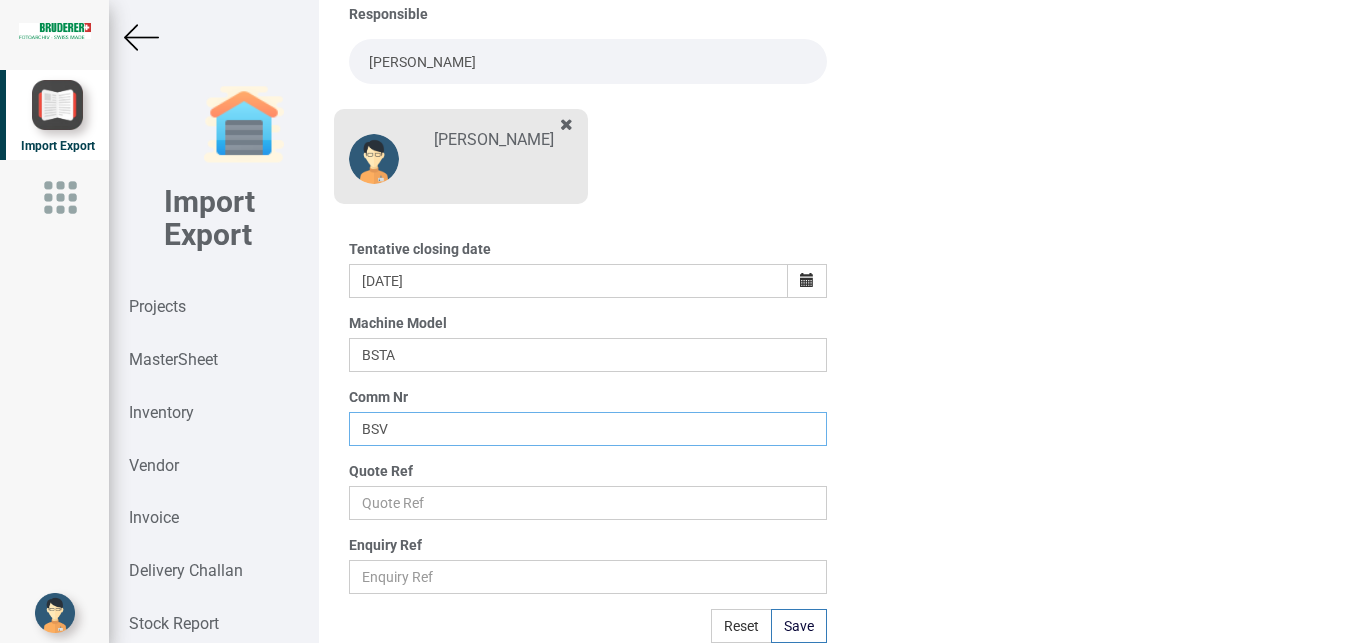 type on "BSV" 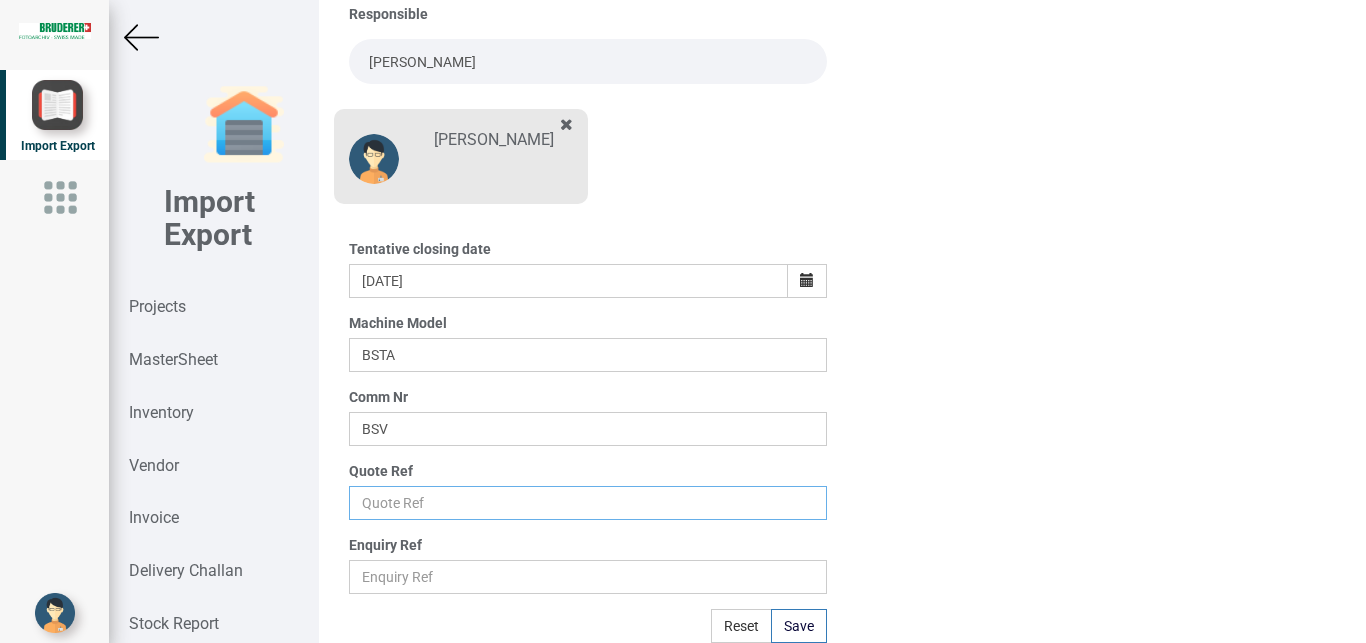 click at bounding box center (588, 503) 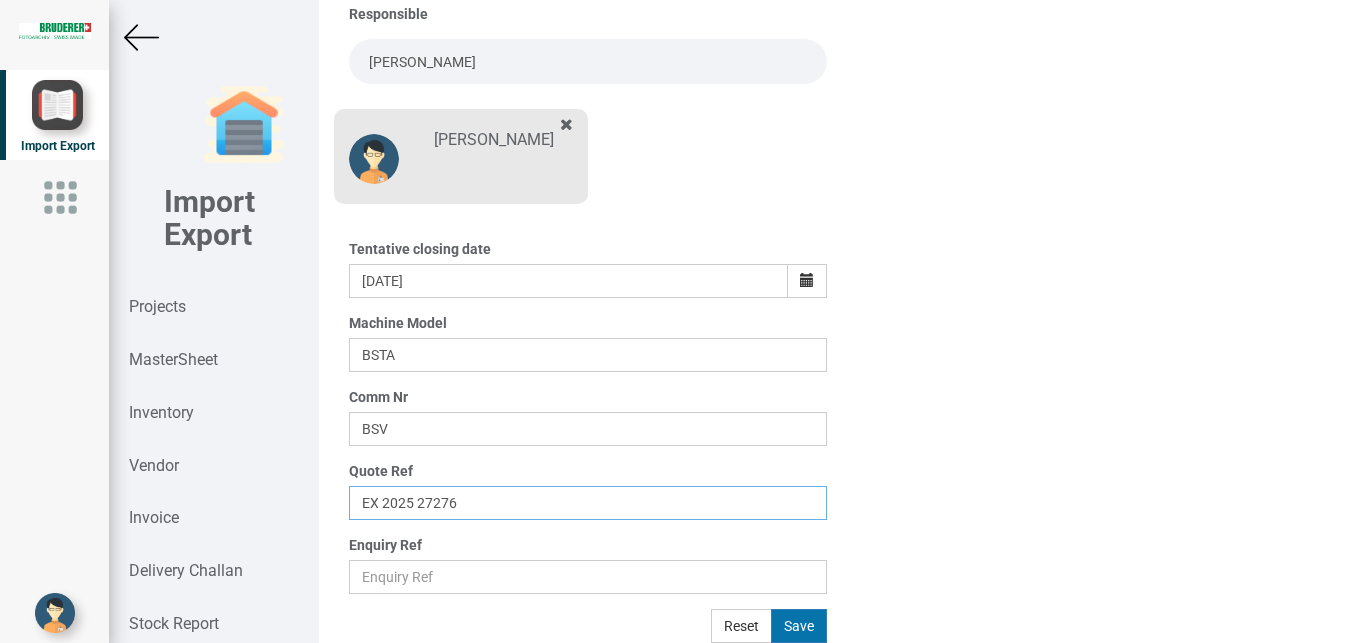 type on "EX 2025 27276" 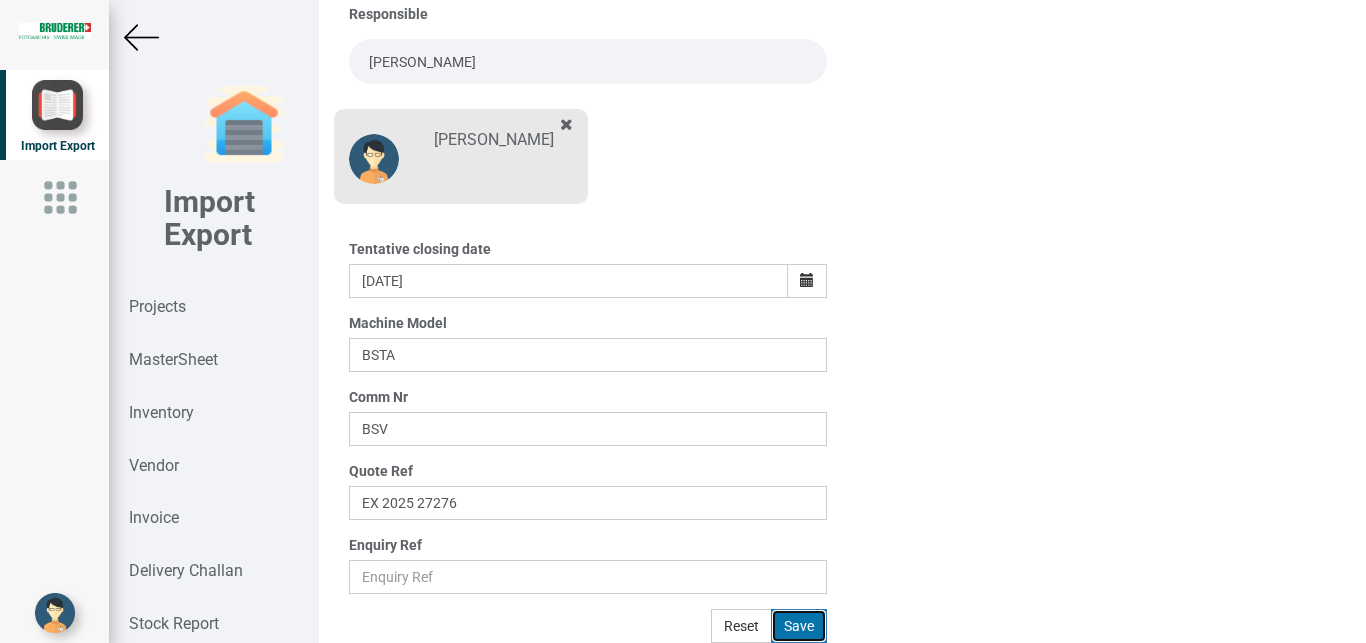 click on "Save" at bounding box center (799, 626) 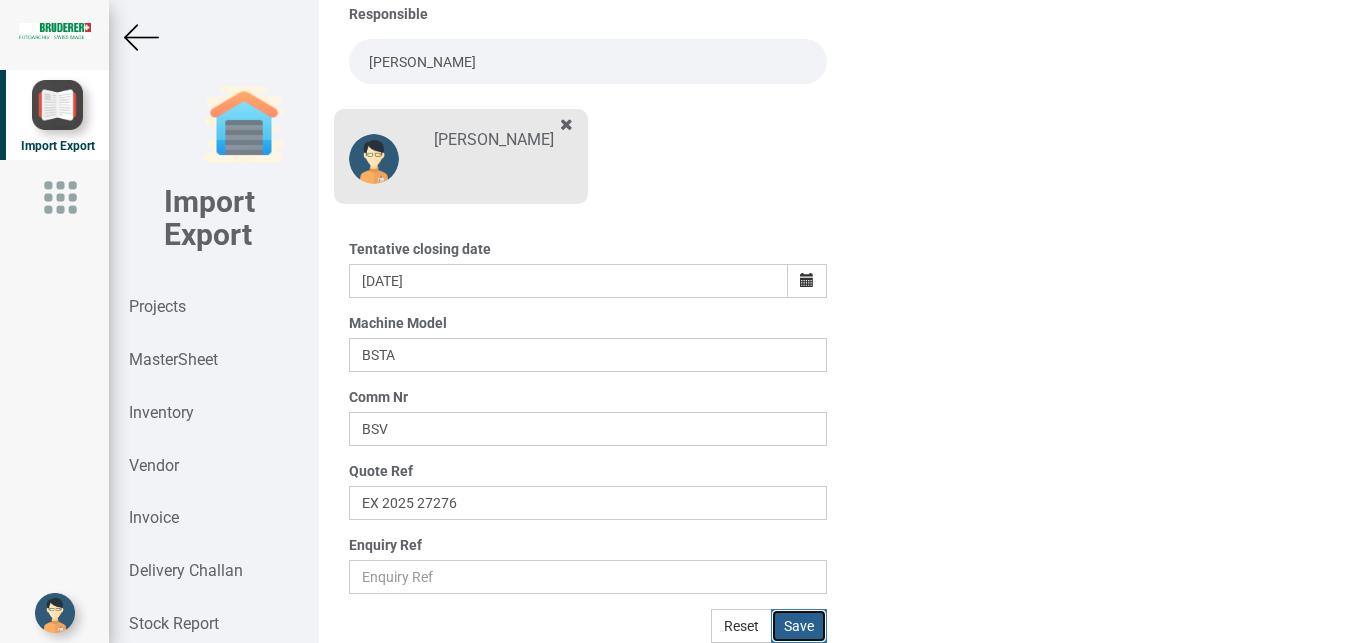 type 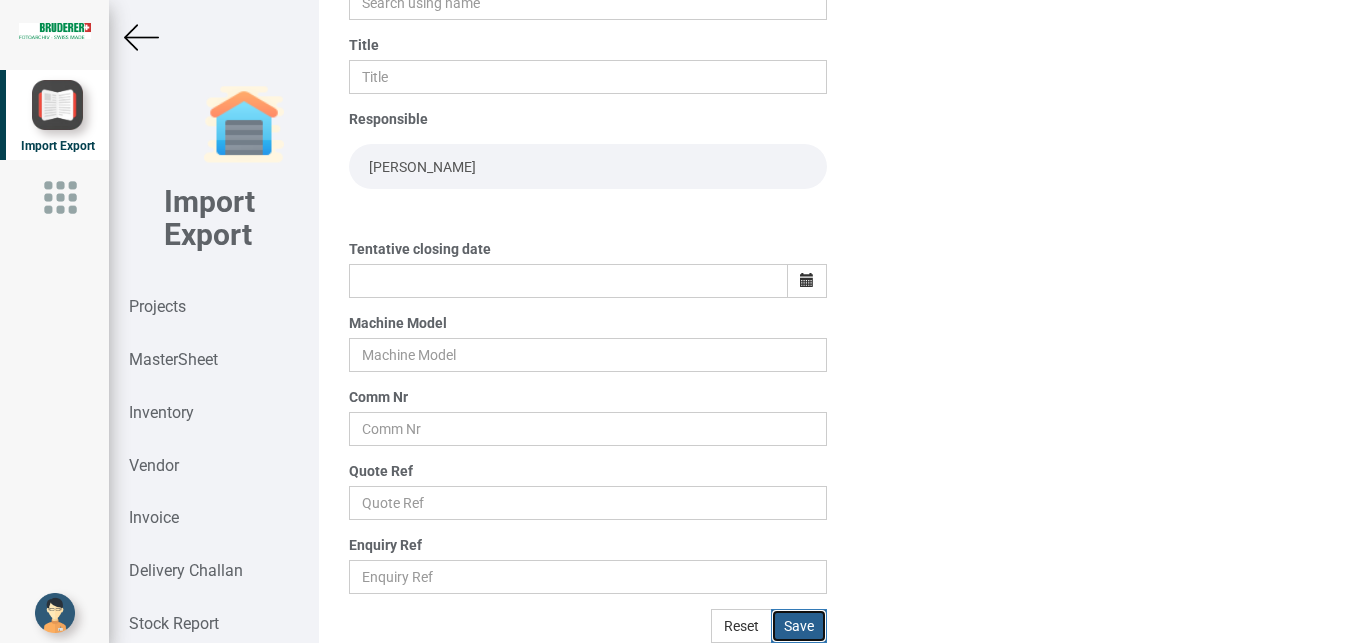 scroll, scrollTop: 245, scrollLeft: 0, axis: vertical 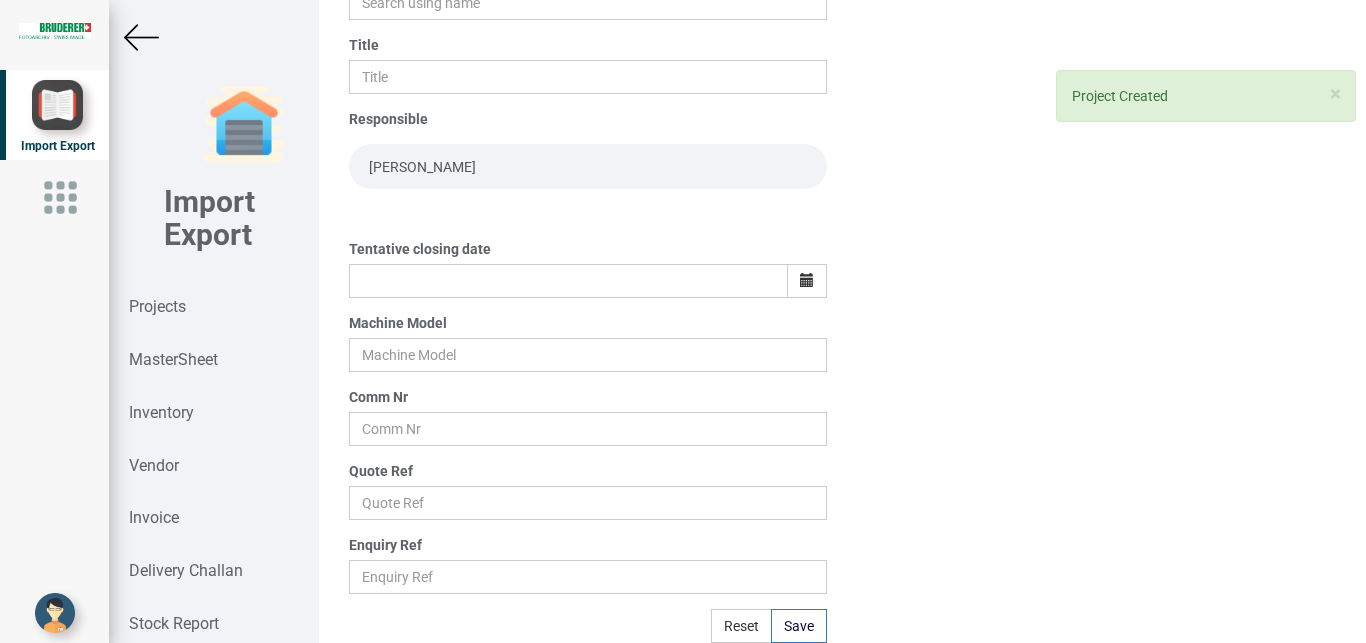 click at bounding box center (141, 37) 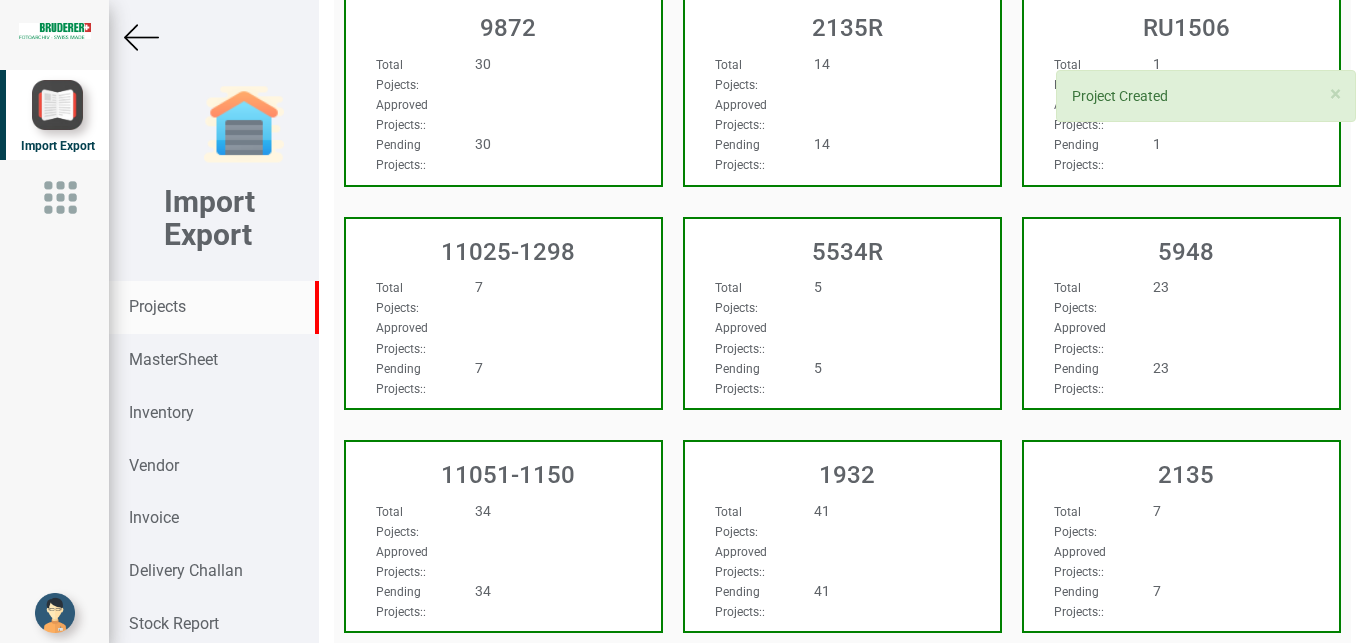 scroll, scrollTop: 0, scrollLeft: 0, axis: both 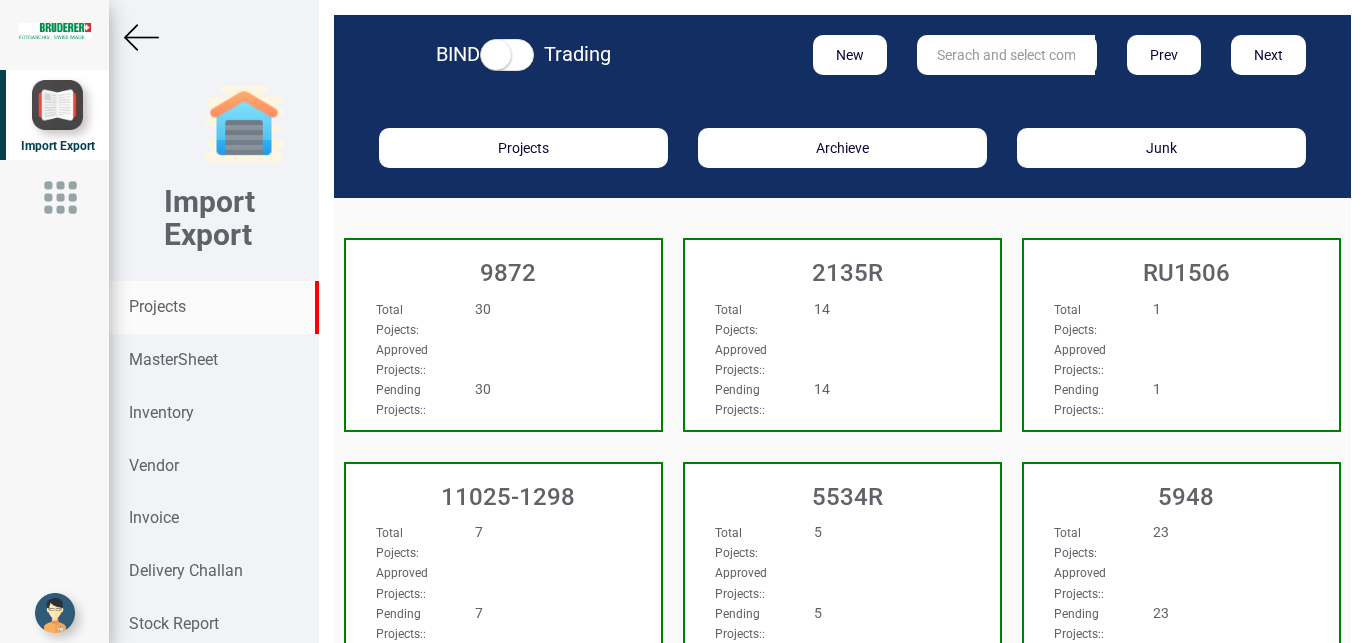 click at bounding box center (1006, 55) 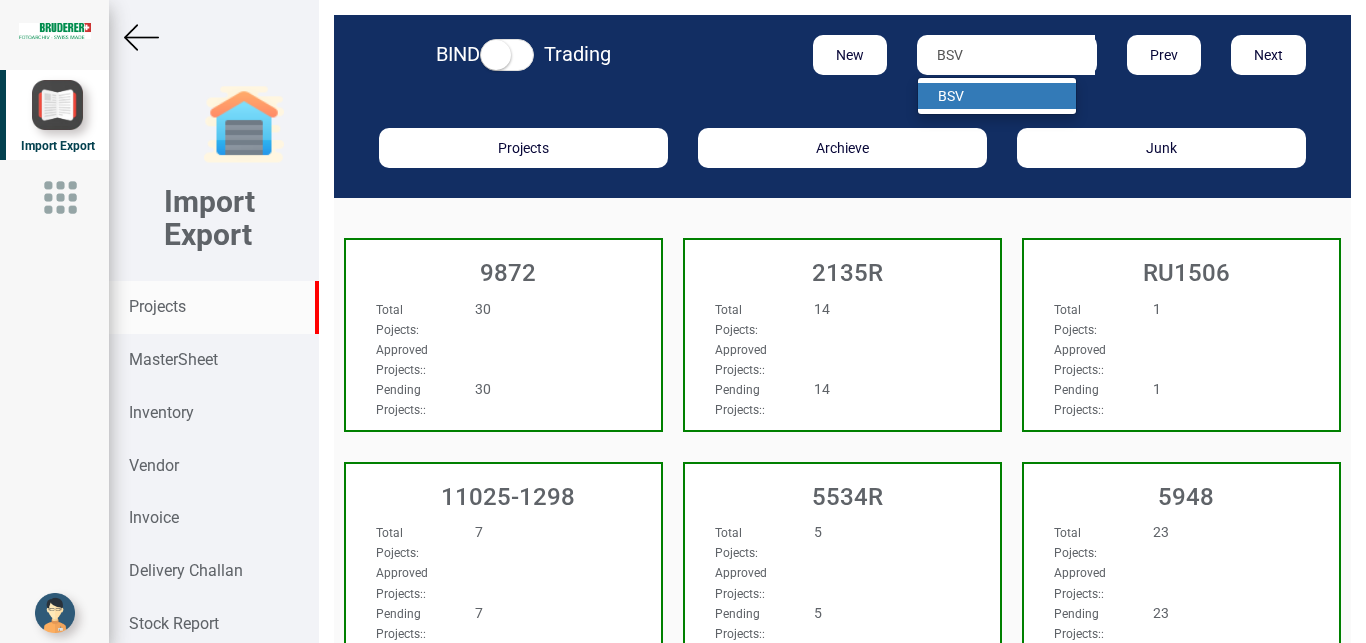 type on "BSV" 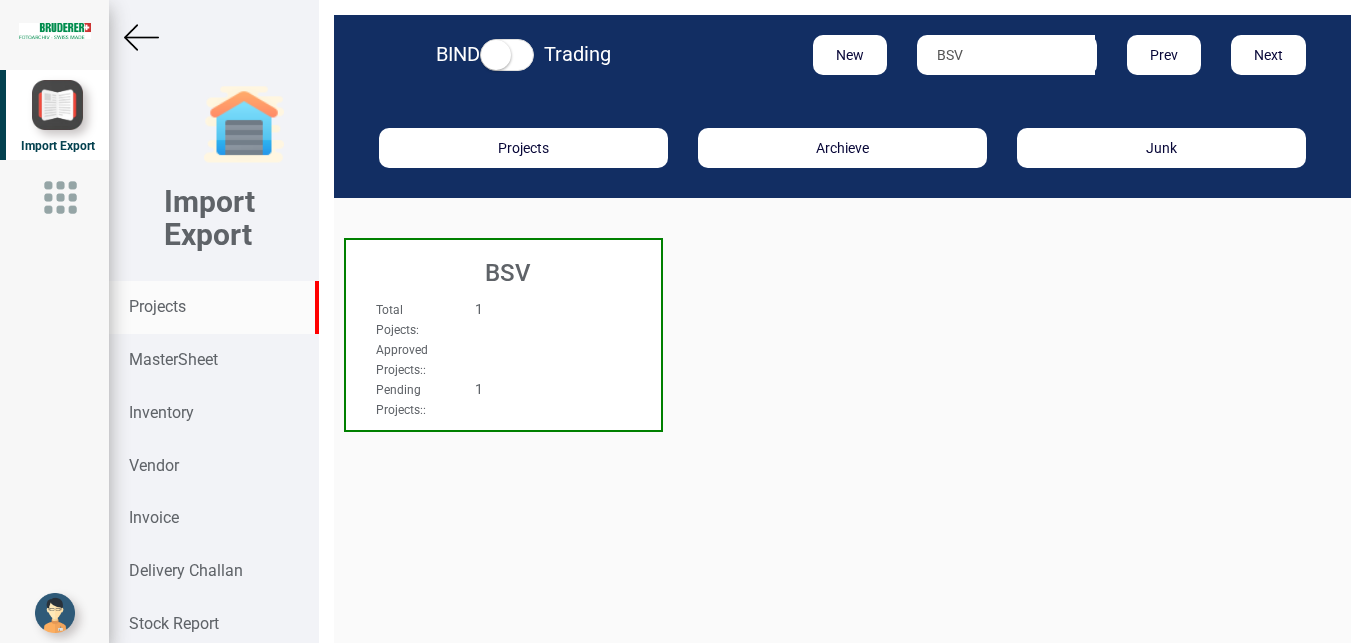 click on "Total Pojects  :
1
Approved Projects:  :
Pending Projects:  :
1" at bounding box center (503, 317) 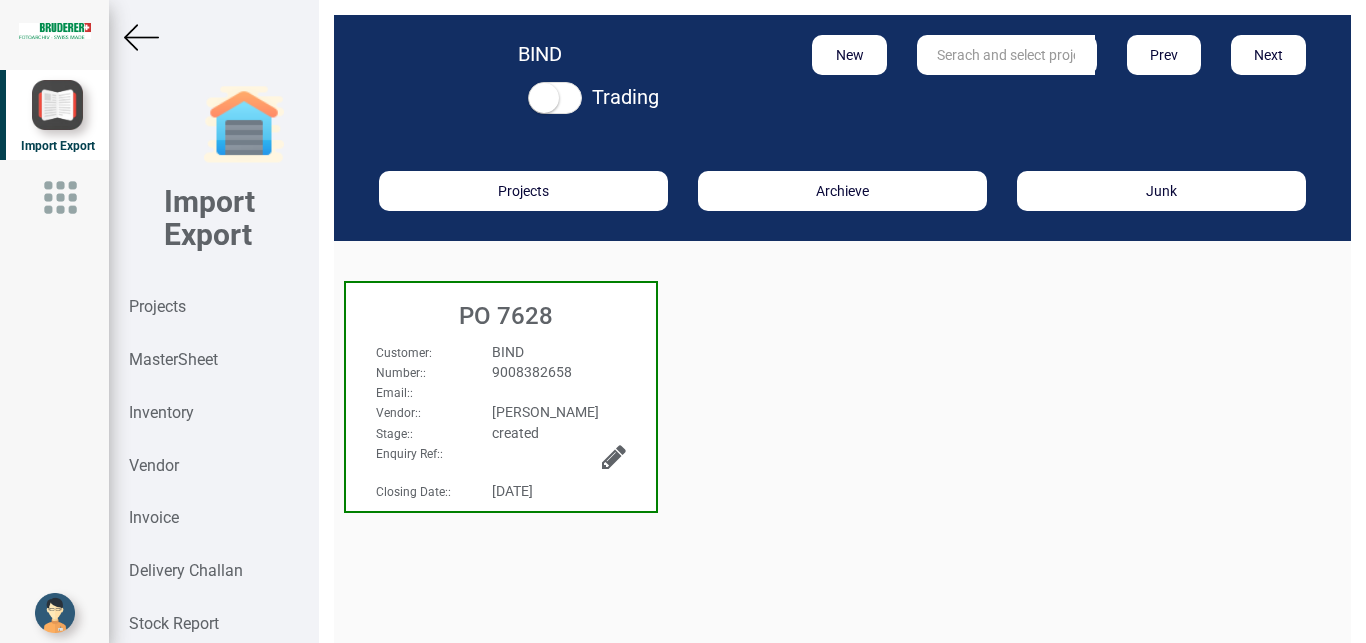 click on "9008382658" at bounding box center [532, 372] 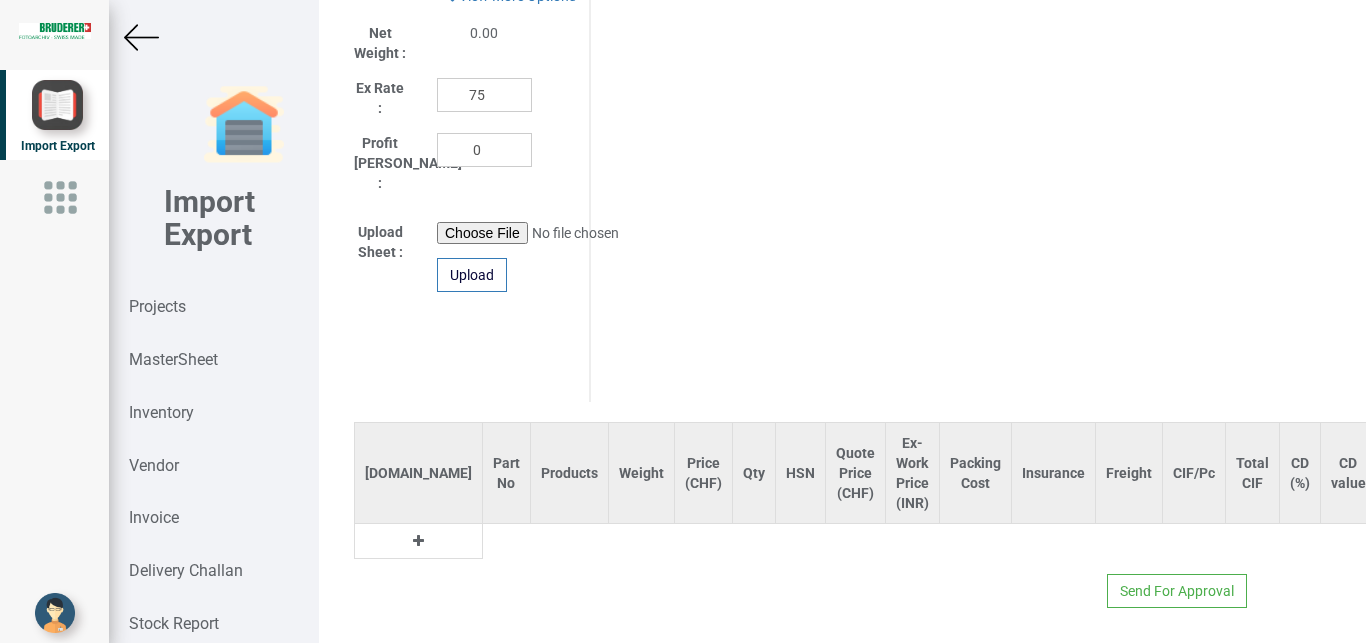 scroll, scrollTop: 1078, scrollLeft: 0, axis: vertical 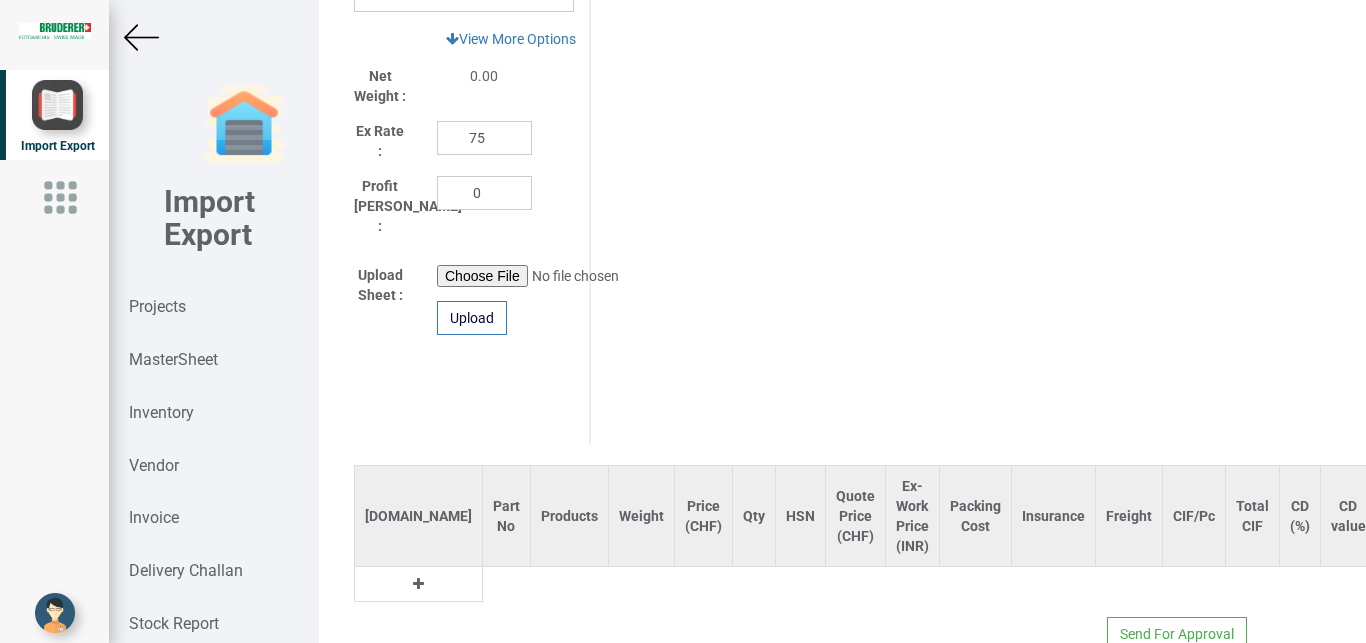 drag, startPoint x: 379, startPoint y: 567, endPoint x: 413, endPoint y: 568, distance: 34.0147 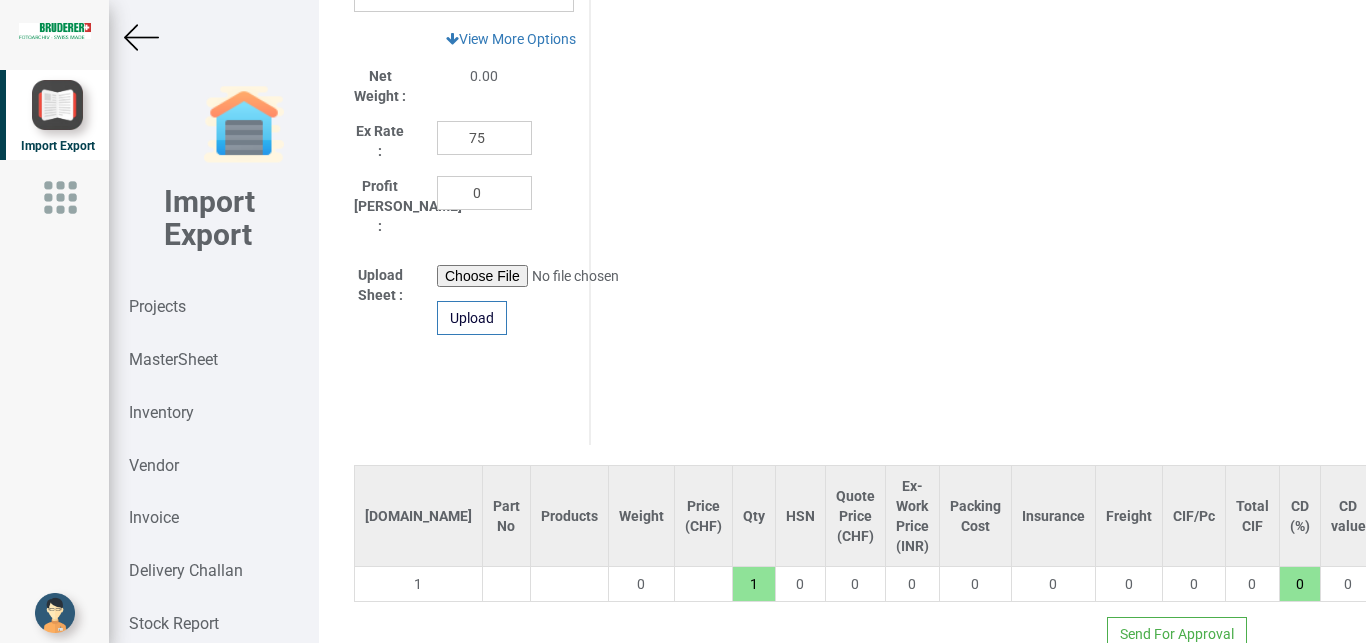 click at bounding box center [506, 584] 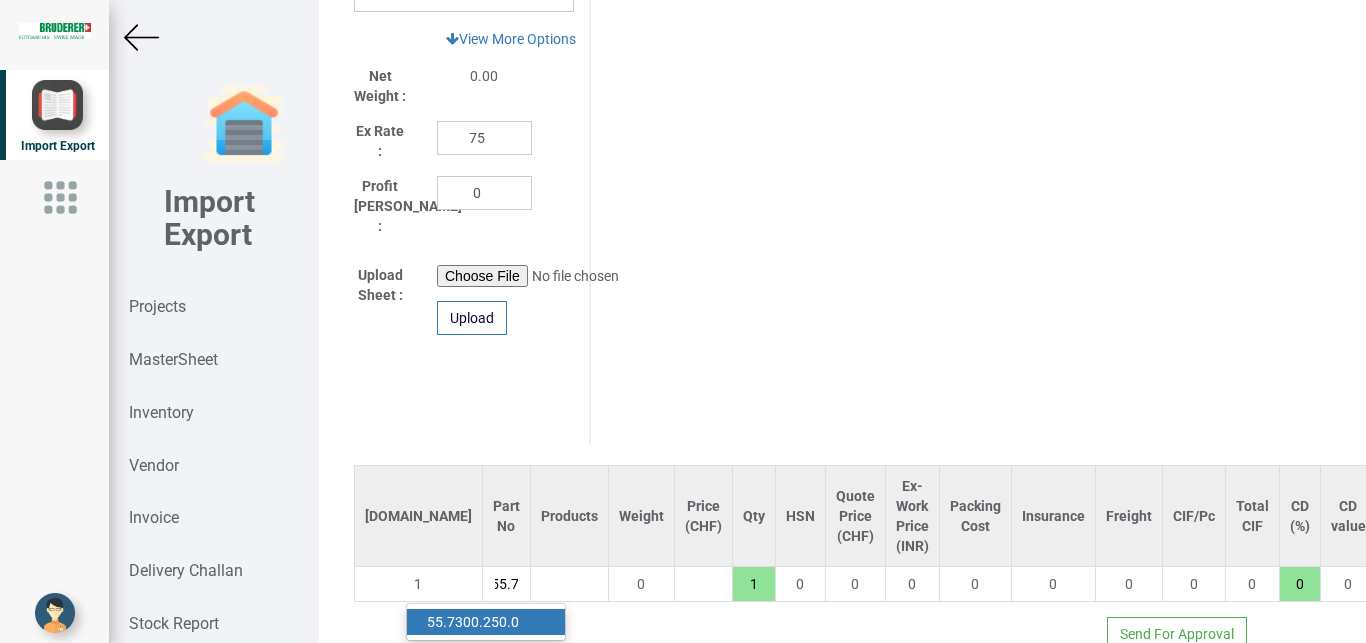 scroll, scrollTop: 0, scrollLeft: 12, axis: horizontal 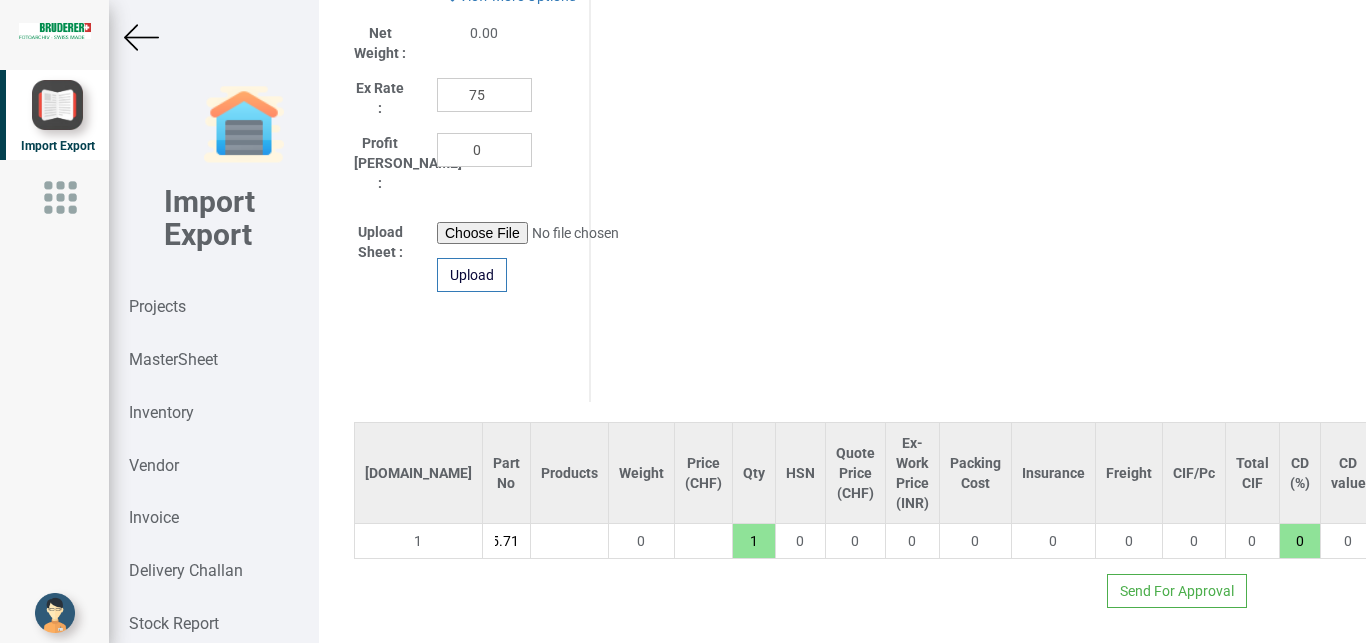 drag, startPoint x: 447, startPoint y: 522, endPoint x: 358, endPoint y: 525, distance: 89.050545 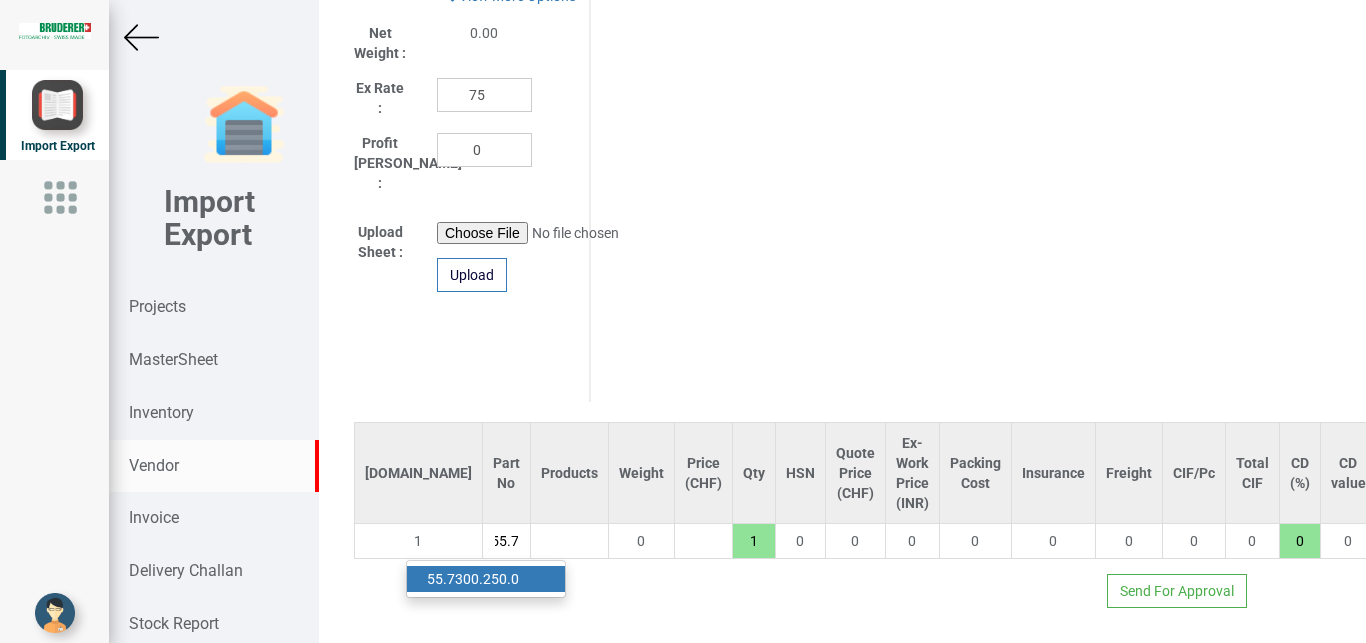 scroll, scrollTop: 0, scrollLeft: 12, axis: horizontal 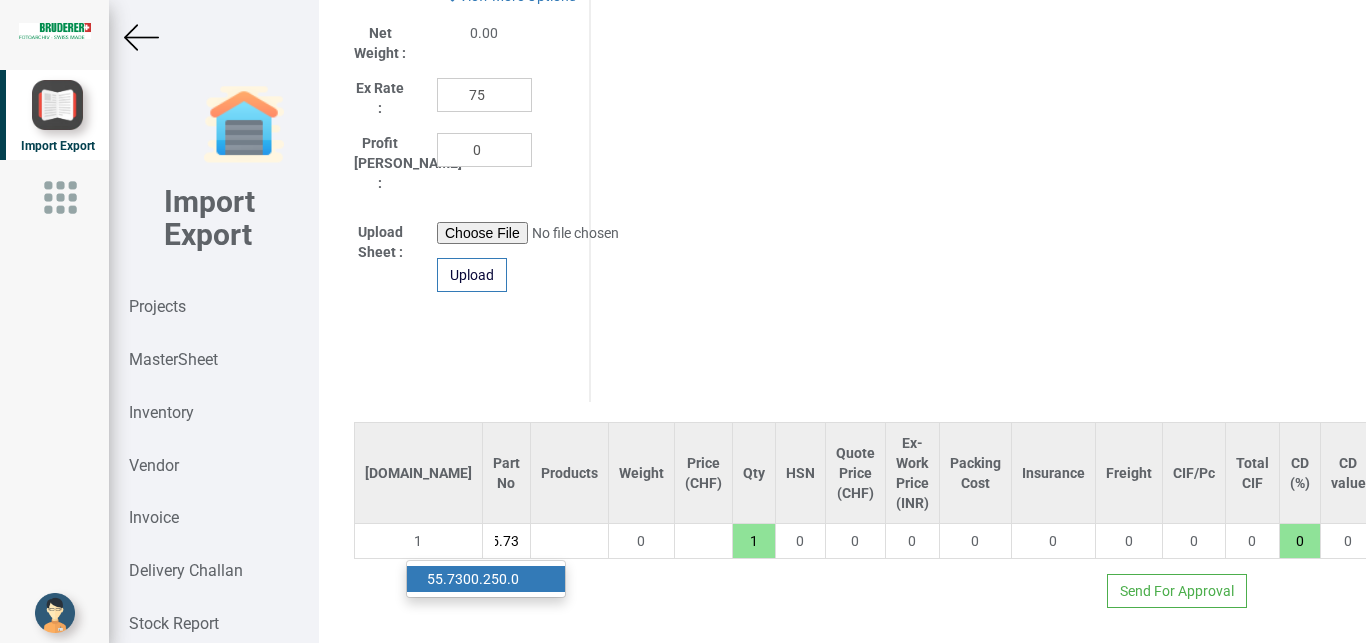type on "55.73" 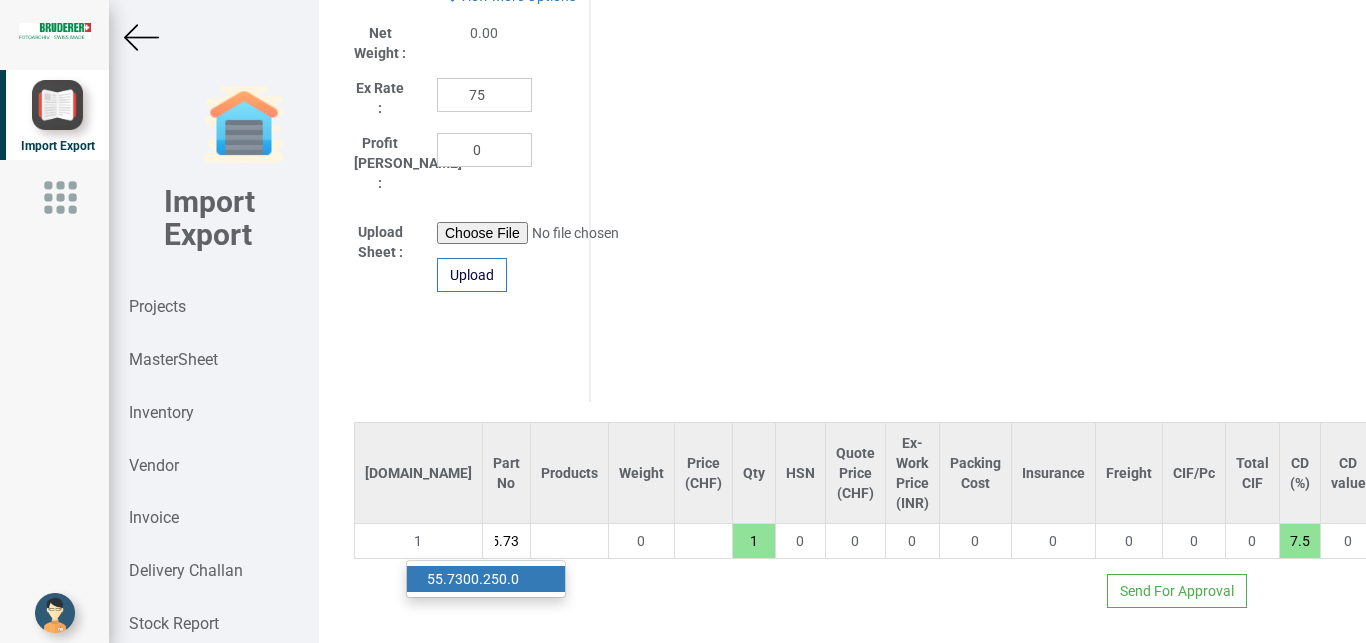 scroll, scrollTop: 0, scrollLeft: 67, axis: horizontal 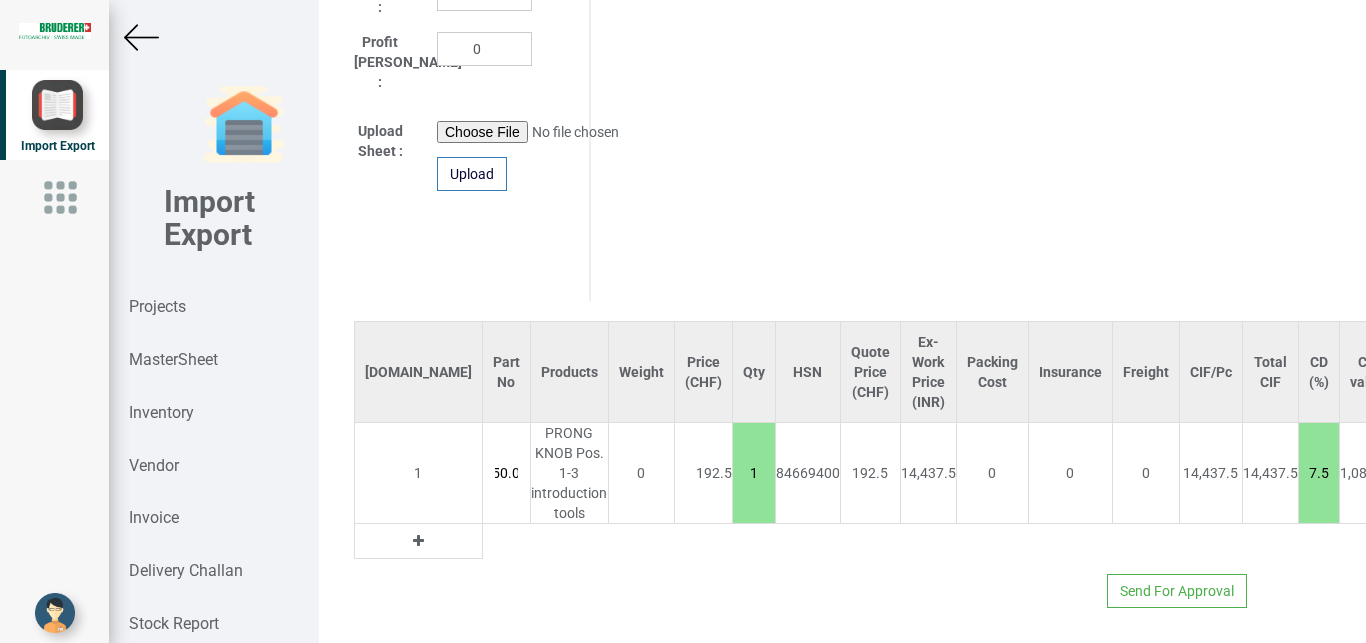 click at bounding box center [418, 541] 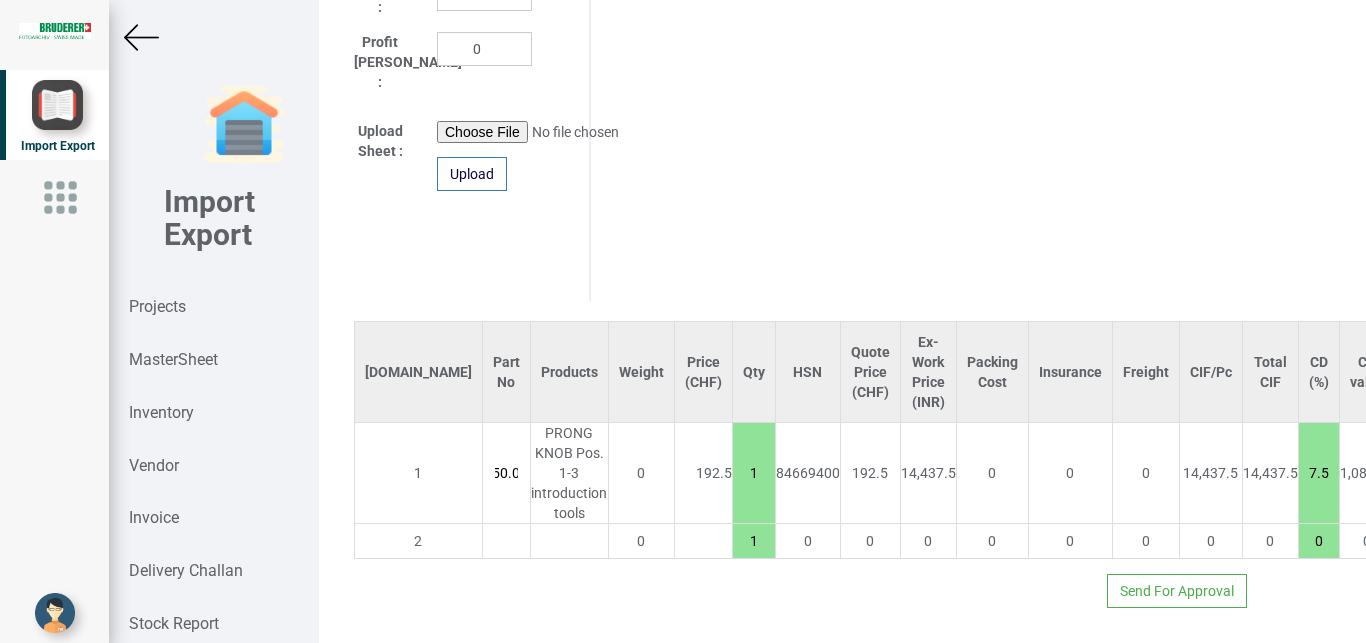 click at bounding box center [506, 541] 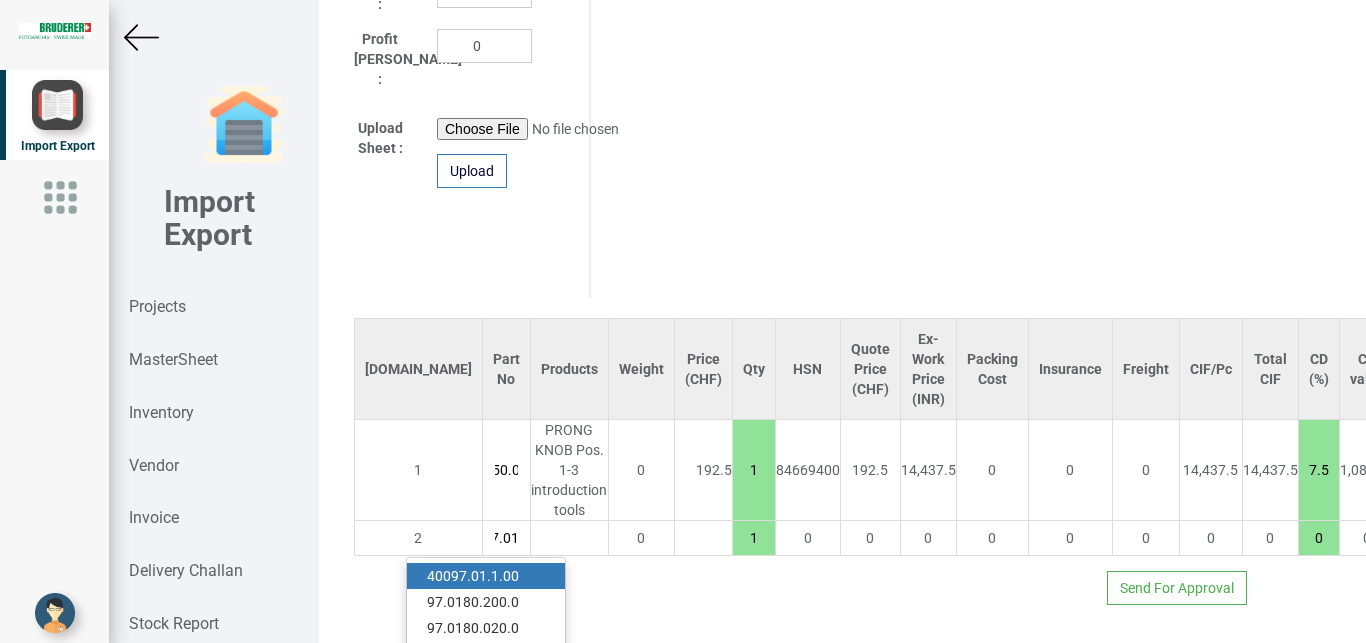 scroll, scrollTop: 0, scrollLeft: 20, axis: horizontal 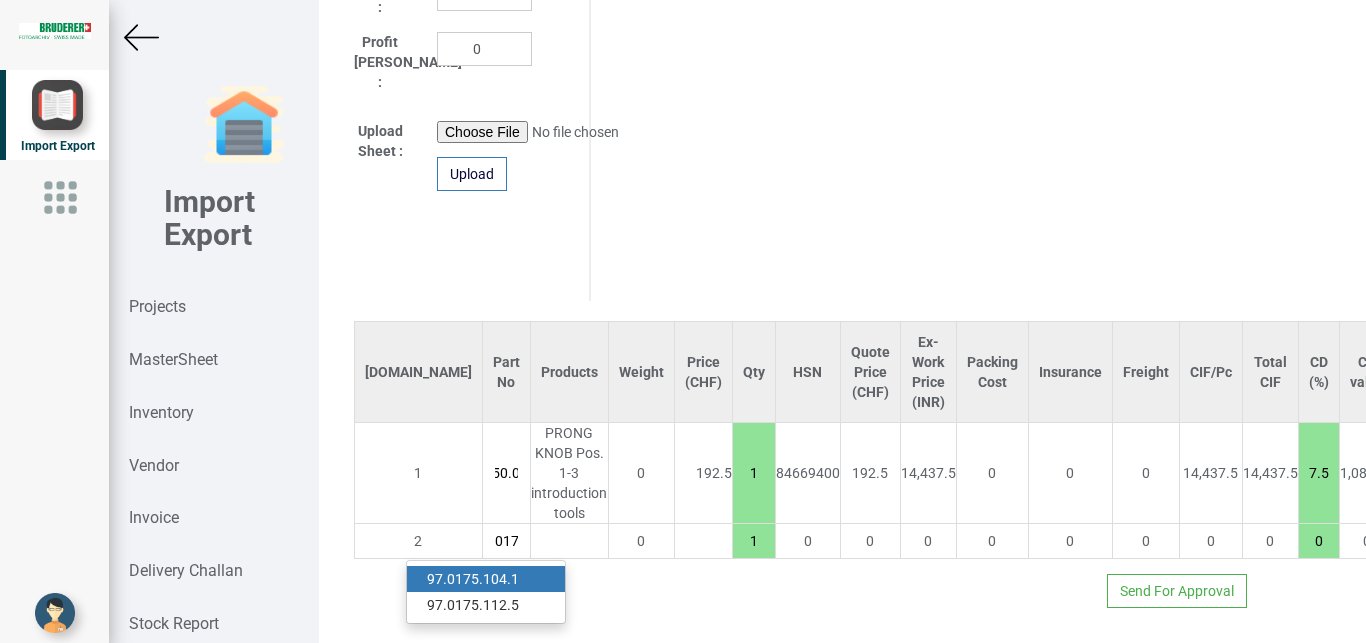 type on "97.017" 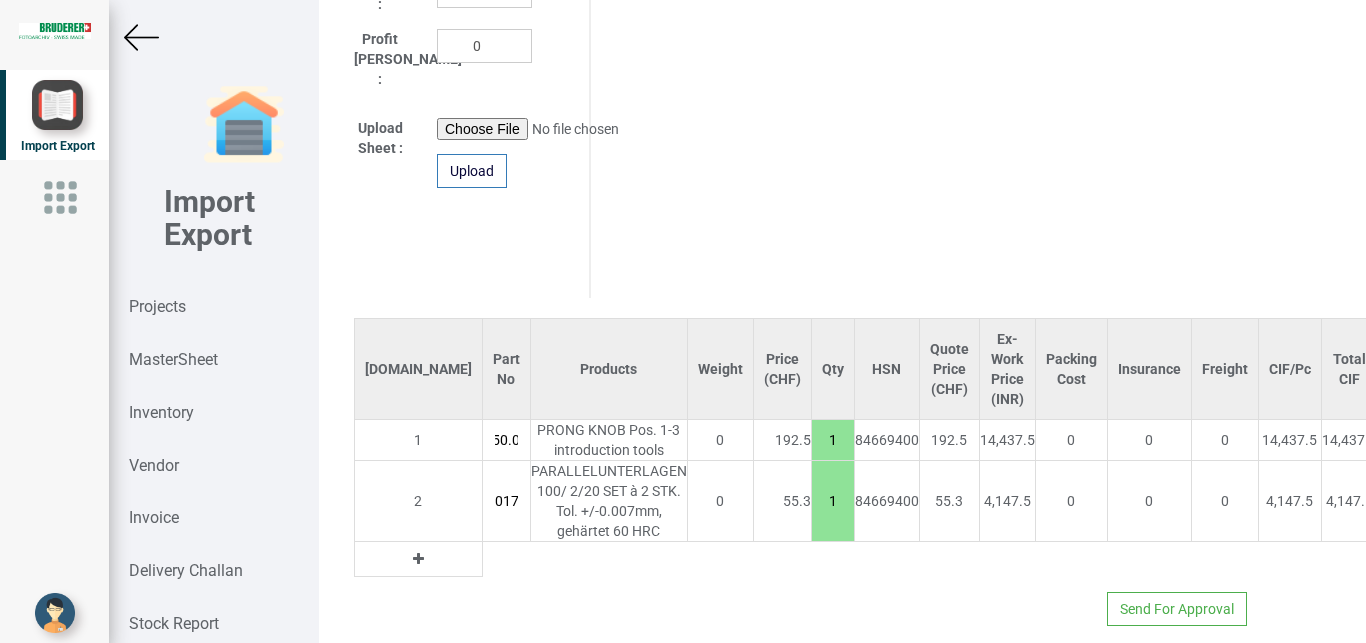 scroll, scrollTop: 0, scrollLeft: 67, axis: horizontal 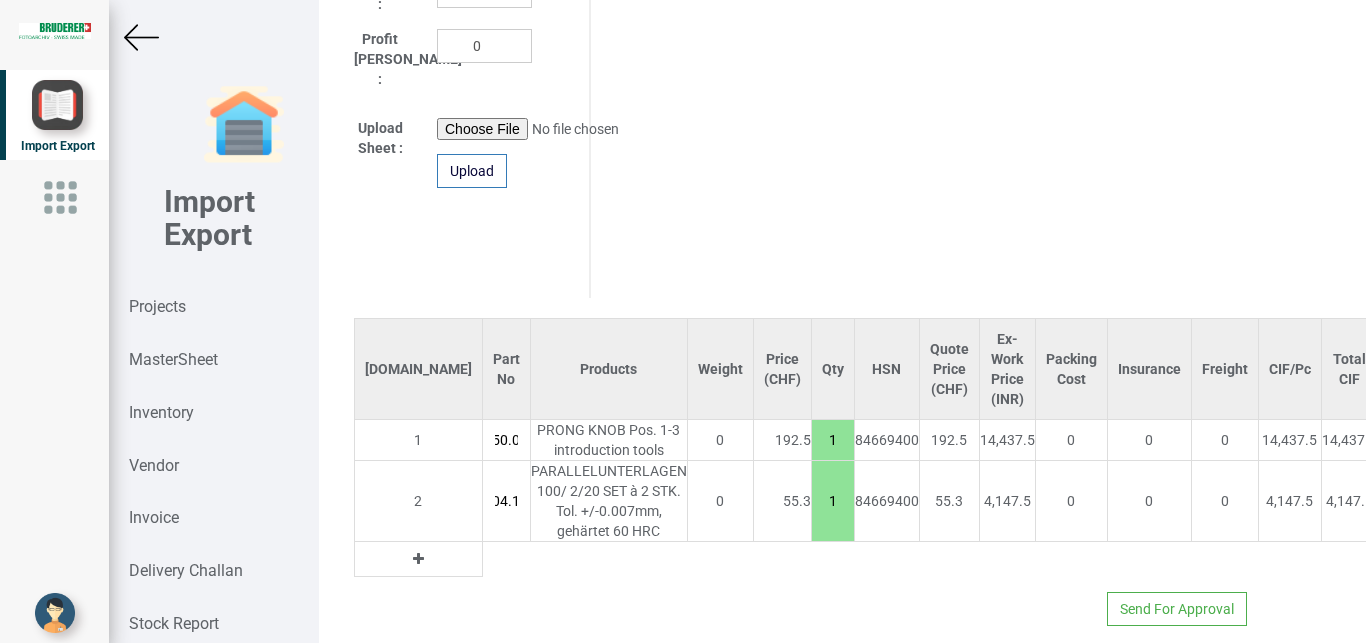 click at bounding box center [418, 559] 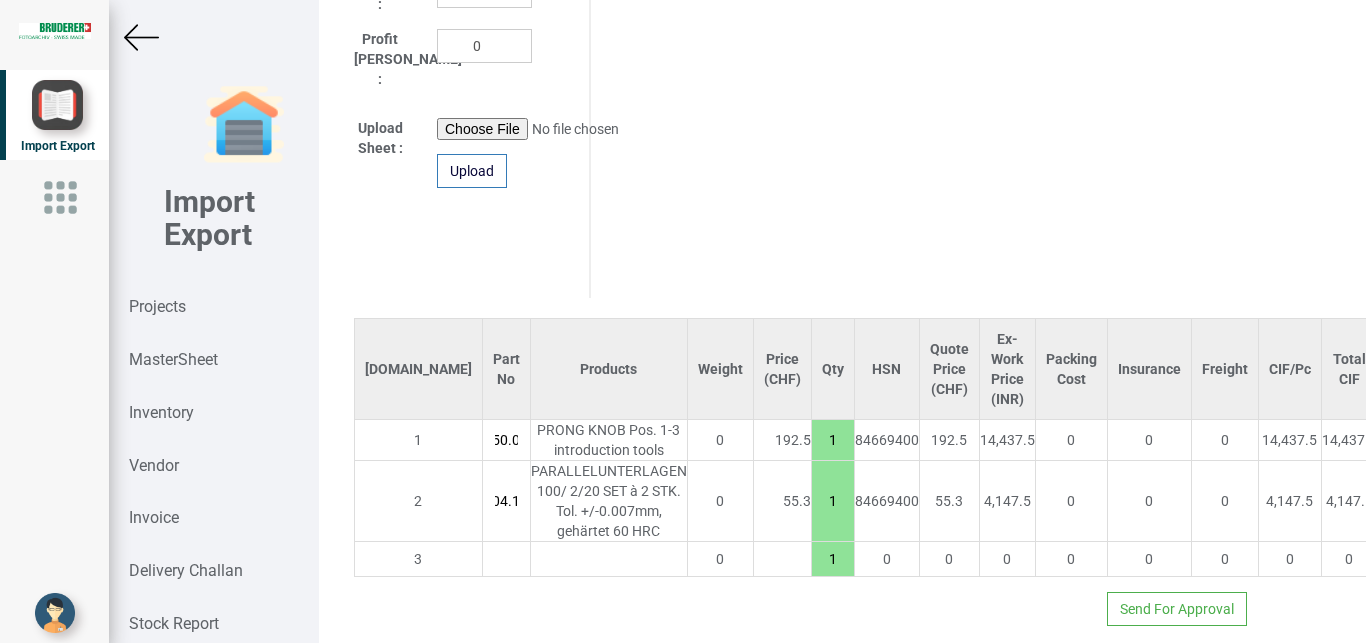 click at bounding box center [506, 559] 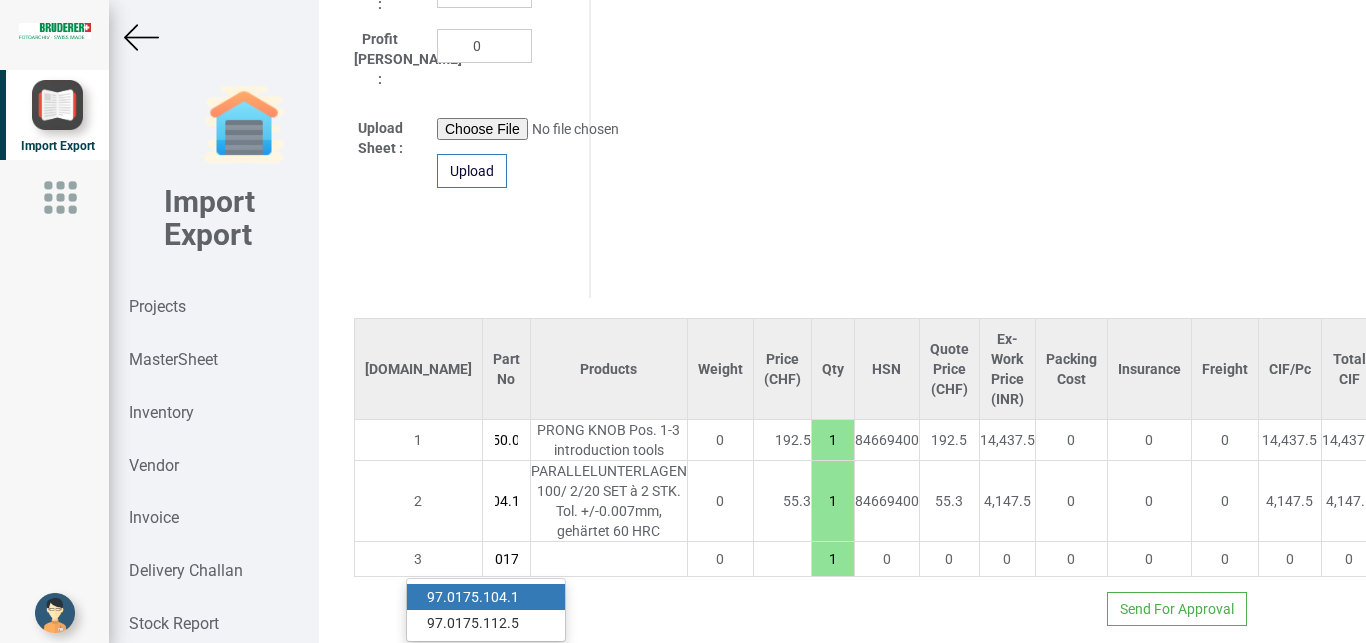 scroll, scrollTop: 0, scrollLeft: 28, axis: horizontal 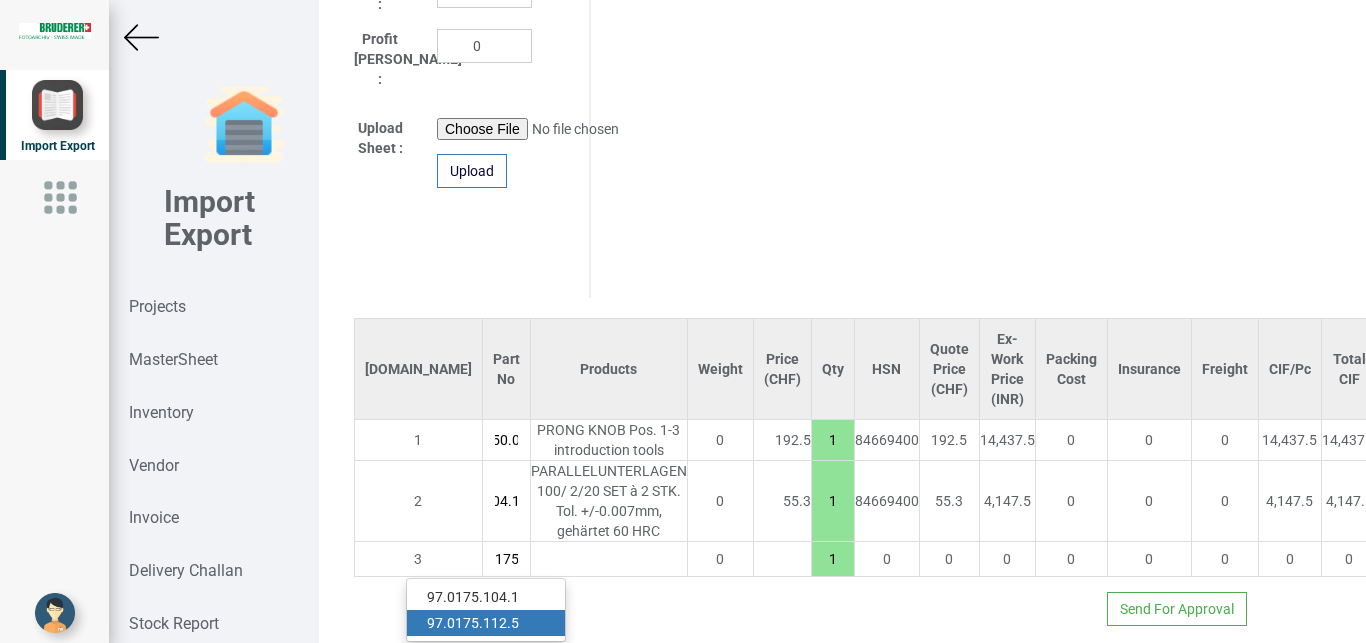 type on "97.0175" 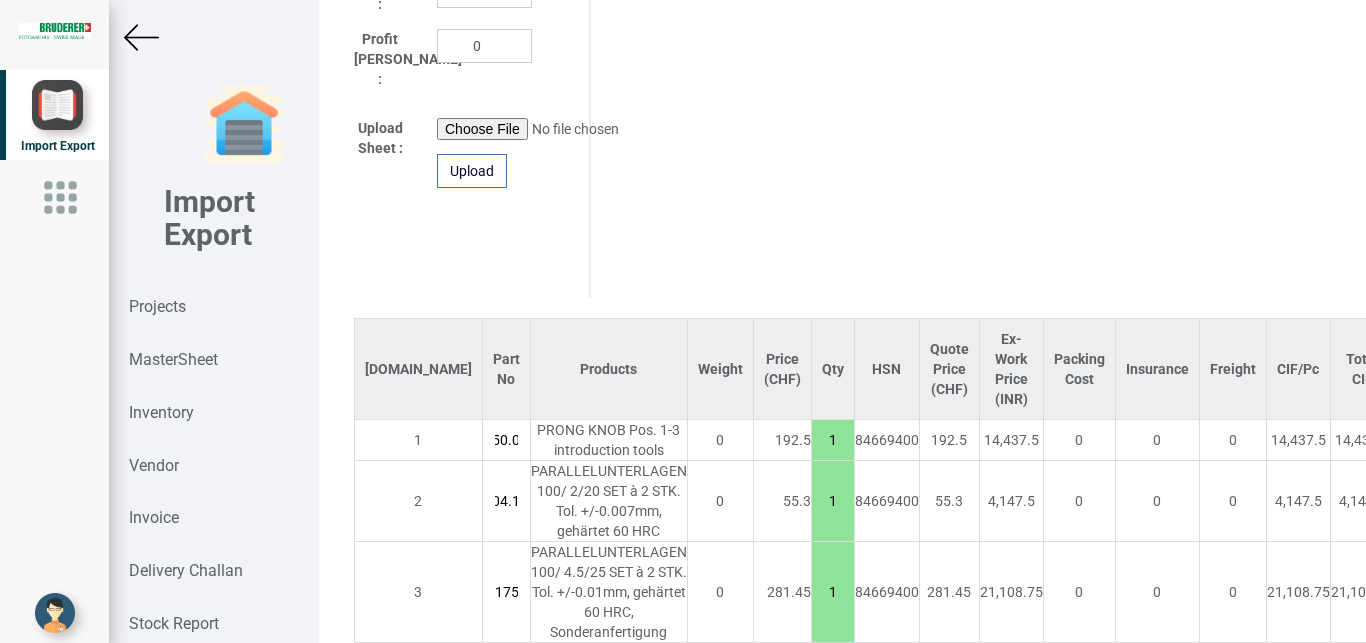 scroll, scrollTop: 0, scrollLeft: 67, axis: horizontal 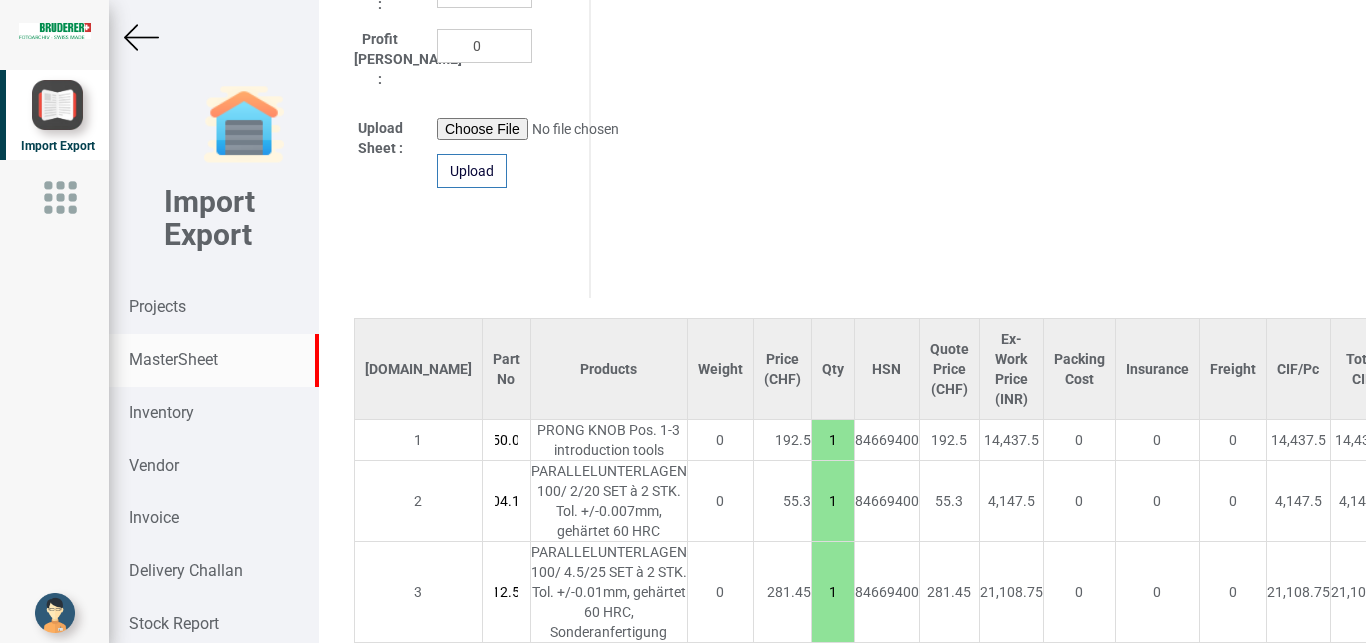 click on "MasterSheet" at bounding box center [173, 359] 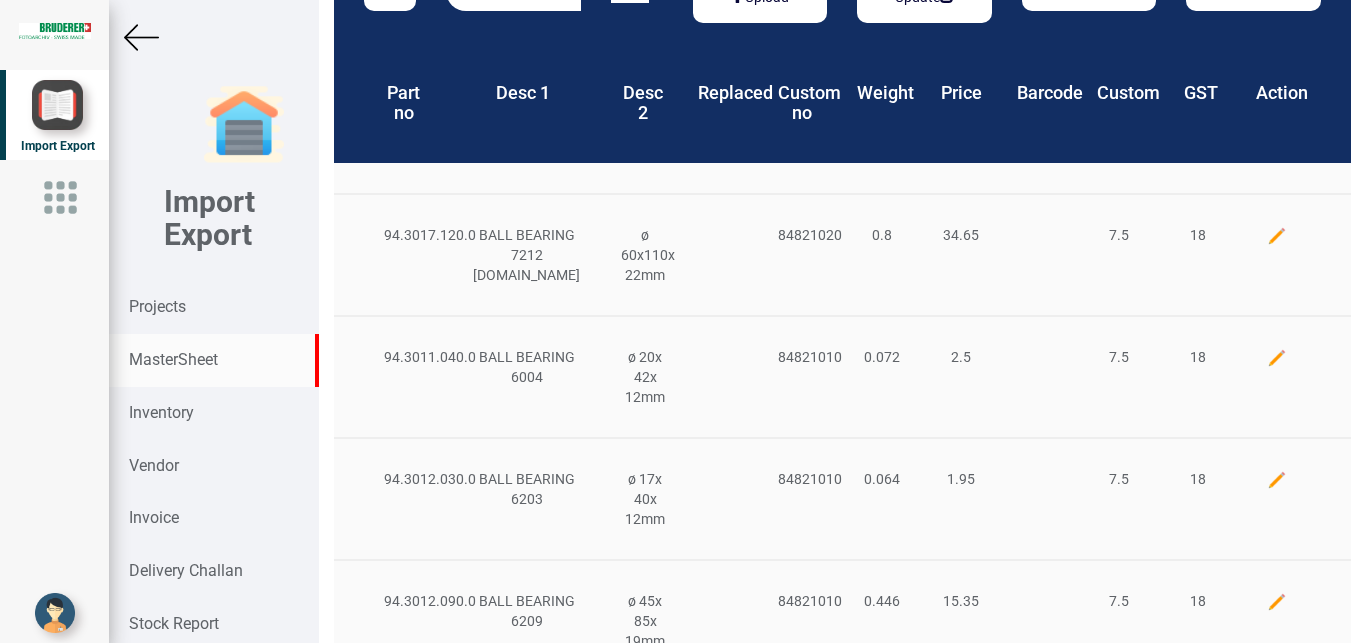 scroll, scrollTop: 0, scrollLeft: 0, axis: both 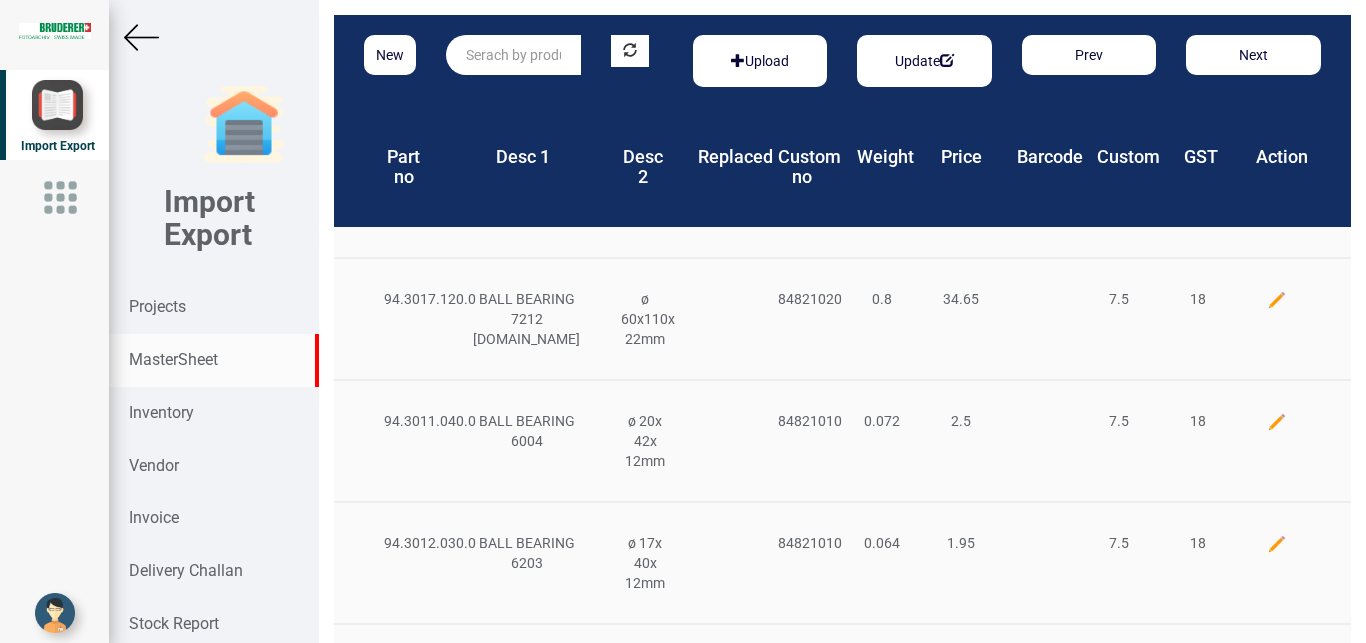 click at bounding box center (513, 55) 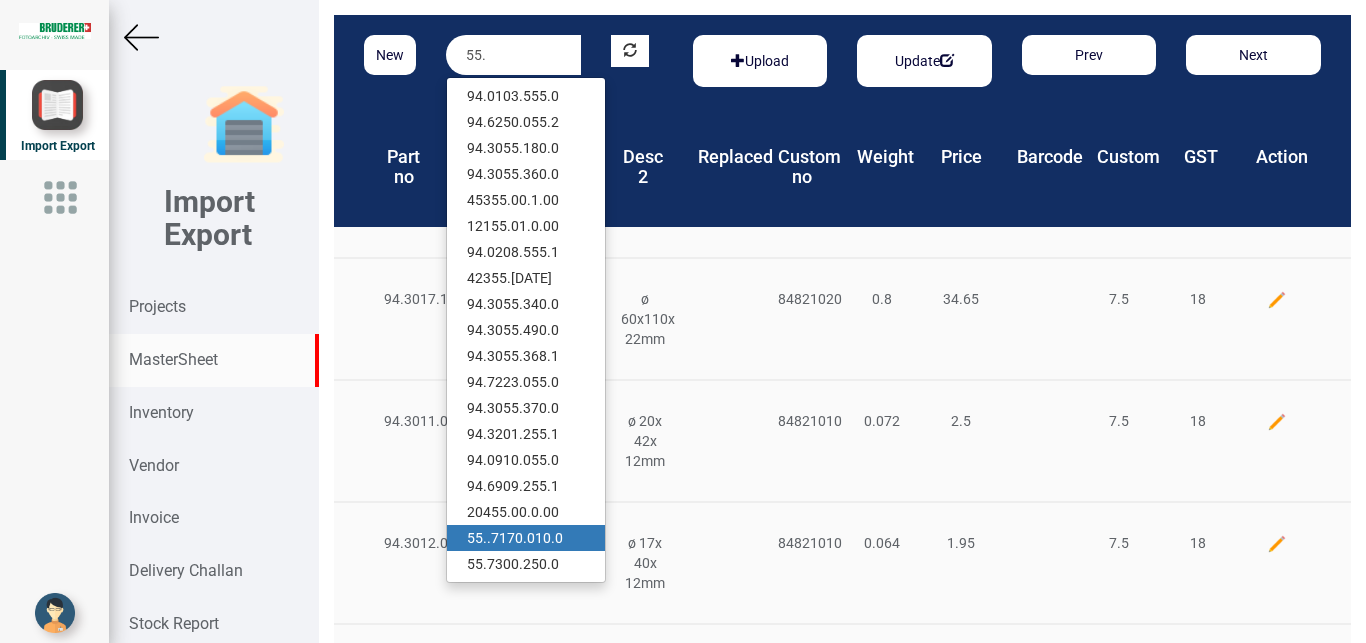 click on "55. .7170.010.0" at bounding box center (526, 538) 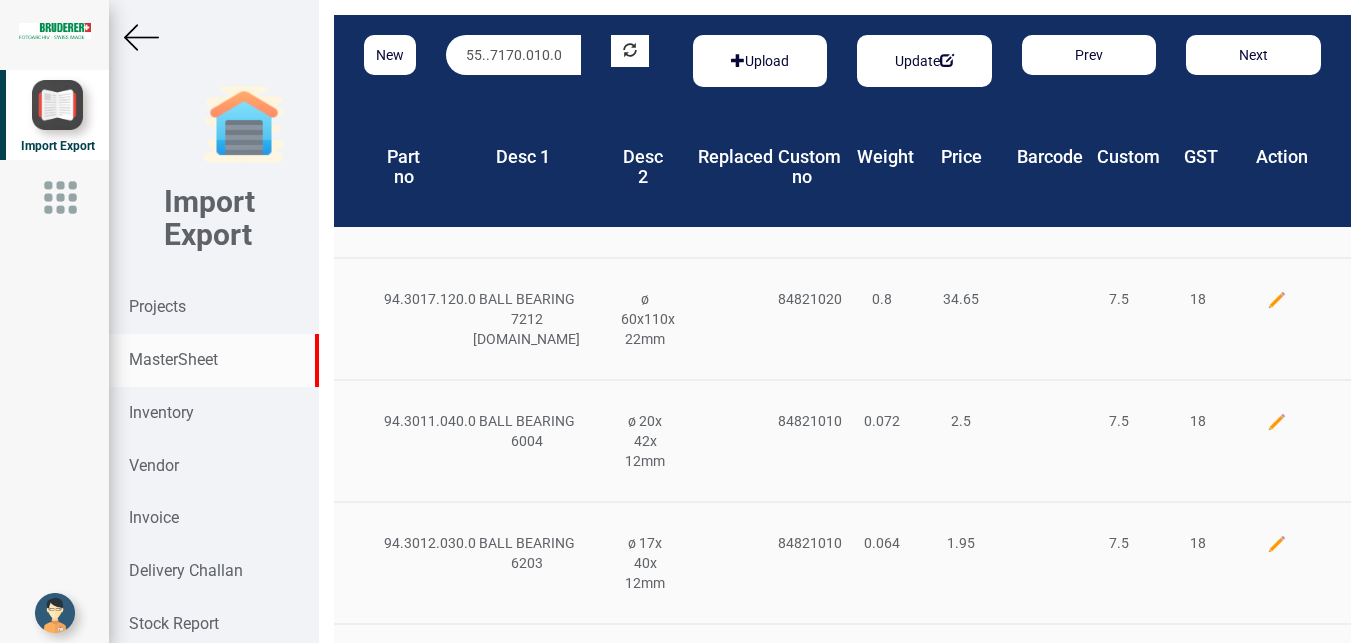 scroll, scrollTop: 0, scrollLeft: 2, axis: horizontal 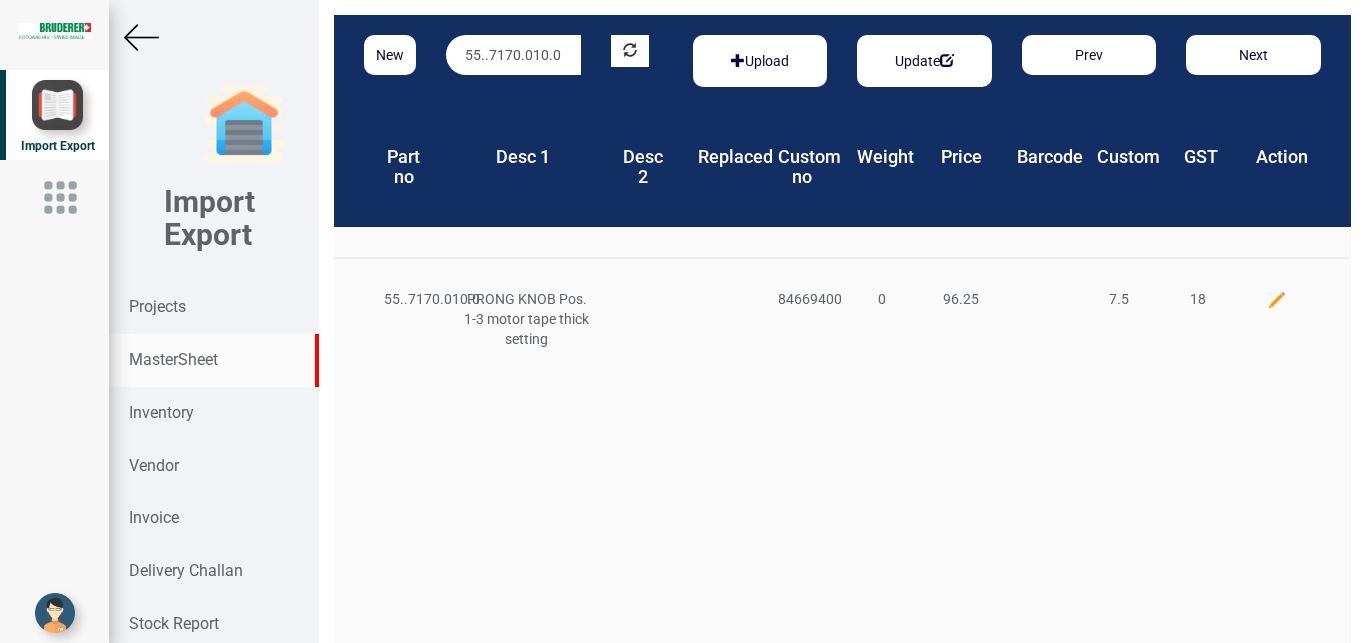 click at bounding box center (1277, 300) 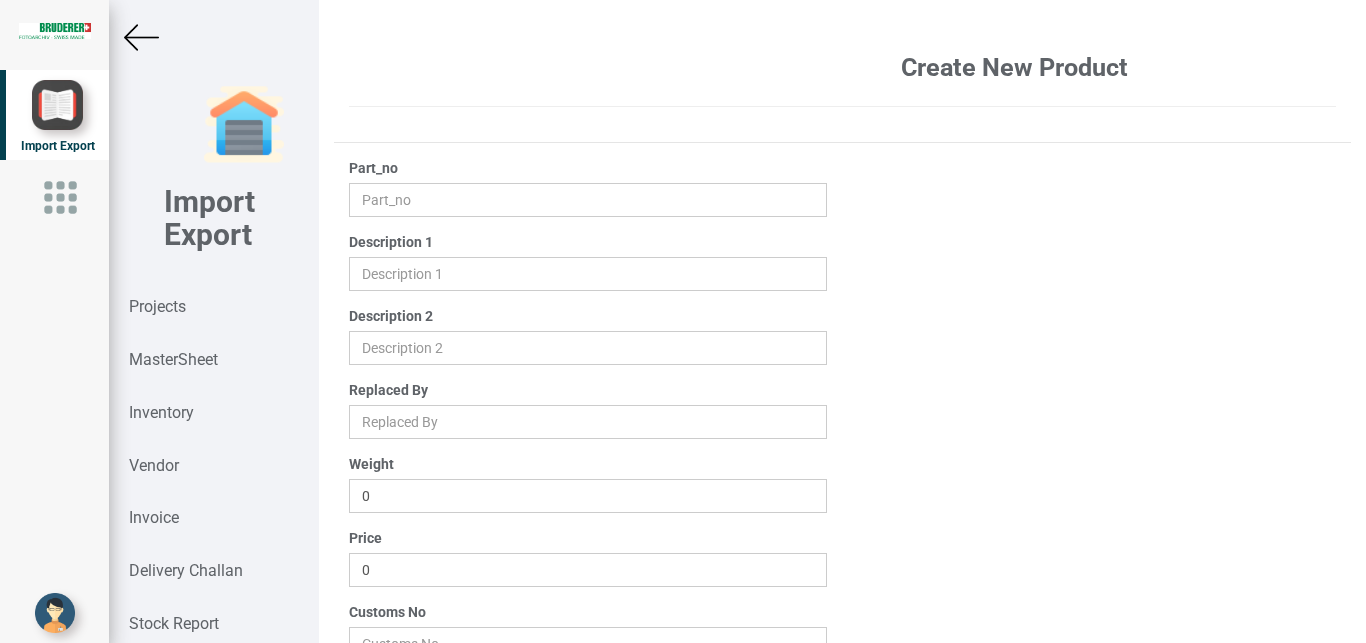 type on "55..7170.010.0" 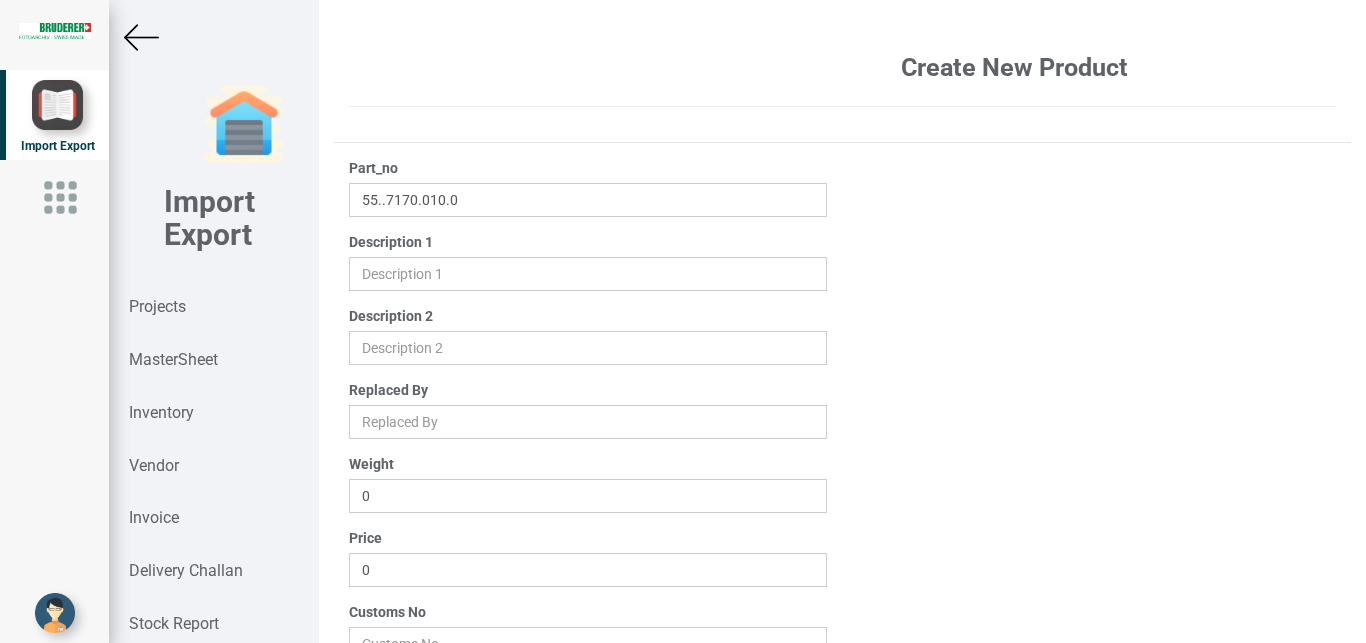 type on "PRONG KNOB Pos. 1-3 motor tape thick setting" 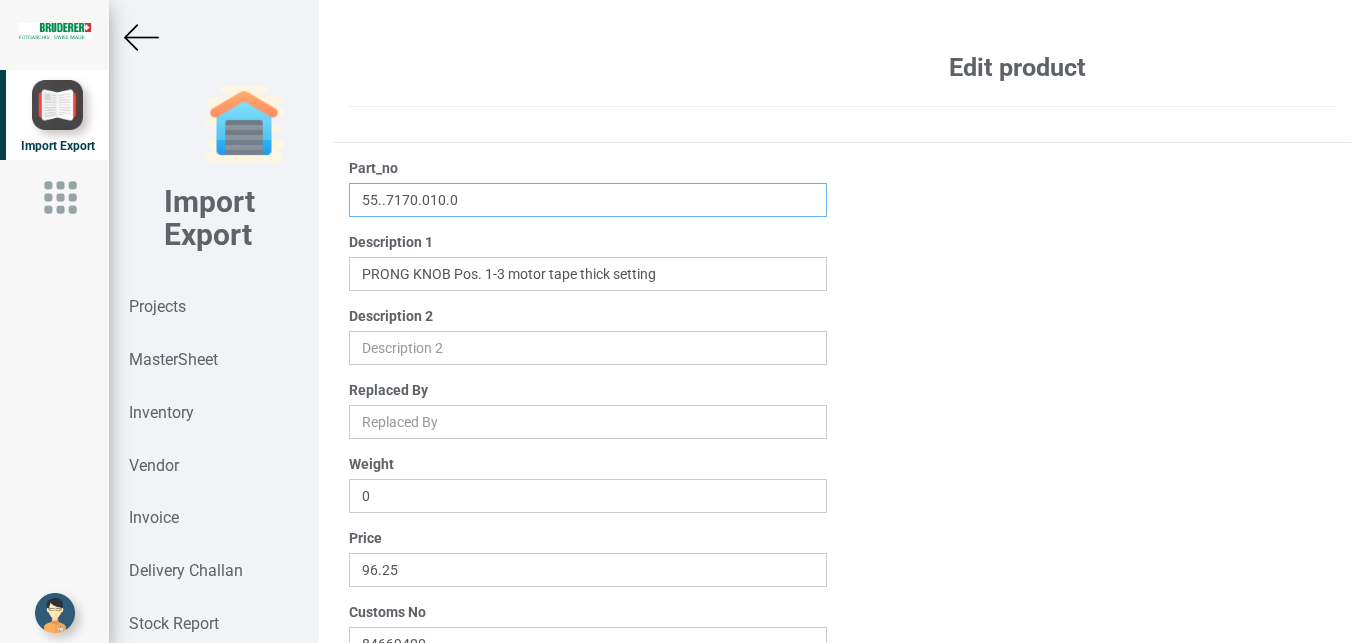 click on "55..7170.010.0" at bounding box center [588, 200] 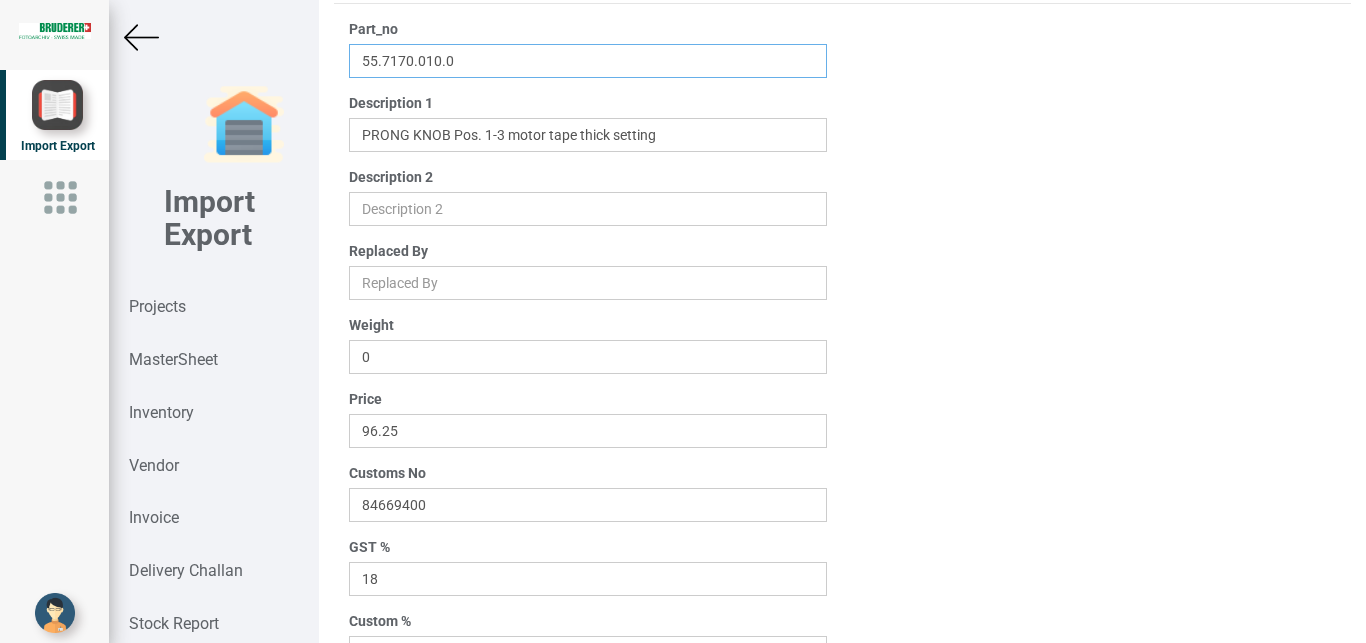 scroll, scrollTop: 319, scrollLeft: 0, axis: vertical 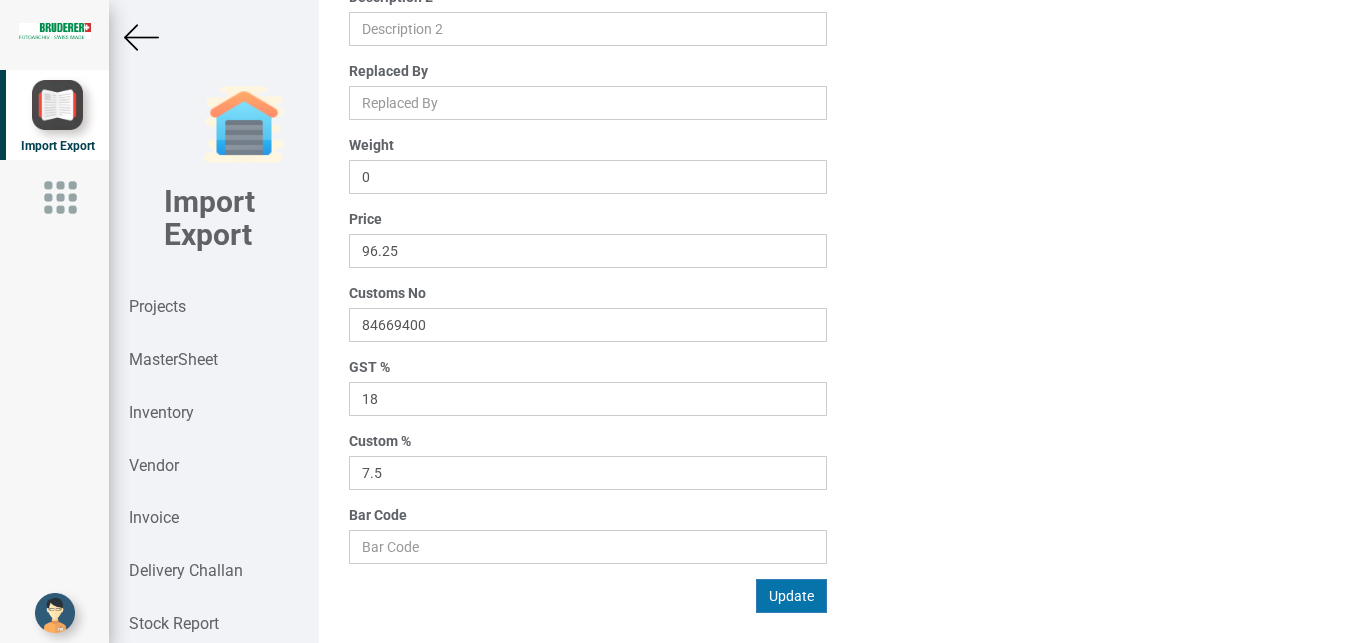 type on "55.7170.010.0" 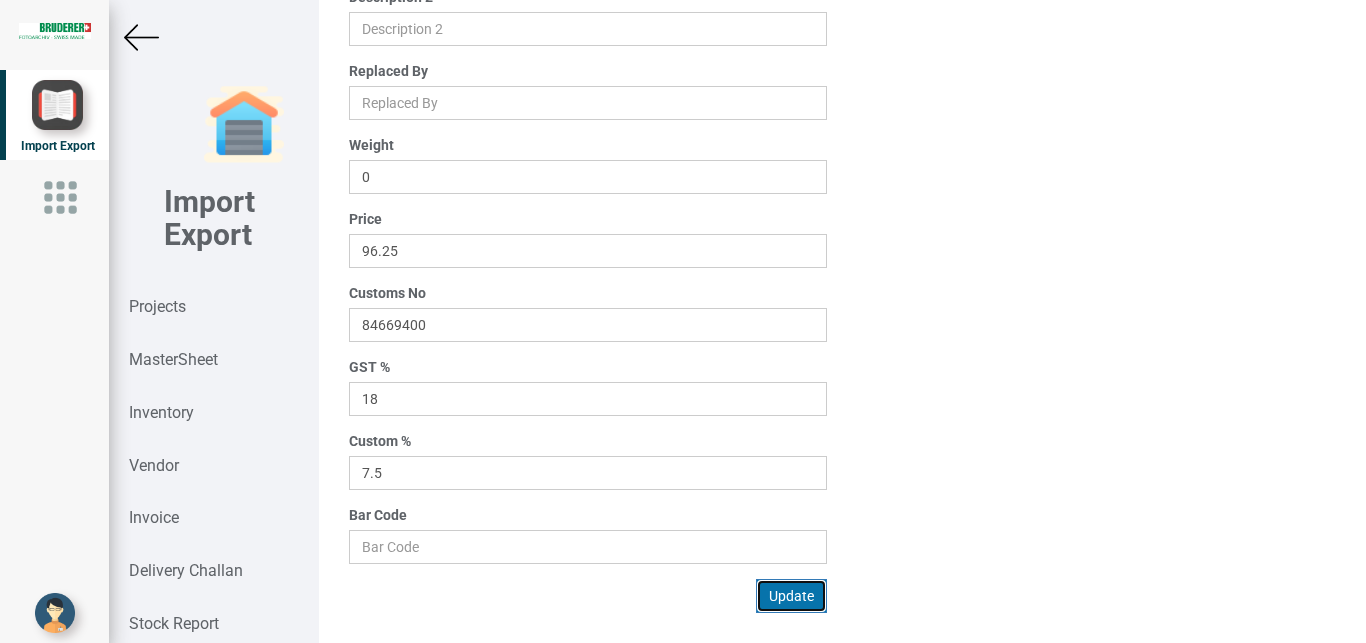 click on "Update" at bounding box center (791, 596) 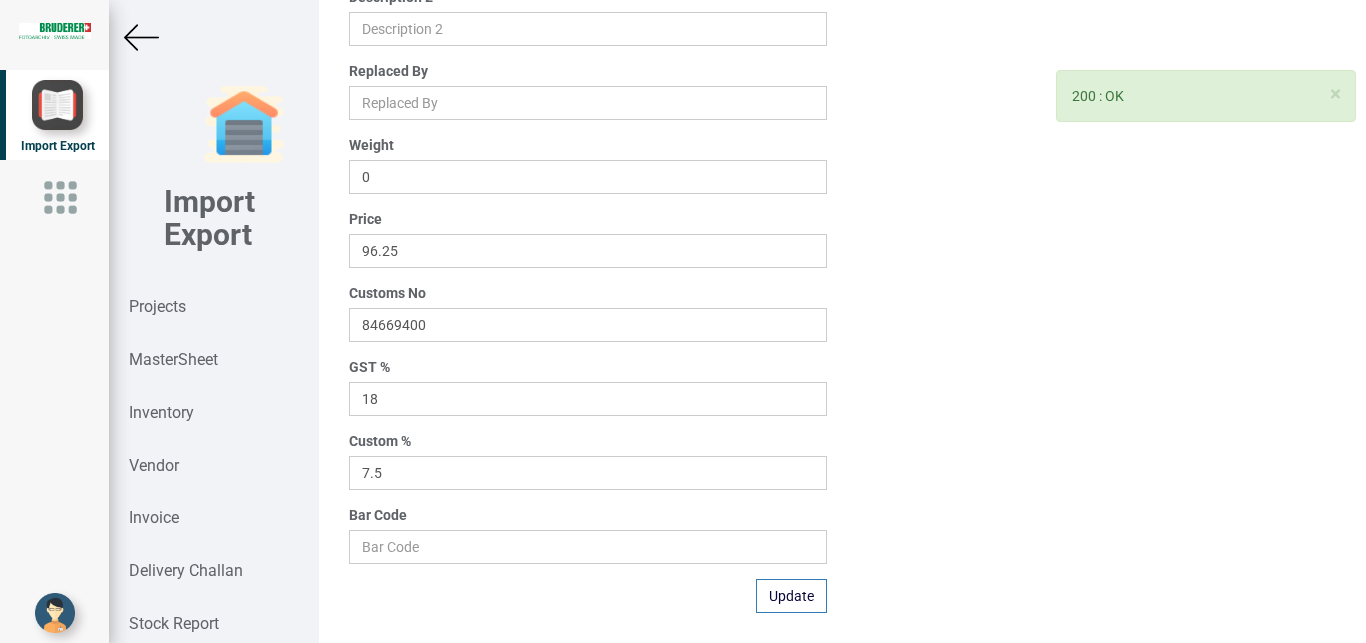click at bounding box center (141, 37) 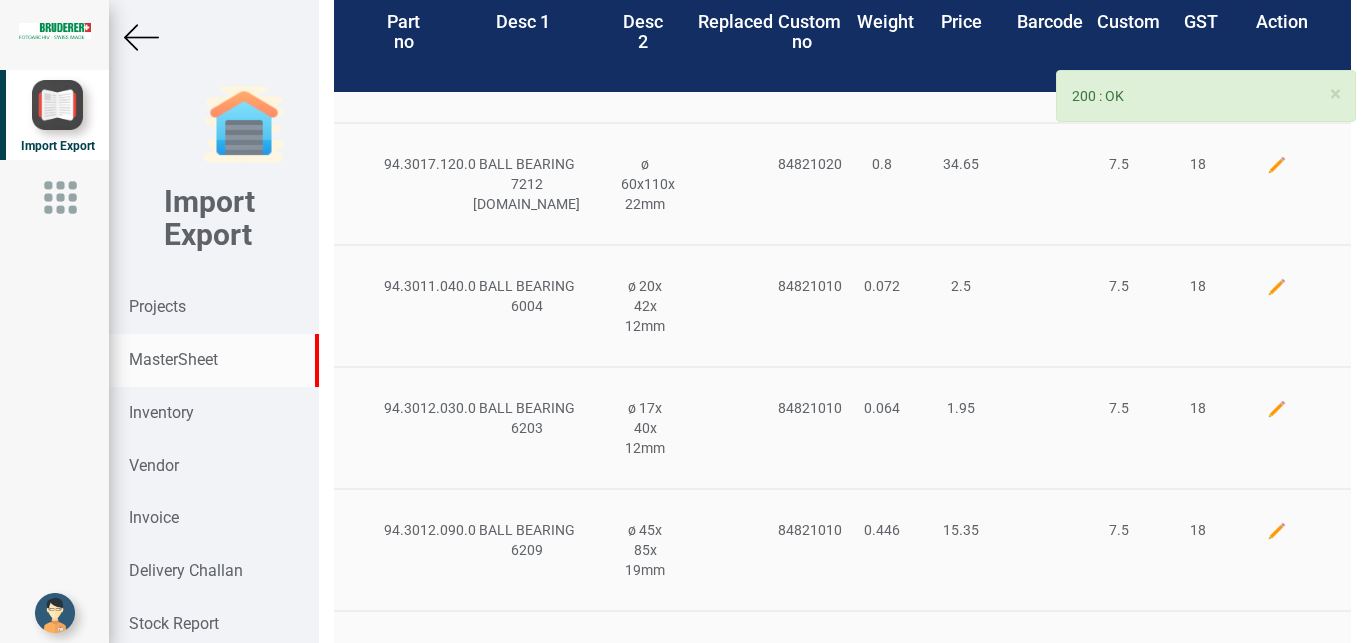 scroll, scrollTop: 0, scrollLeft: 0, axis: both 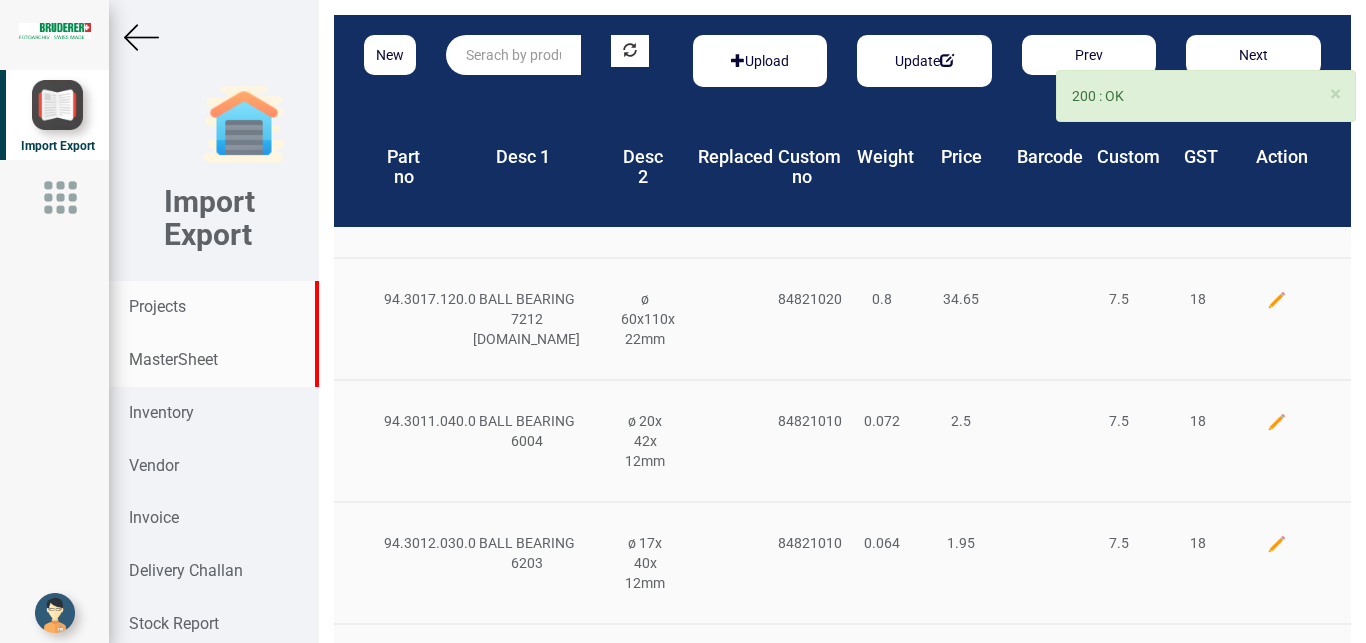 click on "Projects" at bounding box center [213, 307] 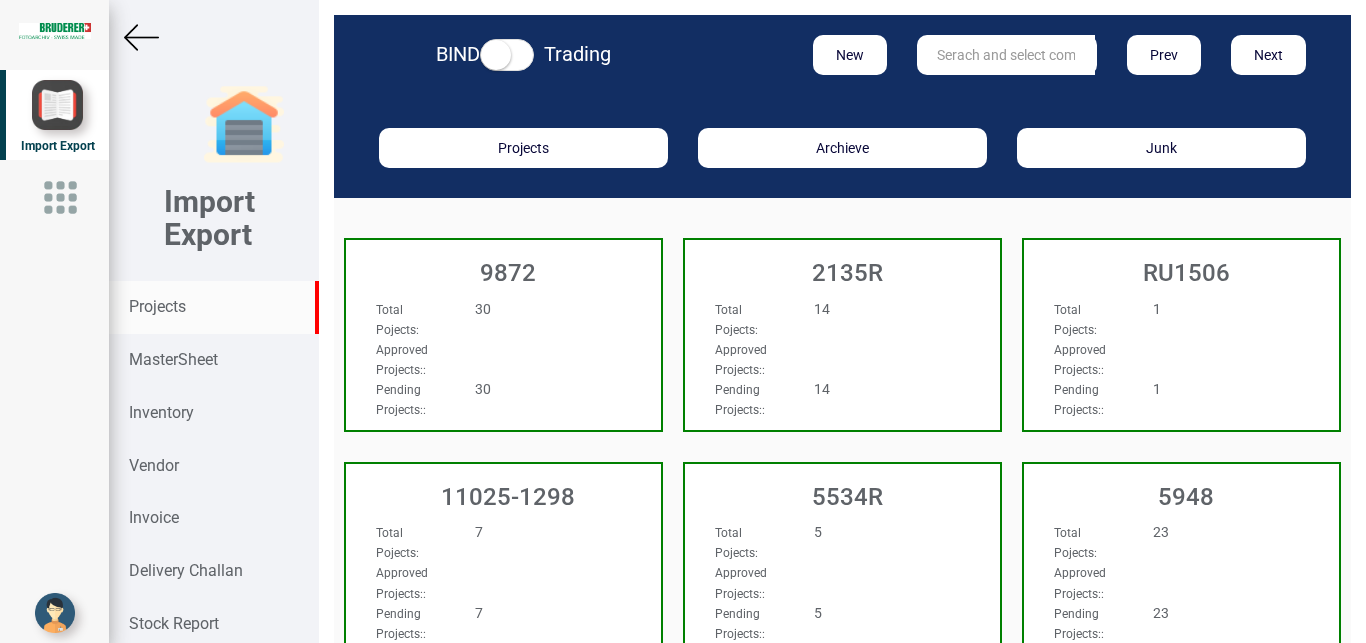 click at bounding box center (1006, 55) 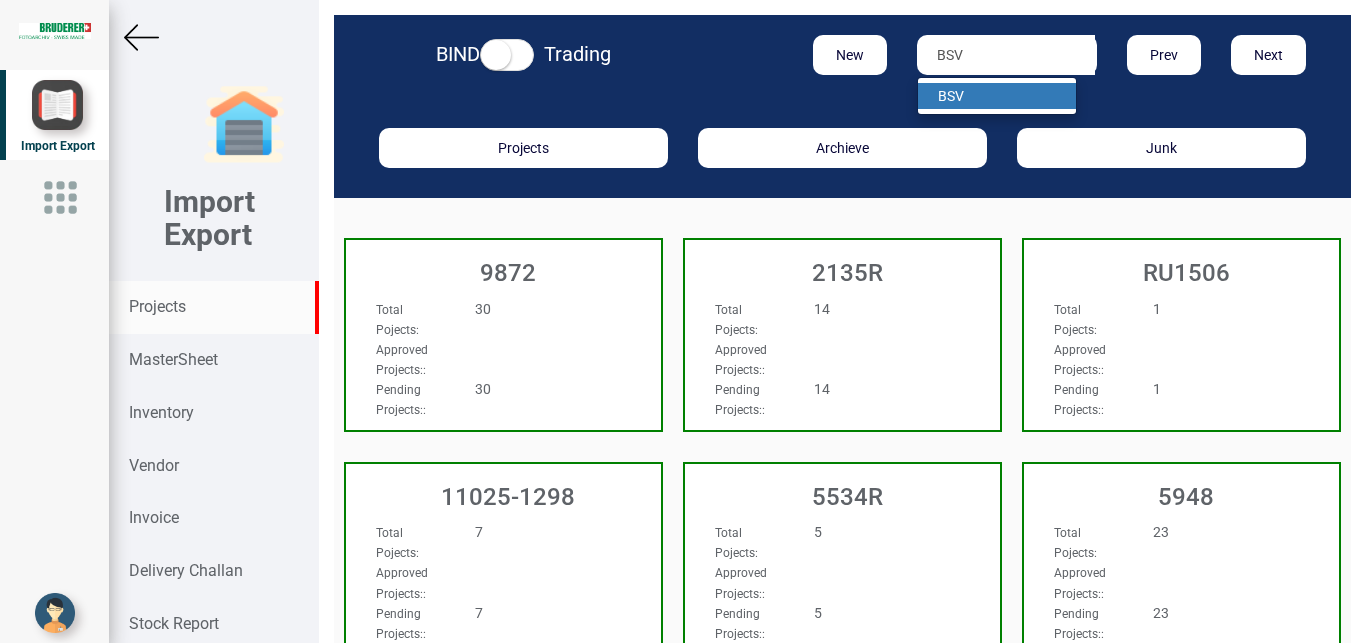 type on "BSV" 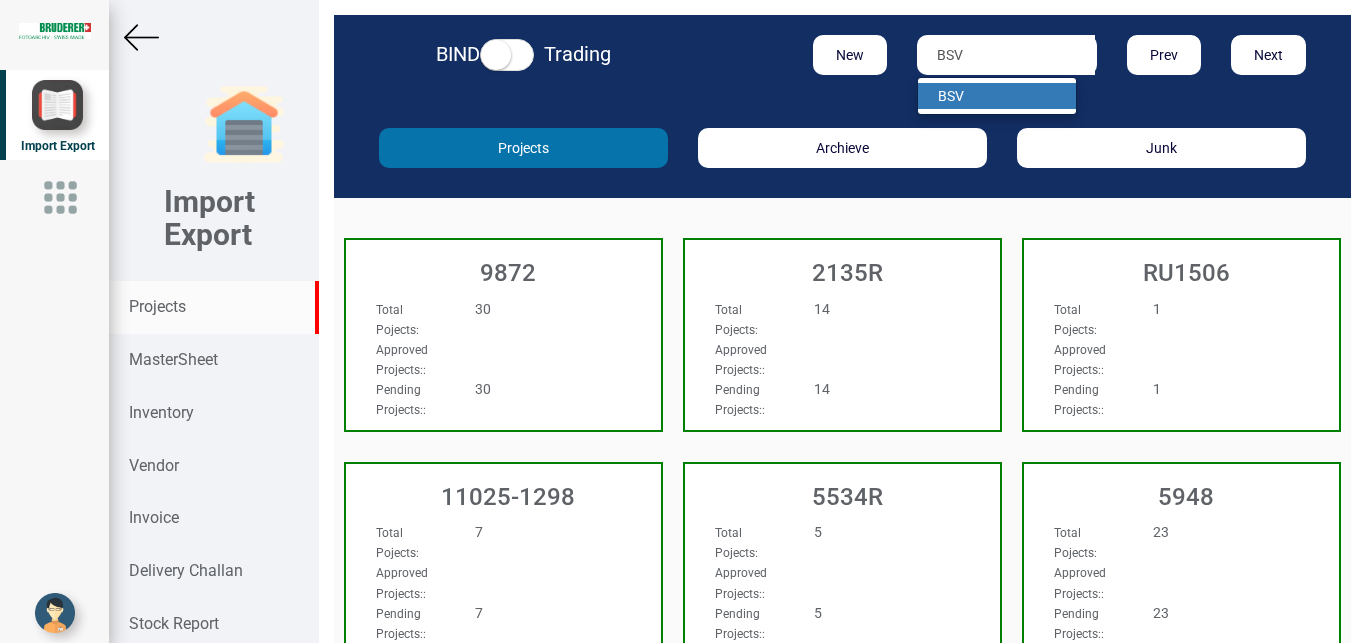 click on "BSV" at bounding box center [997, 96] 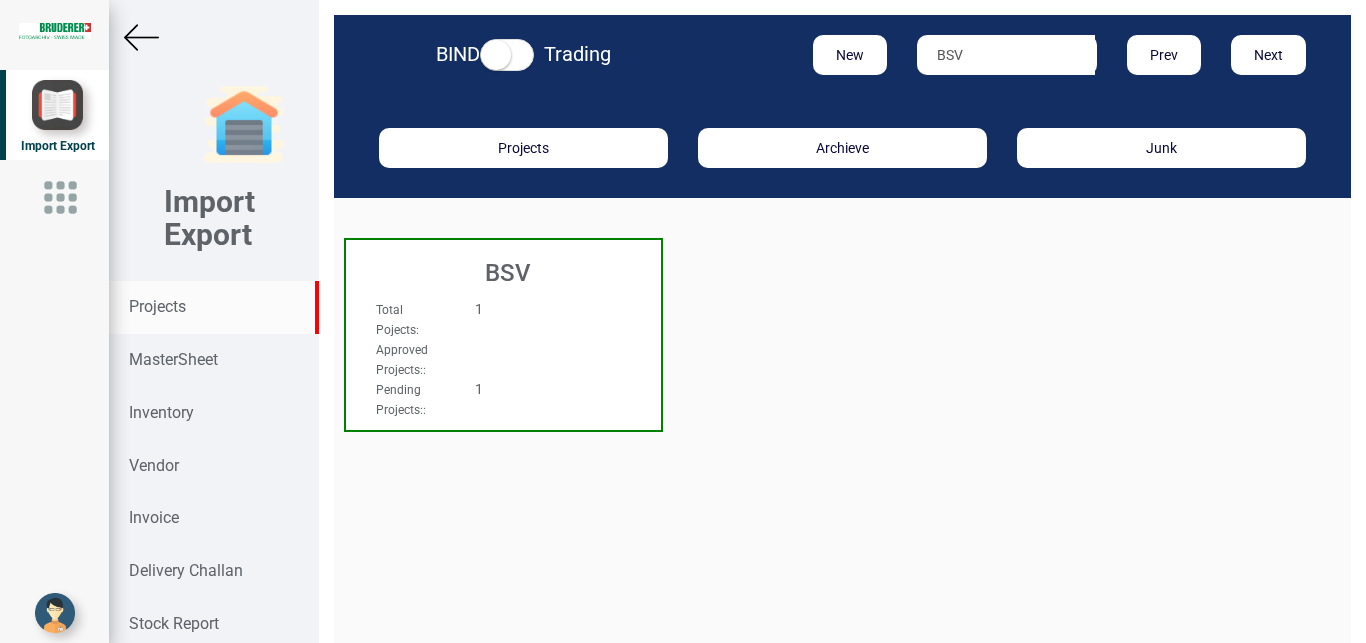 click on "Total Pojects  :
1" at bounding box center (480, 319) 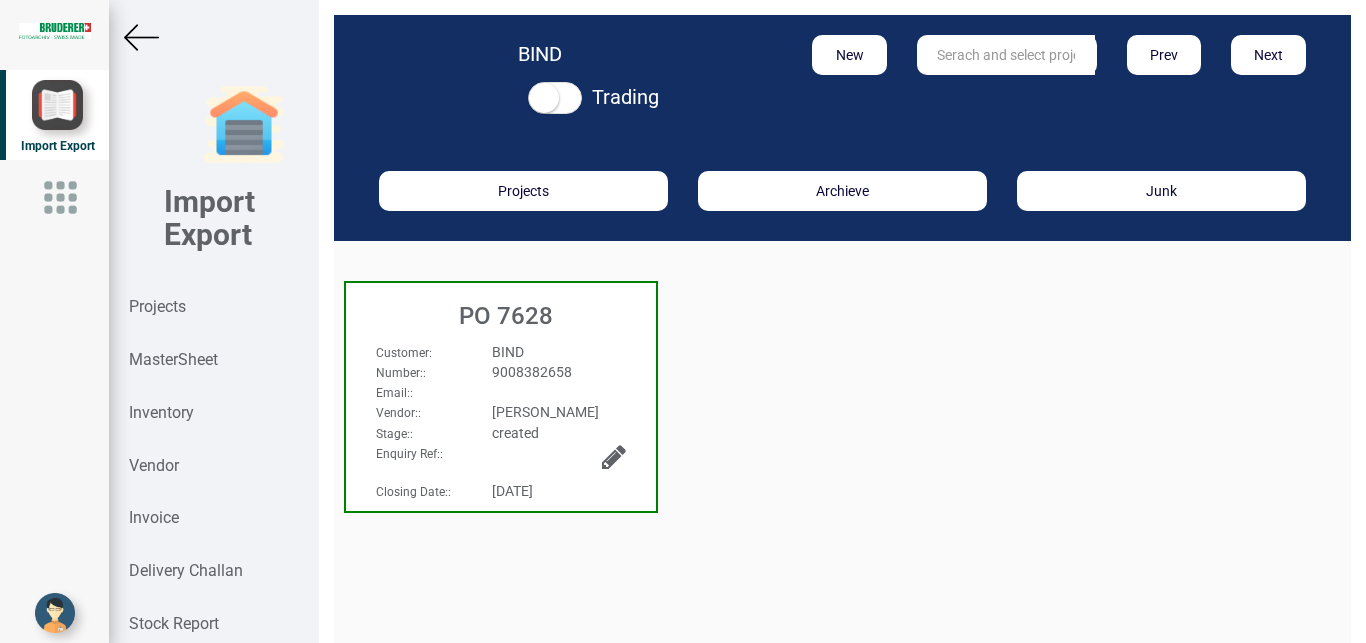 click on "BIND" at bounding box center (558, 352) 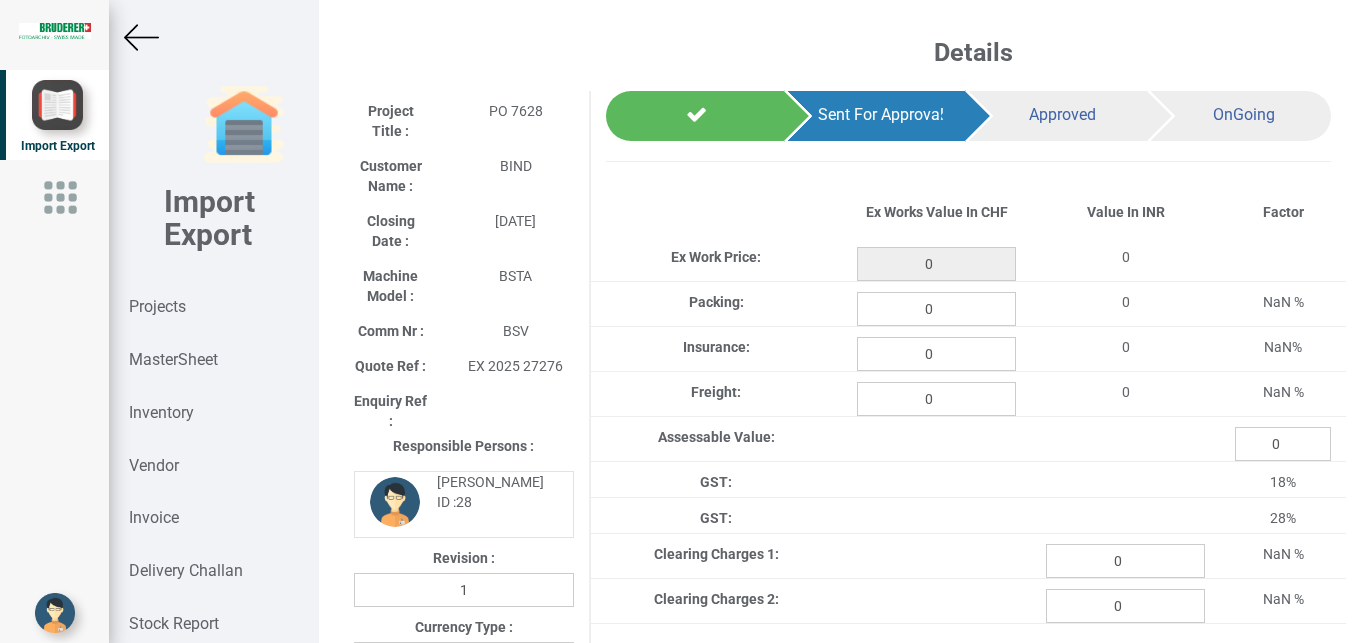 type on "529.25" 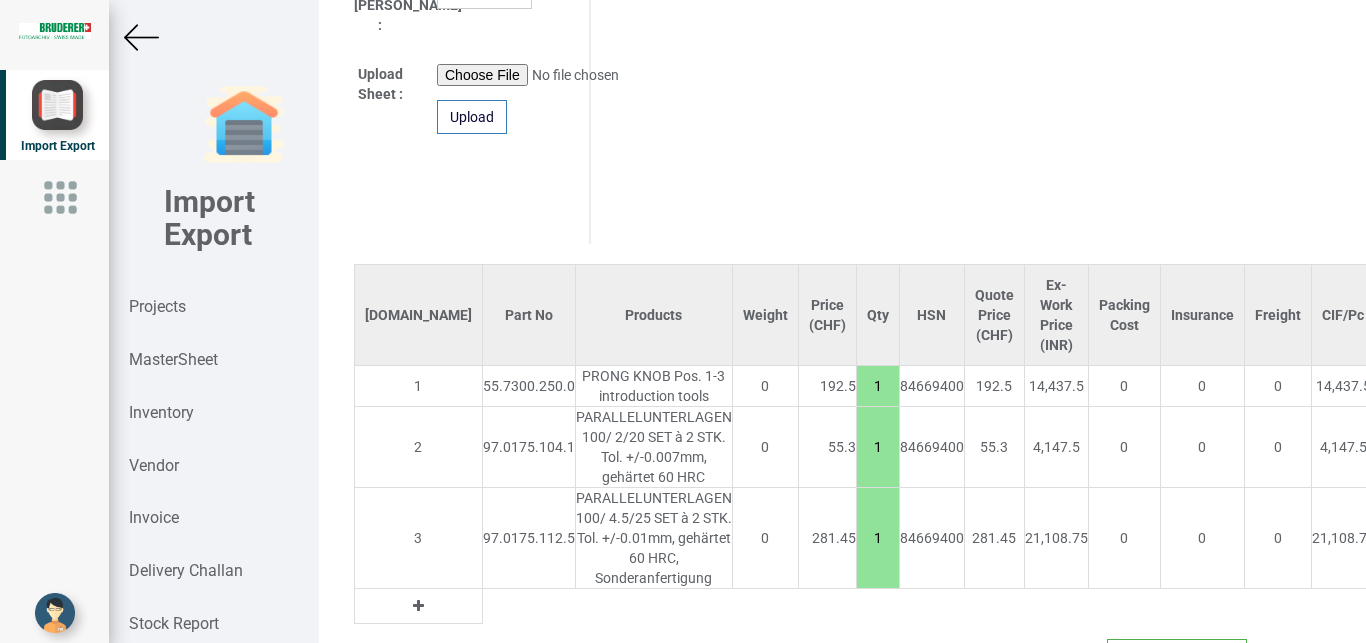 scroll, scrollTop: 1347, scrollLeft: 0, axis: vertical 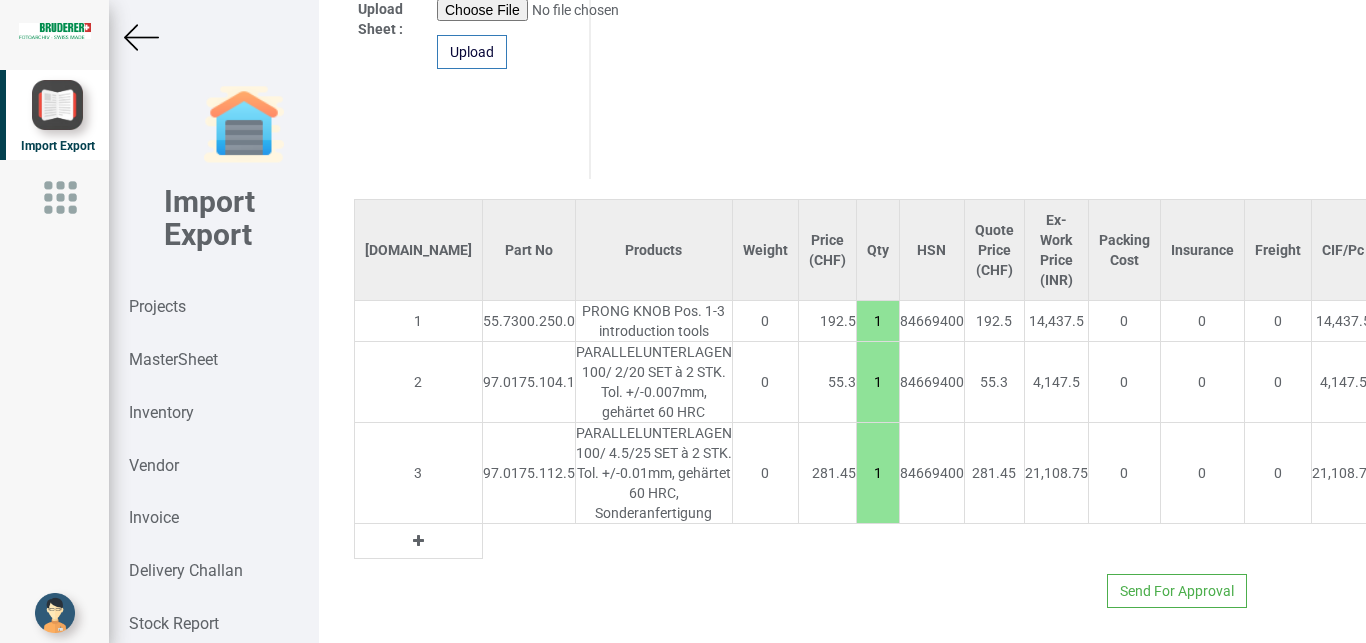 click at bounding box center [418, 541] 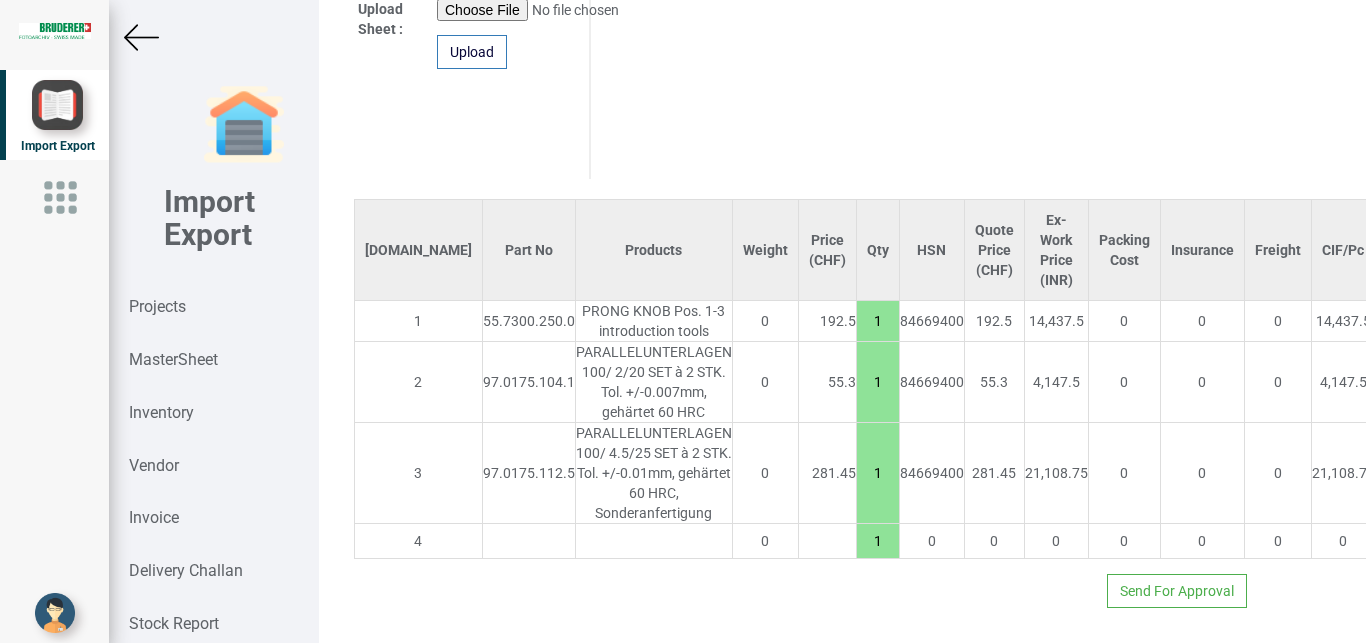 click at bounding box center [529, 541] 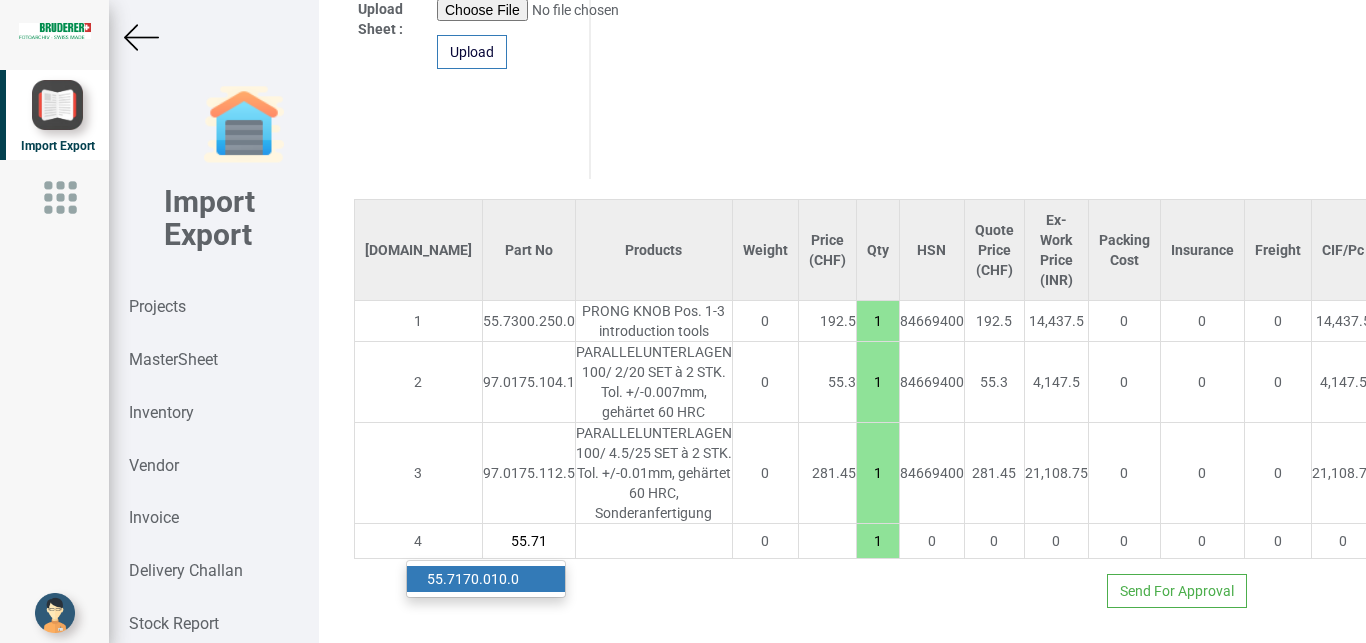 type on "55.71" 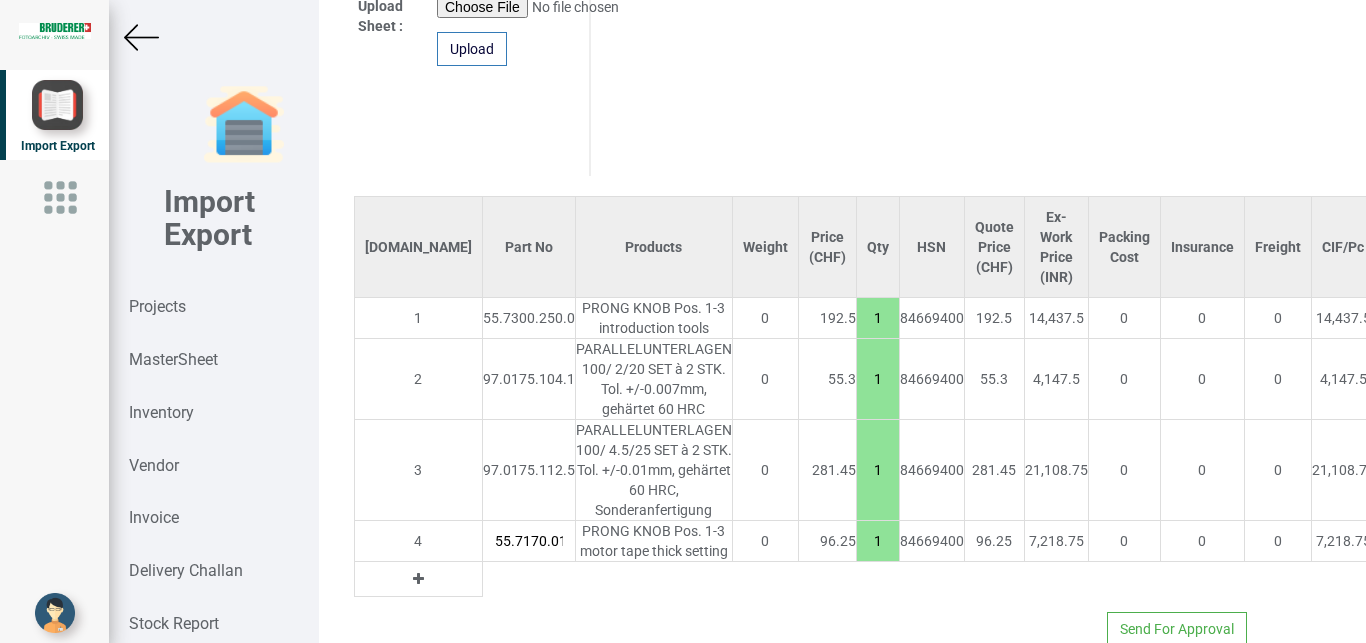 scroll, scrollTop: 0, scrollLeft: 24, axis: horizontal 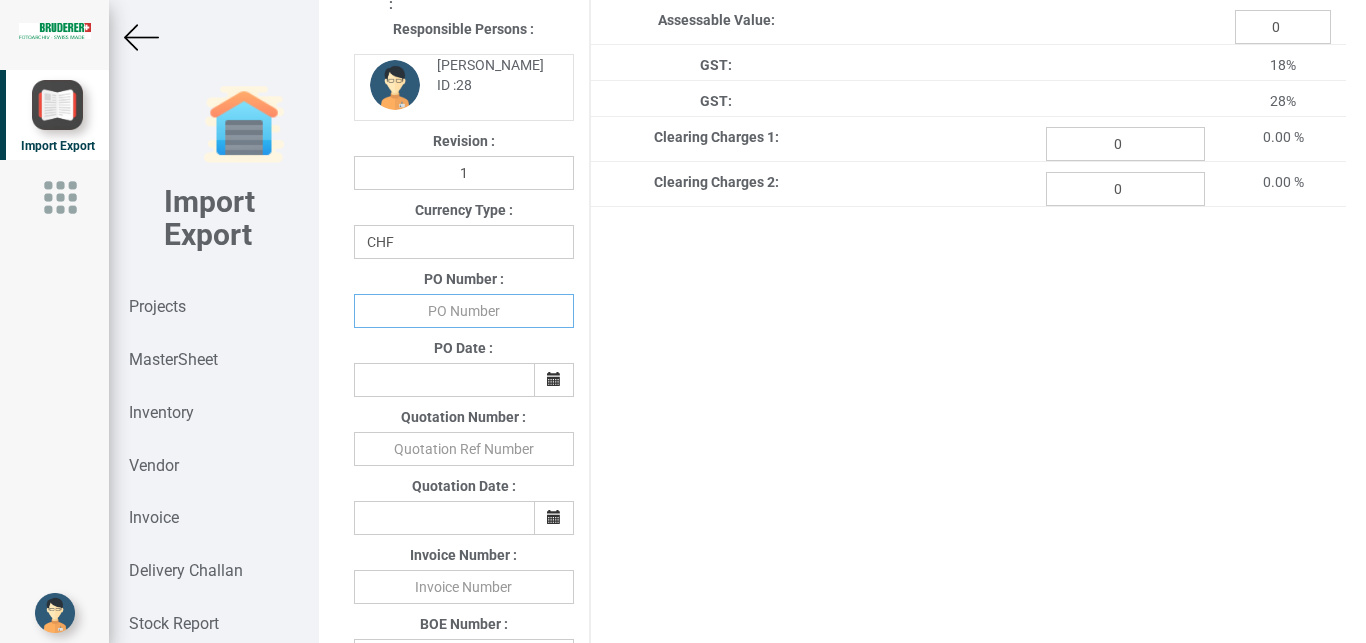 click at bounding box center (464, 311) 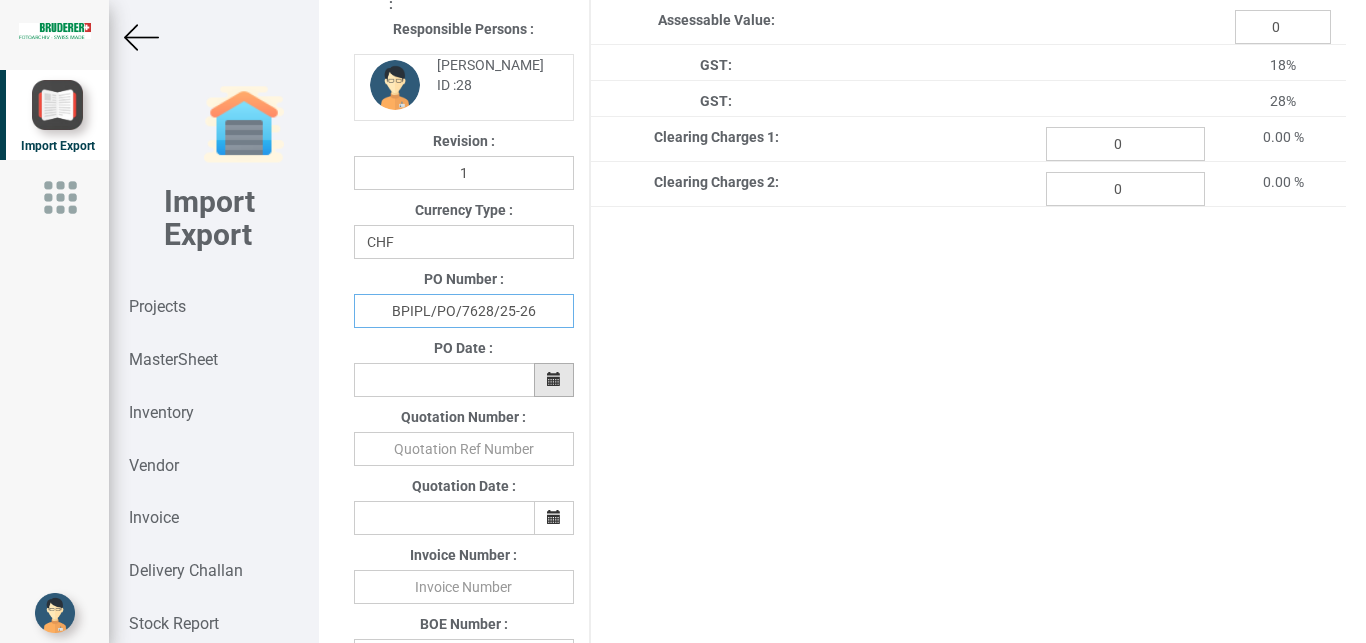 type on "BPIPL/PO/7628/25-26" 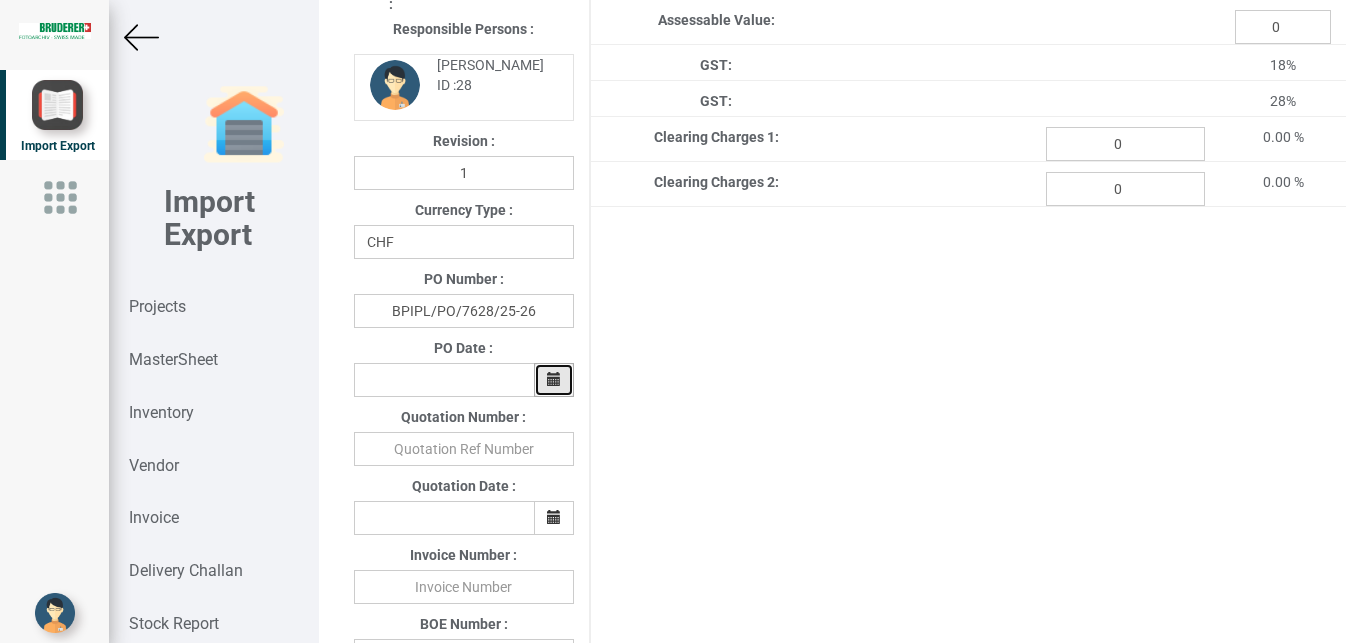 click at bounding box center [554, 379] 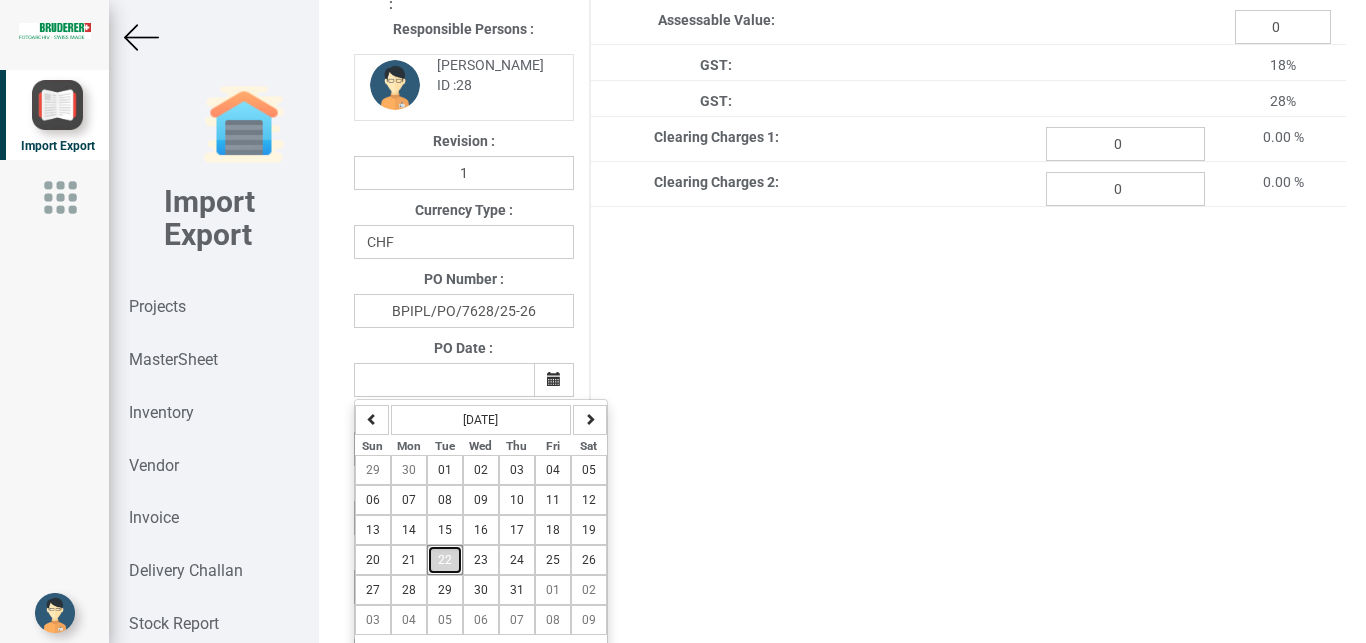 click on "22" at bounding box center [445, 560] 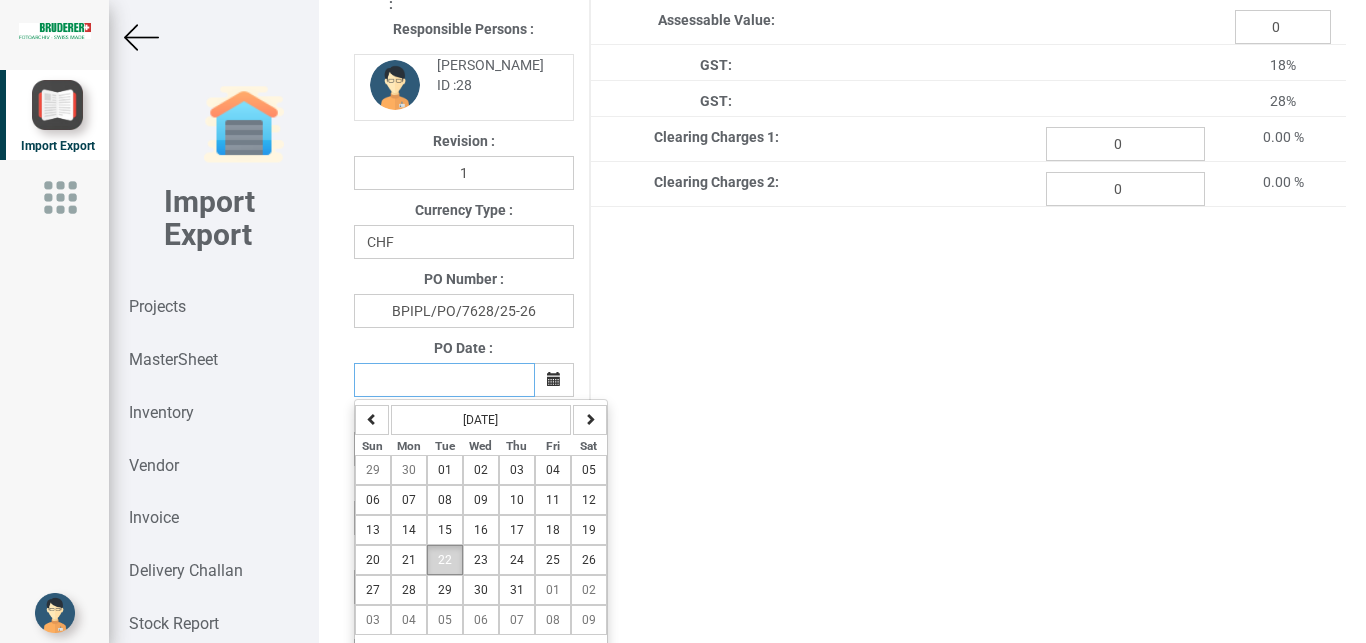 type on "[DATE]" 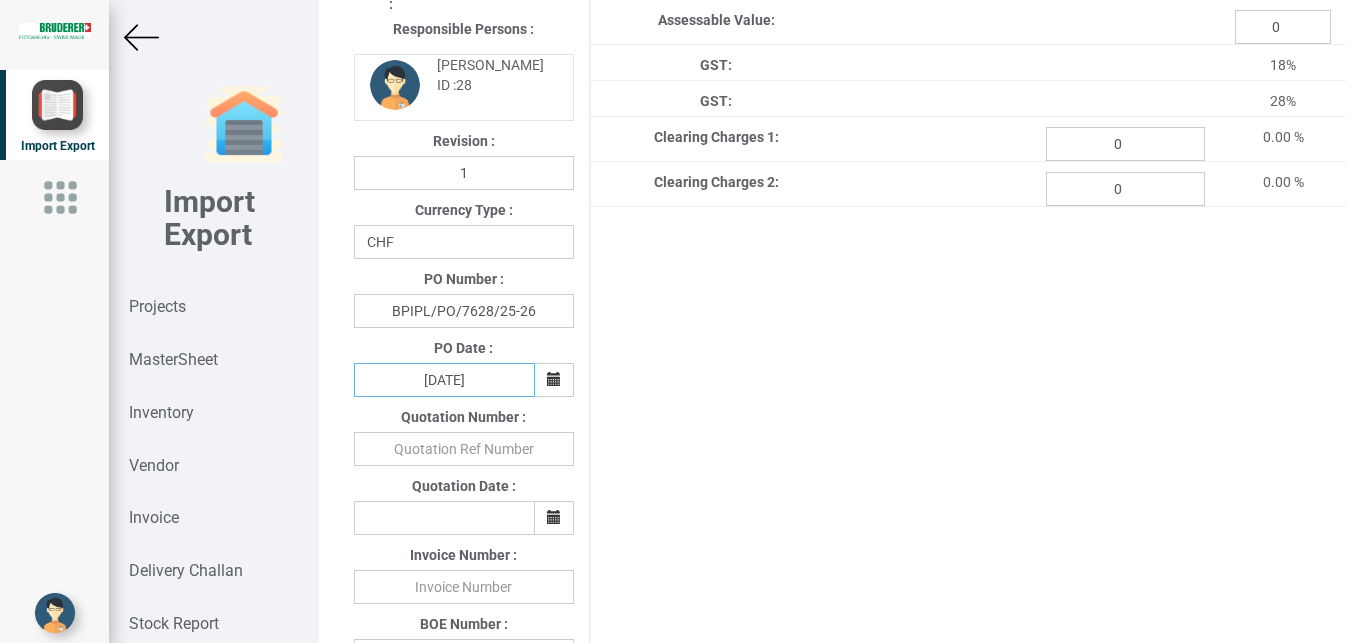 scroll, scrollTop: 741, scrollLeft: 0, axis: vertical 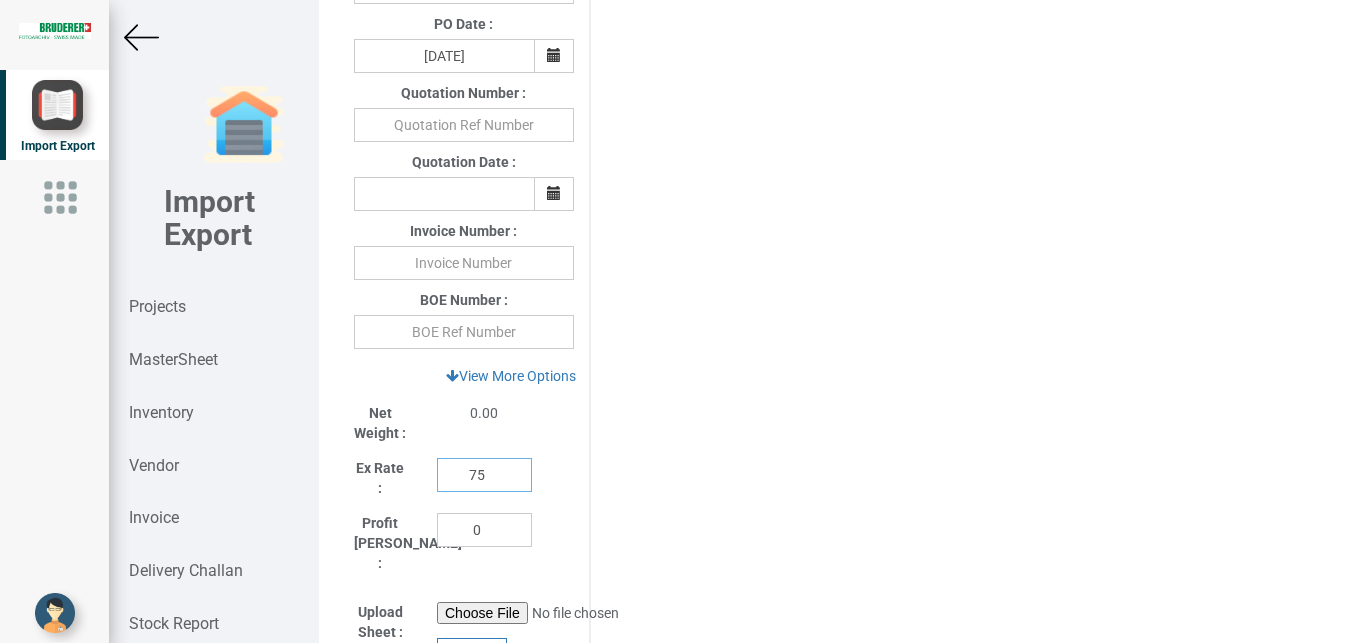 drag, startPoint x: 489, startPoint y: 485, endPoint x: 405, endPoint y: 472, distance: 85 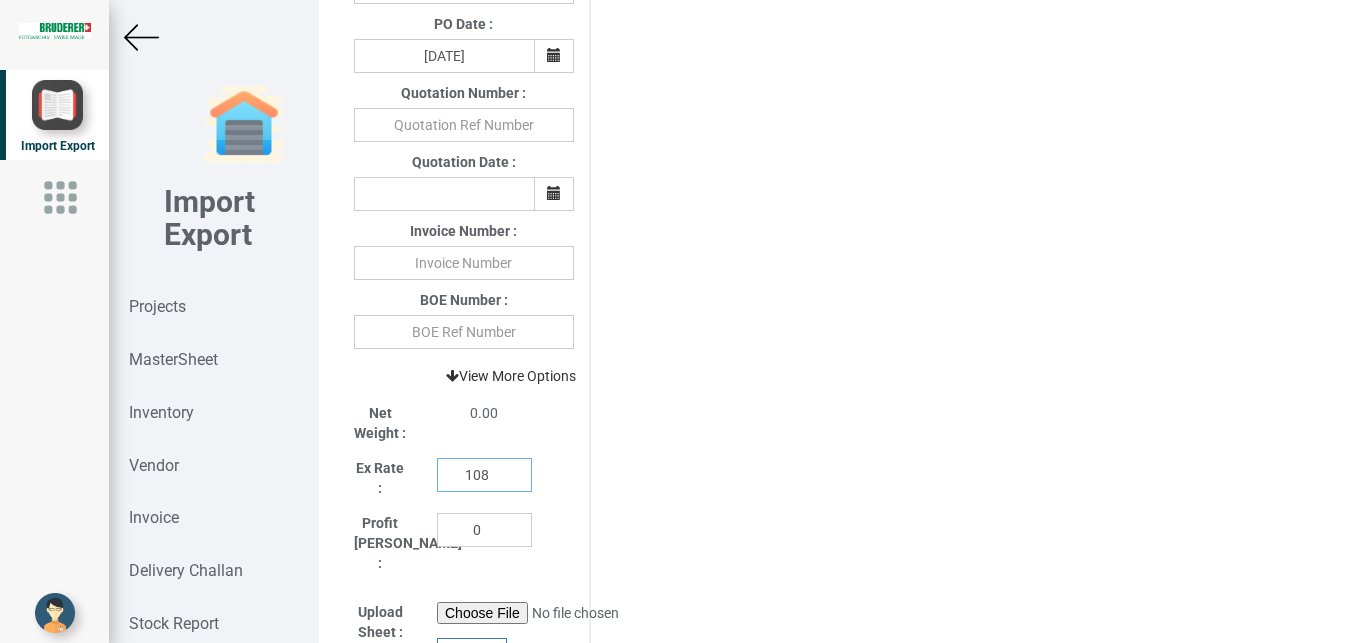 type on "108" 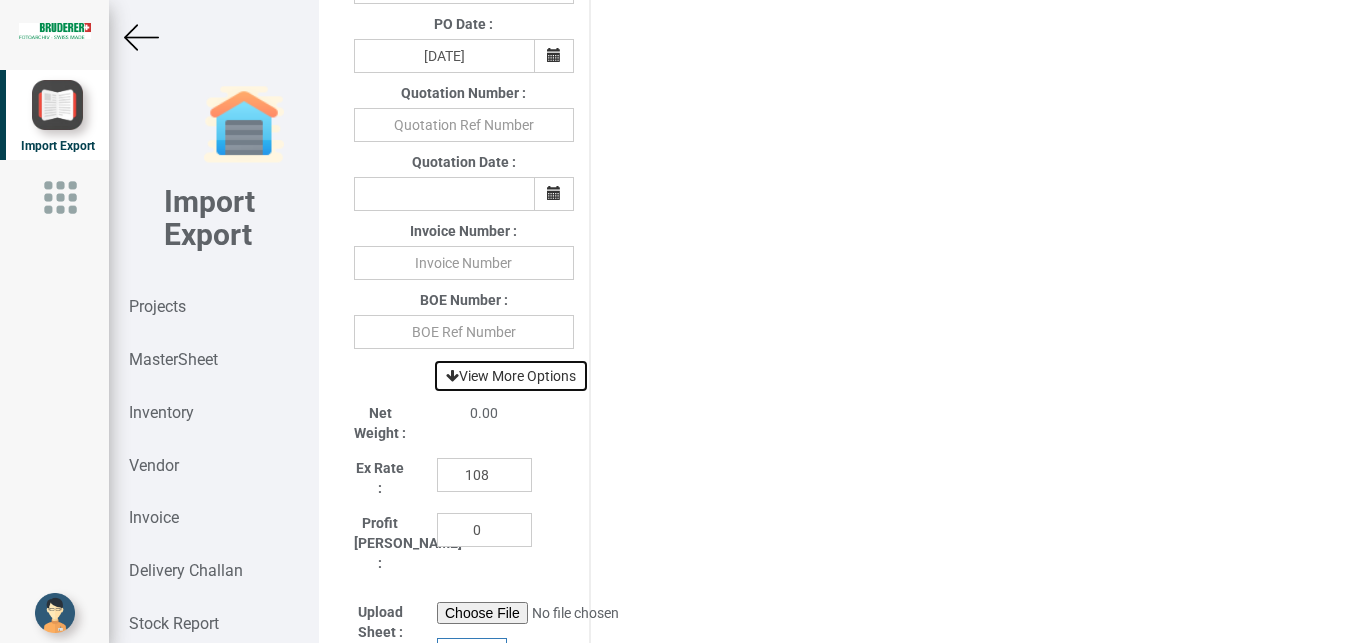 drag, startPoint x: 521, startPoint y: 381, endPoint x: 549, endPoint y: 391, distance: 29.732138 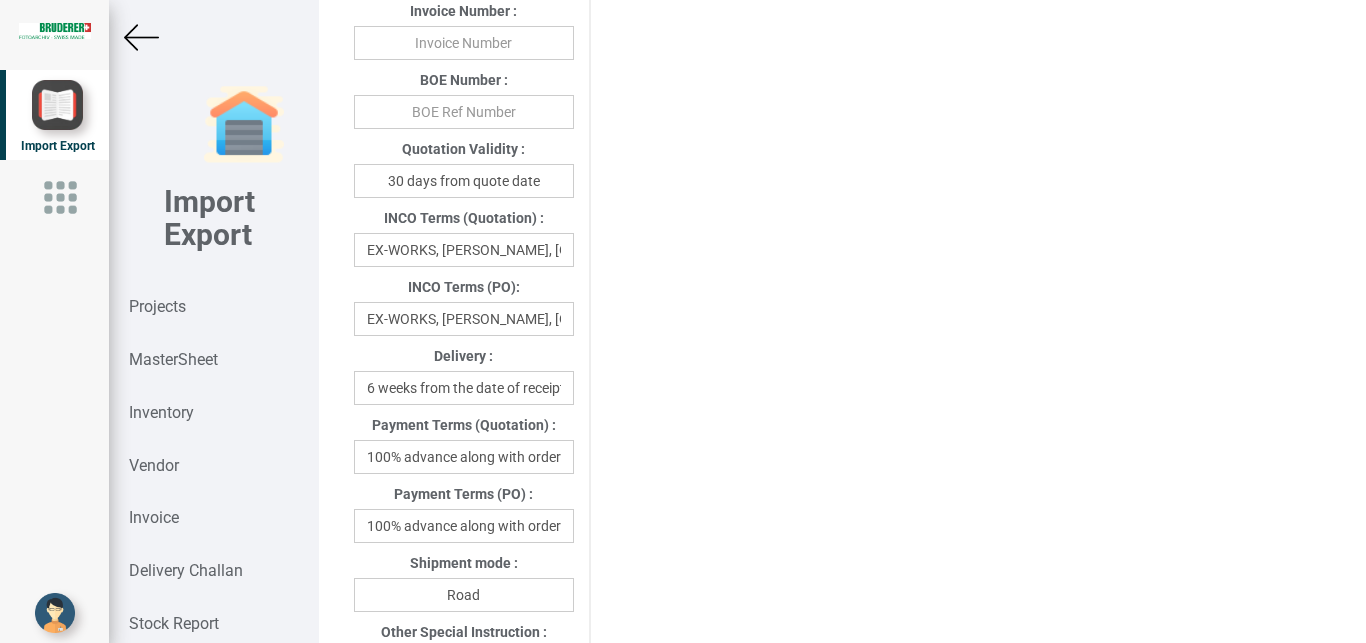 scroll, scrollTop: 975, scrollLeft: 0, axis: vertical 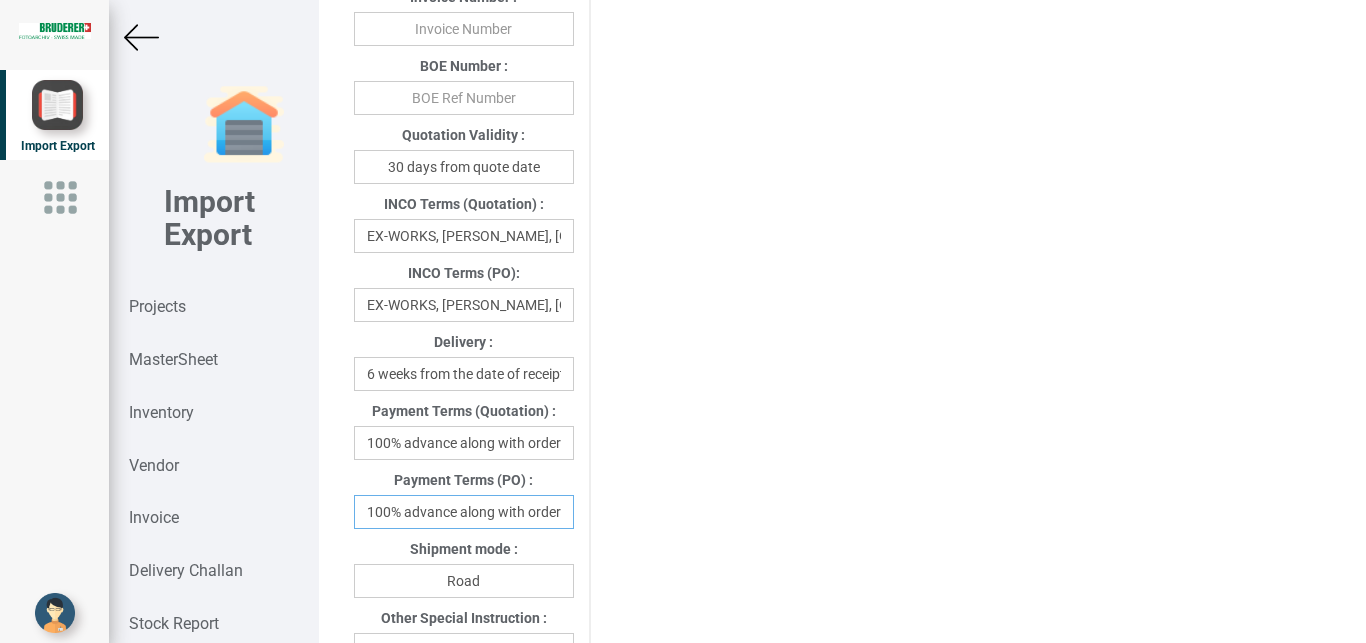 drag, startPoint x: 367, startPoint y: 515, endPoint x: 587, endPoint y: 501, distance: 220.445 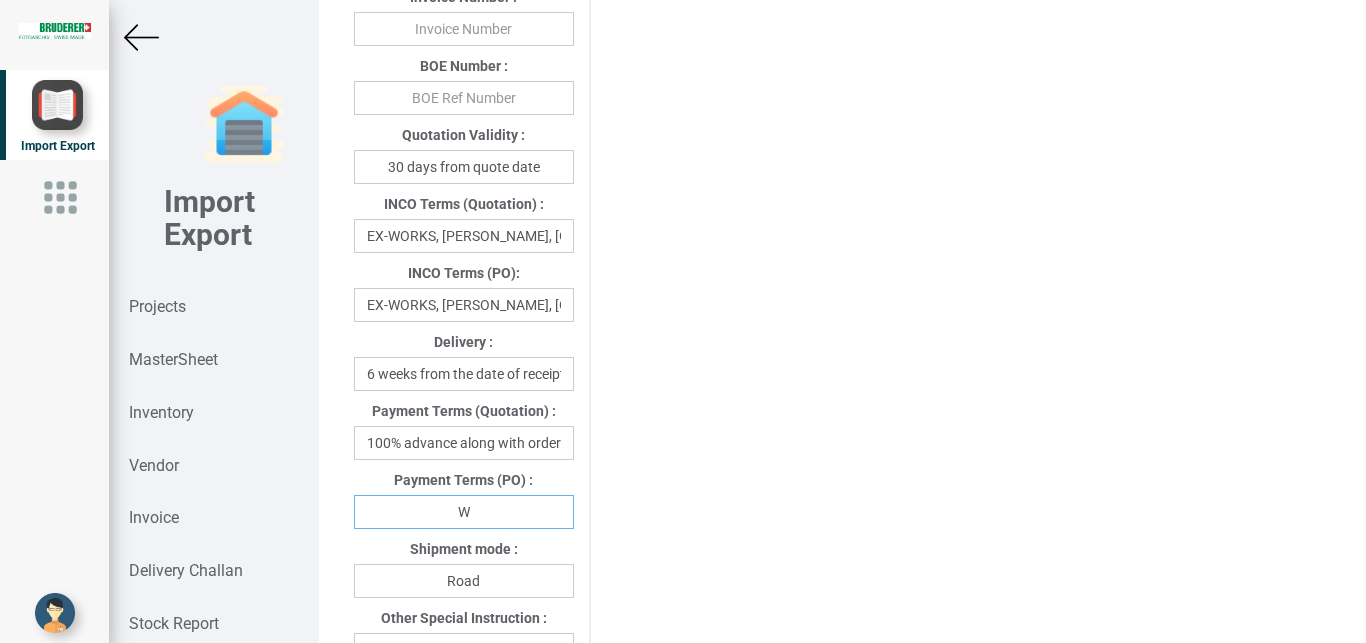 scroll, scrollTop: 0, scrollLeft: 0, axis: both 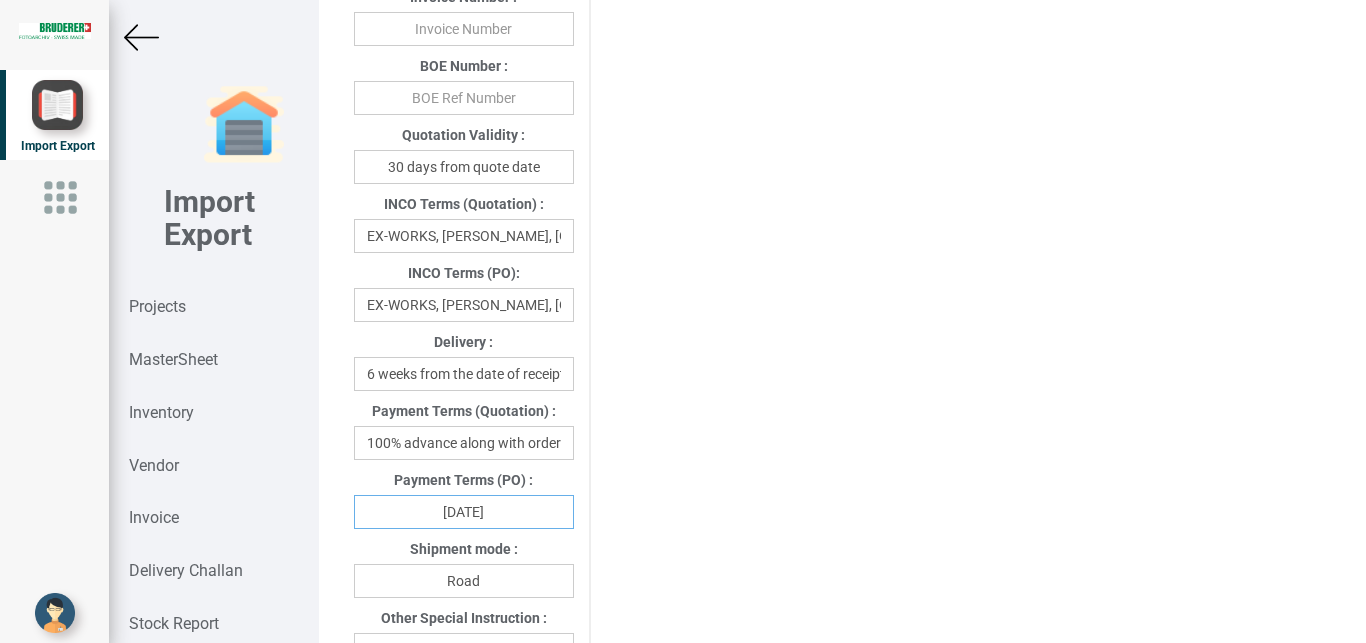 type on "[DATE]" 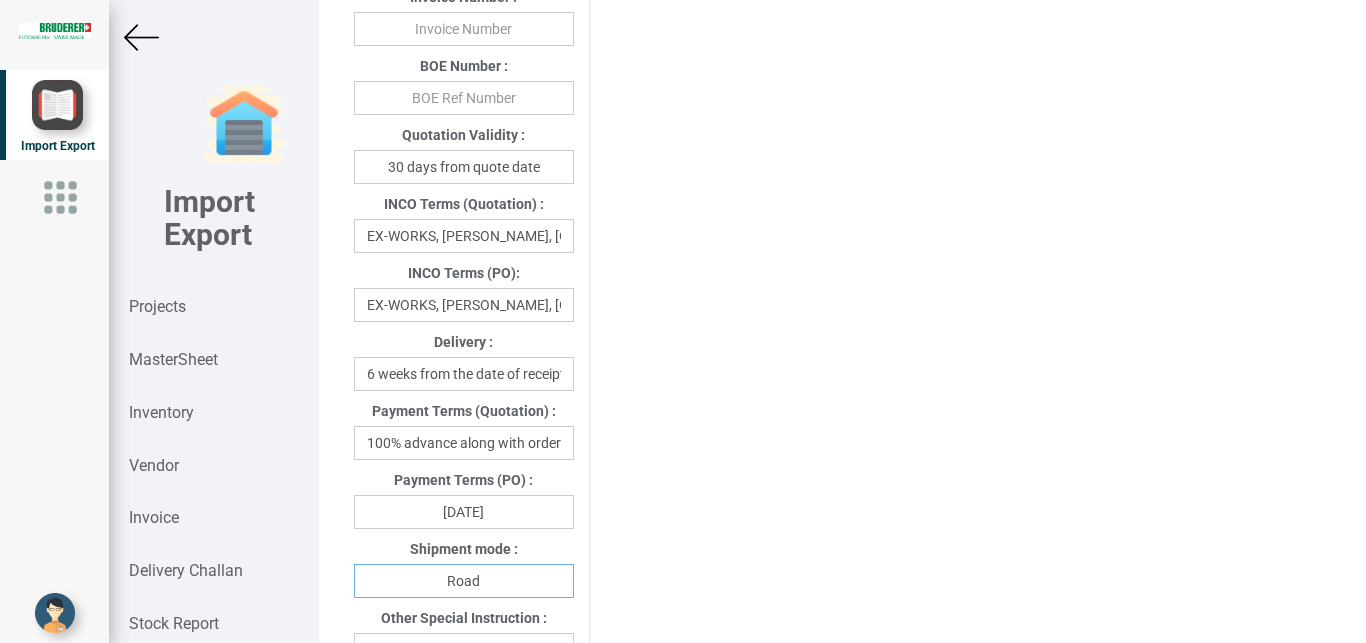 drag, startPoint x: 522, startPoint y: 574, endPoint x: 371, endPoint y: 584, distance: 151.33076 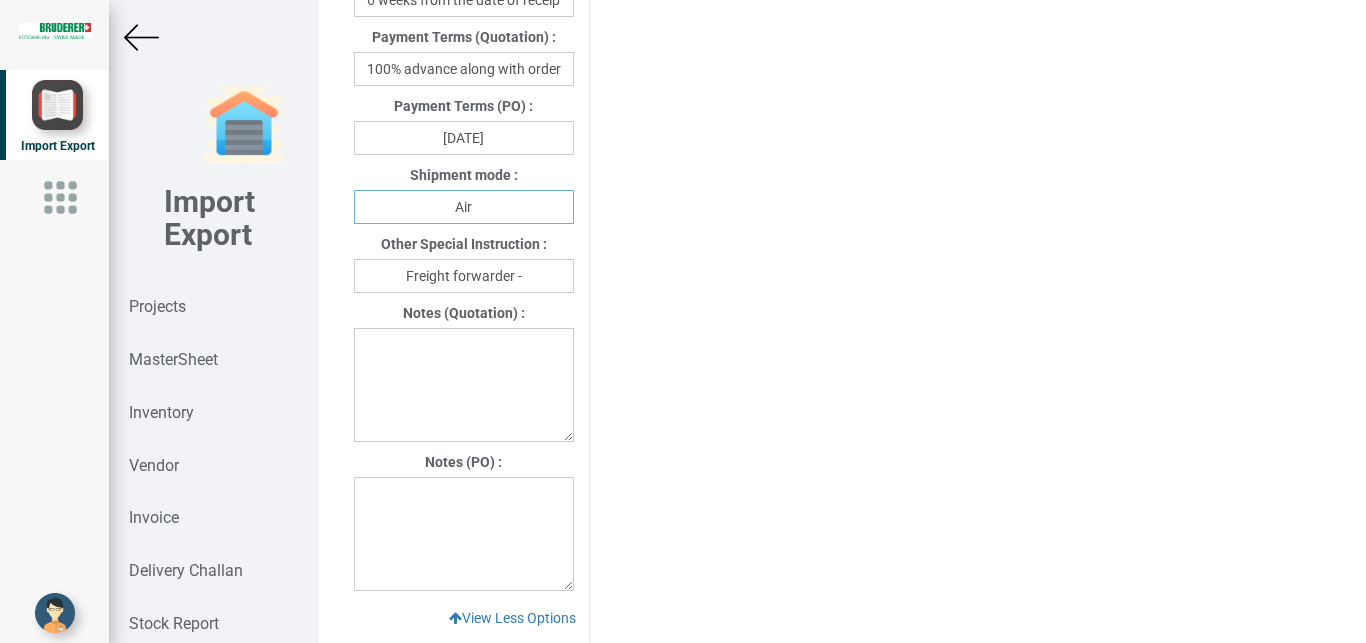 scroll, scrollTop: 1354, scrollLeft: 0, axis: vertical 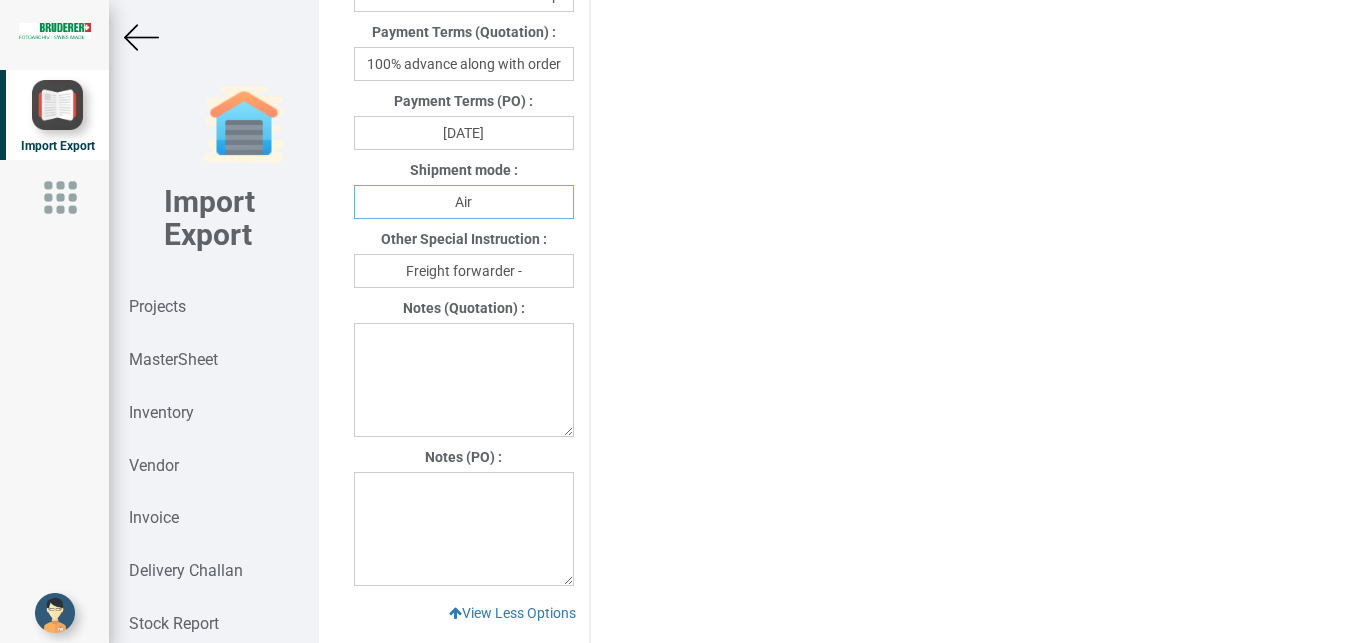 type on "Air" 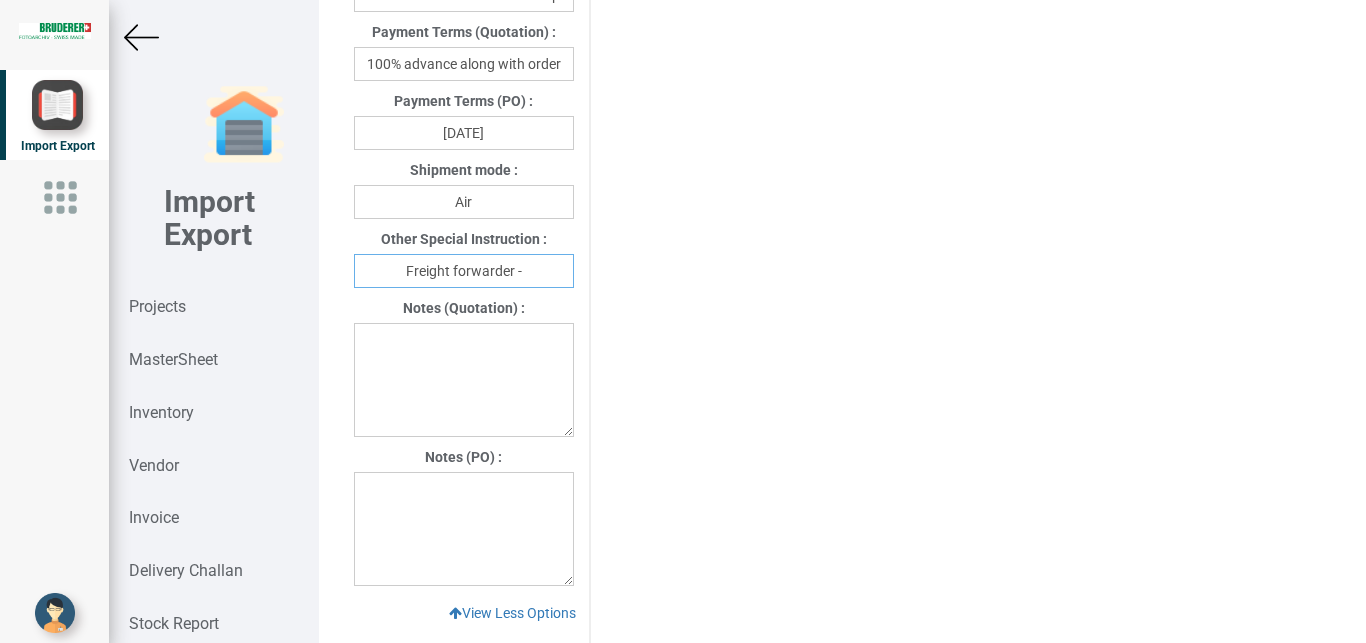 drag, startPoint x: 515, startPoint y: 280, endPoint x: 604, endPoint y: 262, distance: 90.80198 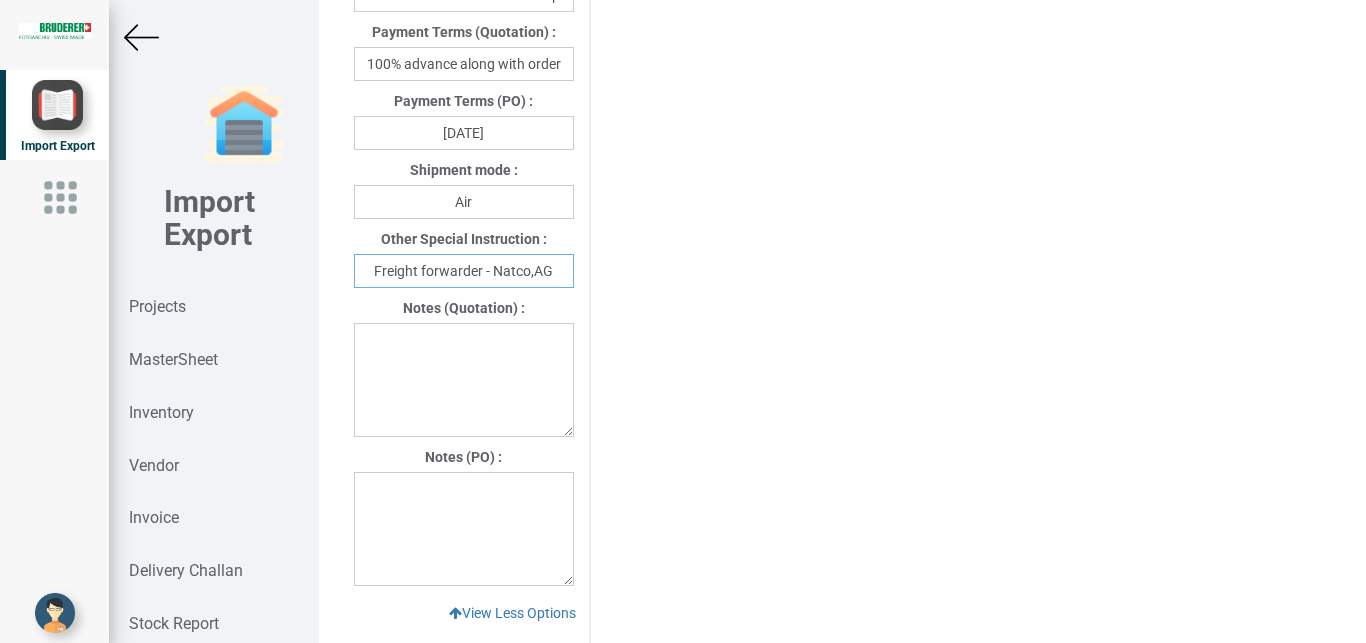 type on "Freight forwarder - Natco,AG" 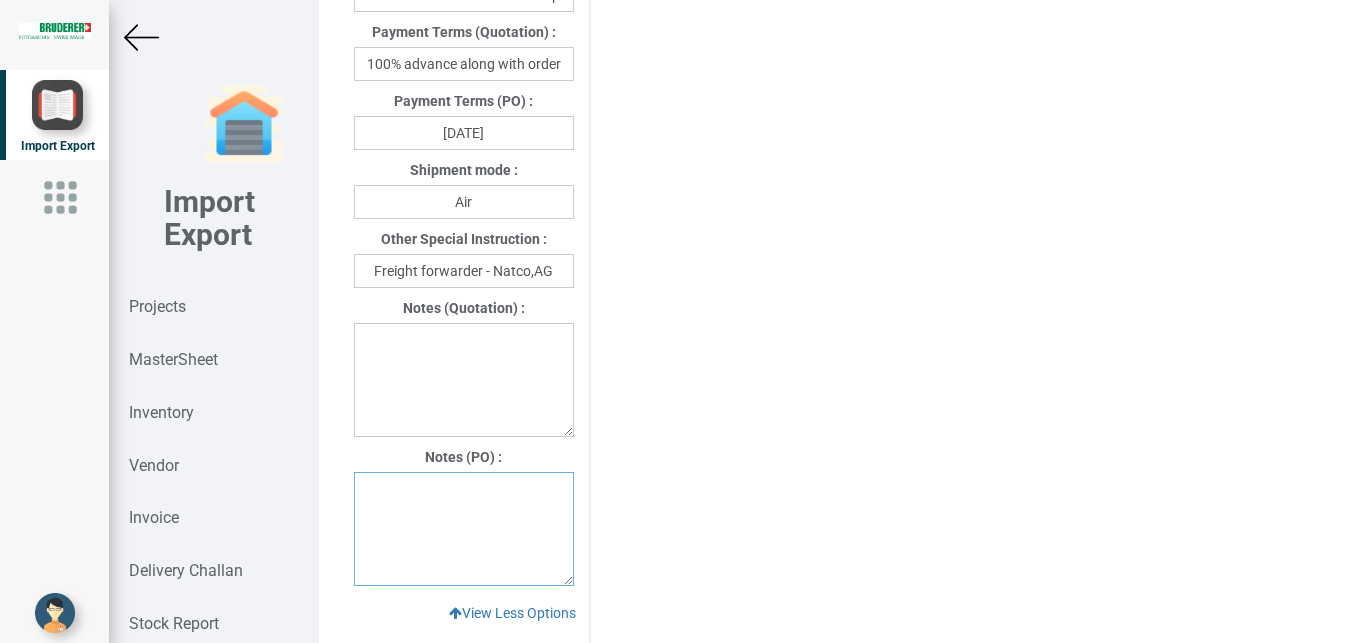 click at bounding box center [464, 529] 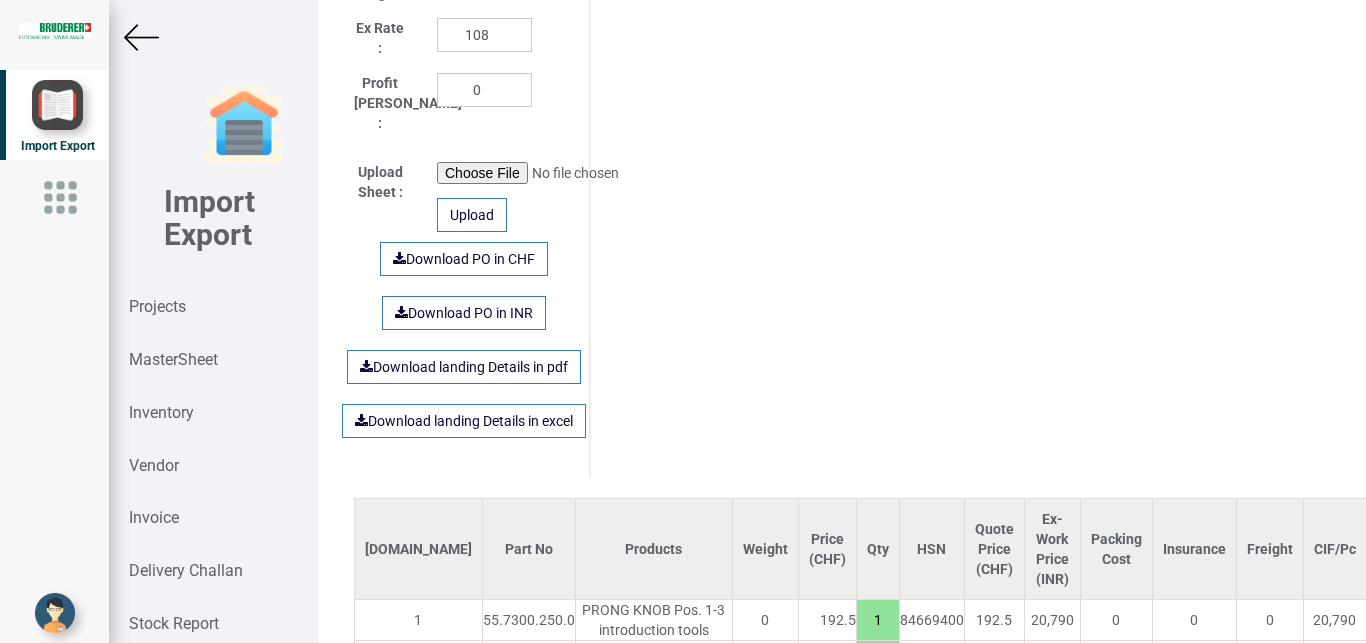 scroll, scrollTop: 2026, scrollLeft: 0, axis: vertical 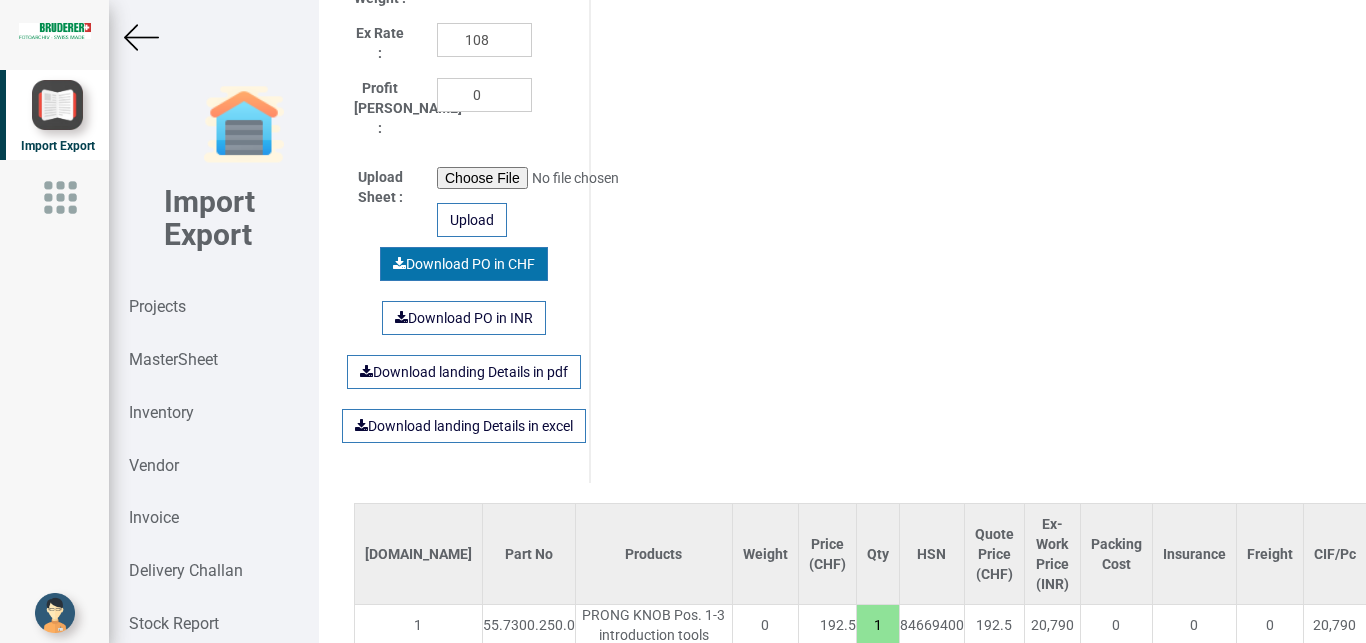 type on "1) Price is exclusive of packing and freight" 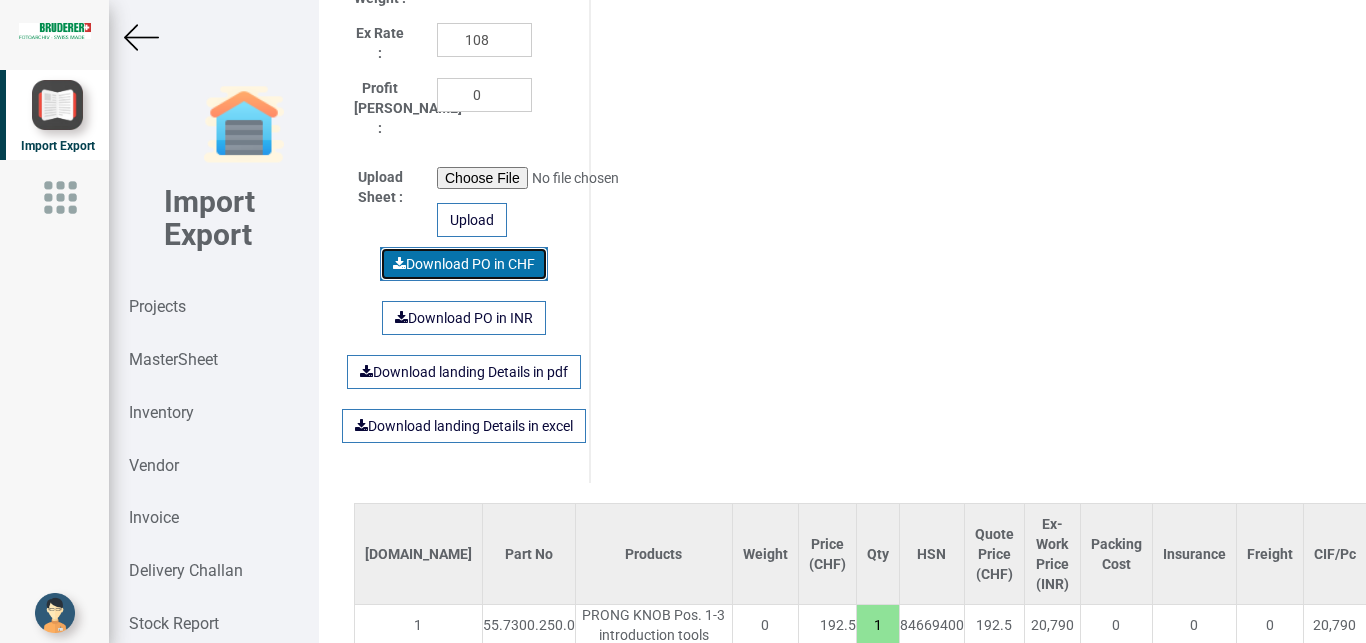 click on "Download PO in CHF" at bounding box center [464, 264] 